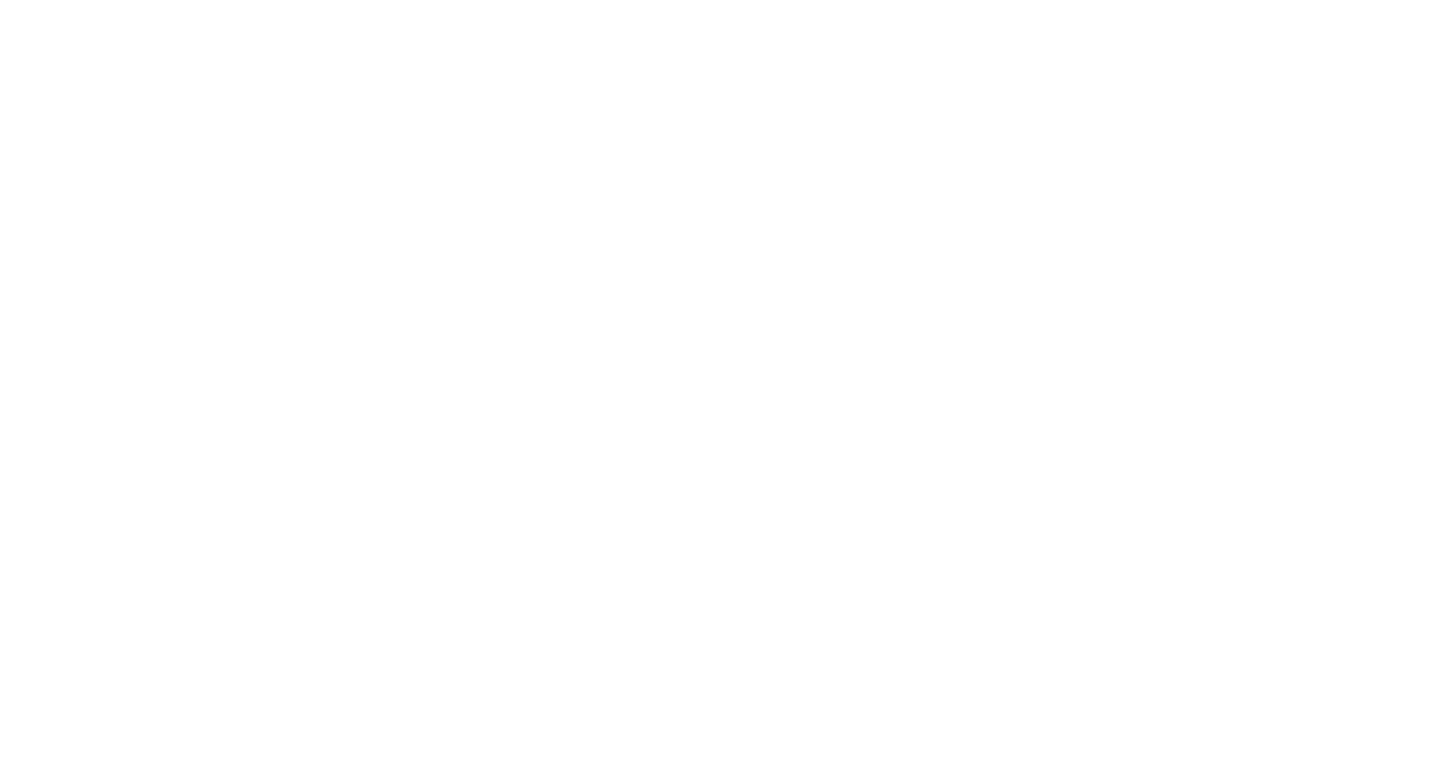 scroll, scrollTop: 0, scrollLeft: 0, axis: both 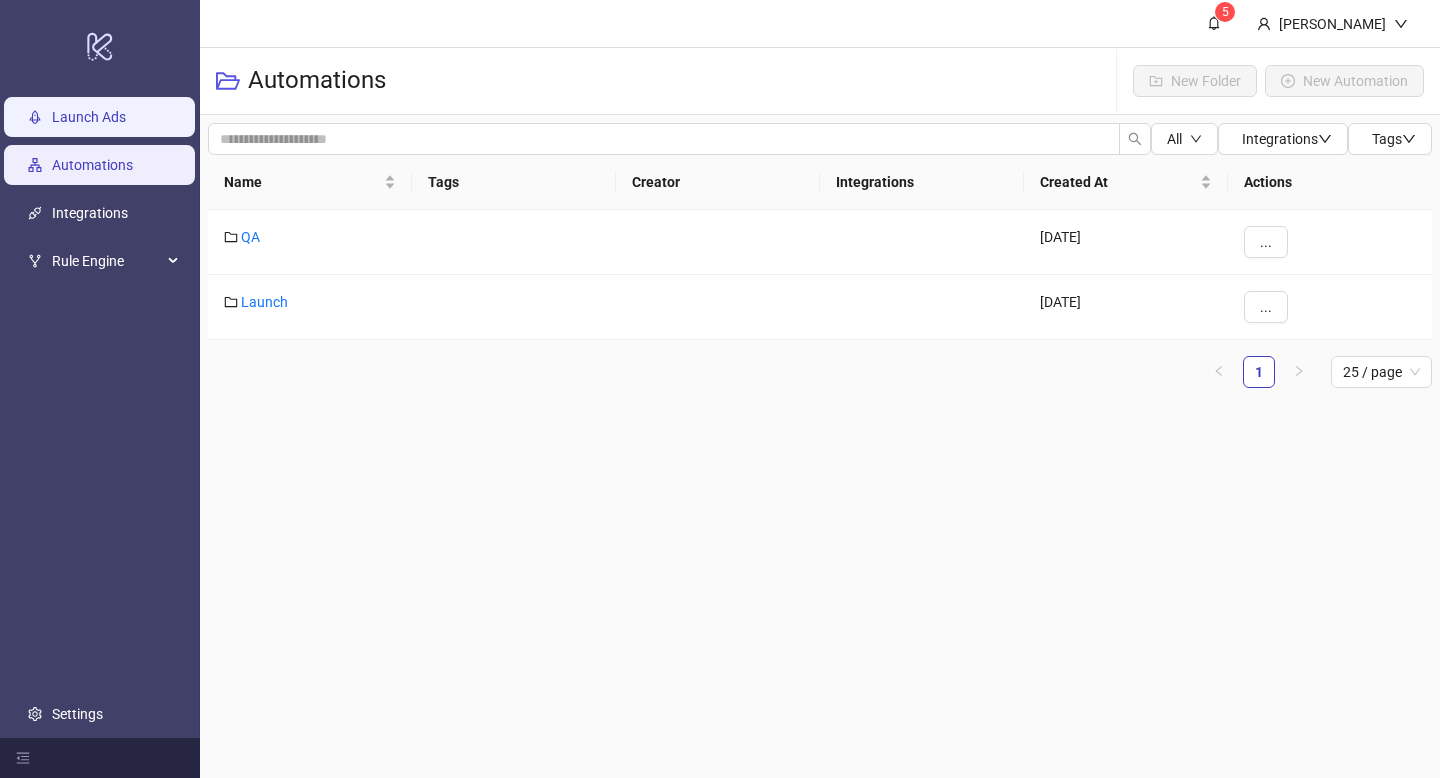click on "Launch Ads" at bounding box center [89, 117] 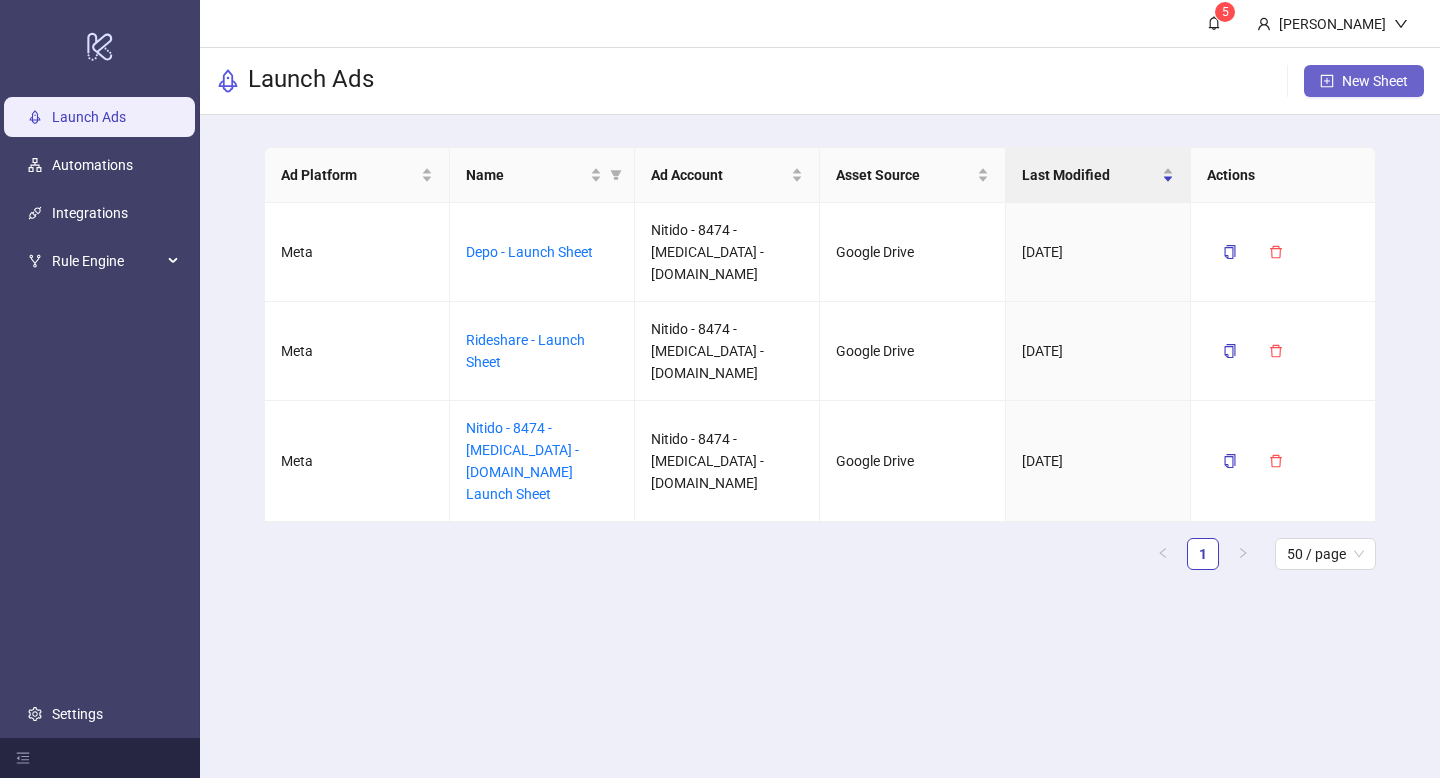 click on "New Sheet" at bounding box center (1364, 81) 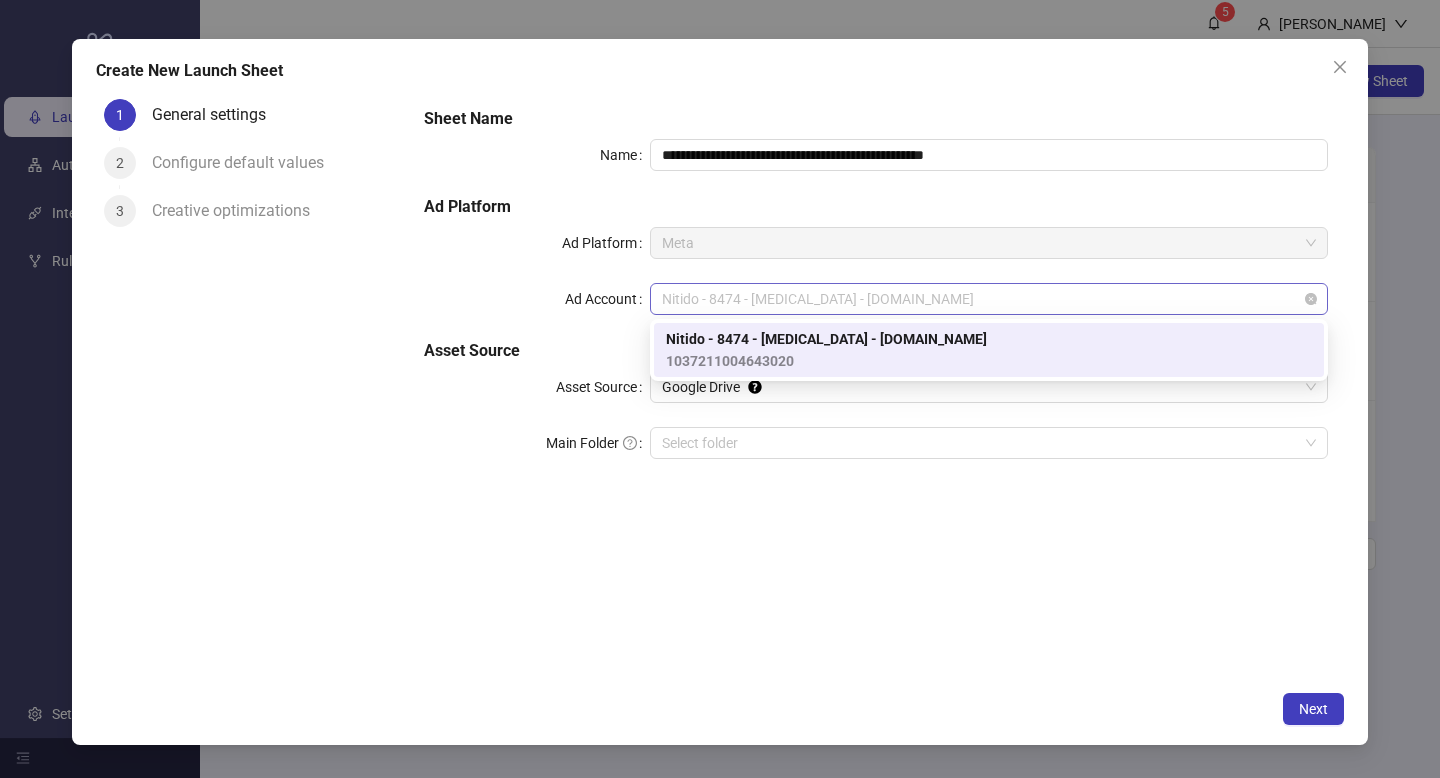 click on "Nitido - 8474 - [MEDICAL_DATA] - [DOMAIN_NAME]" at bounding box center [989, 299] 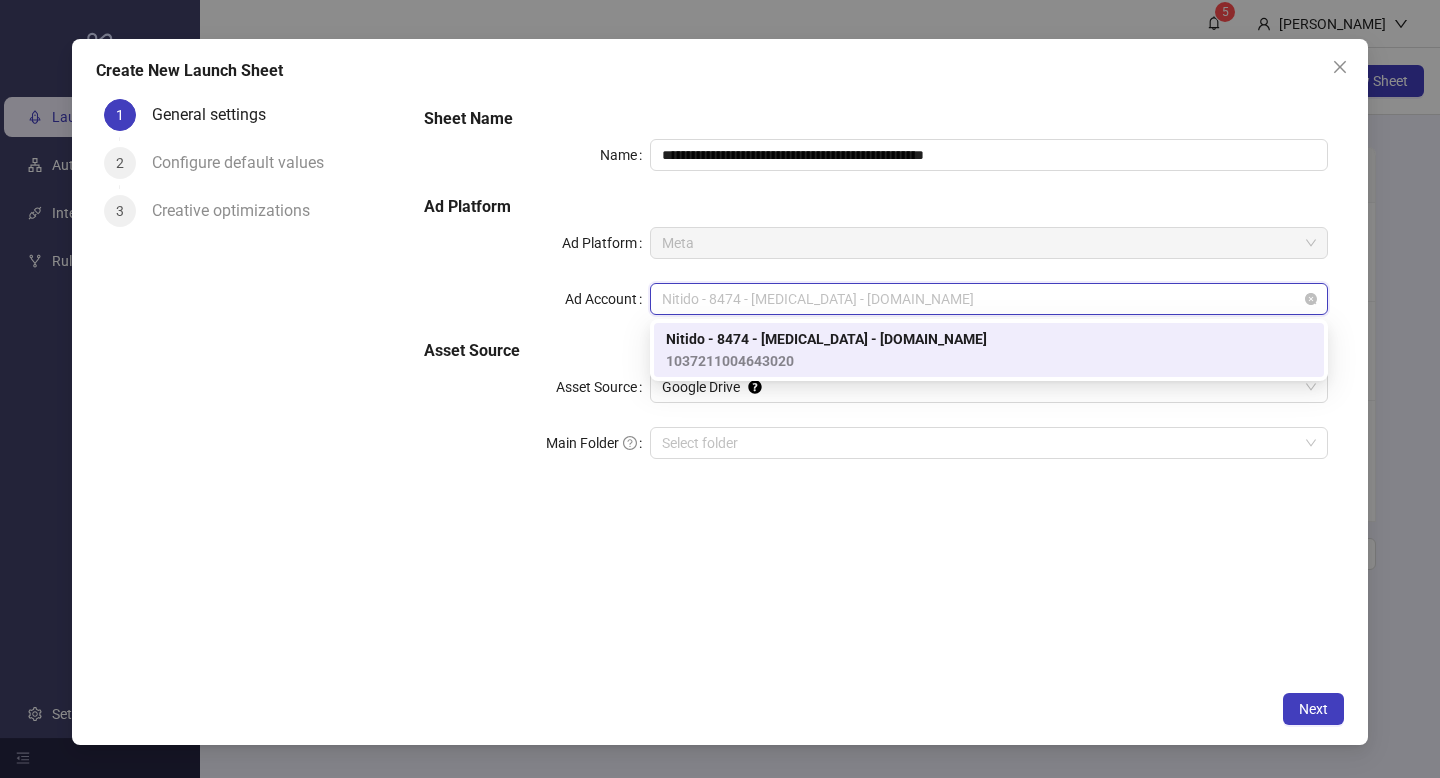 click on "Nitido - 8474 - [MEDICAL_DATA] - [DOMAIN_NAME]" at bounding box center [989, 299] 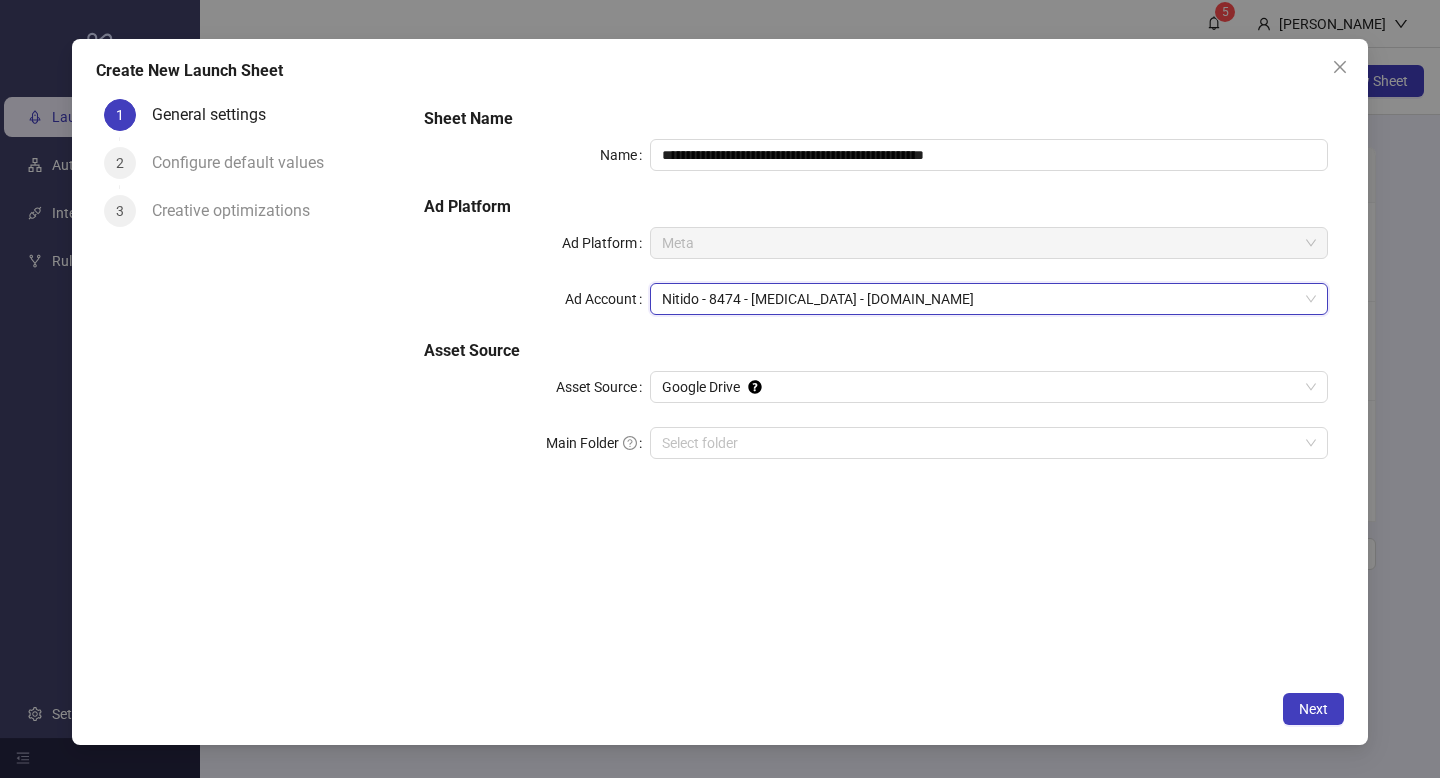 click on "Meta" at bounding box center (989, 243) 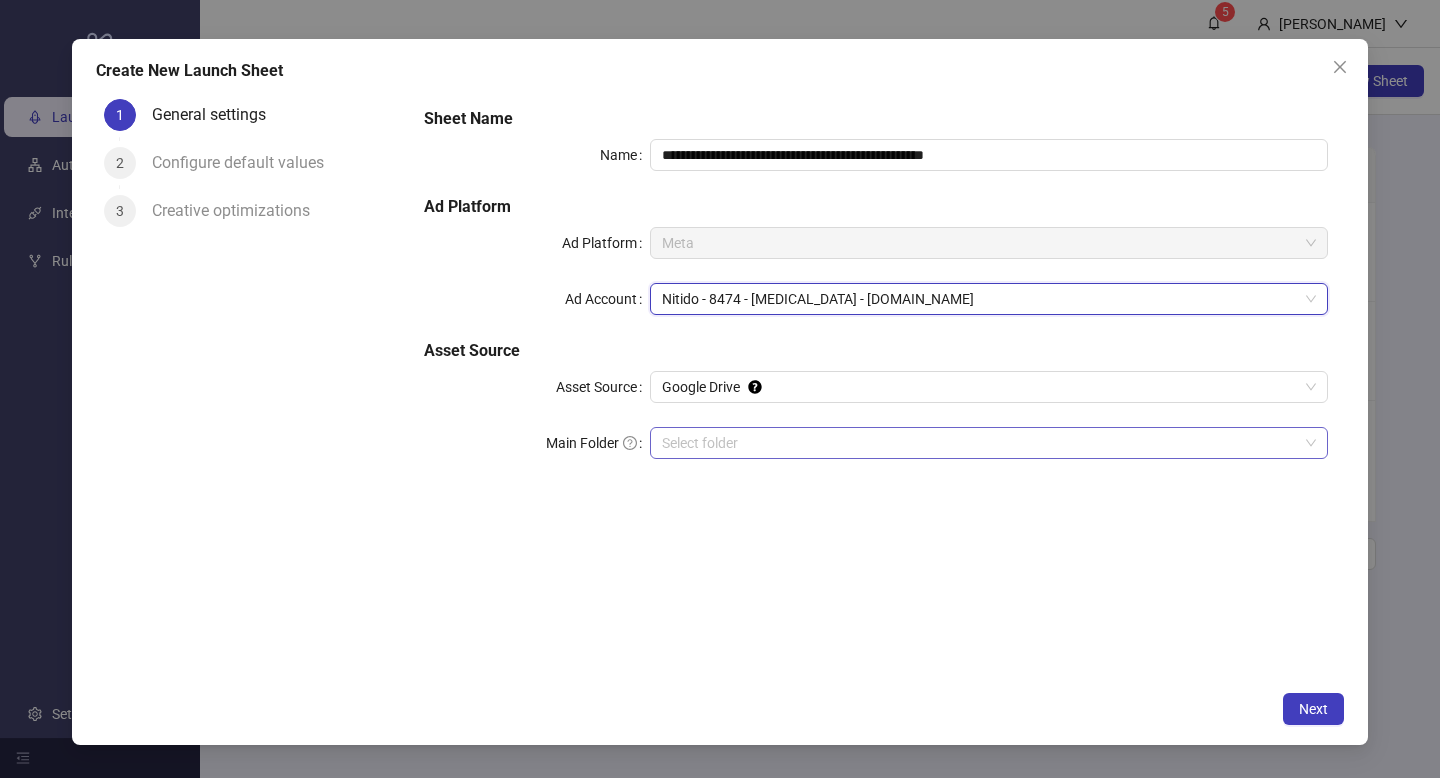 click on "Main Folder" at bounding box center [980, 443] 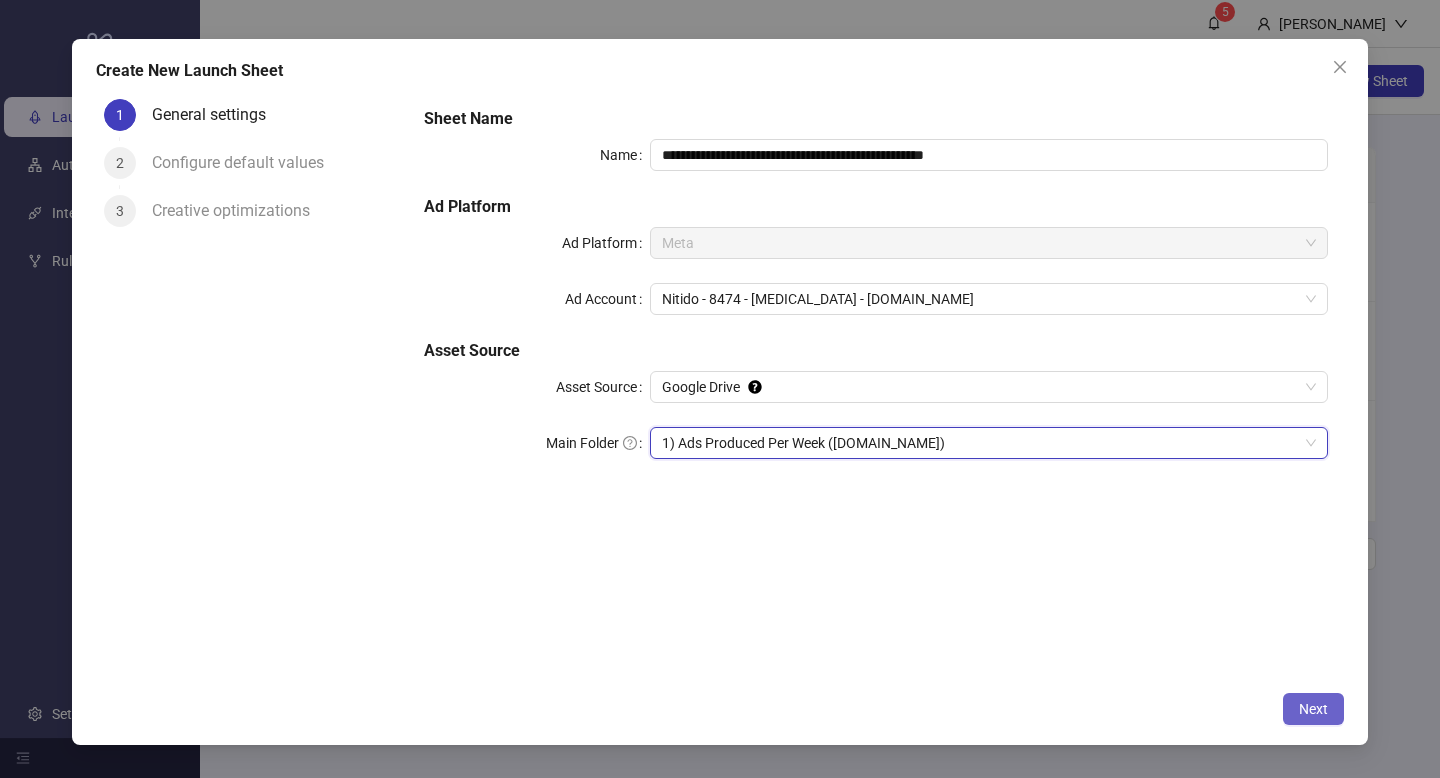 click on "Next" at bounding box center (1313, 709) 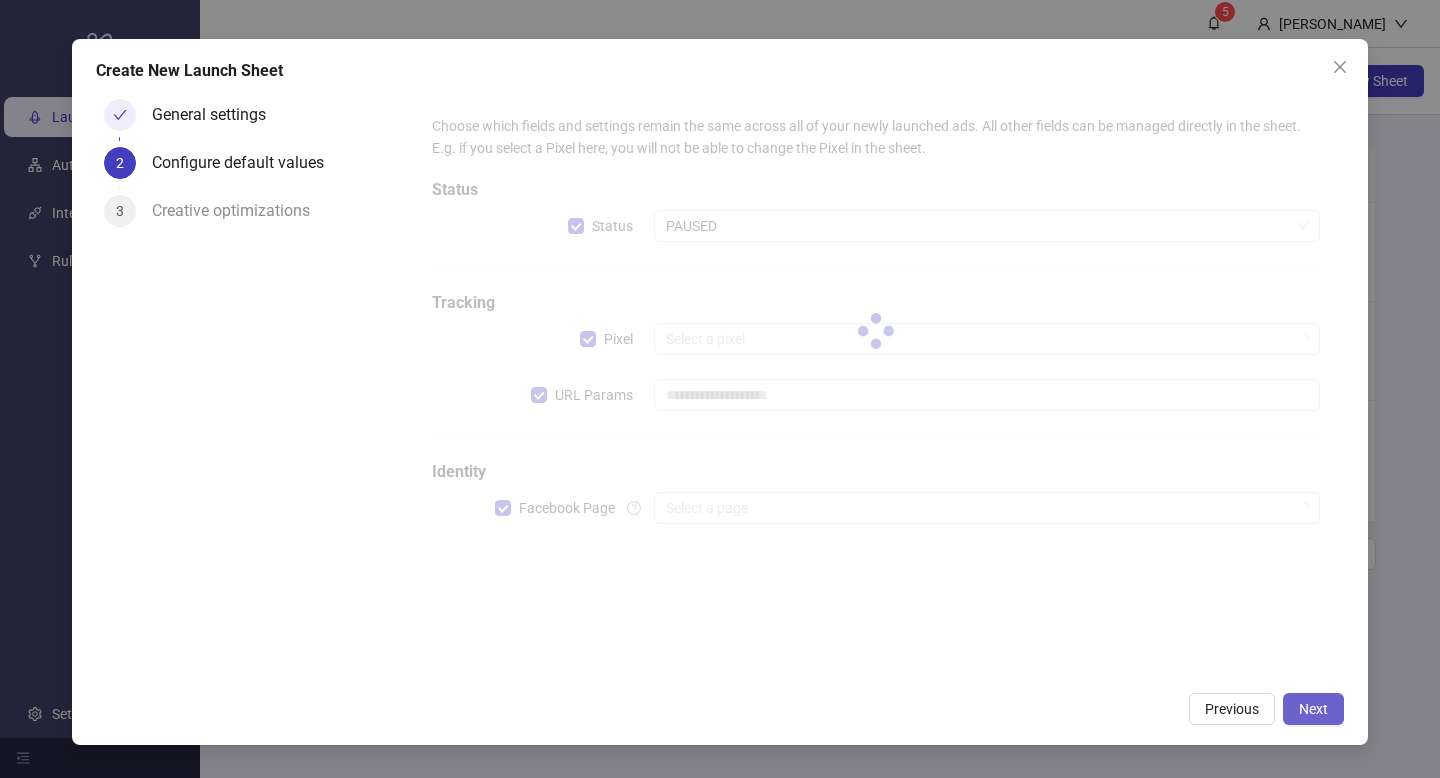 type on "**********" 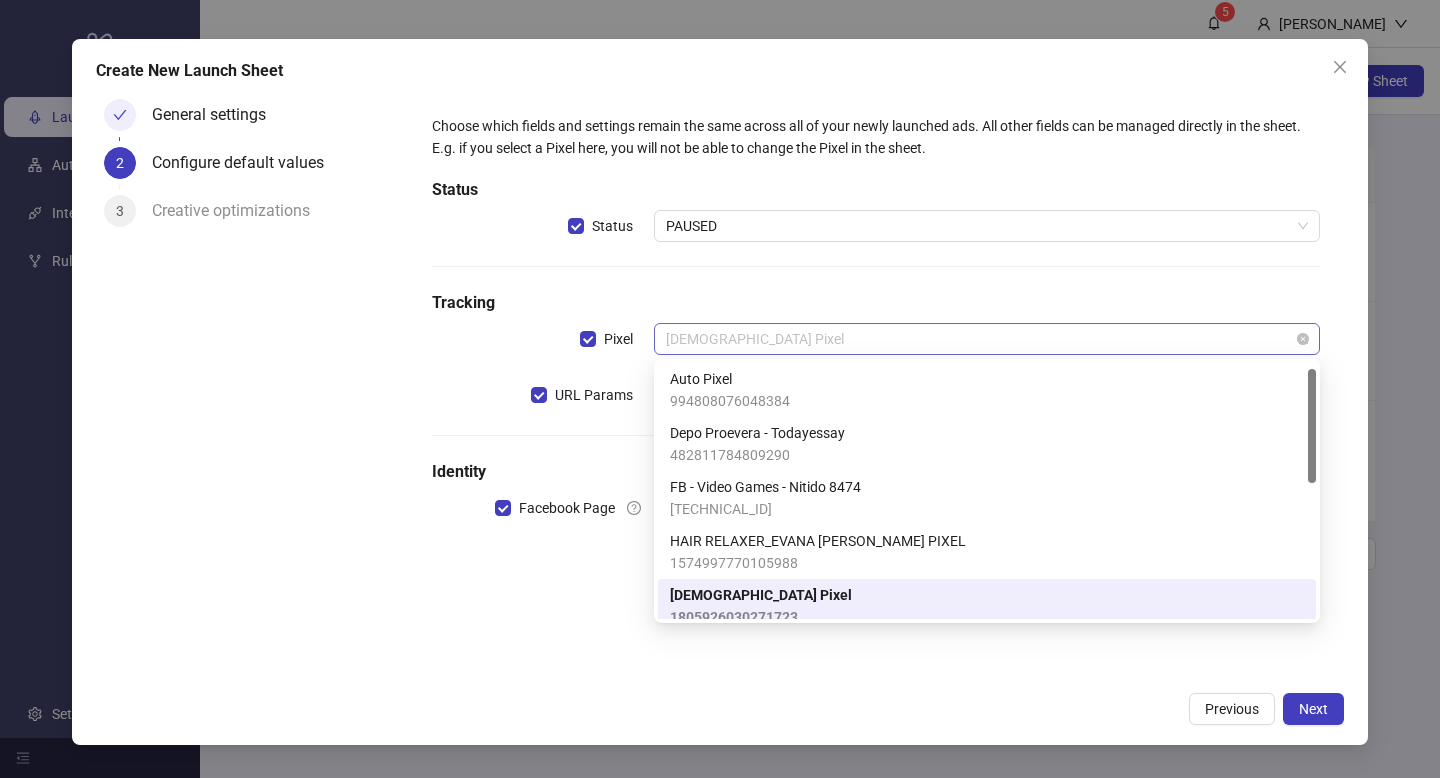 click on "[DEMOGRAPHIC_DATA] Pixel" at bounding box center [987, 339] 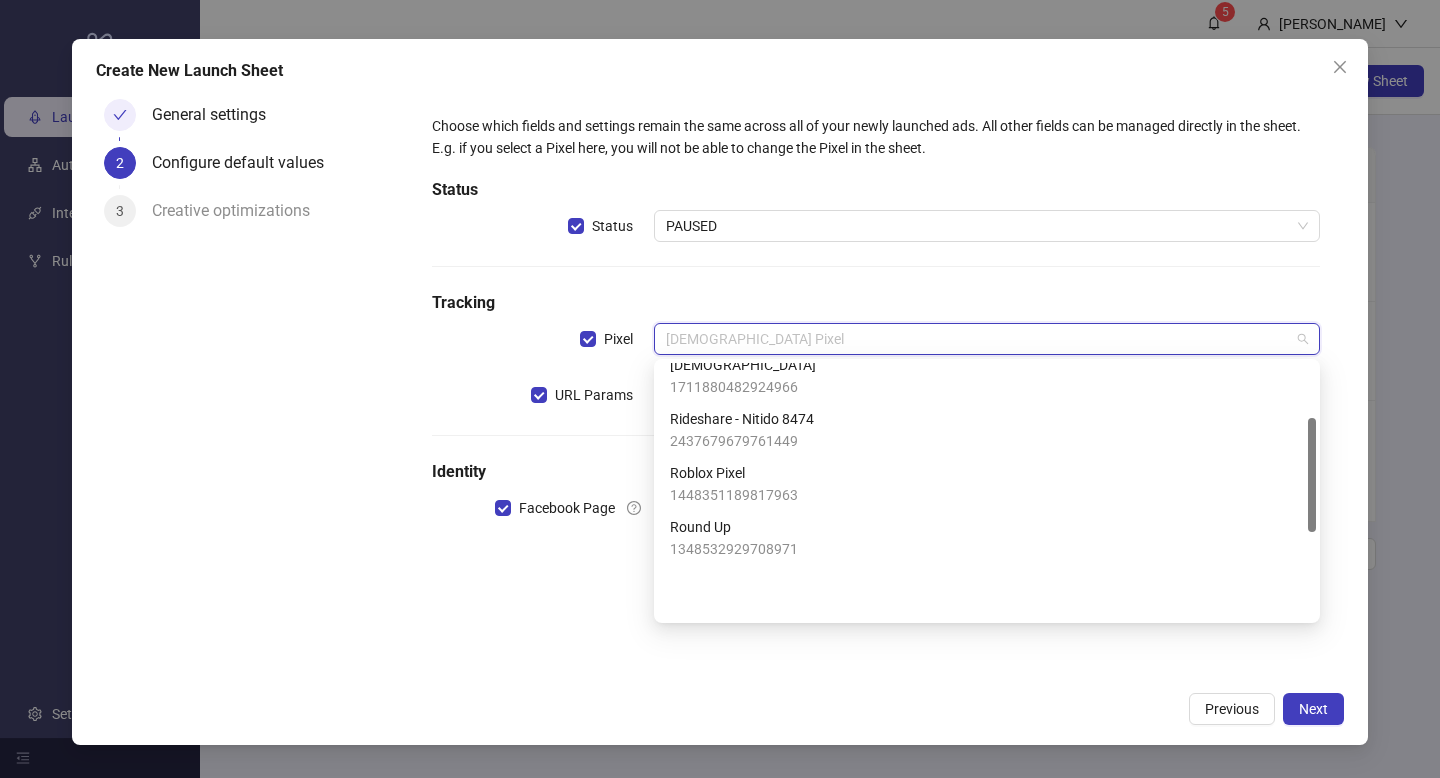 scroll, scrollTop: 338, scrollLeft: 0, axis: vertical 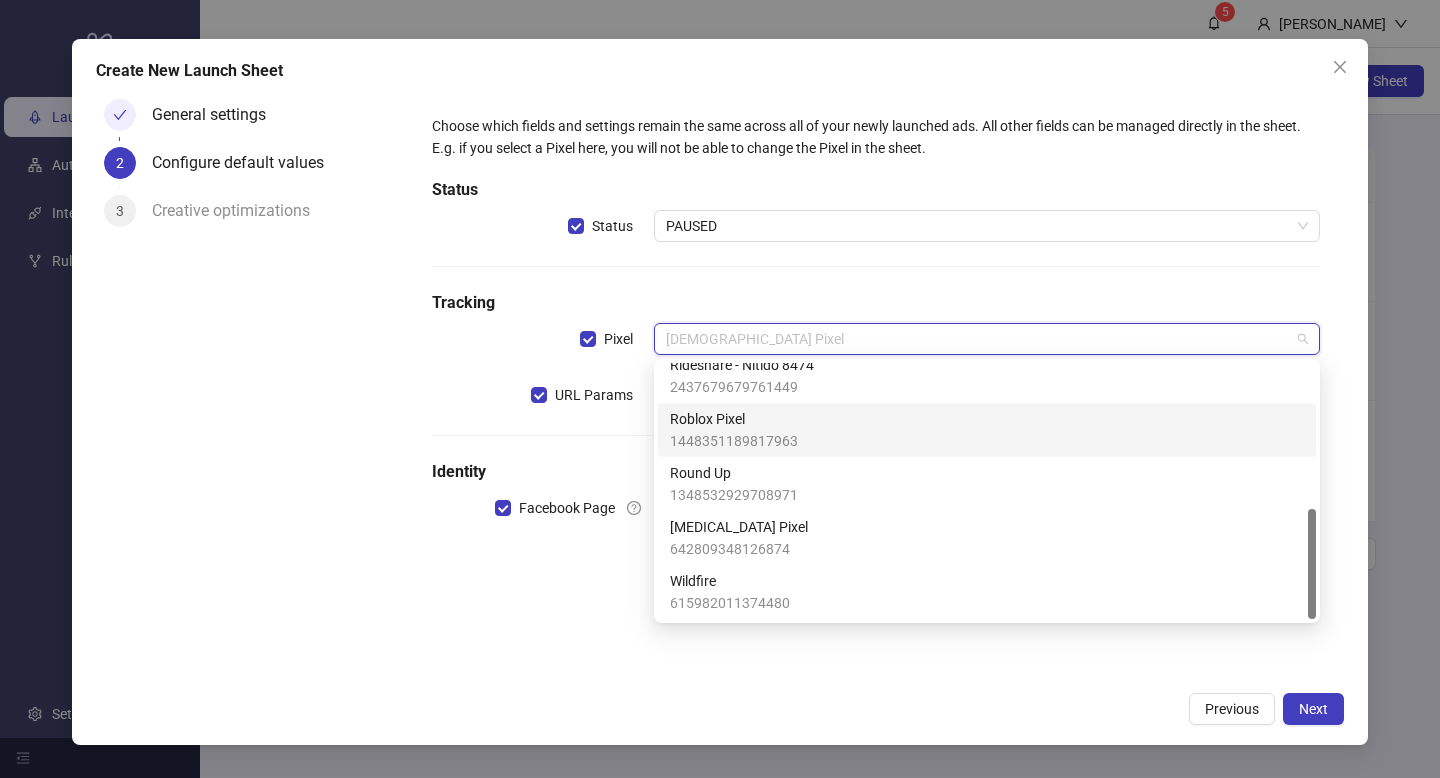 click on "1448351189817963" at bounding box center (734, 441) 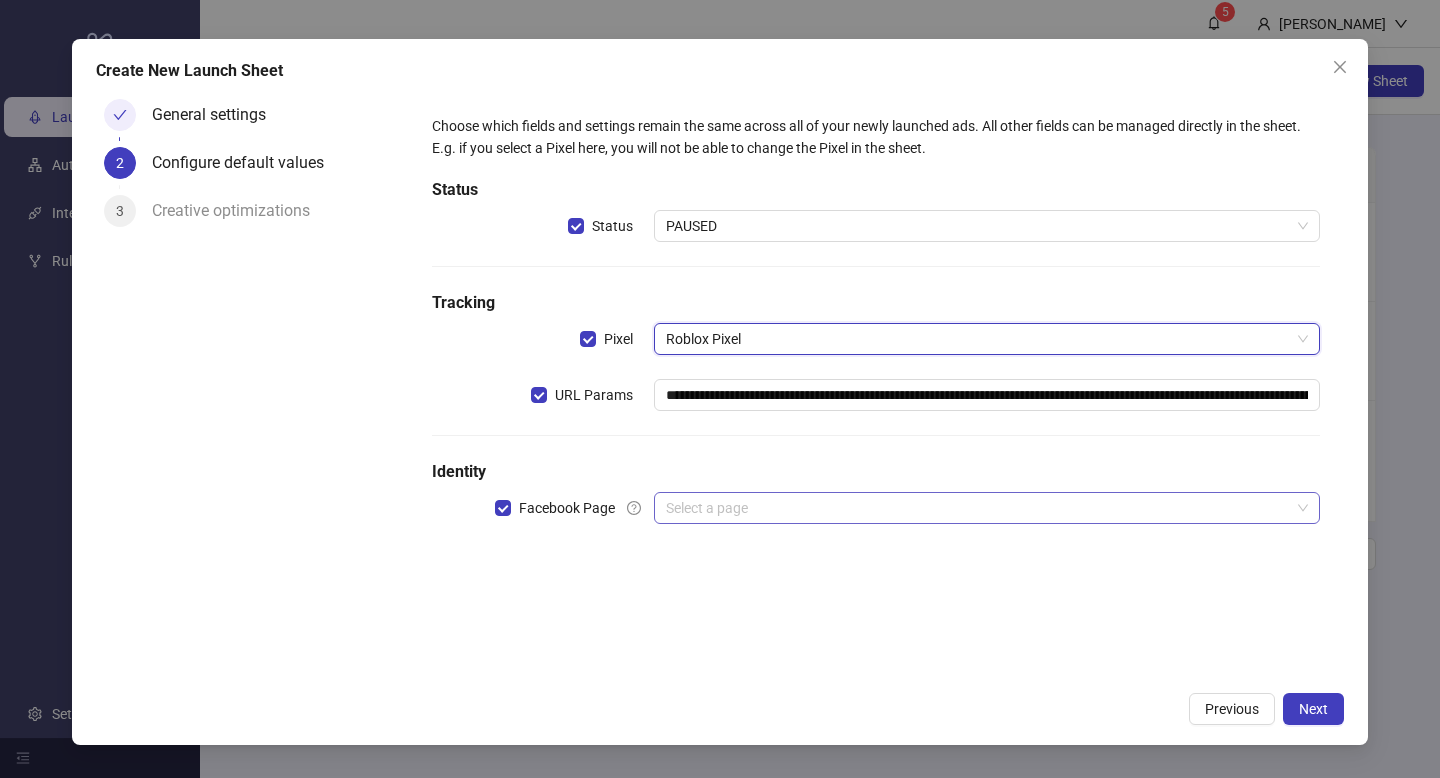 click at bounding box center (978, 508) 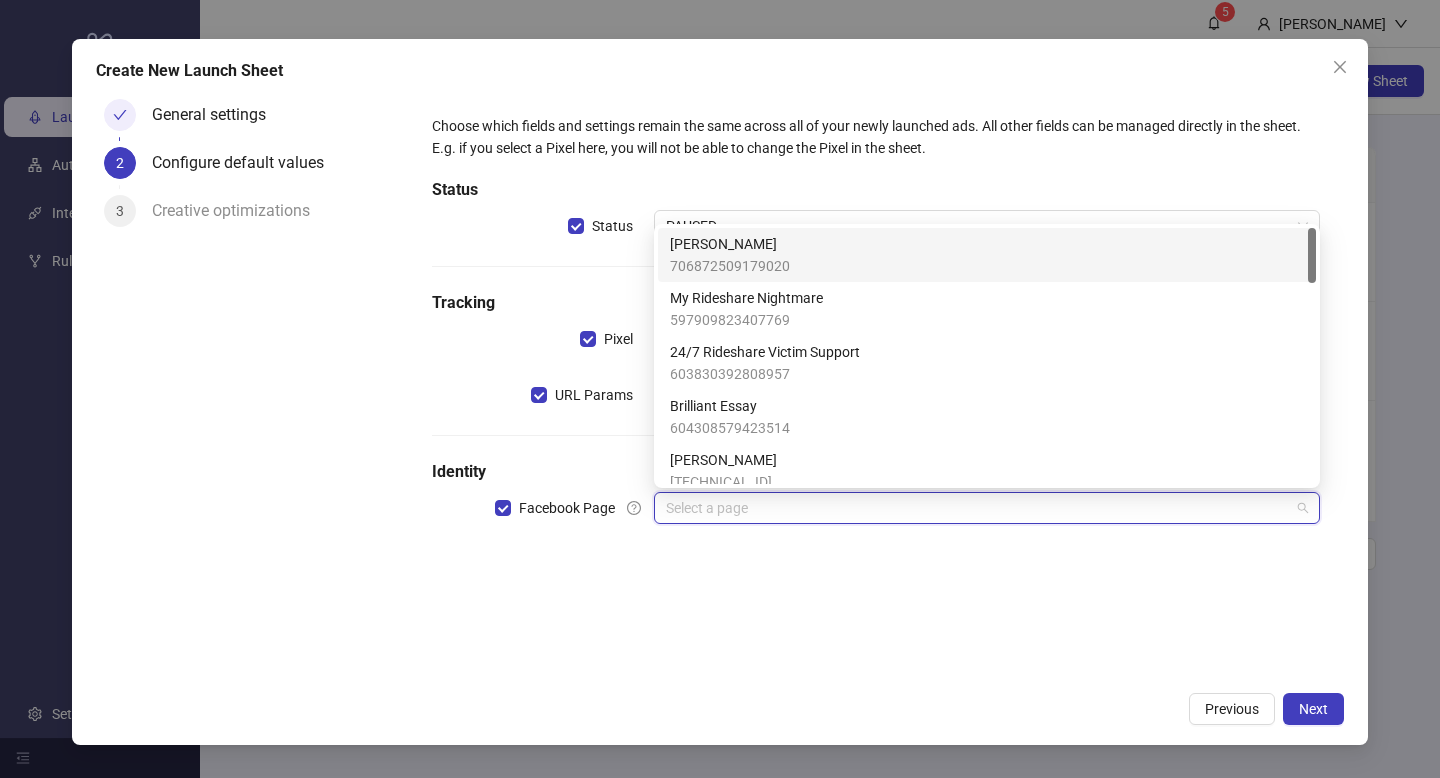 click on "[PERSON_NAME]" at bounding box center (730, 244) 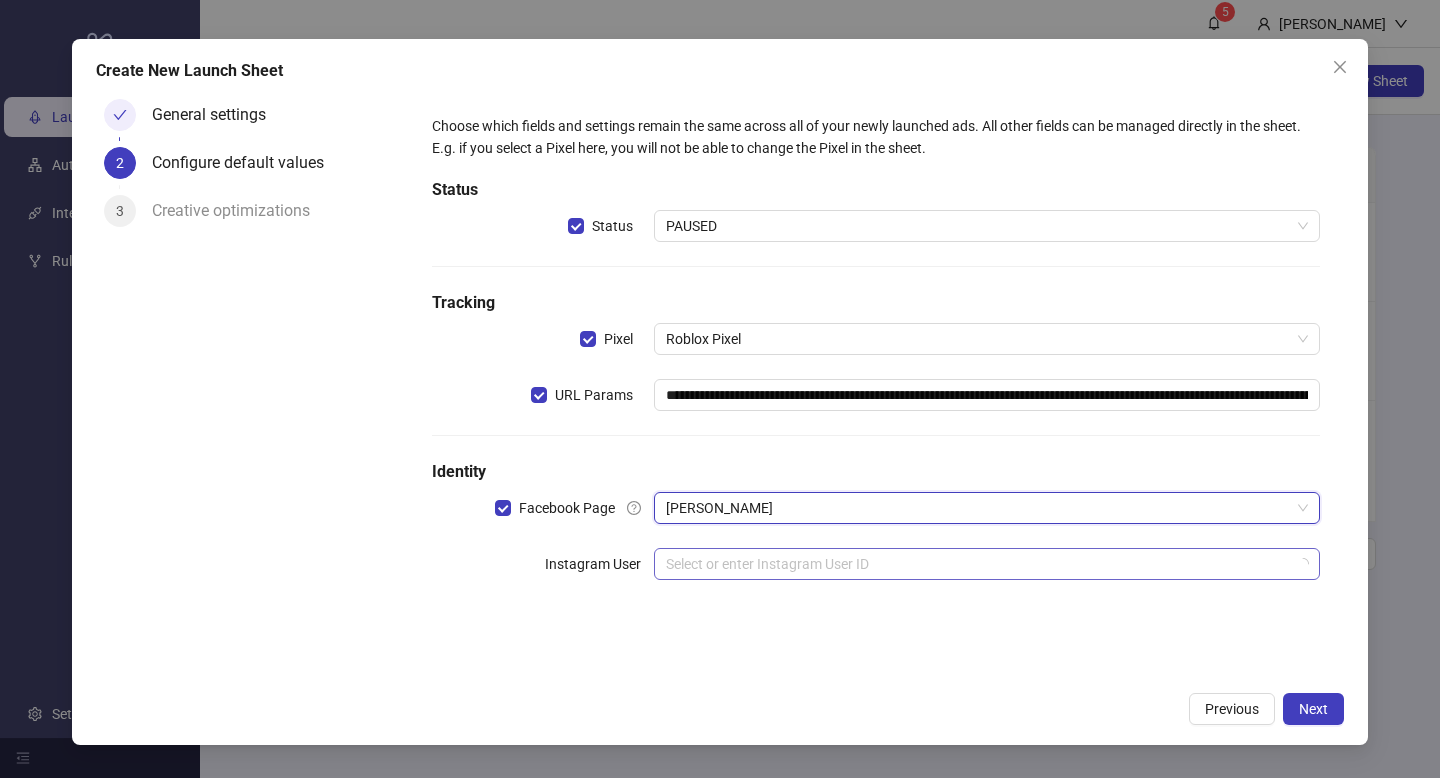 click at bounding box center (978, 564) 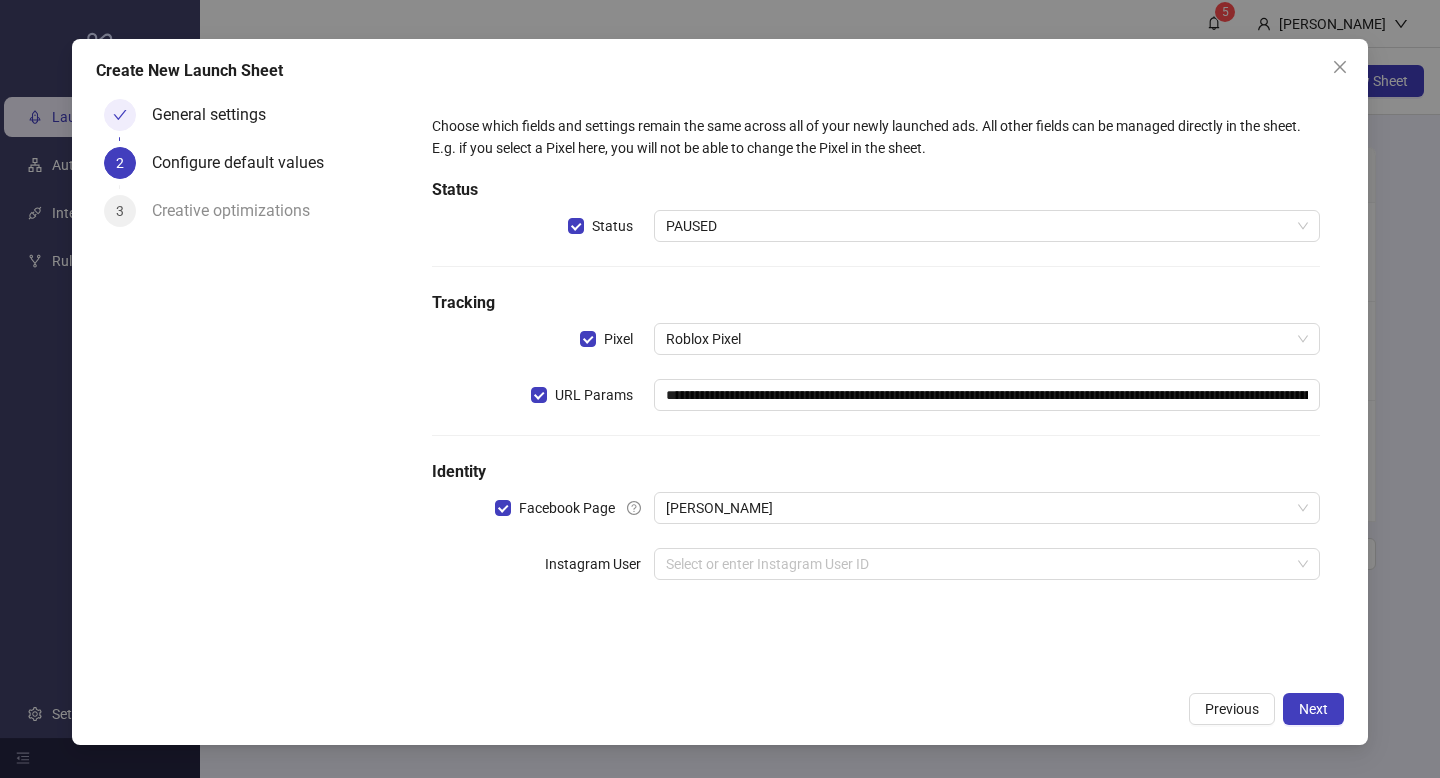 click on "**********" at bounding box center [876, 386] 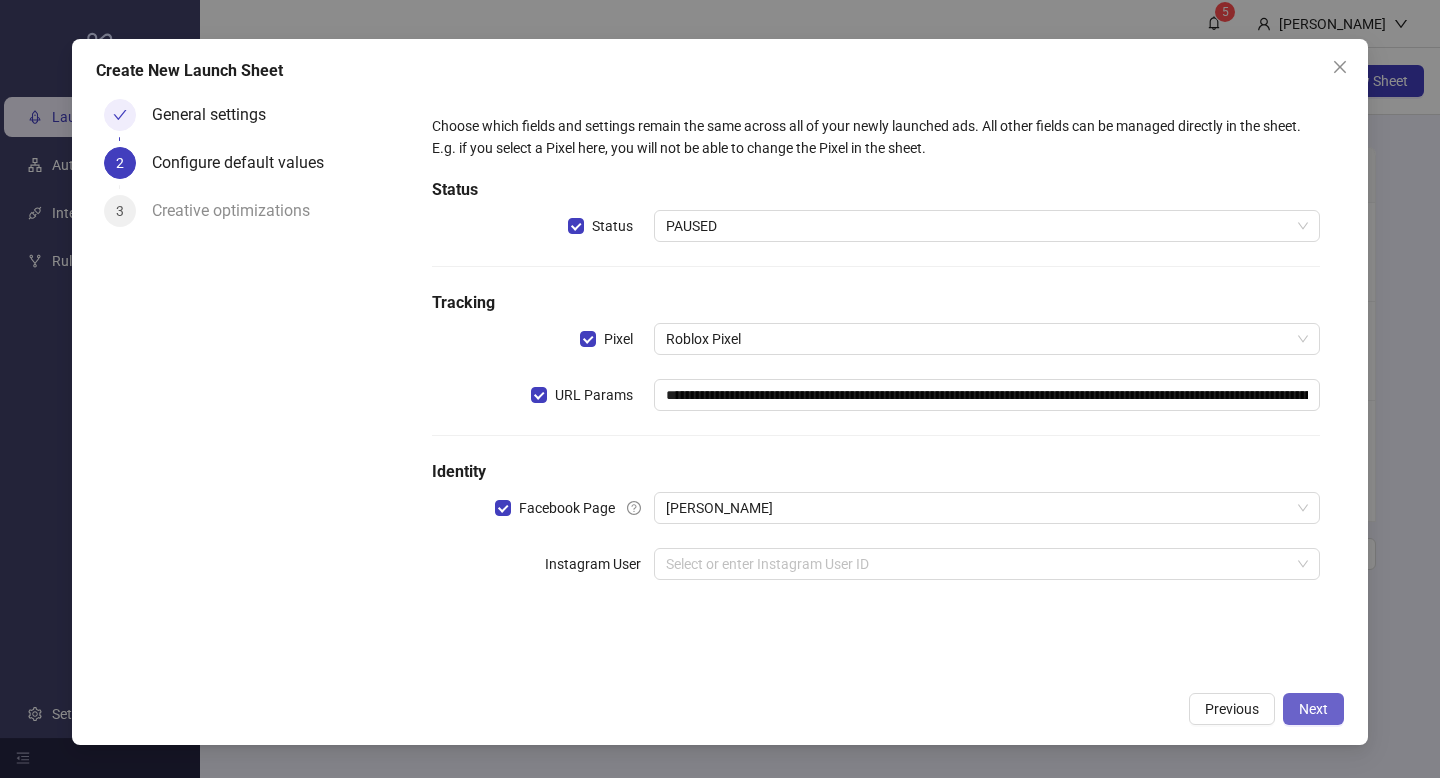 click on "Next" at bounding box center [1313, 709] 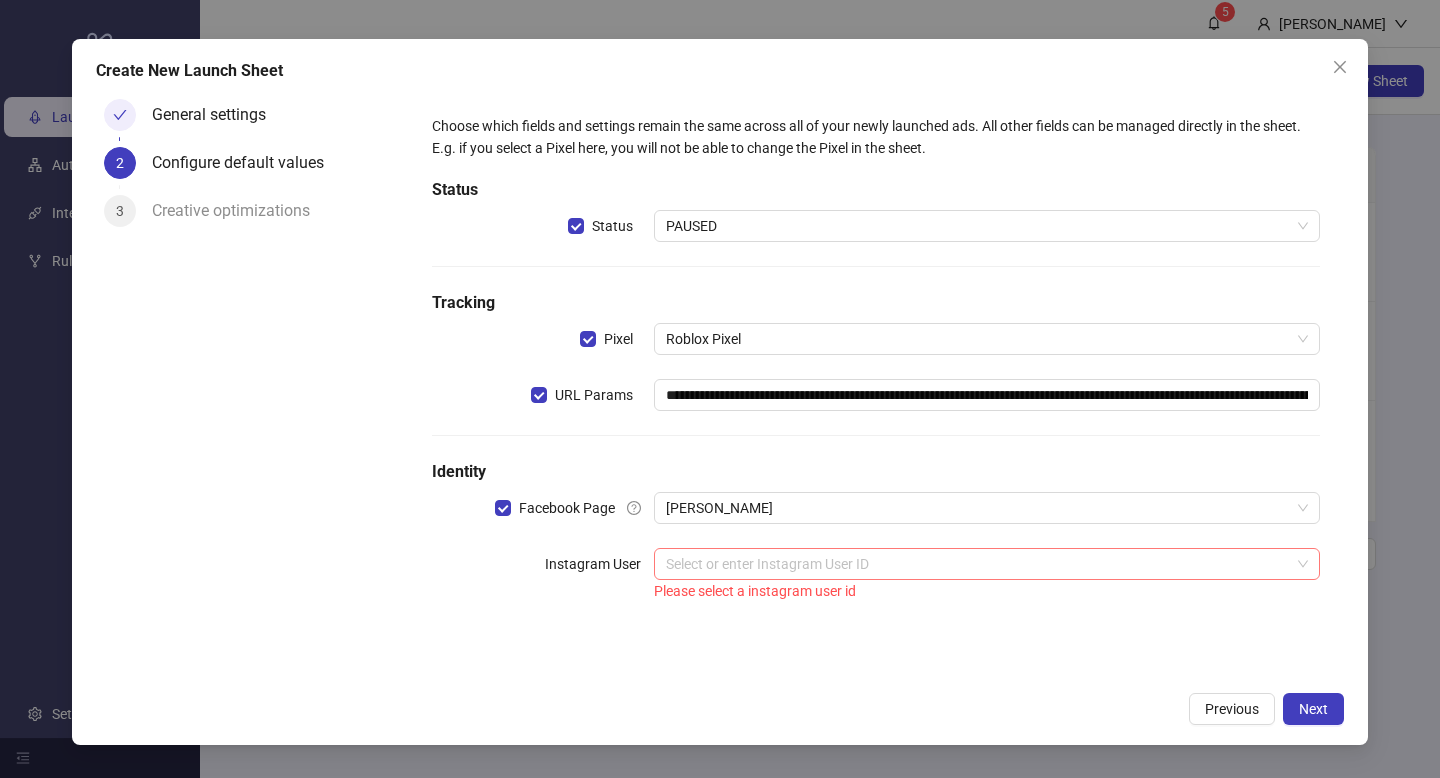 click at bounding box center (978, 564) 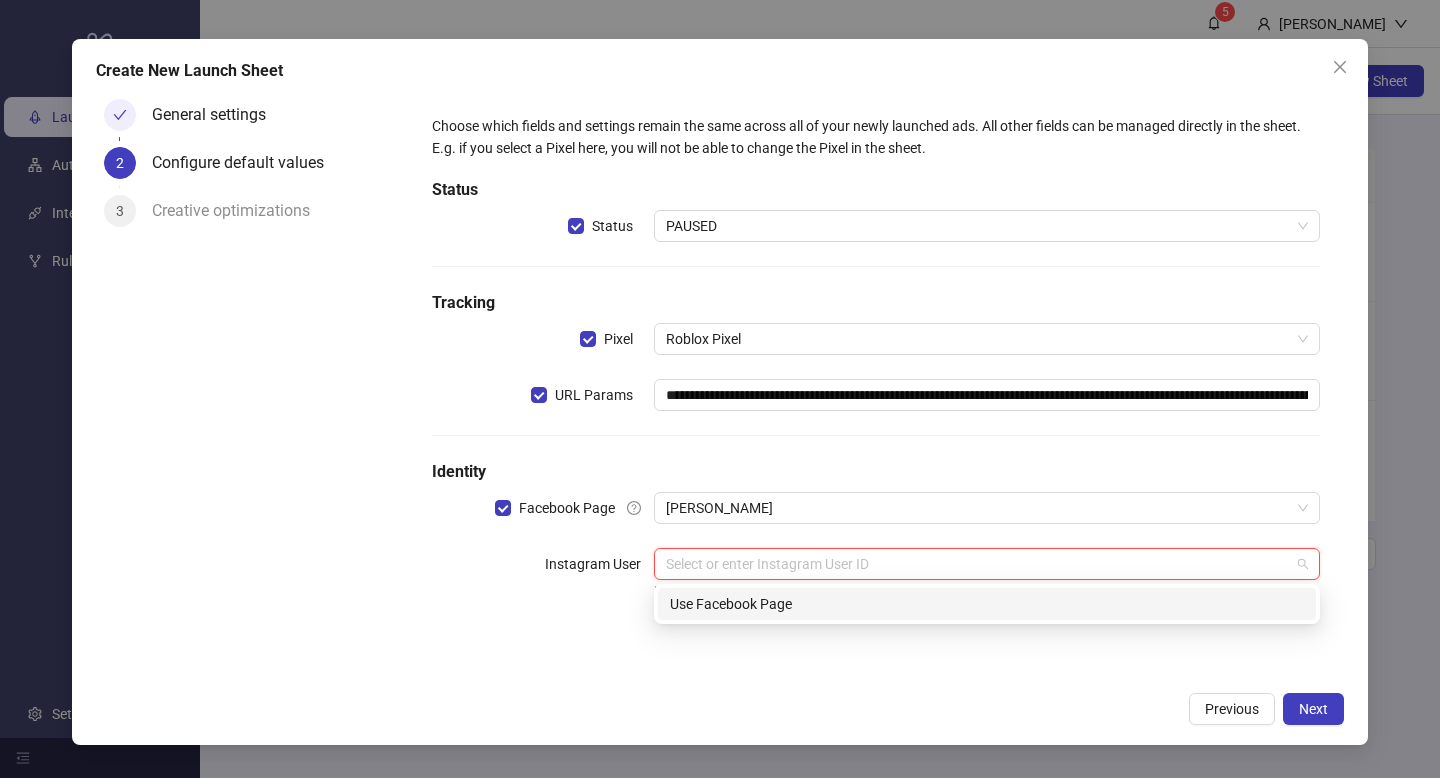 click on "Use Facebook Page" at bounding box center (987, 604) 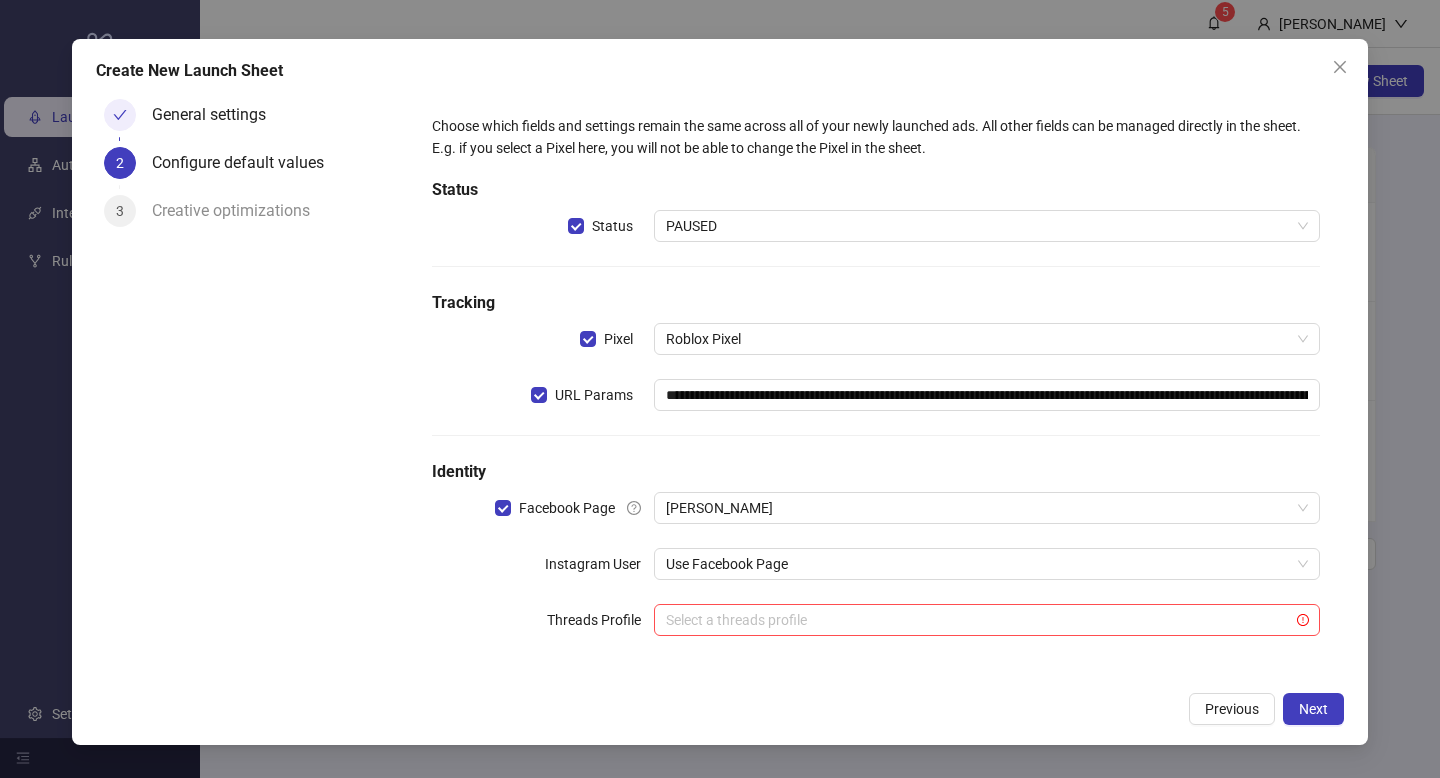 drag, startPoint x: 862, startPoint y: 676, endPoint x: 823, endPoint y: 648, distance: 48.010414 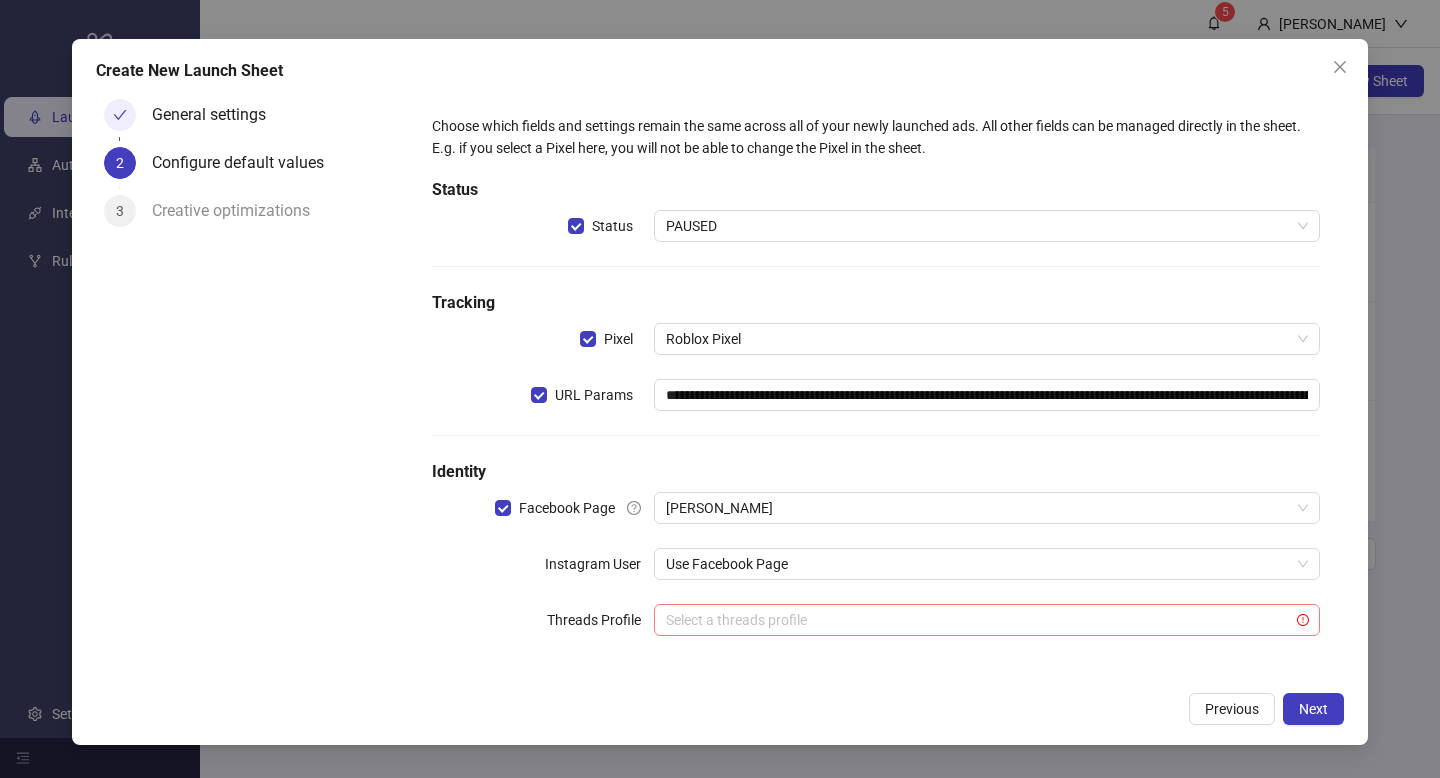 click at bounding box center [978, 620] 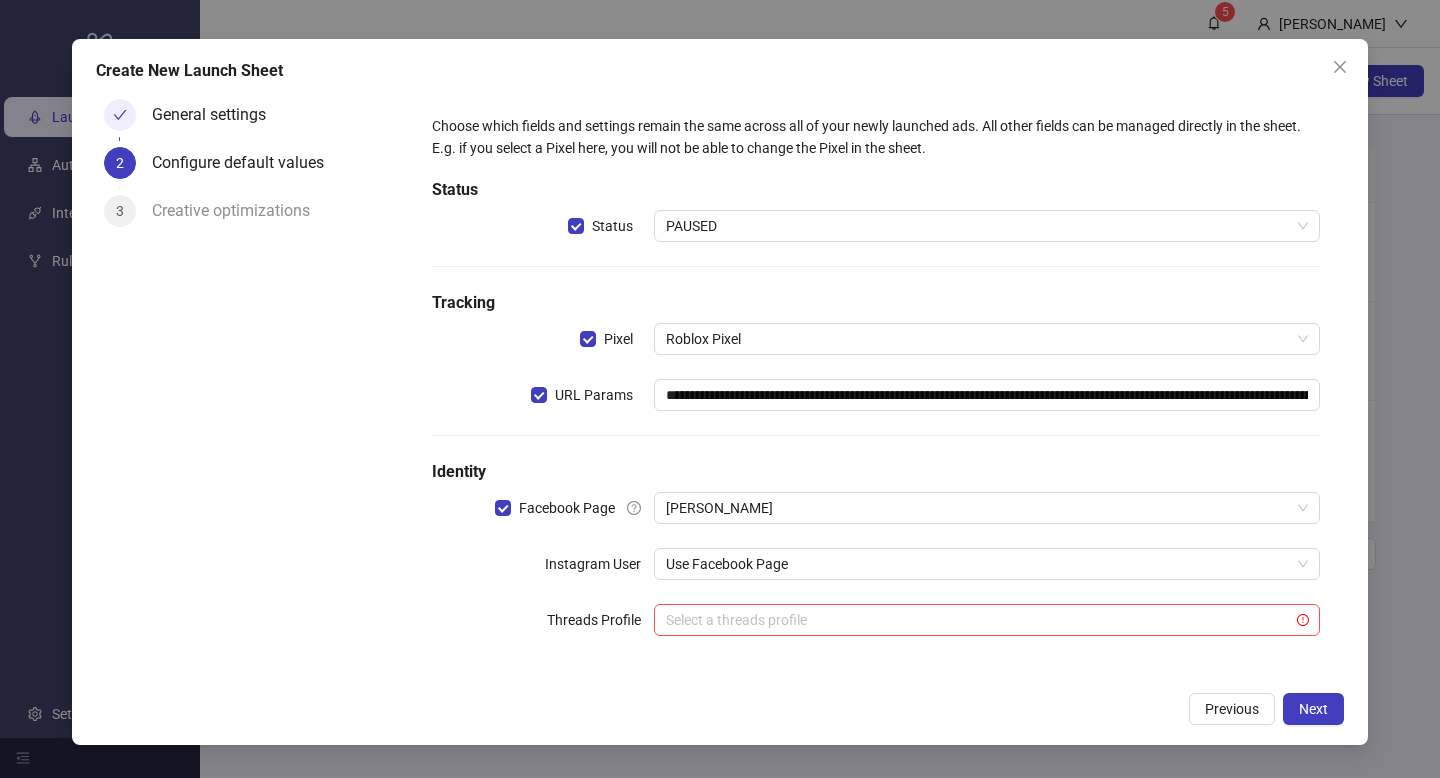 drag, startPoint x: 480, startPoint y: 649, endPoint x: 832, endPoint y: 680, distance: 353.36243 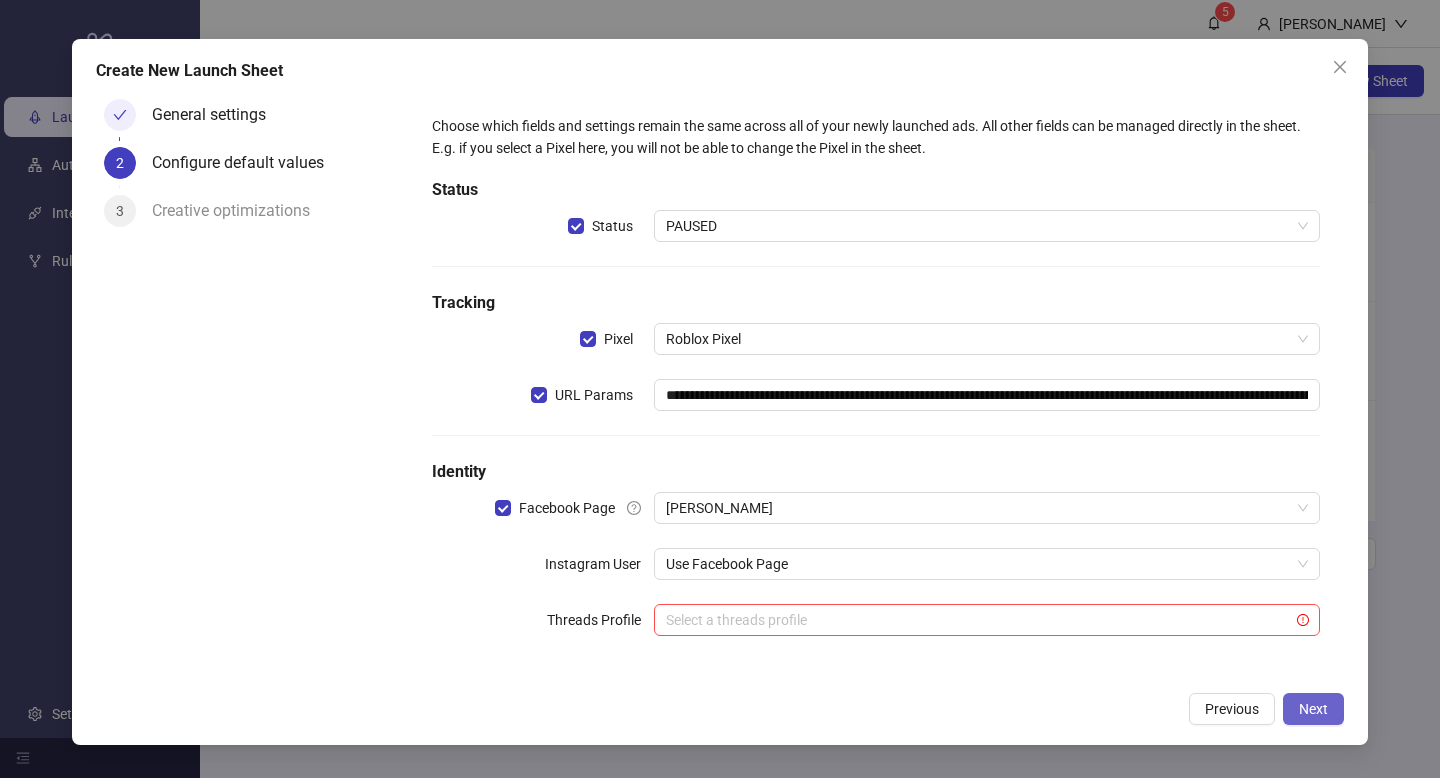 click on "Next" at bounding box center (1313, 709) 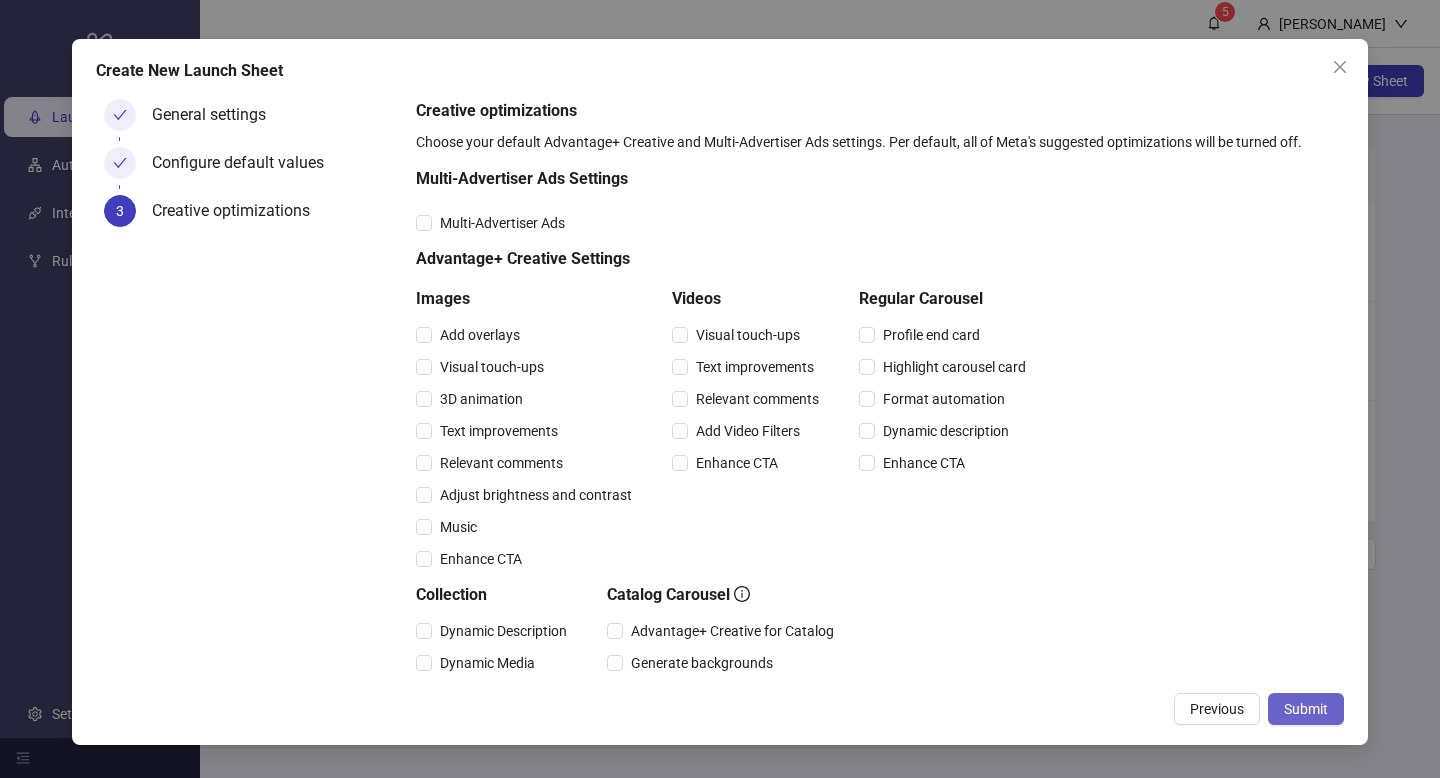 click on "Submit" at bounding box center [1306, 709] 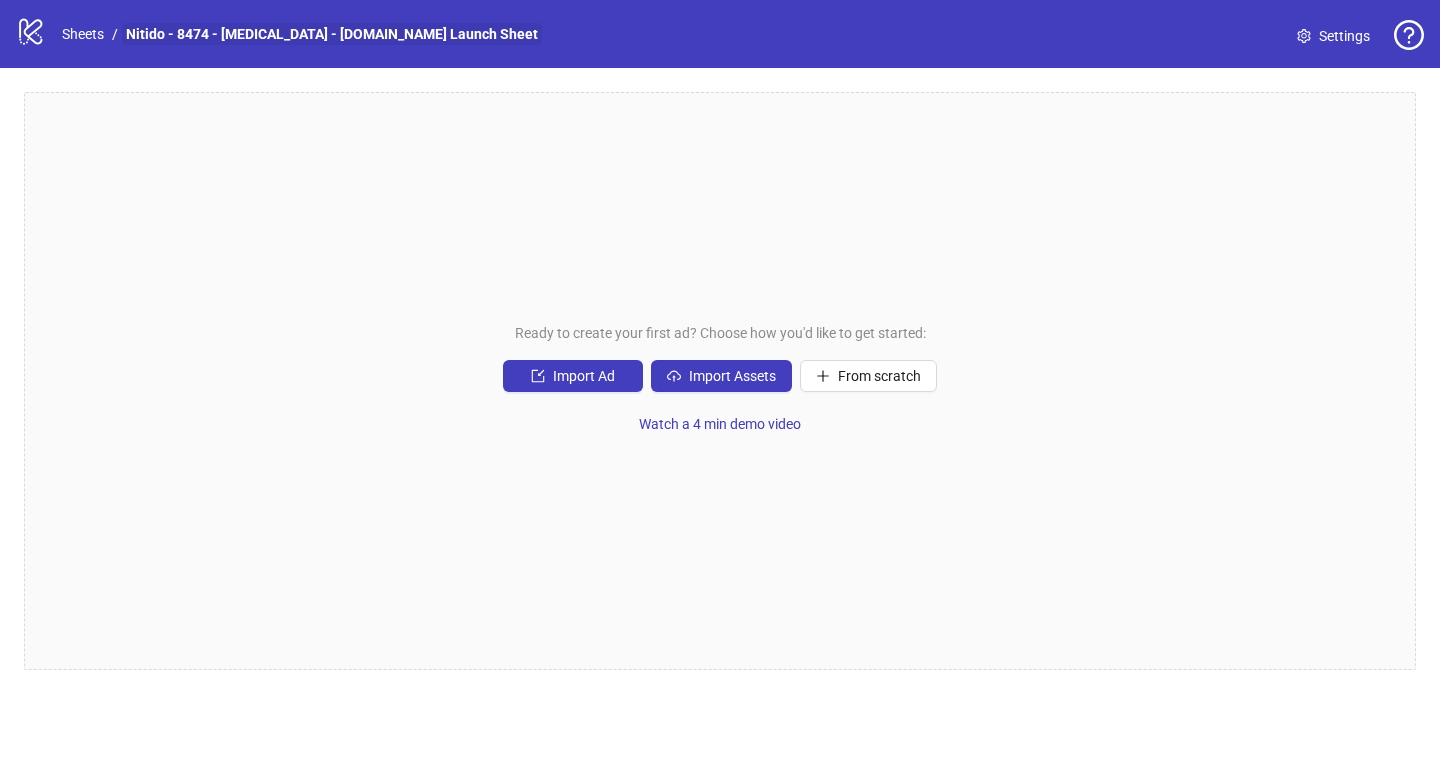 click on "Nitido - 8474 - [MEDICAL_DATA] - [DOMAIN_NAME] Launch Sheet" at bounding box center [332, 34] 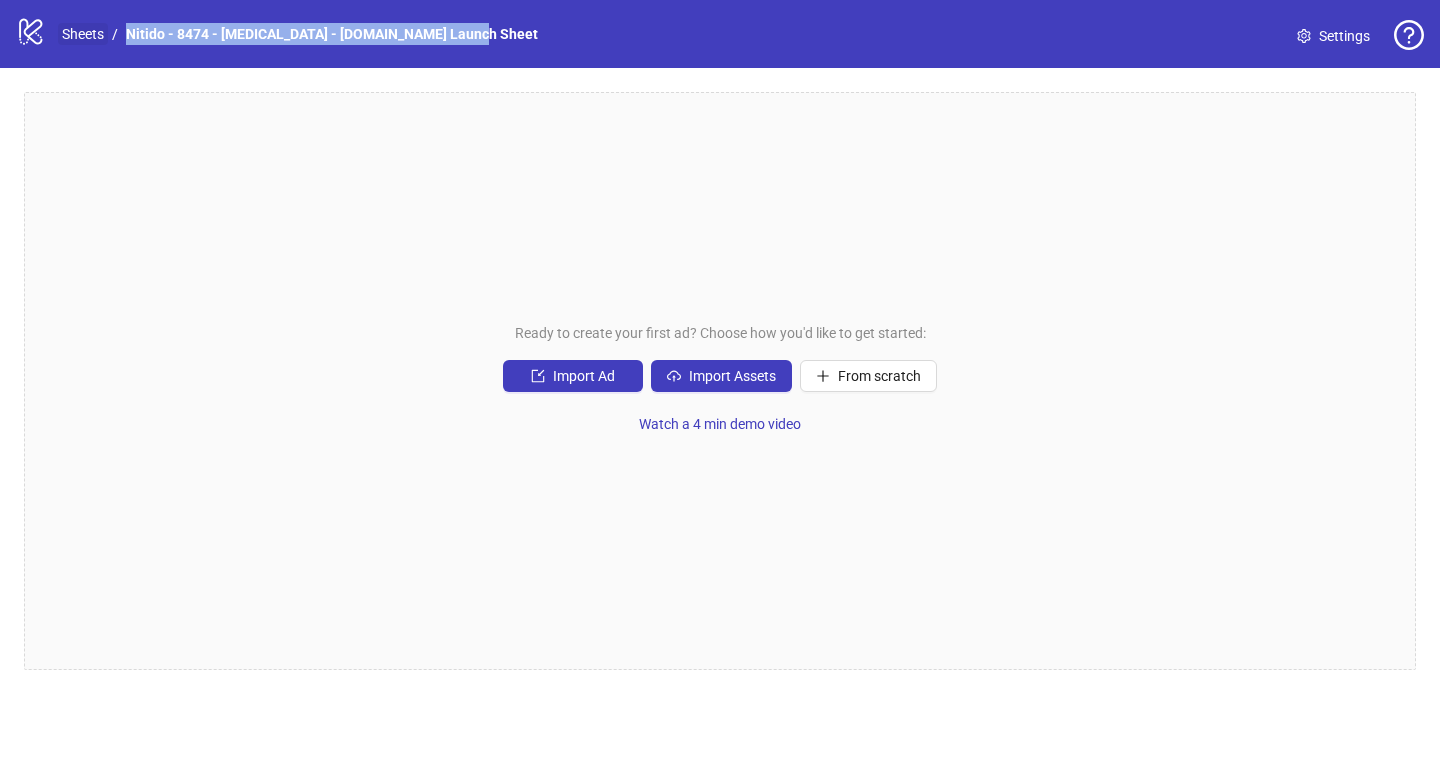 click on "Sheets" at bounding box center (83, 34) 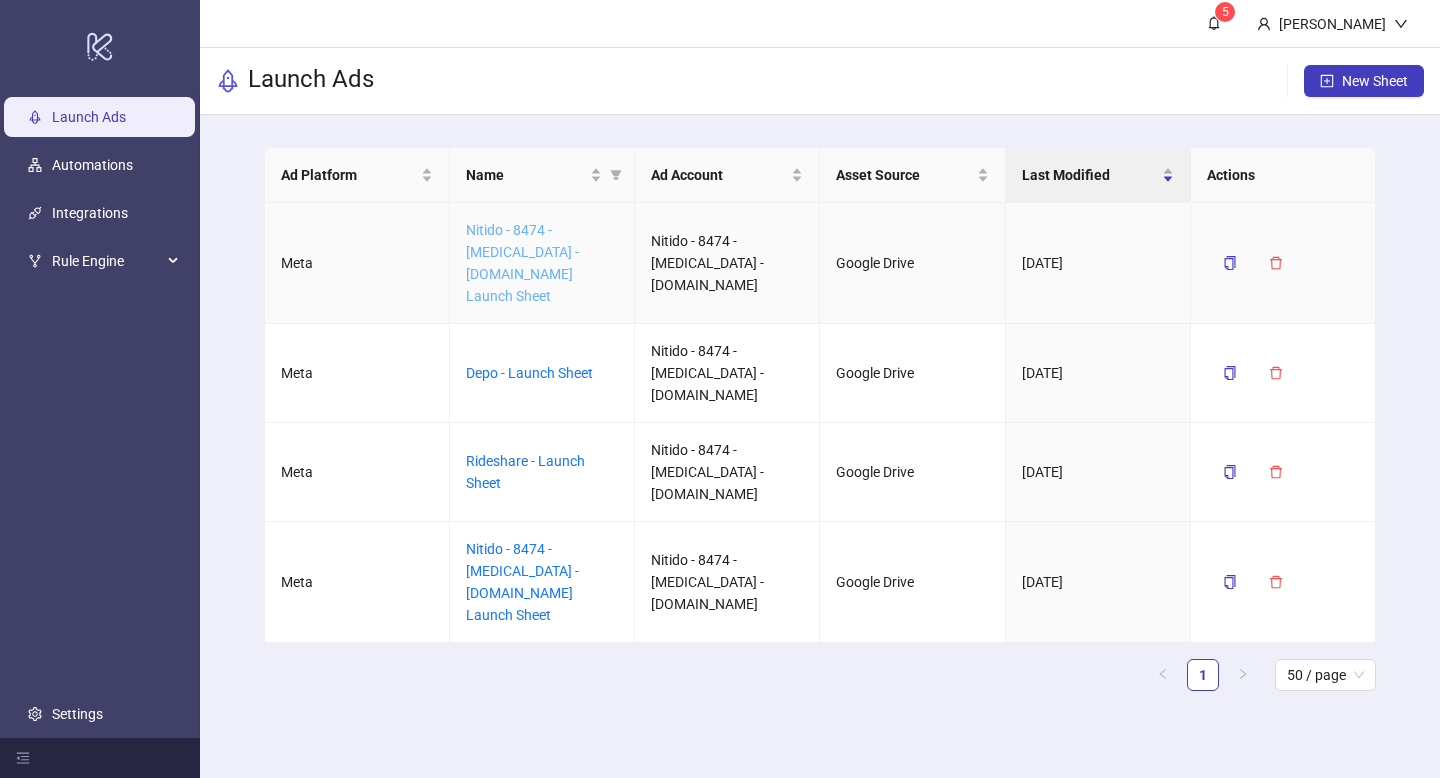 click on "Nitido - 8474 - [MEDICAL_DATA] - [DOMAIN_NAME] Launch Sheet" at bounding box center [522, 263] 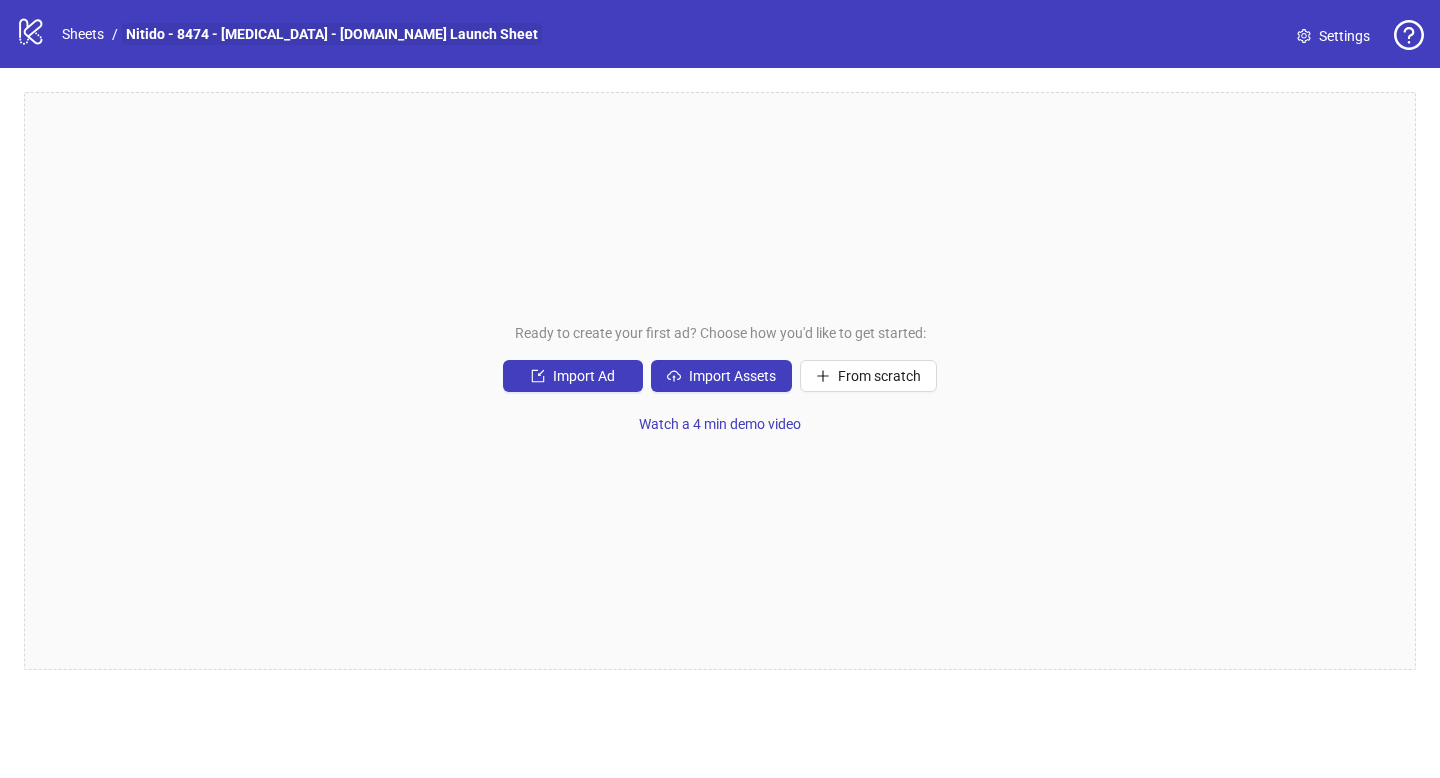click on "Nitido - 8474 - [MEDICAL_DATA] - [DOMAIN_NAME] Launch Sheet" at bounding box center (332, 34) 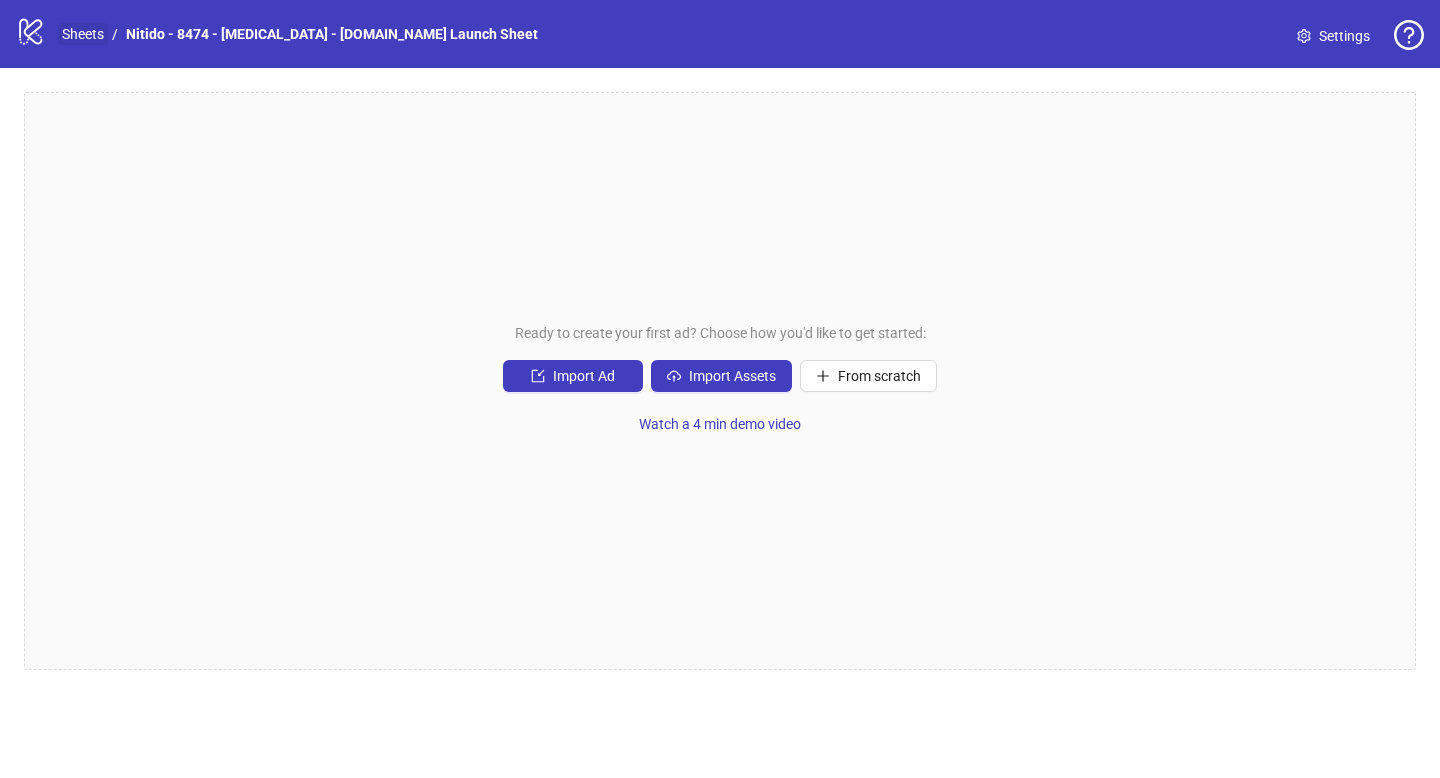click on "Sheets" at bounding box center [83, 34] 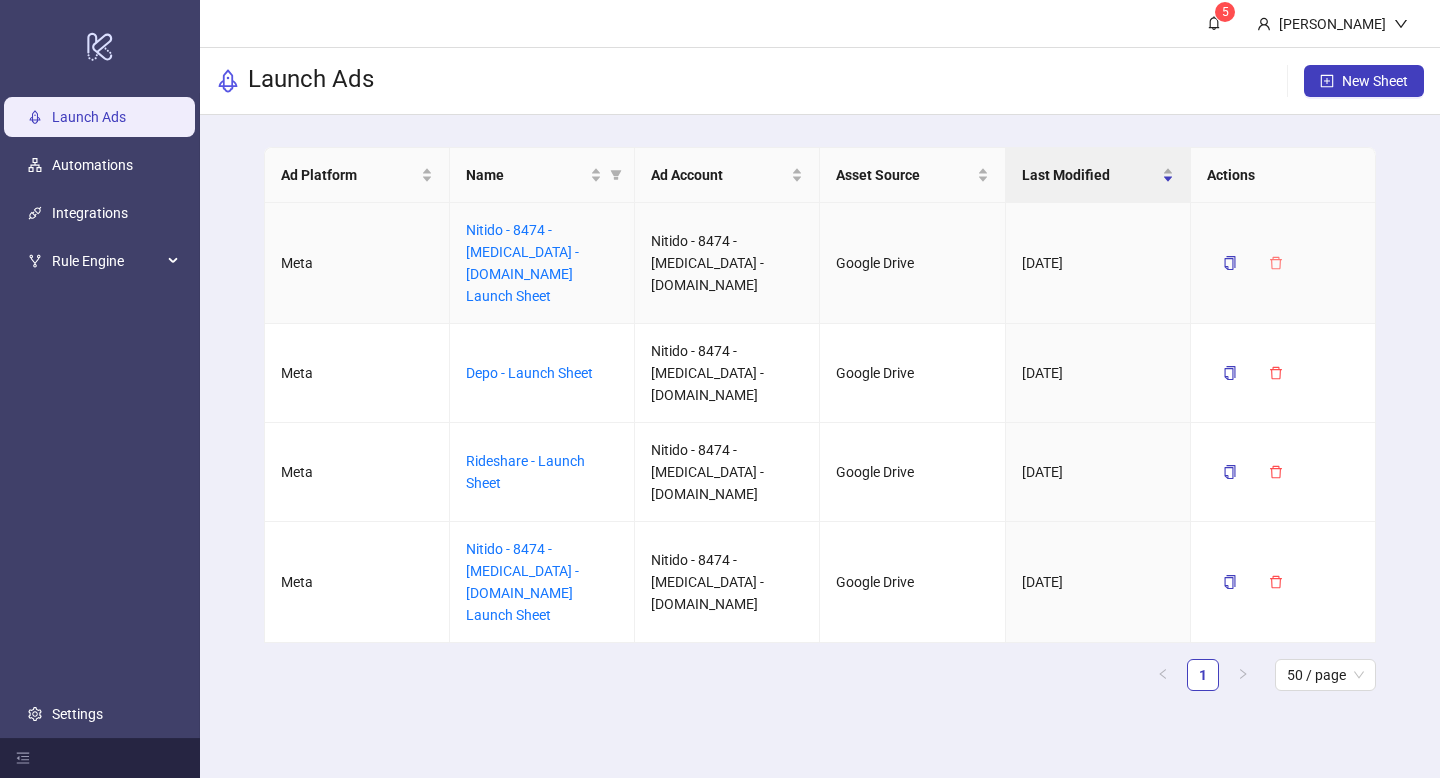 click at bounding box center [1276, 263] 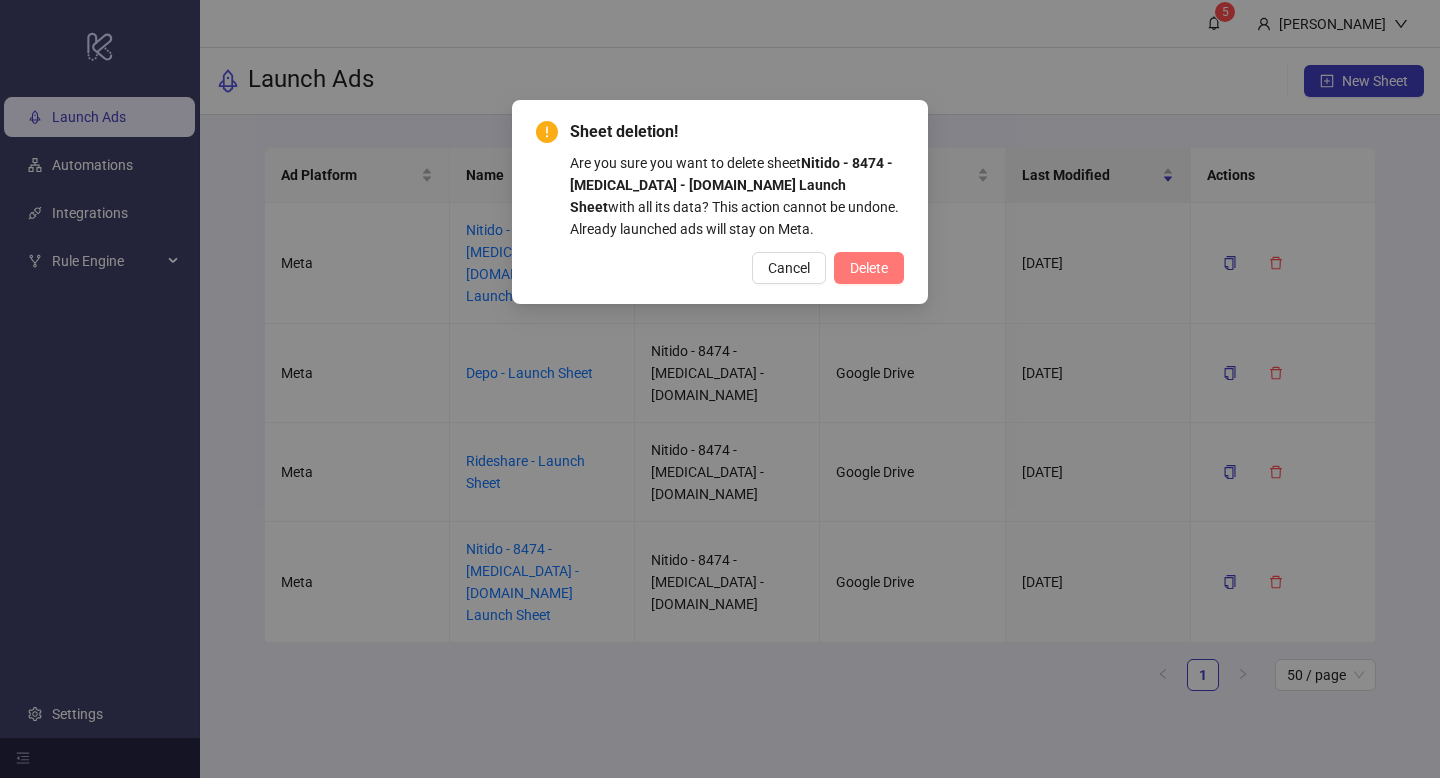 click on "Delete" at bounding box center [869, 268] 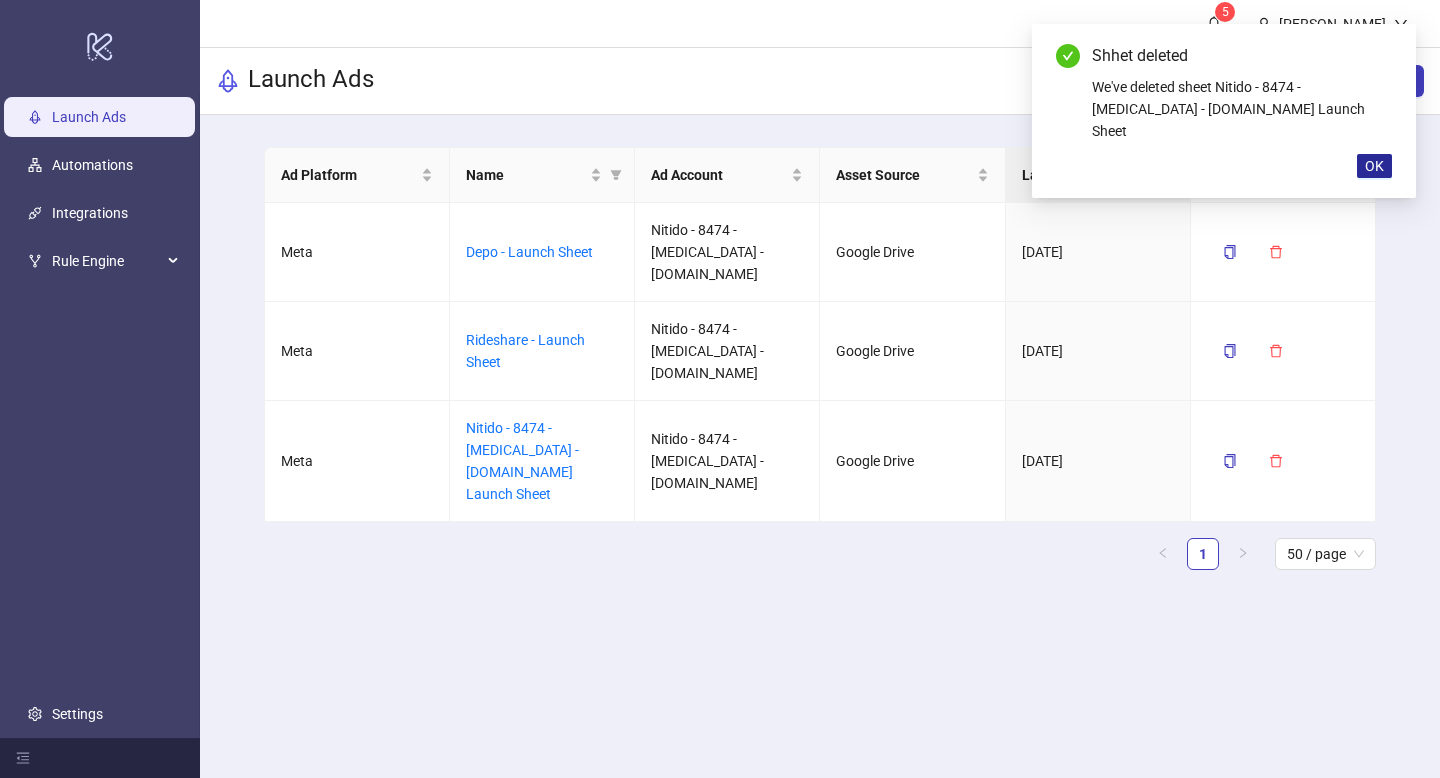 click on "OK" at bounding box center [1374, 166] 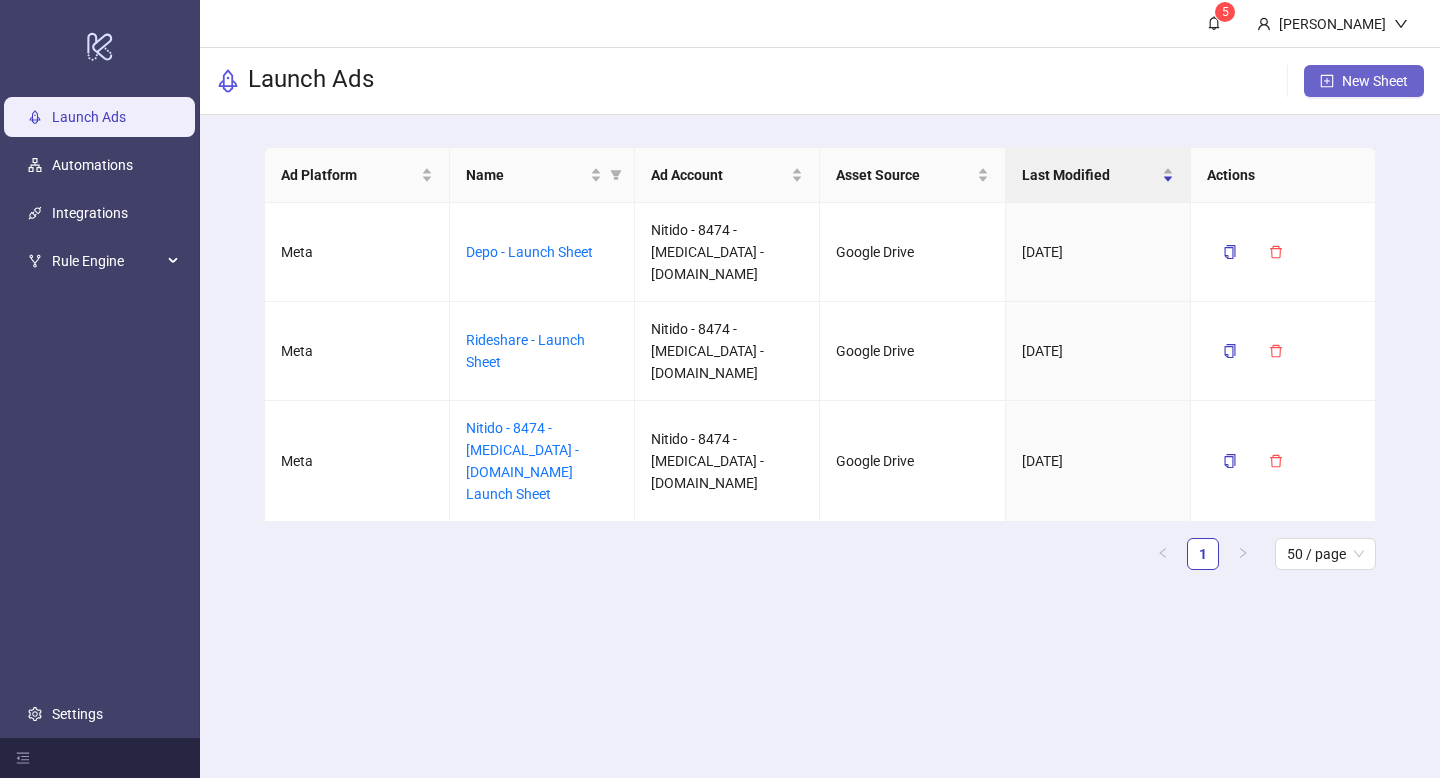click on "New Sheet" at bounding box center [1375, 81] 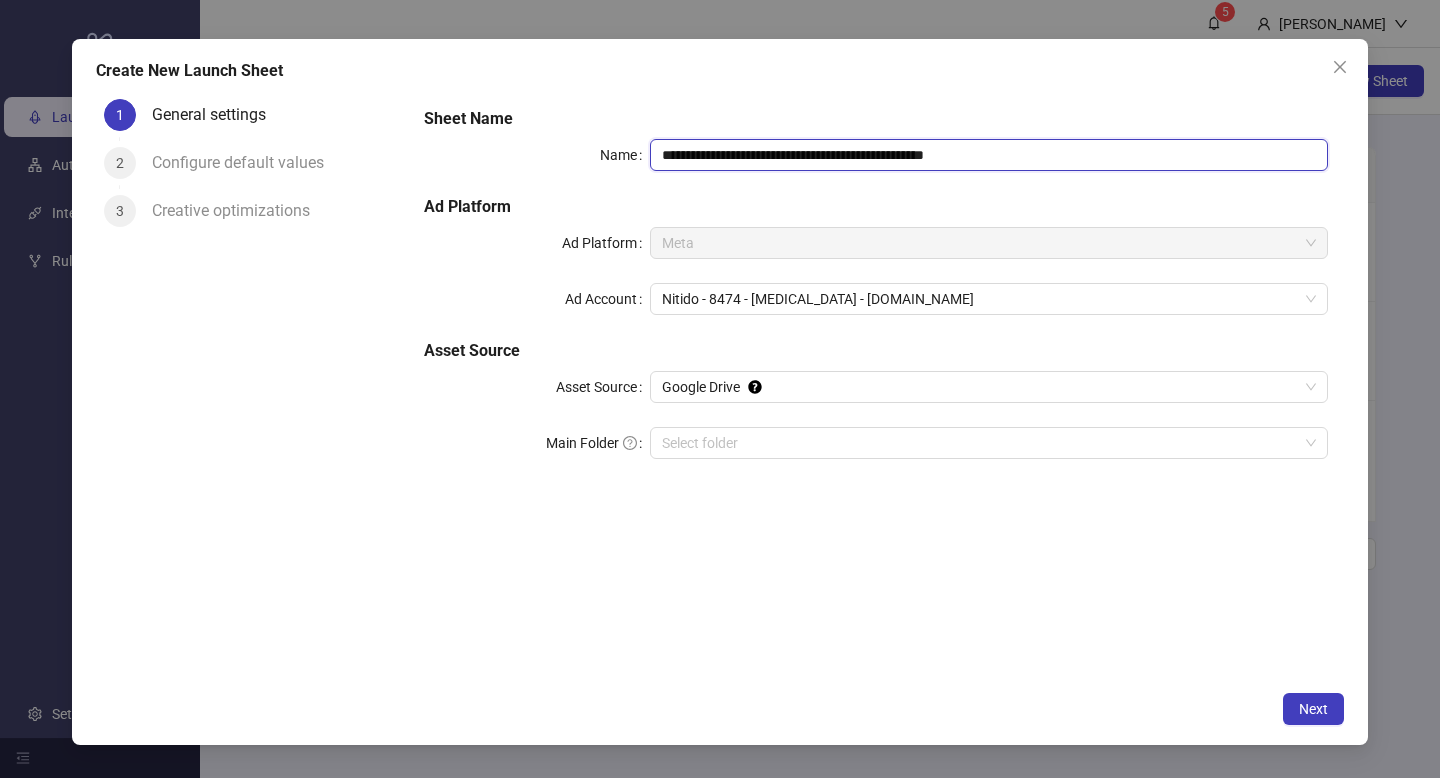 click on "**********" at bounding box center [989, 155] 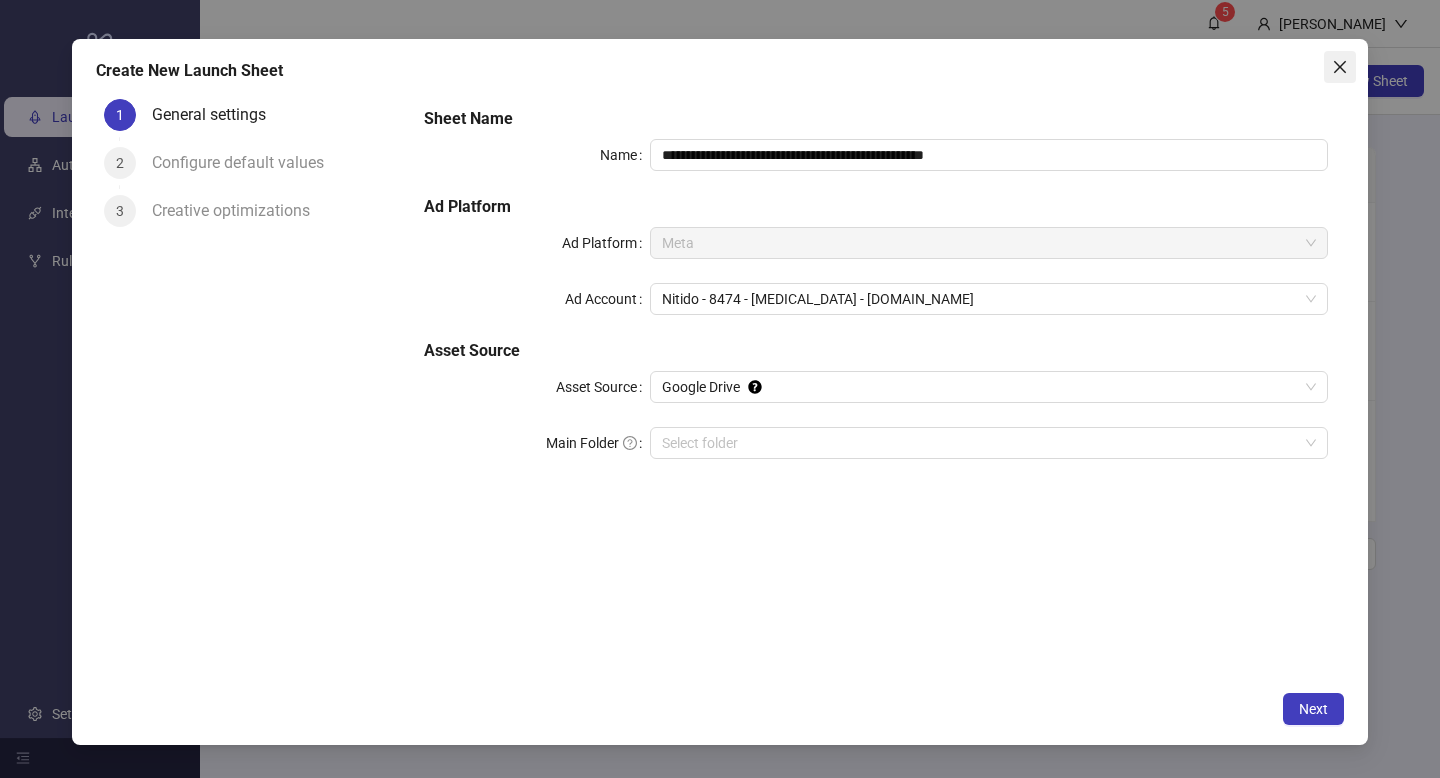 click 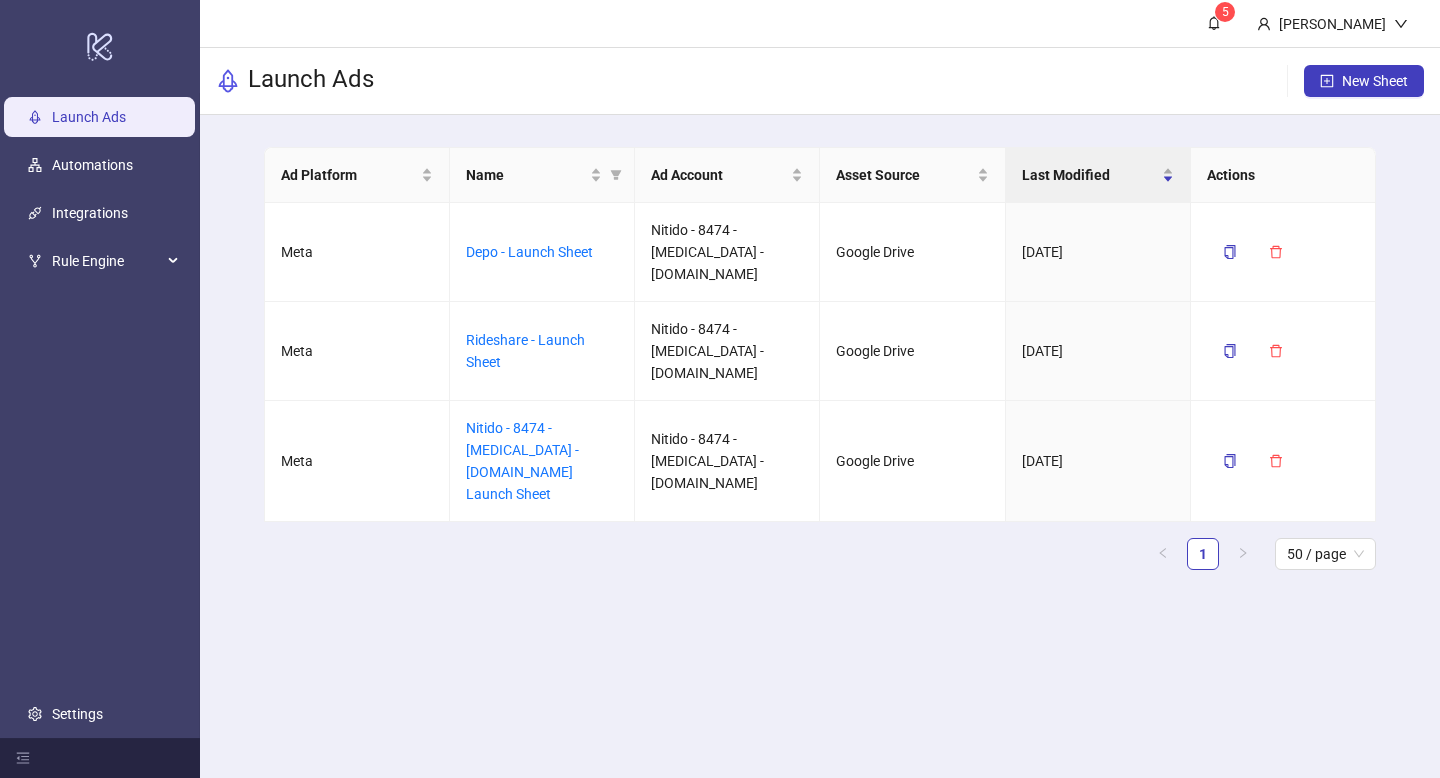 click on "New Sheet" at bounding box center [1364, 81] 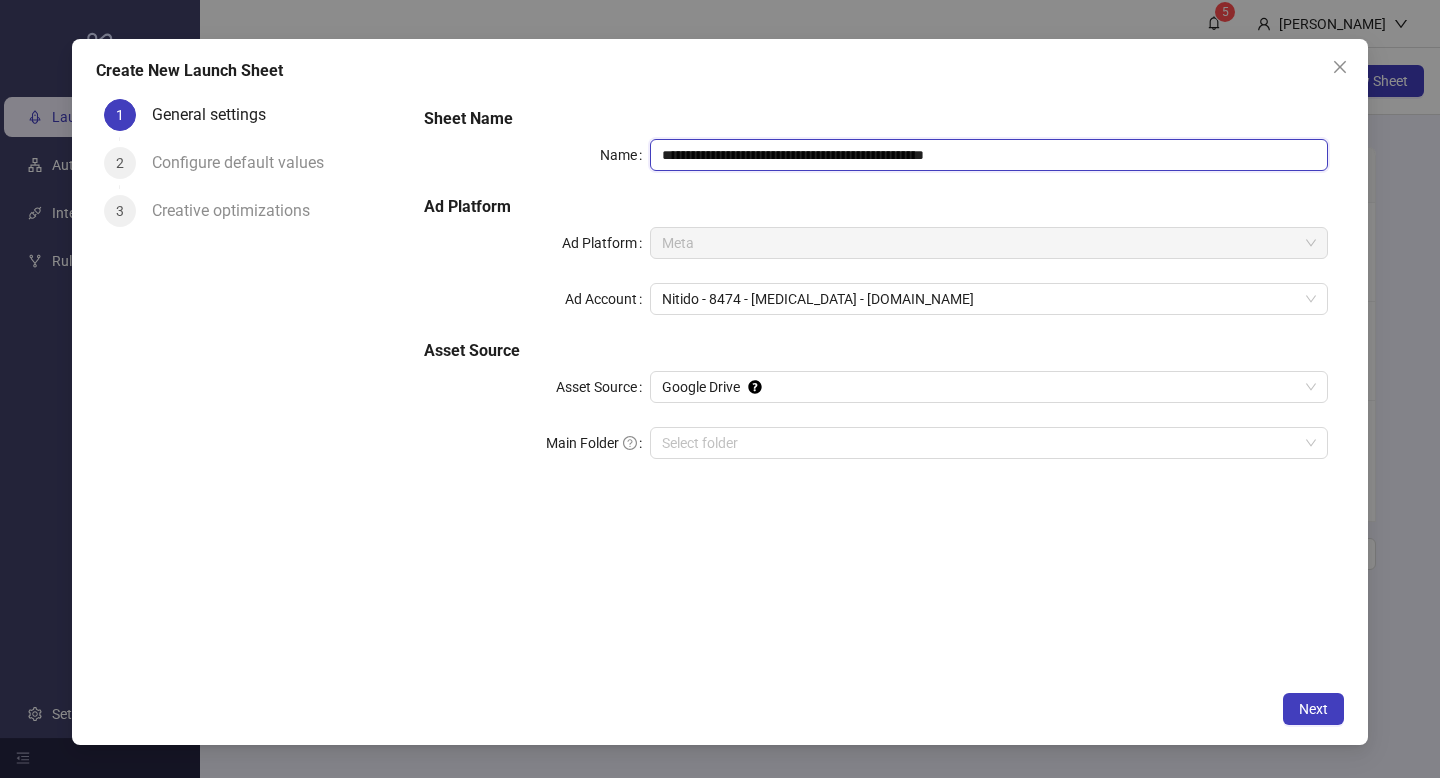 click on "**********" at bounding box center [989, 155] 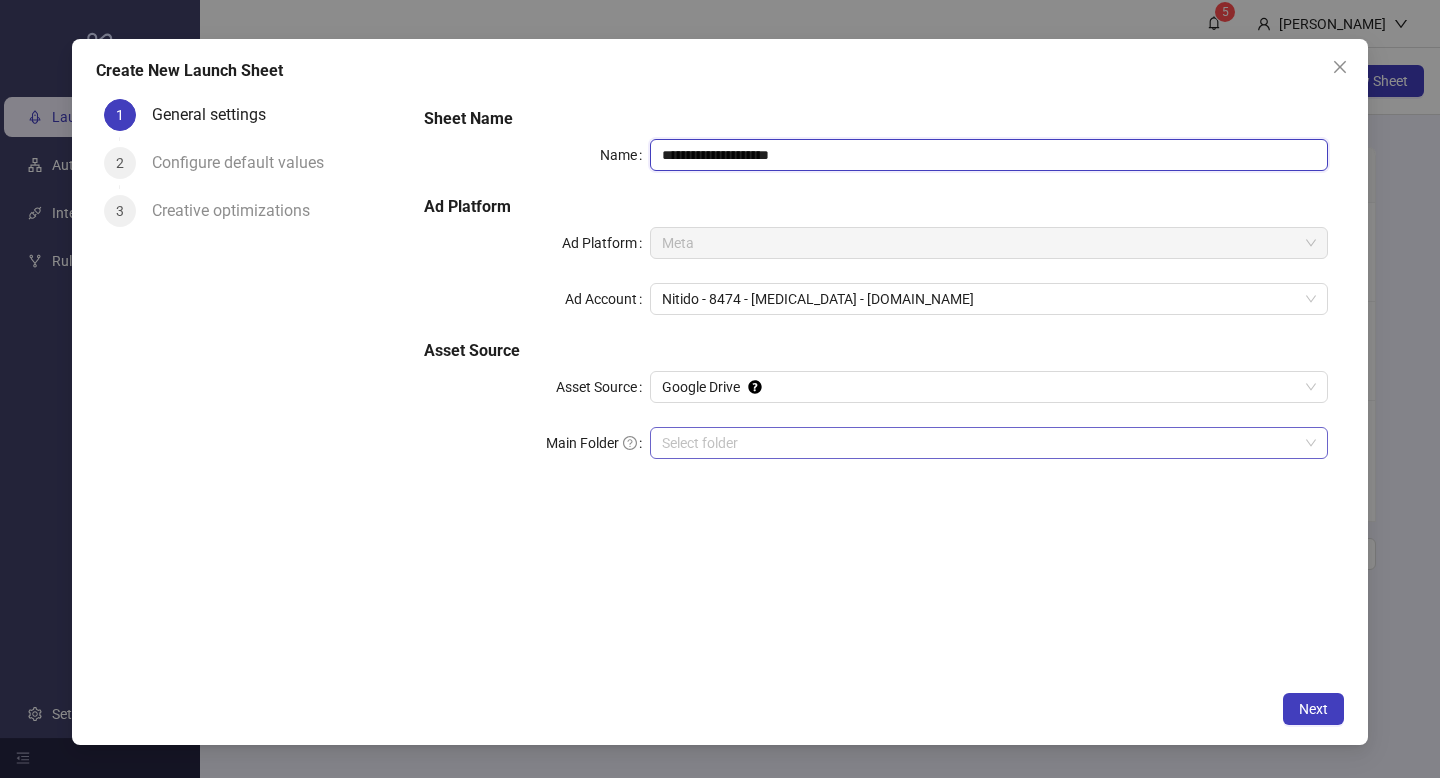 type on "**********" 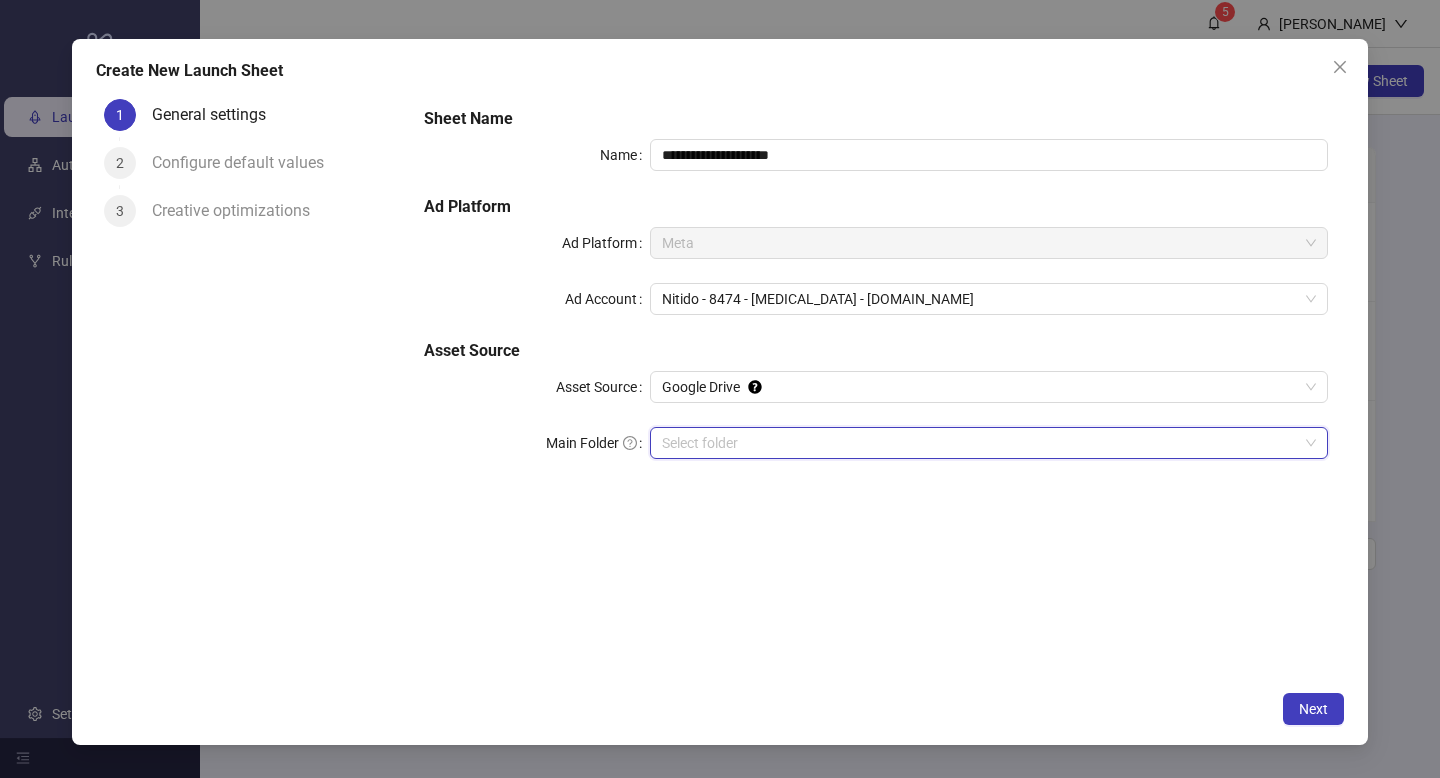 click on "Main Folder" at bounding box center (980, 443) 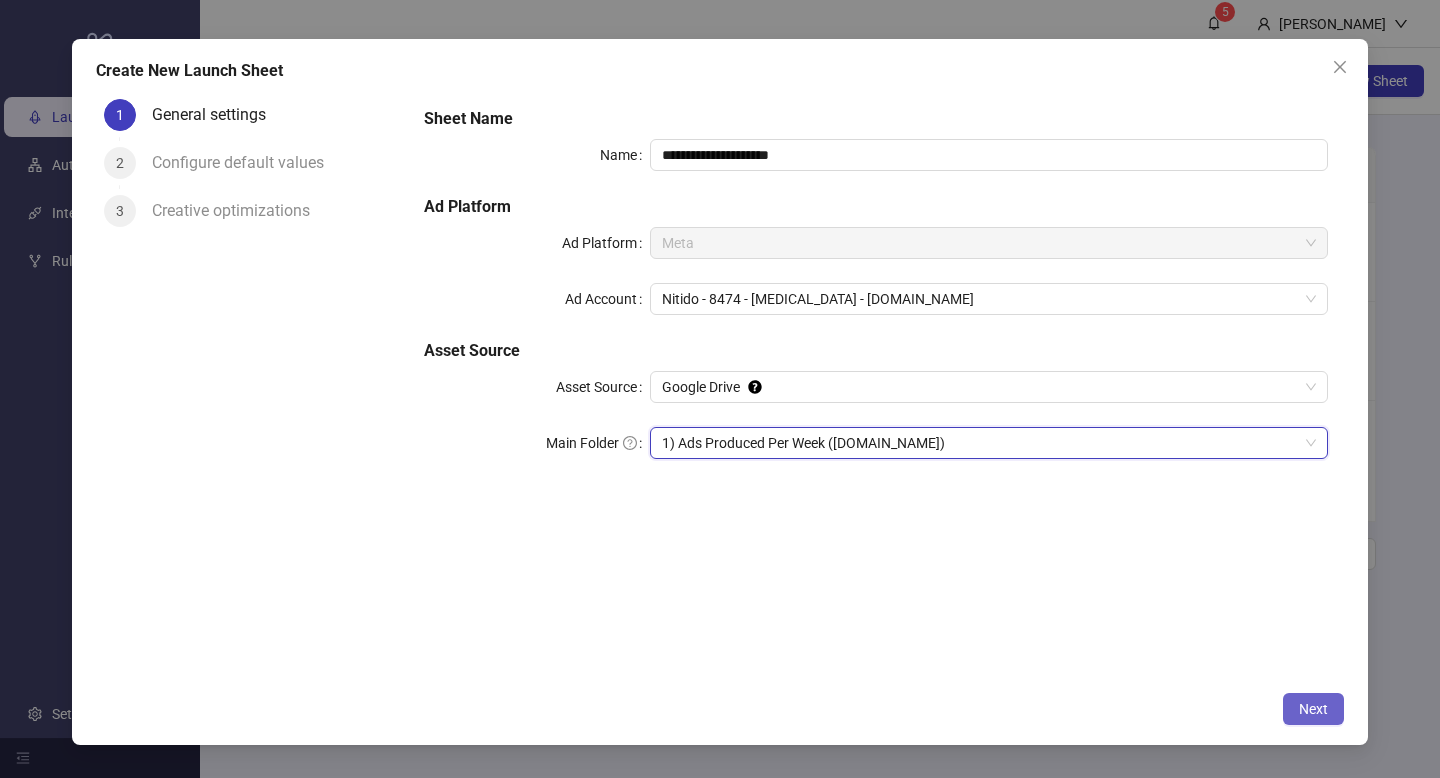 click on "Next" at bounding box center (1313, 709) 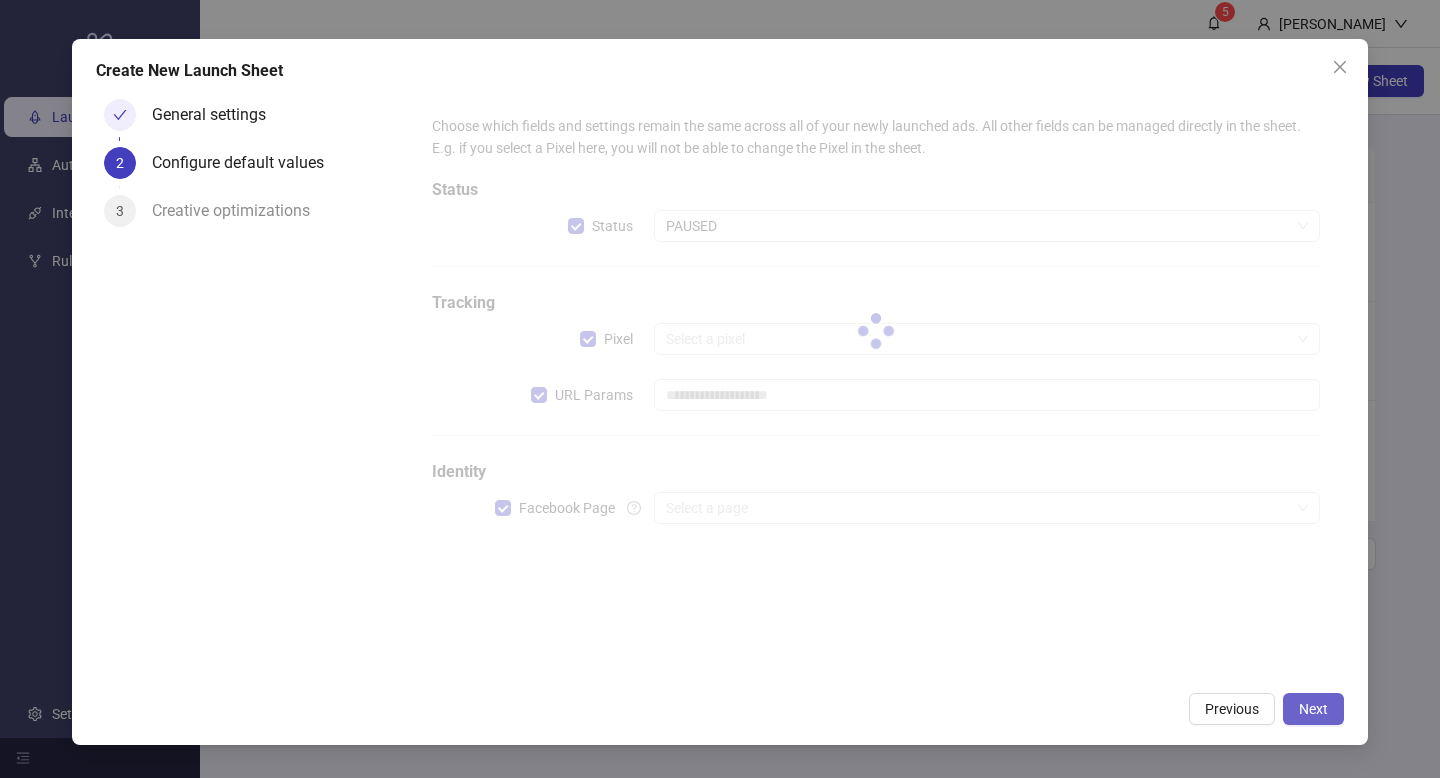 type on "**********" 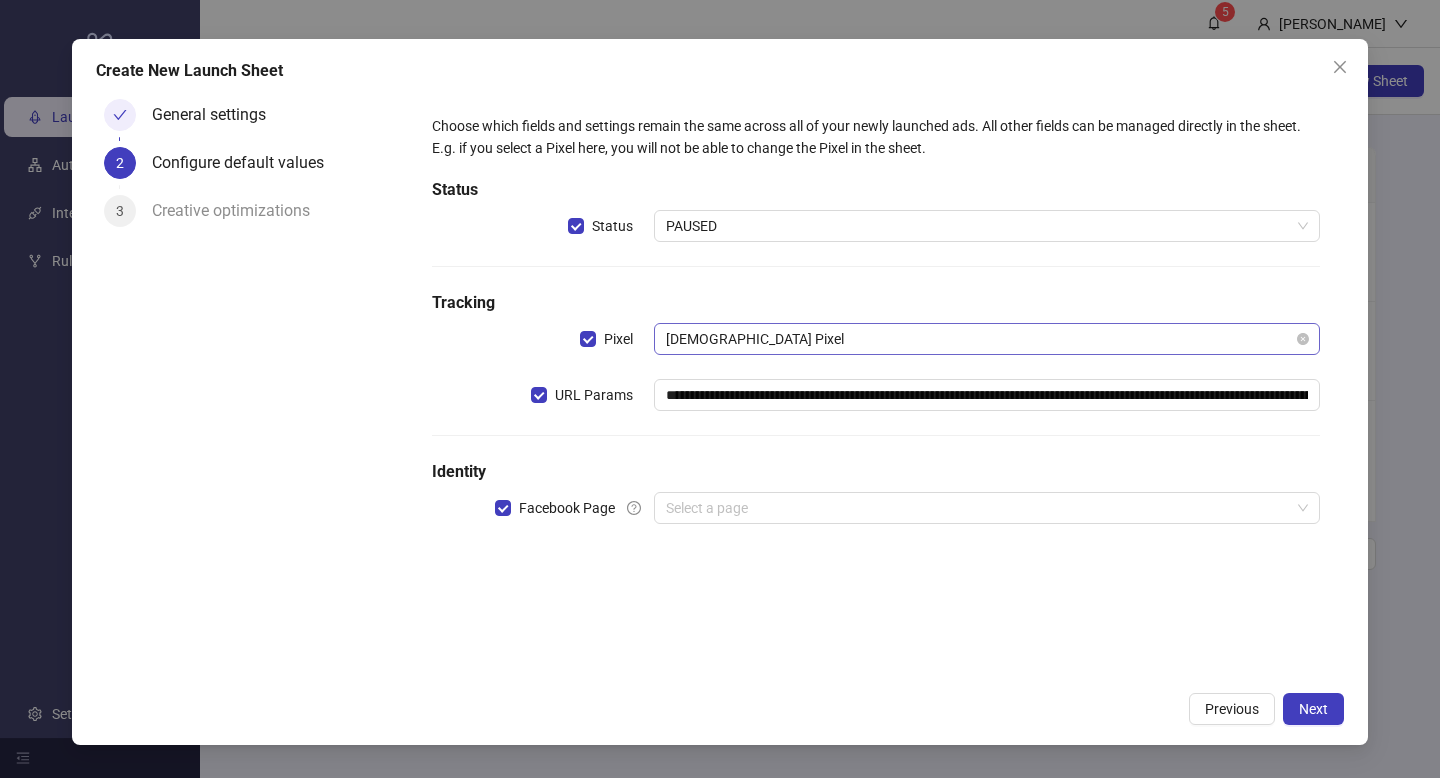 click on "[DEMOGRAPHIC_DATA] Pixel" at bounding box center (987, 339) 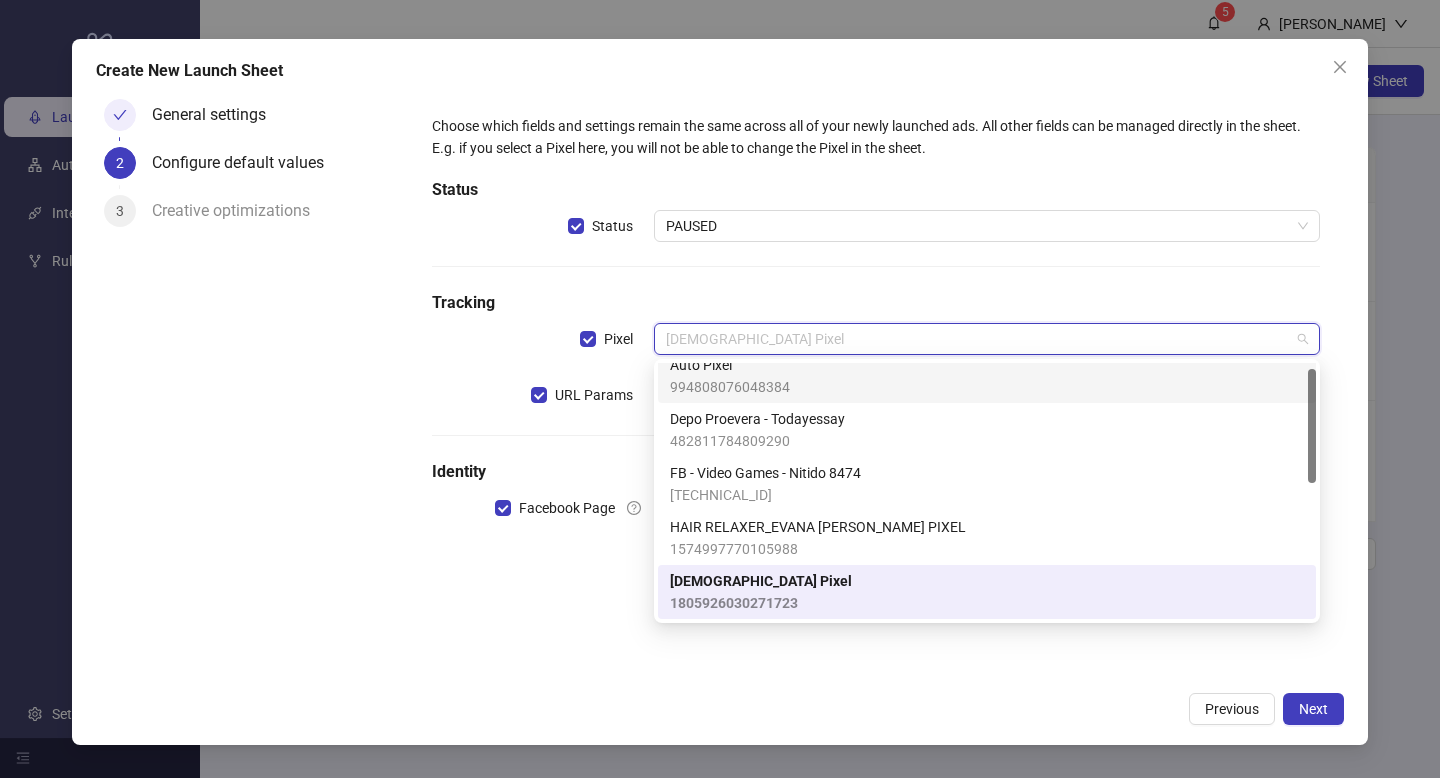scroll, scrollTop: 0, scrollLeft: 0, axis: both 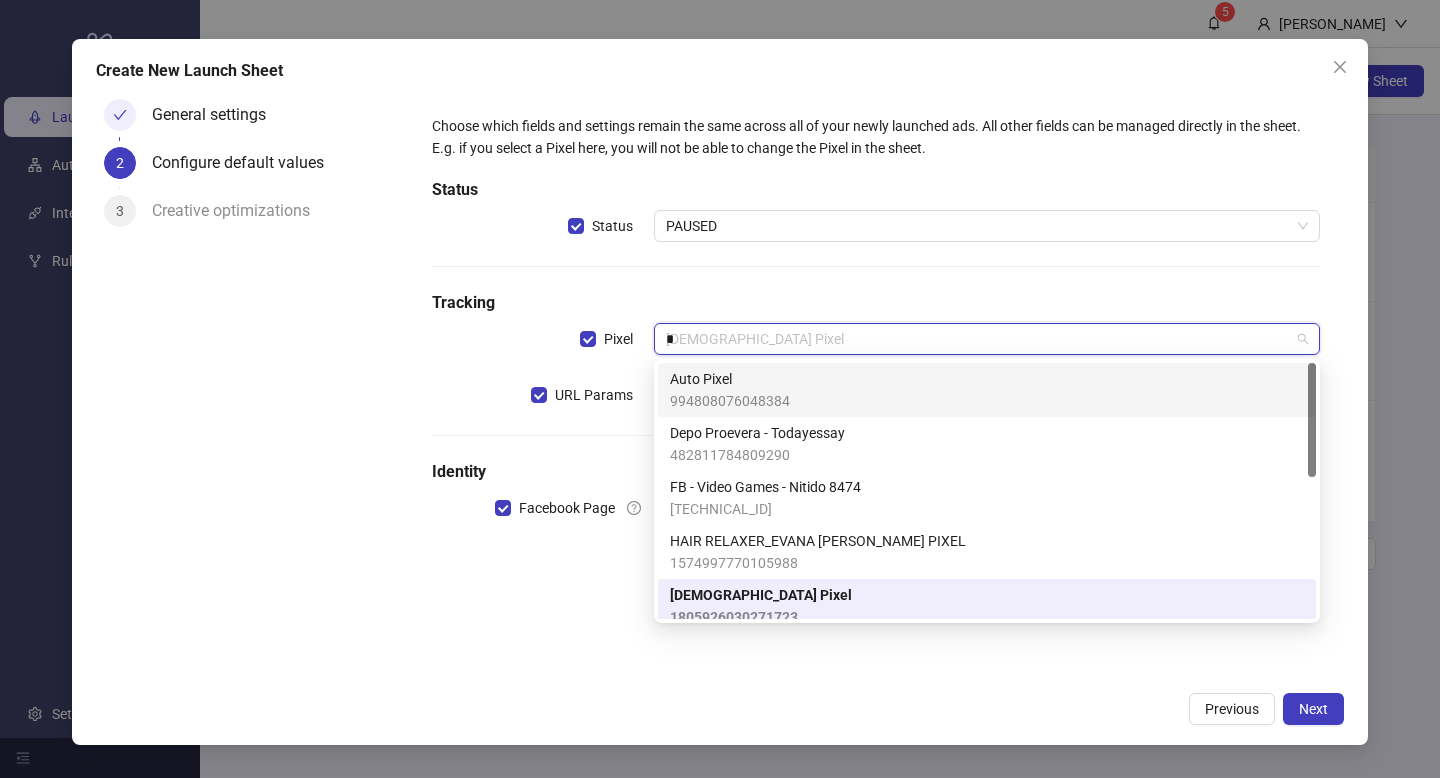 type on "**" 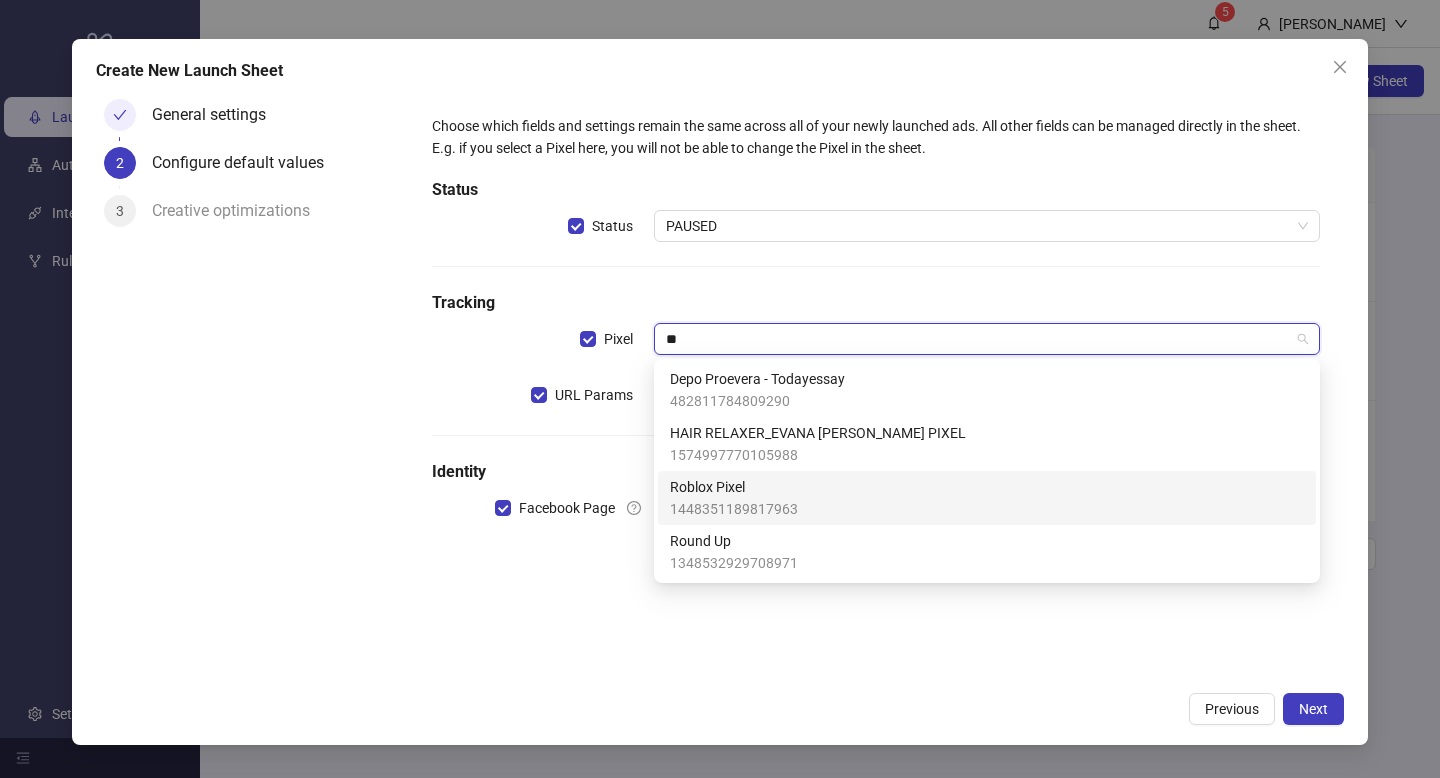 click on "Roblox Pixel" at bounding box center (734, 487) 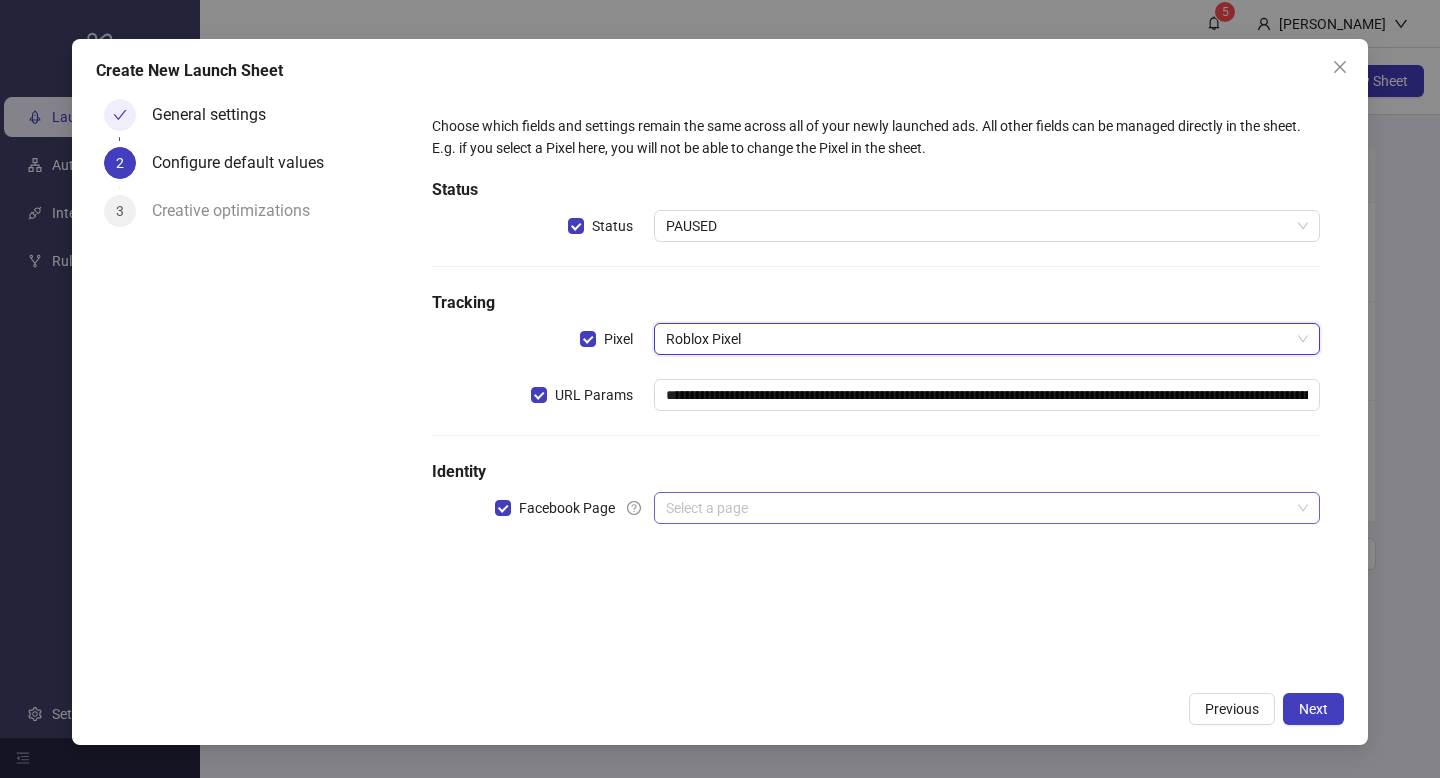 click at bounding box center (978, 508) 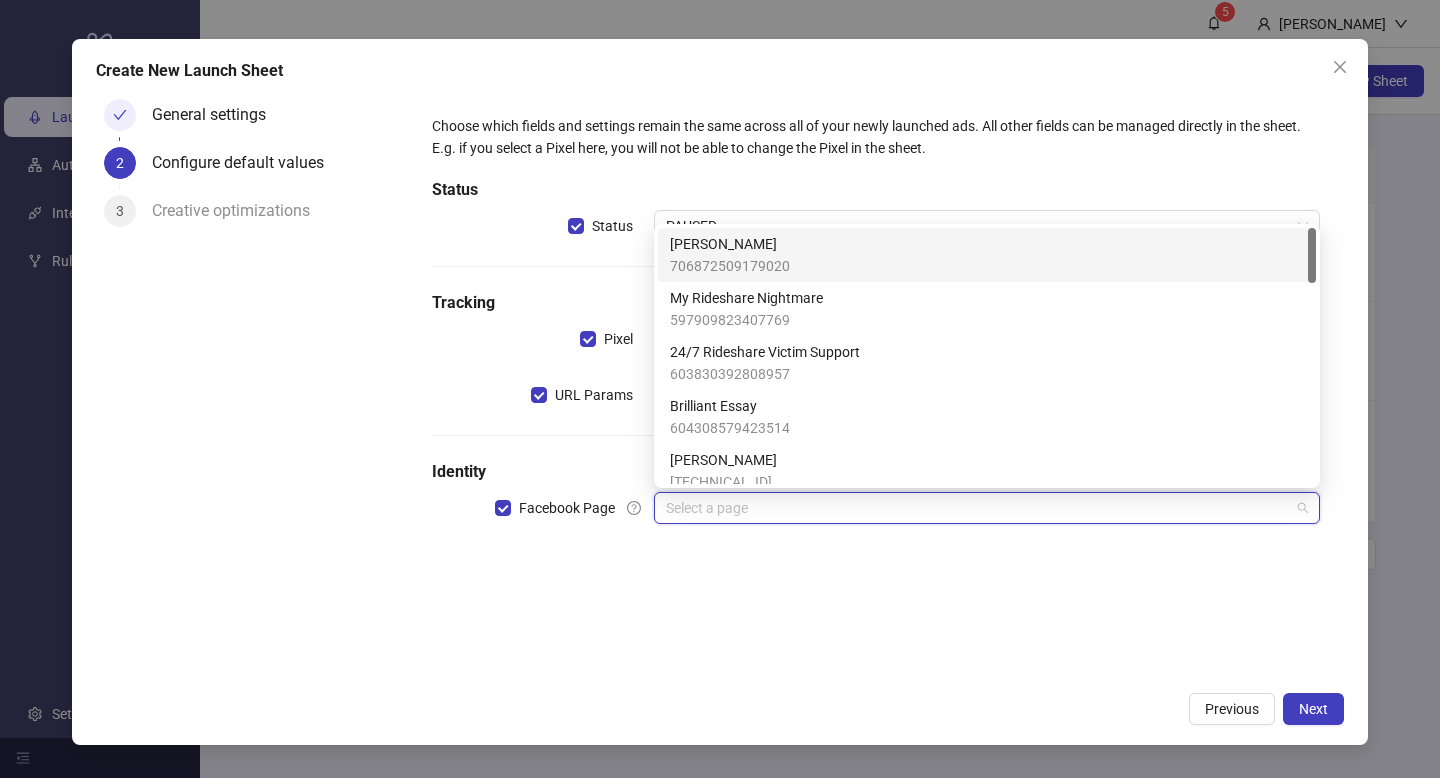 click on "706872509179020" at bounding box center (730, 266) 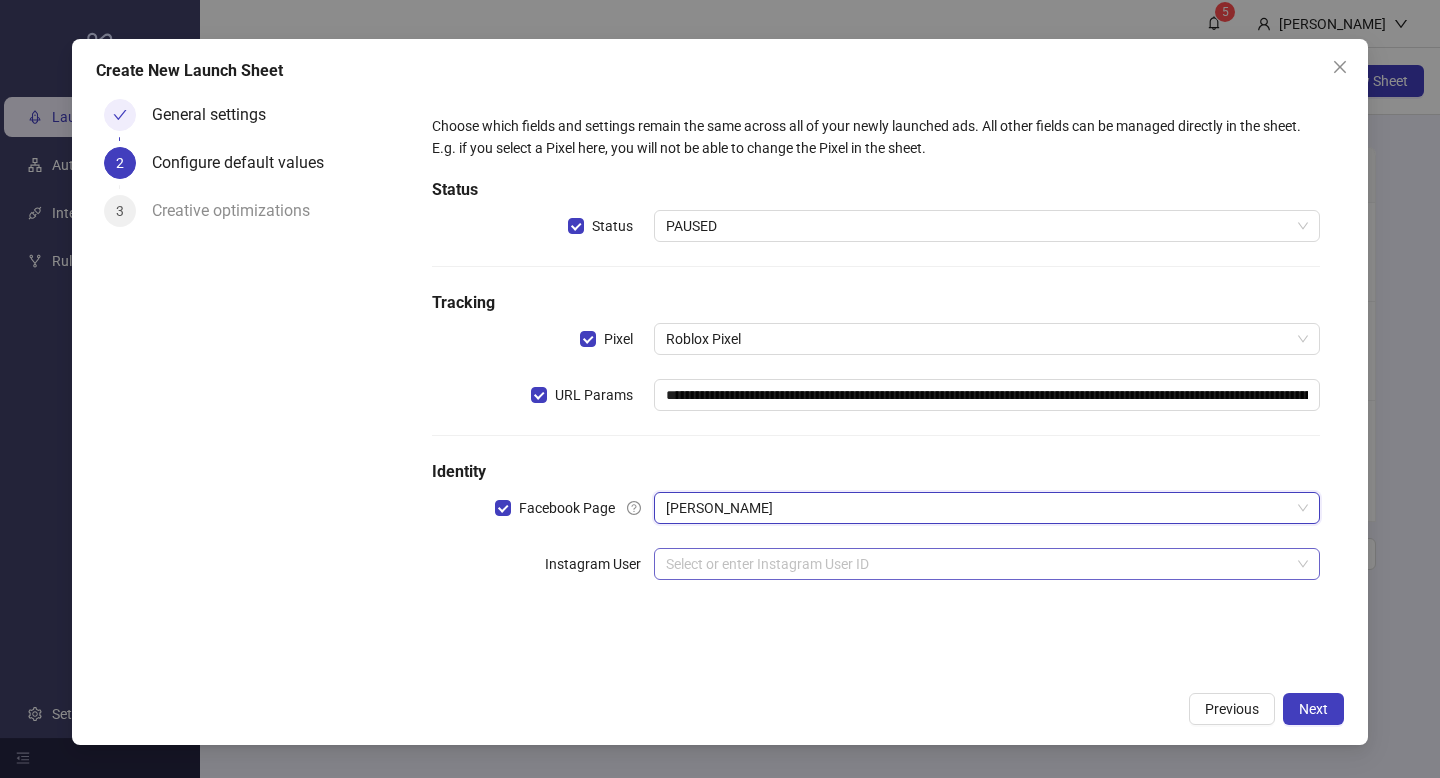 click at bounding box center [978, 564] 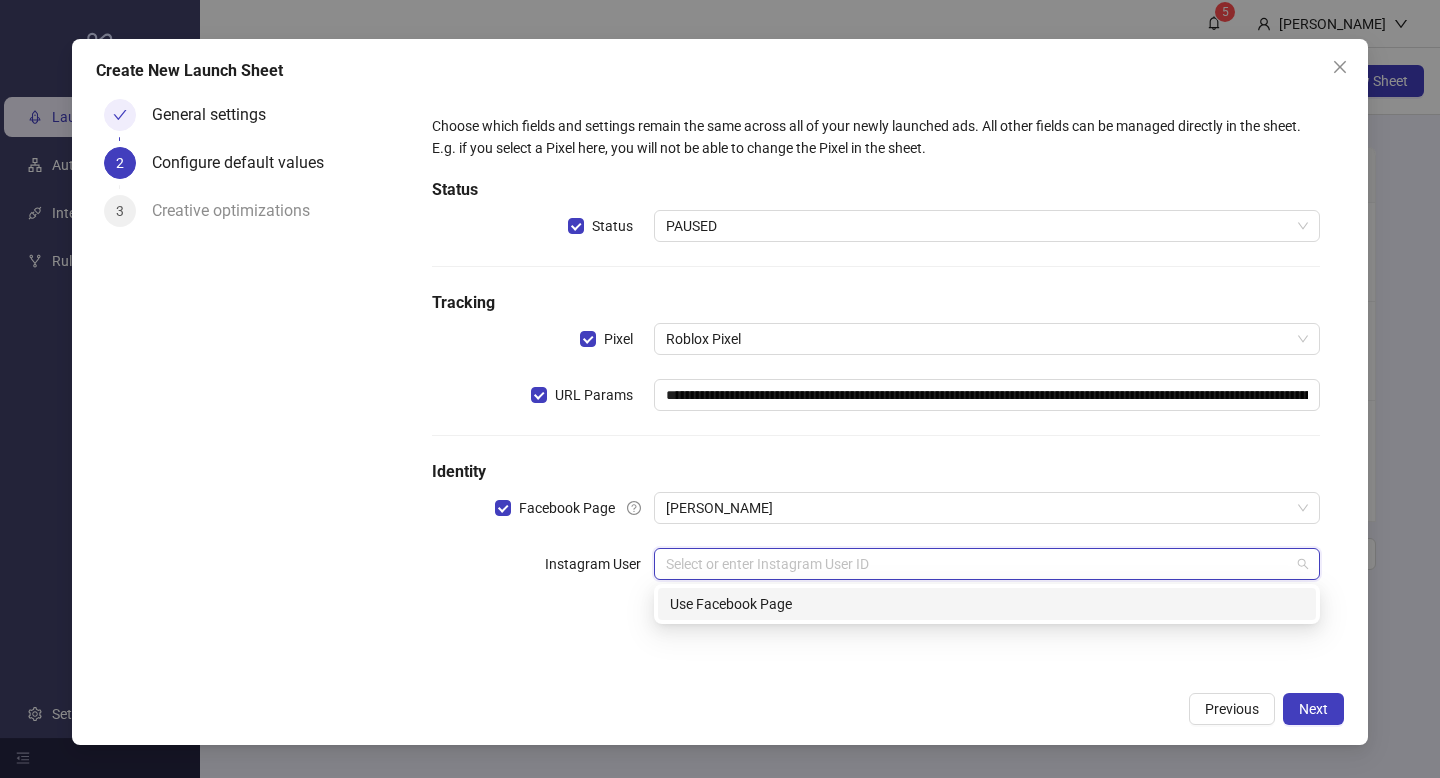 click on "Use Facebook Page" at bounding box center [987, 604] 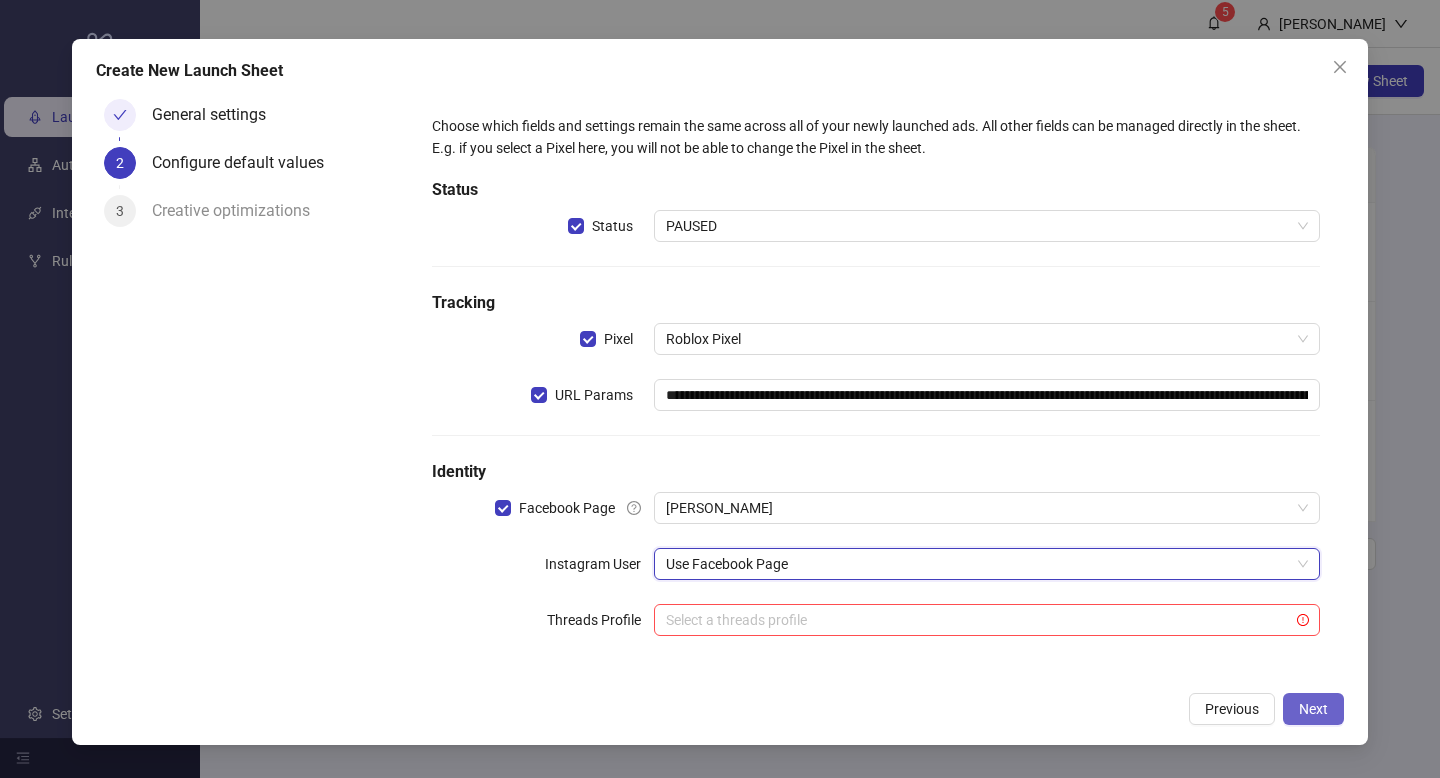 click on "Next" at bounding box center (1313, 709) 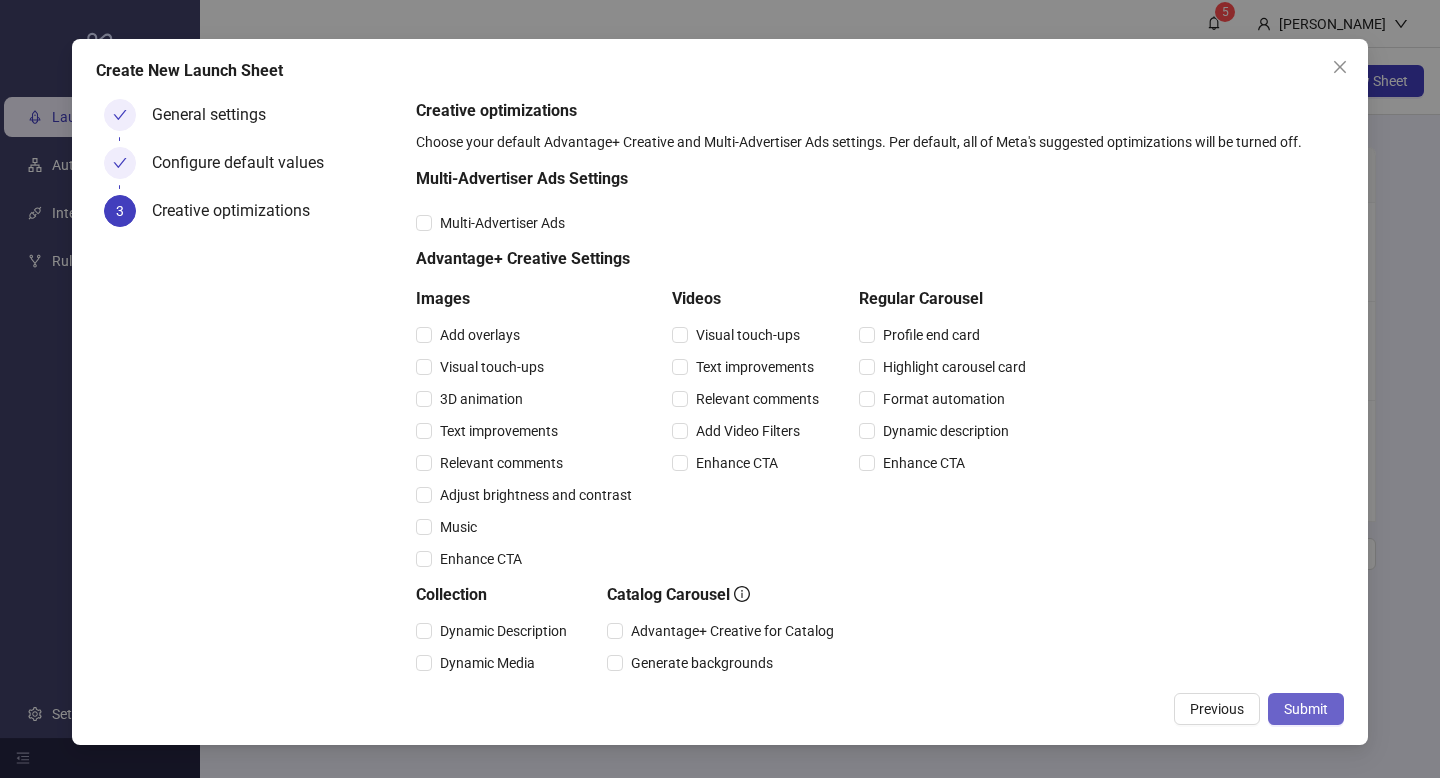 click on "Submit" at bounding box center [1306, 709] 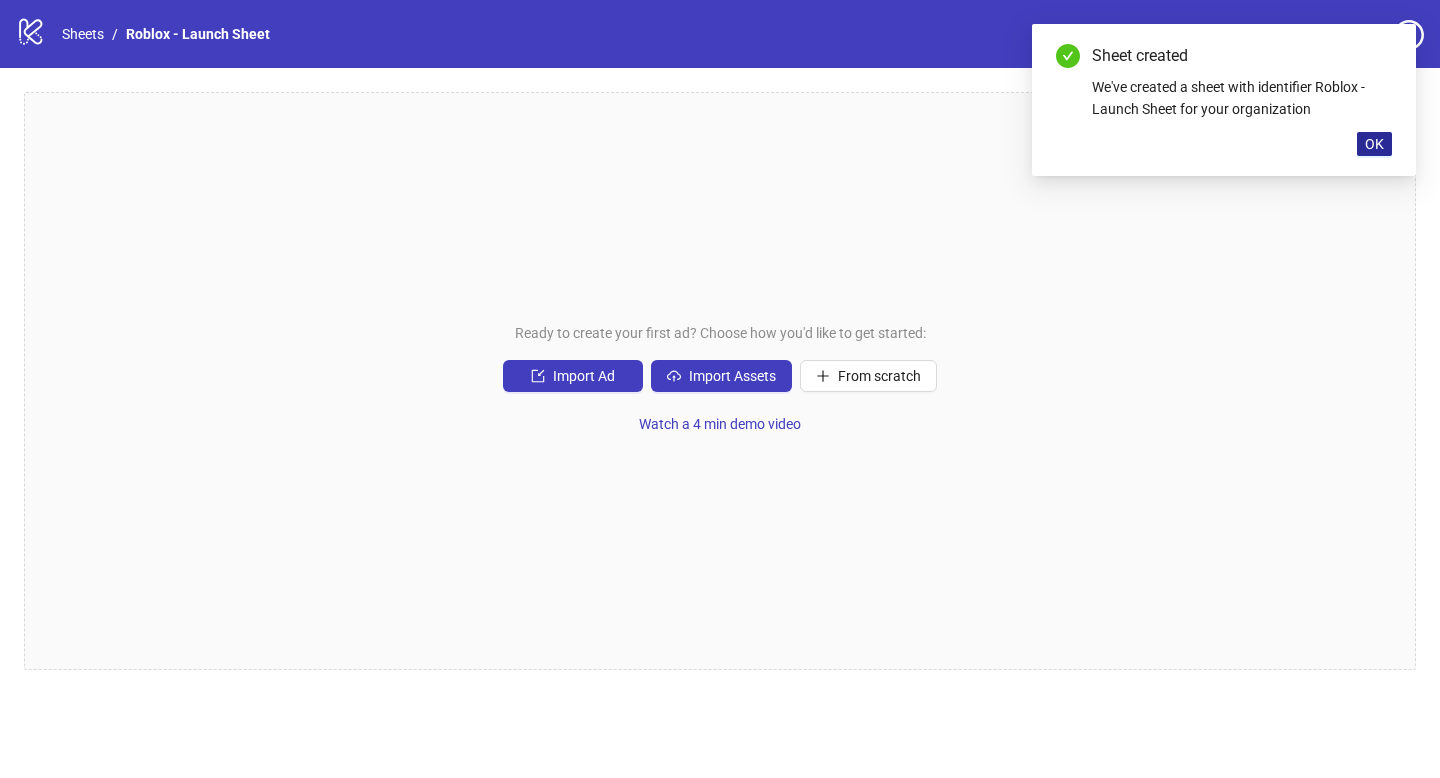 click on "OK" at bounding box center (1374, 144) 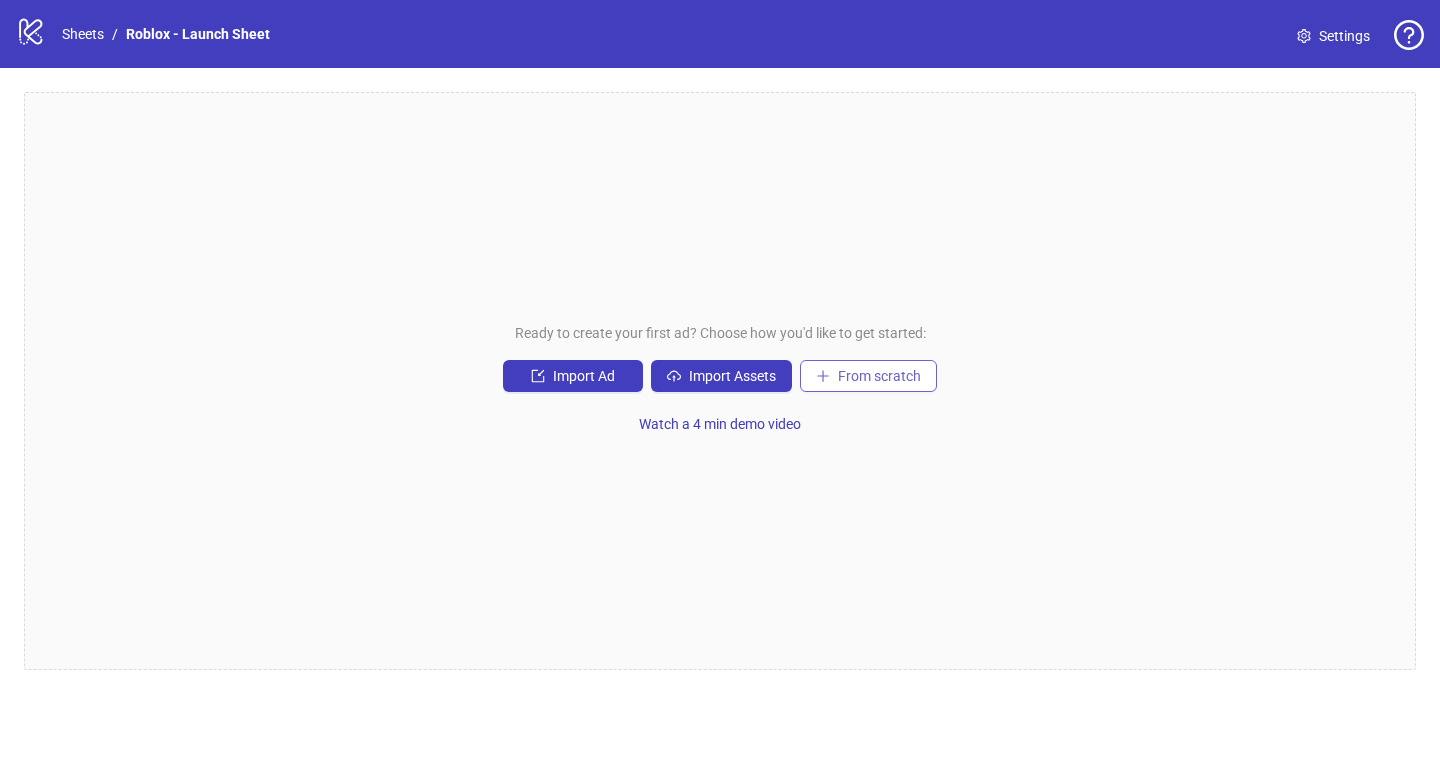 click on "From scratch" at bounding box center (868, 376) 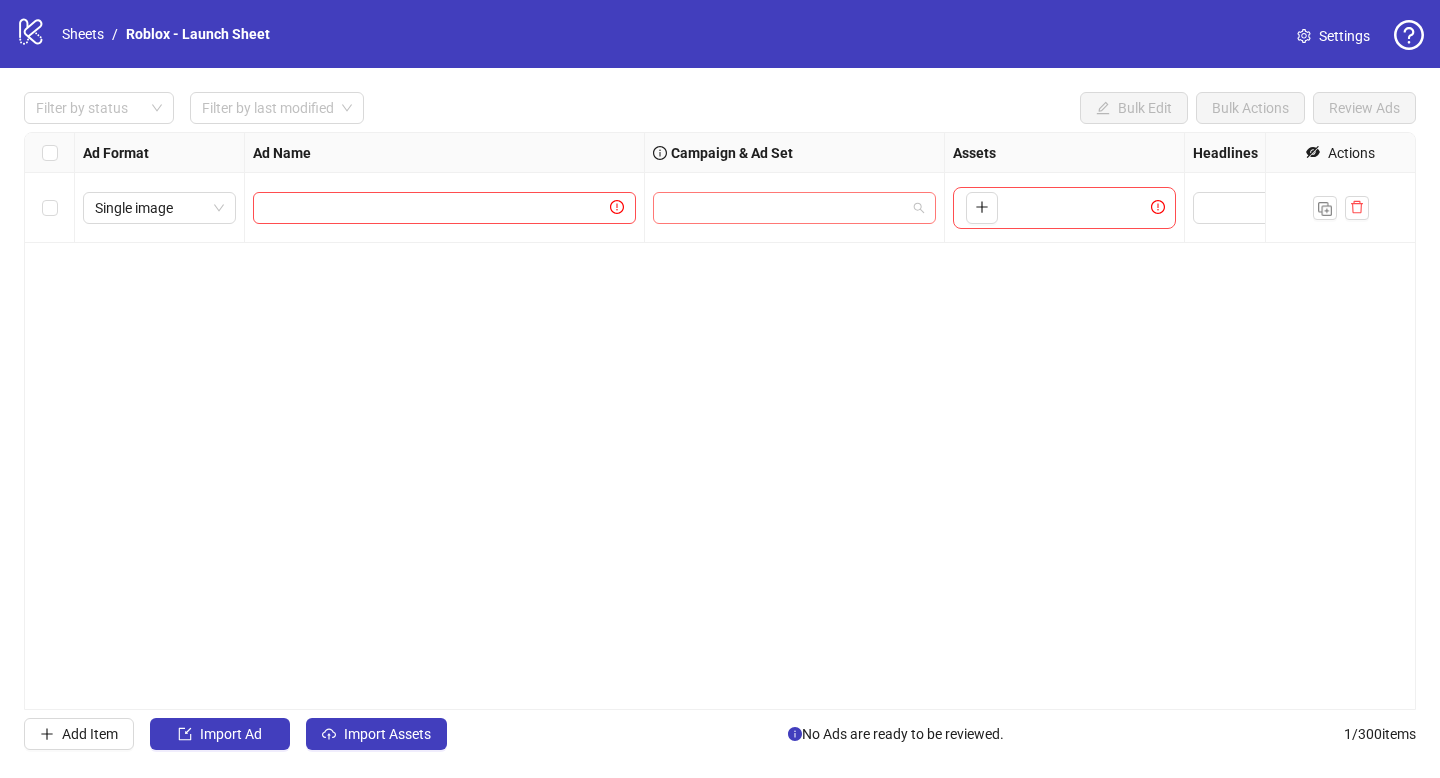 click at bounding box center [785, 208] 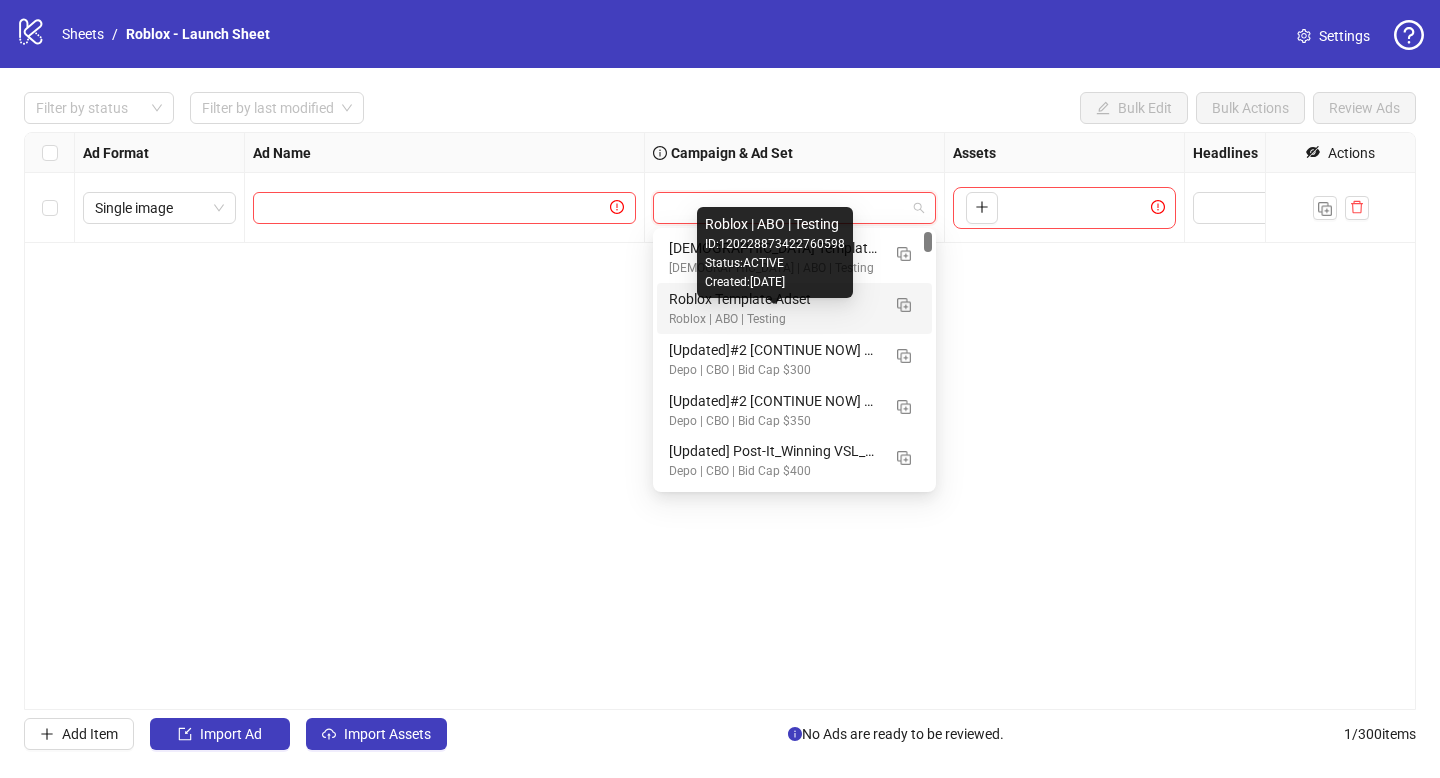 click on "Roblox | ABO | Testing" at bounding box center [774, 319] 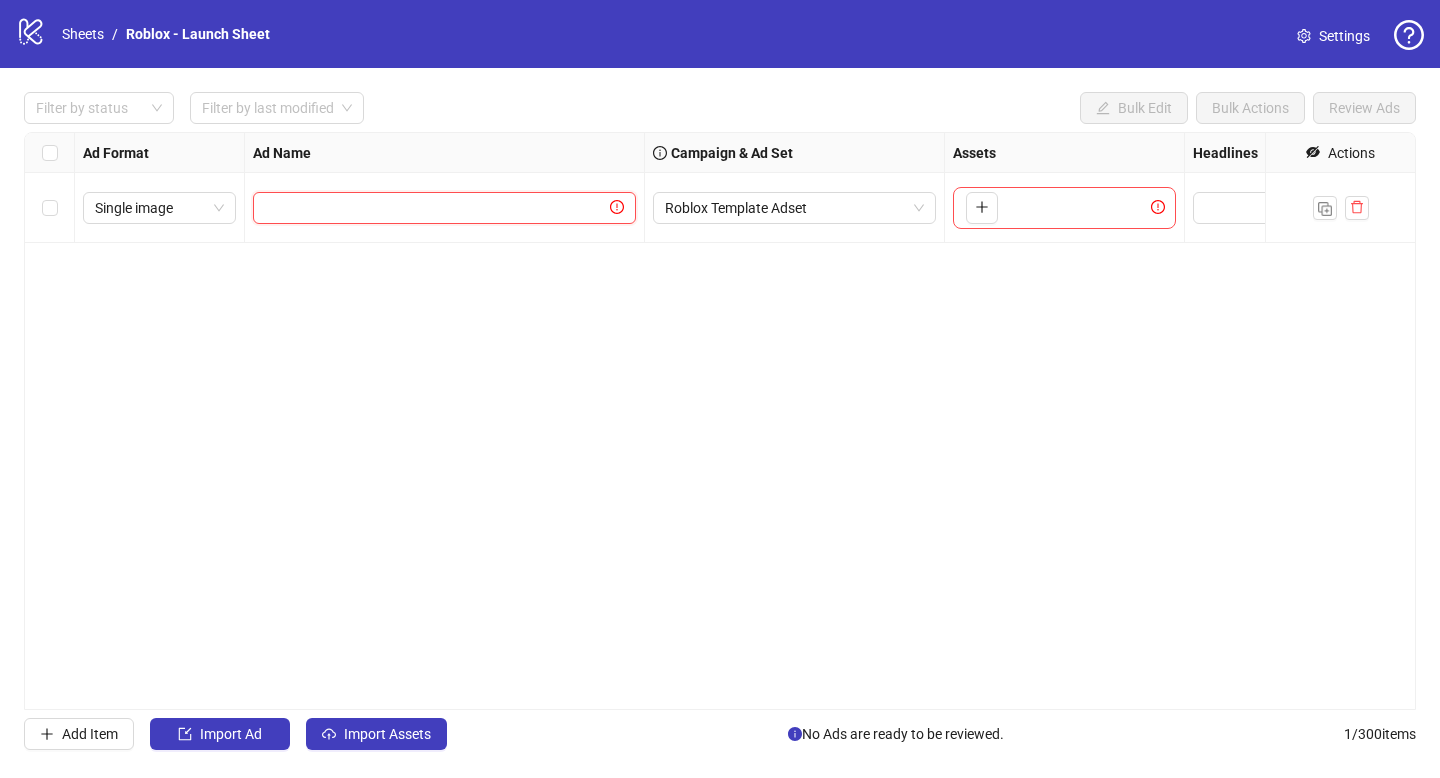 click at bounding box center (435, 208) 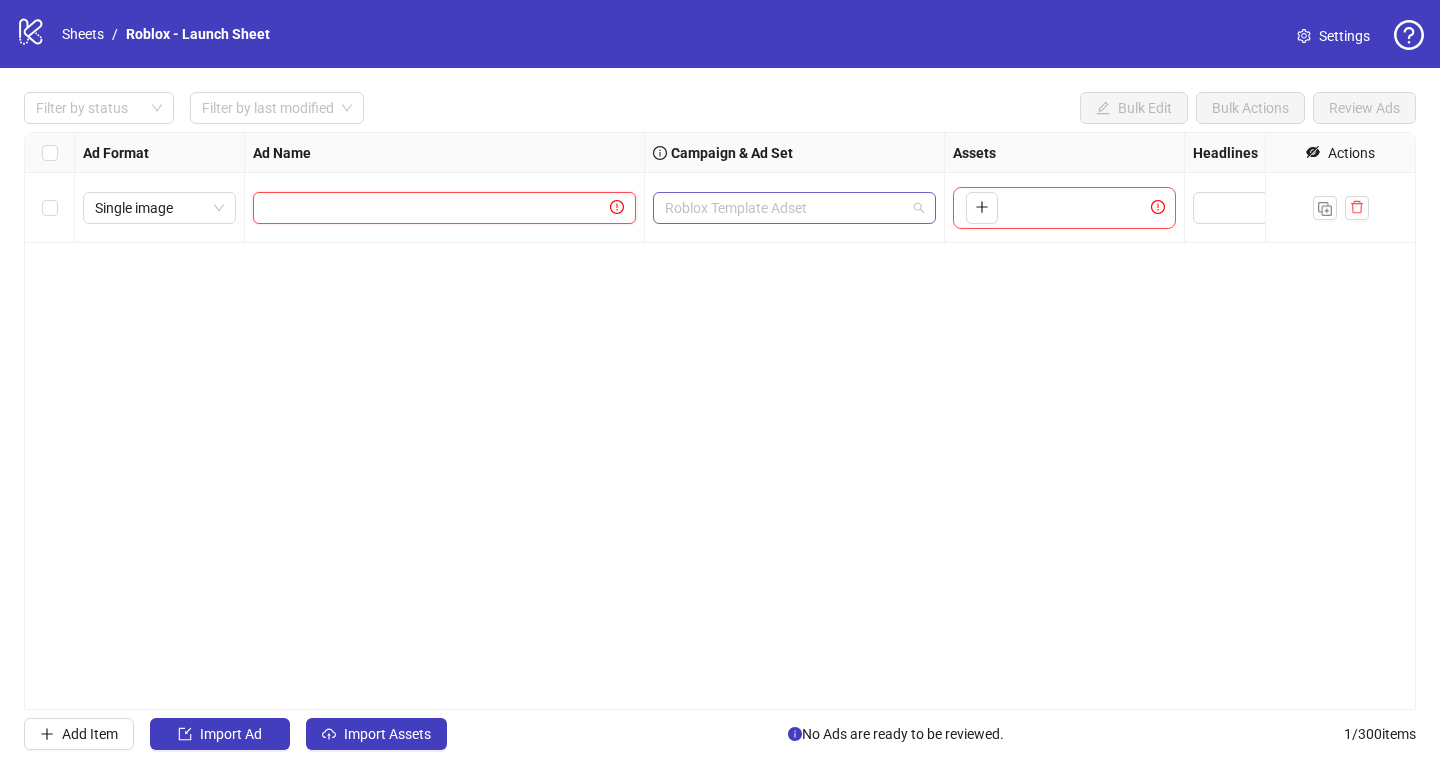 click on "Roblox Template Adset" at bounding box center [794, 208] 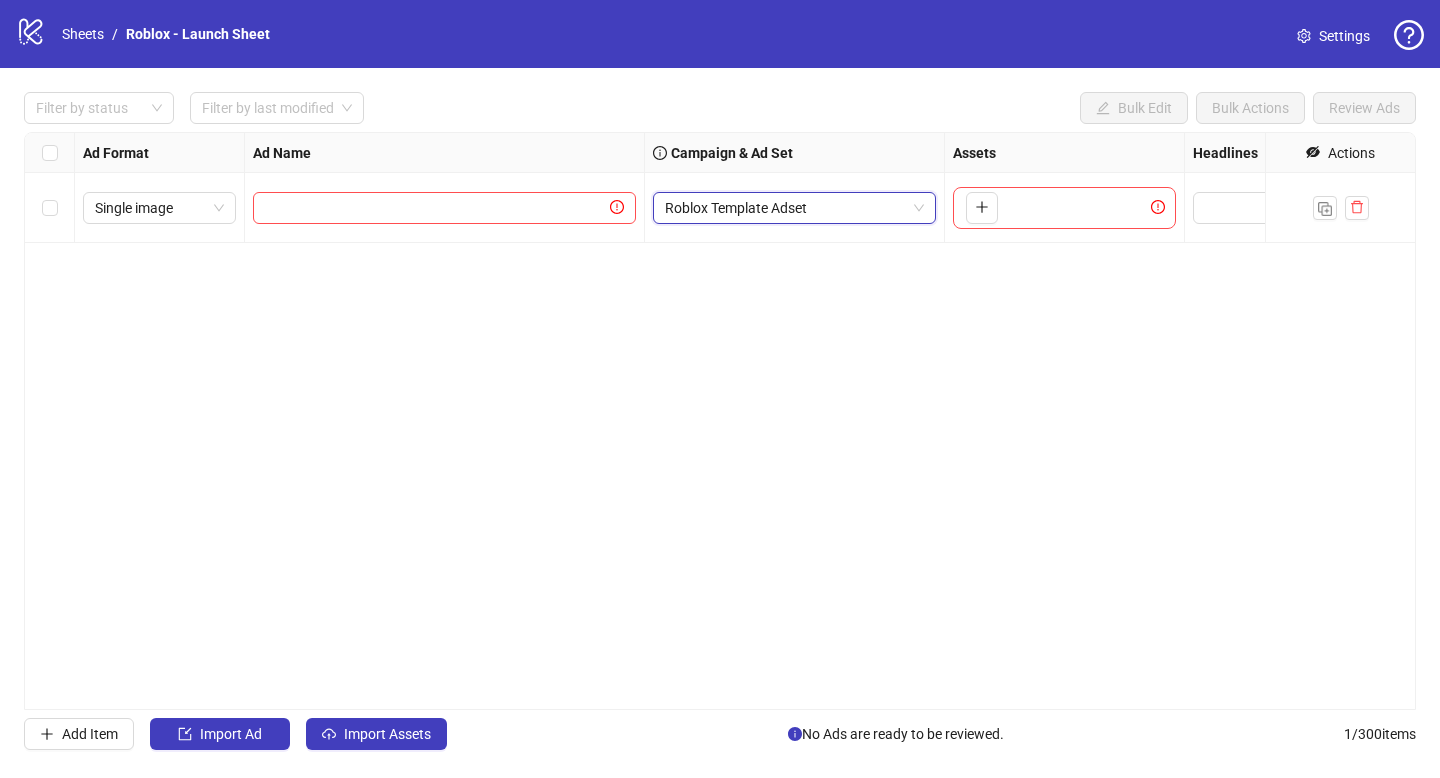 click on "Roblox Template Adset" at bounding box center (794, 208) 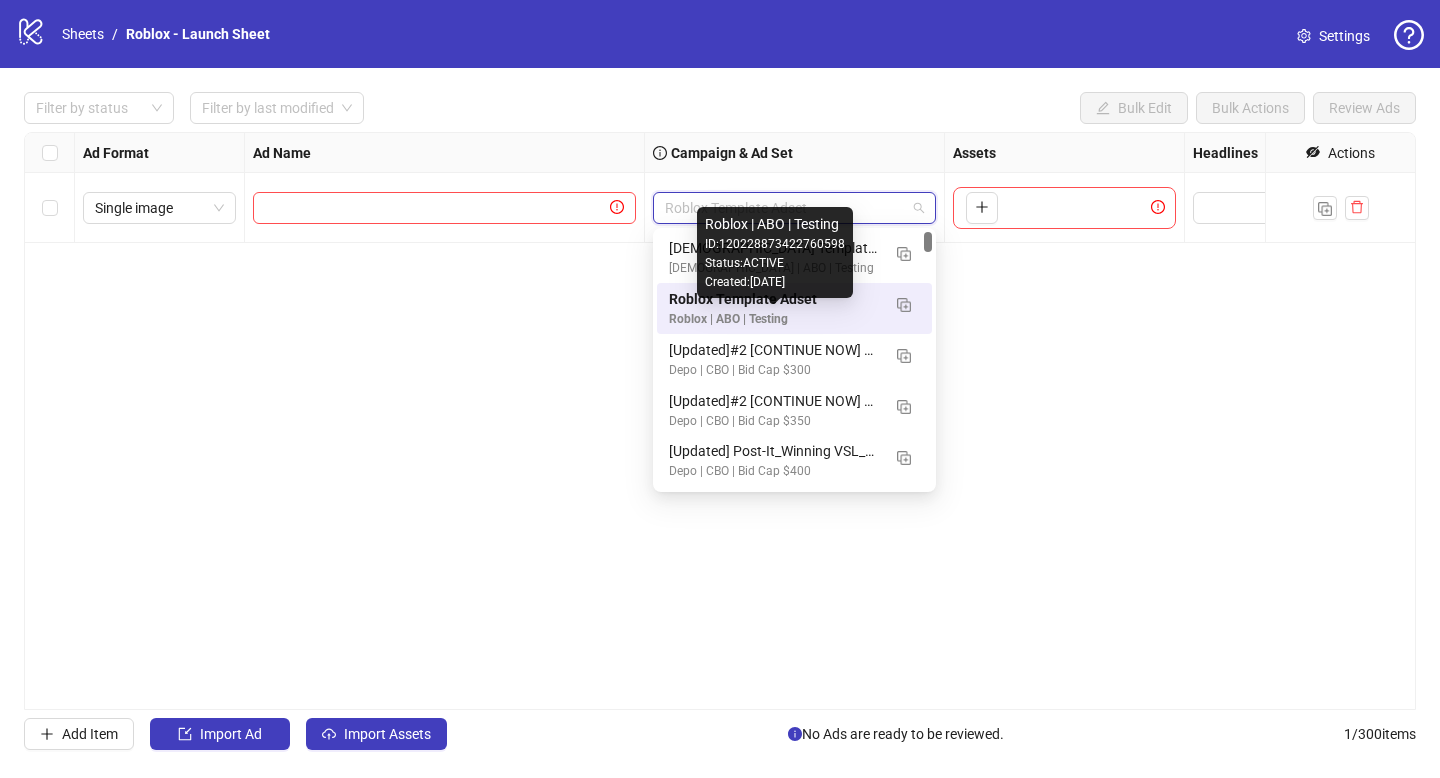 click on "Roblox | ABO | Testing" at bounding box center (774, 319) 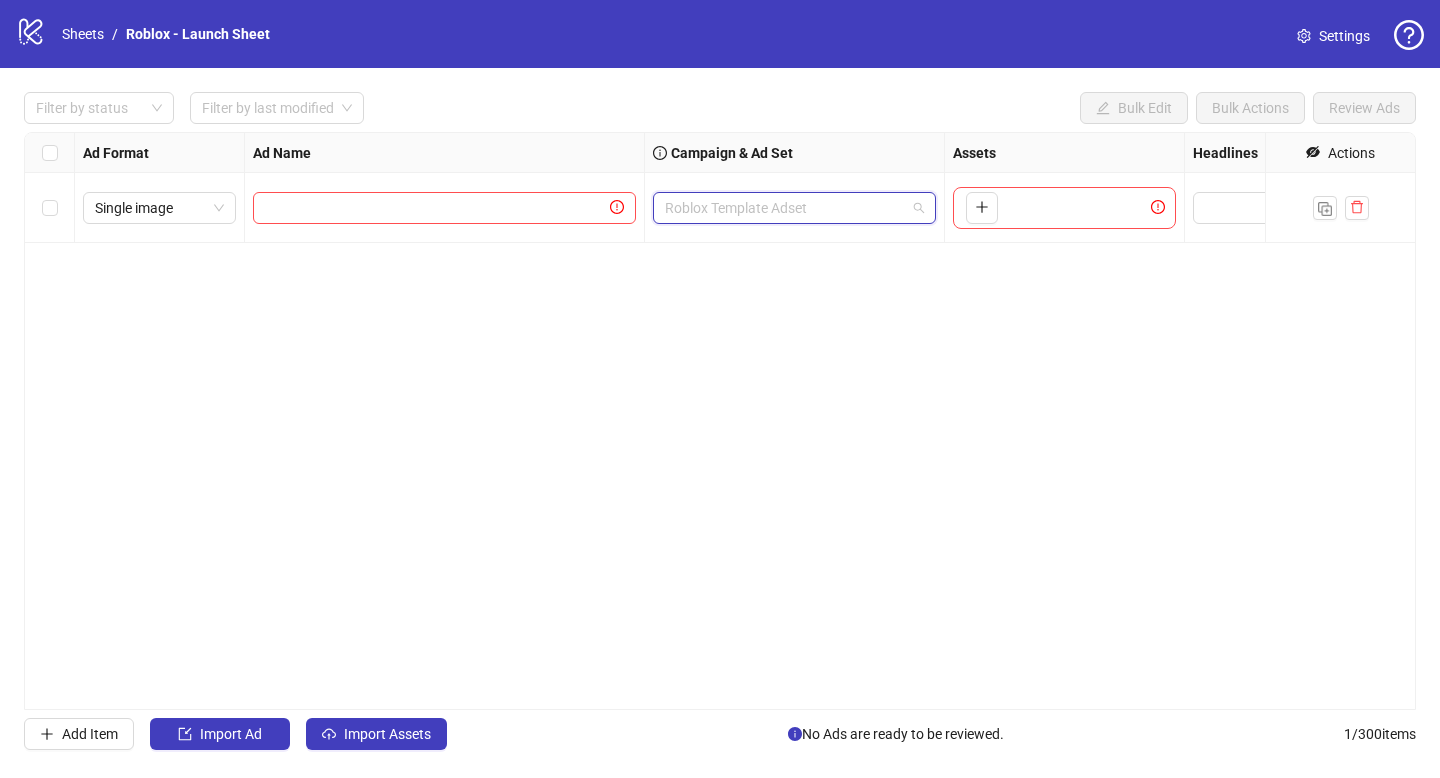 click on "Roblox Template Adset" at bounding box center (794, 208) 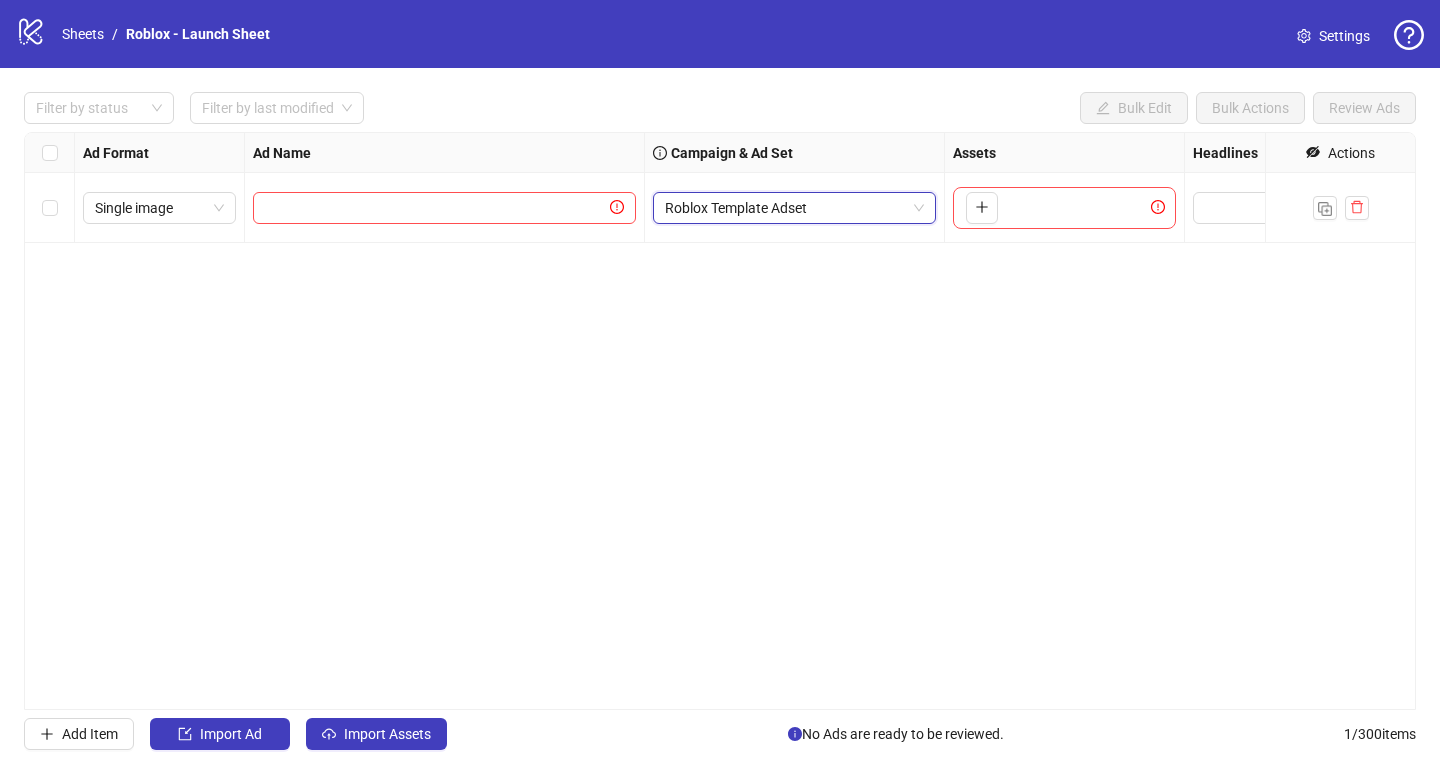 click on "Roblox Template Adset" at bounding box center [794, 208] 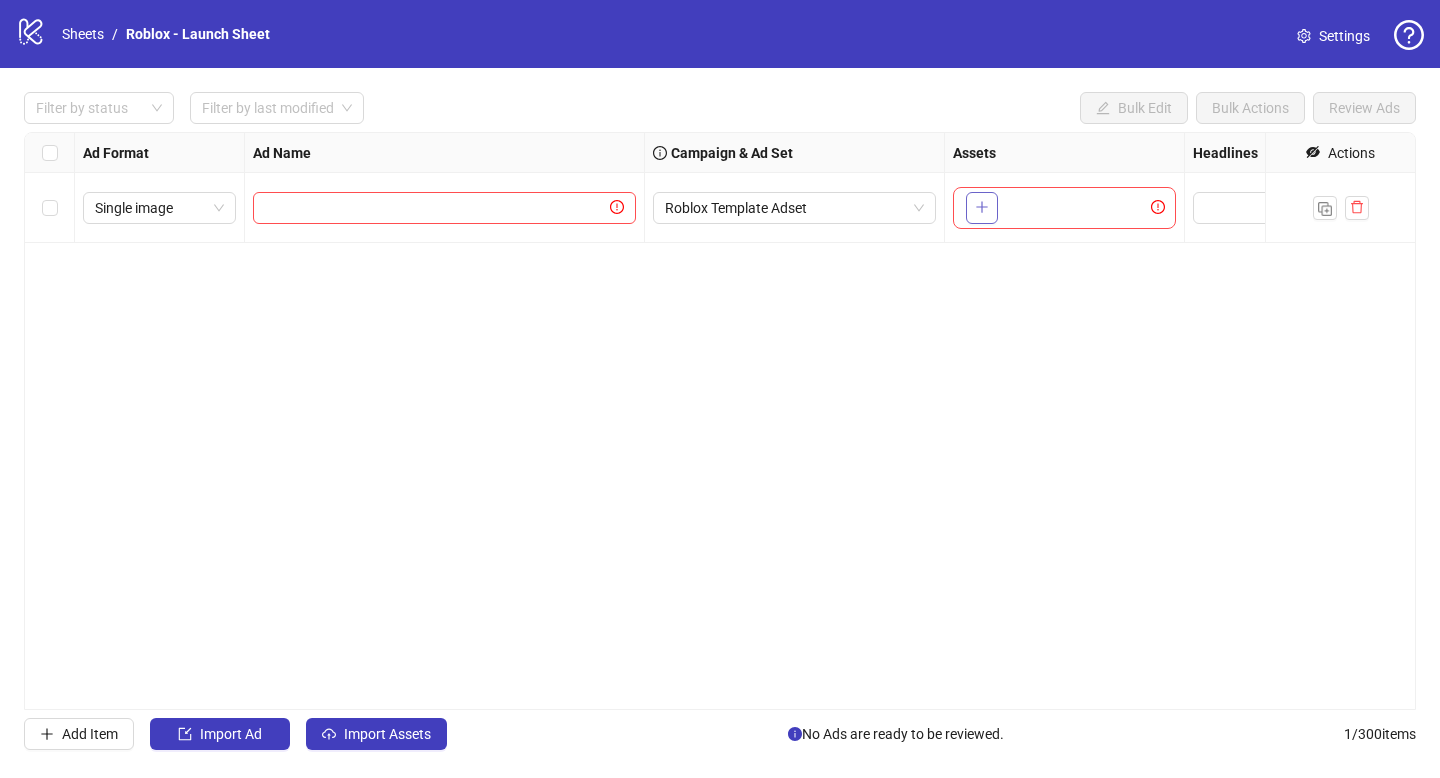 click 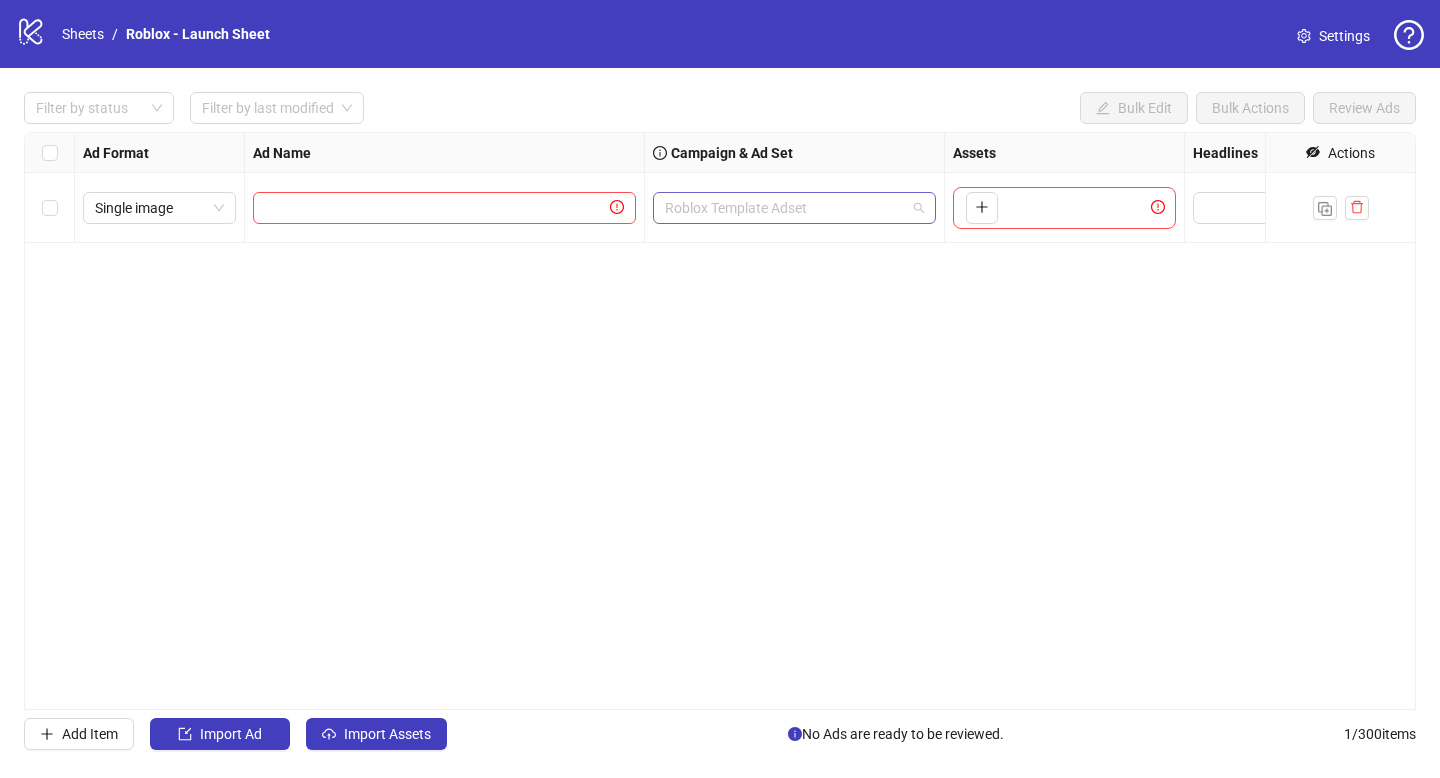 drag, startPoint x: 838, startPoint y: 210, endPoint x: 899, endPoint y: 210, distance: 61 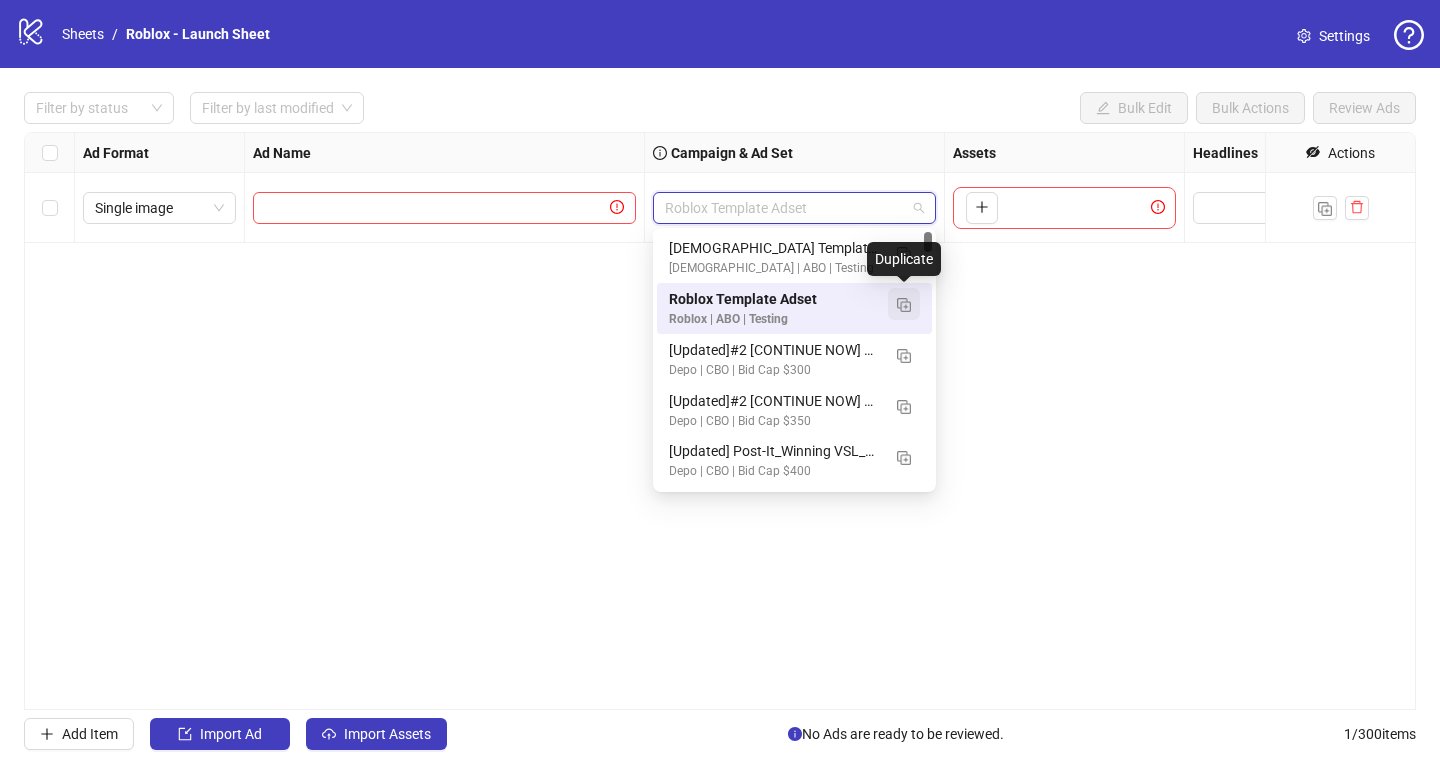 click at bounding box center [904, 305] 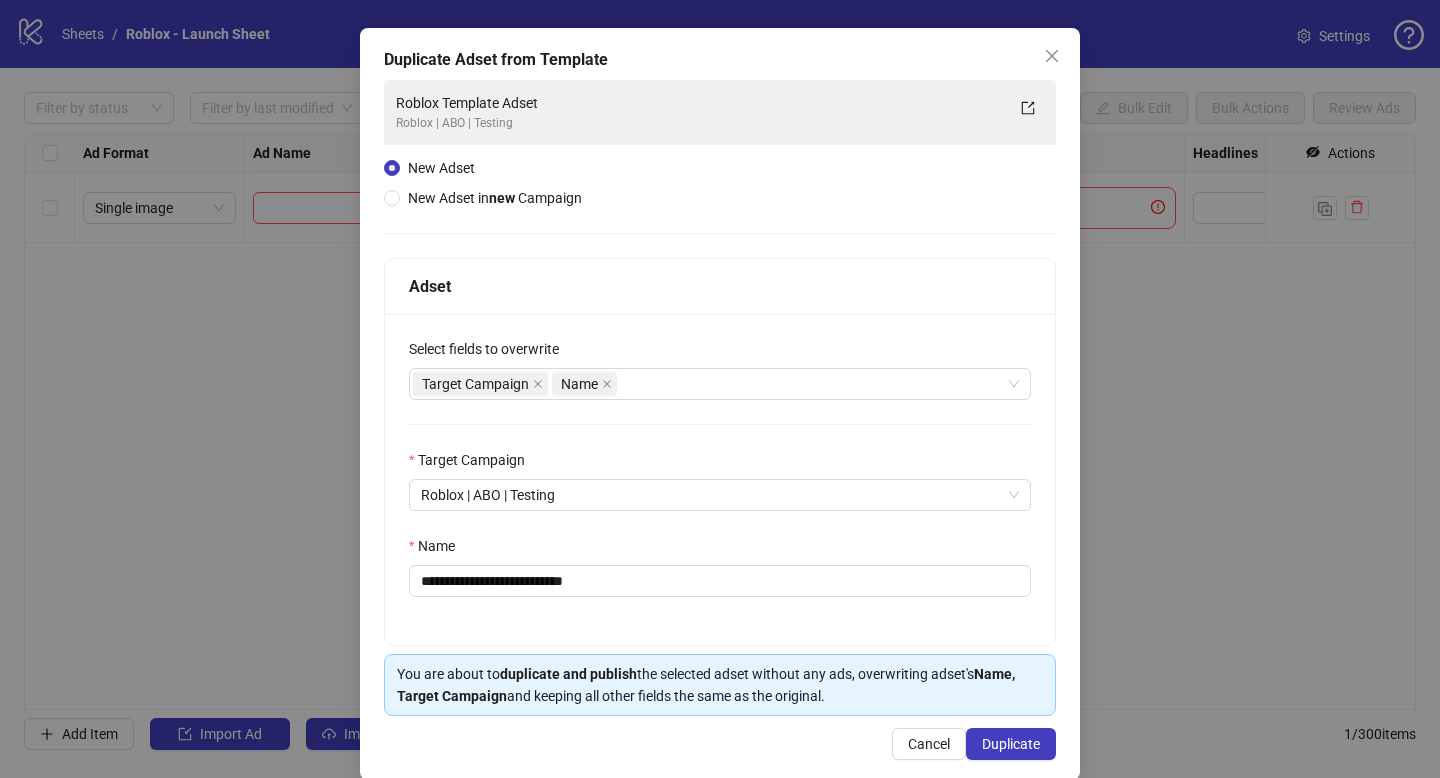scroll, scrollTop: 99, scrollLeft: 0, axis: vertical 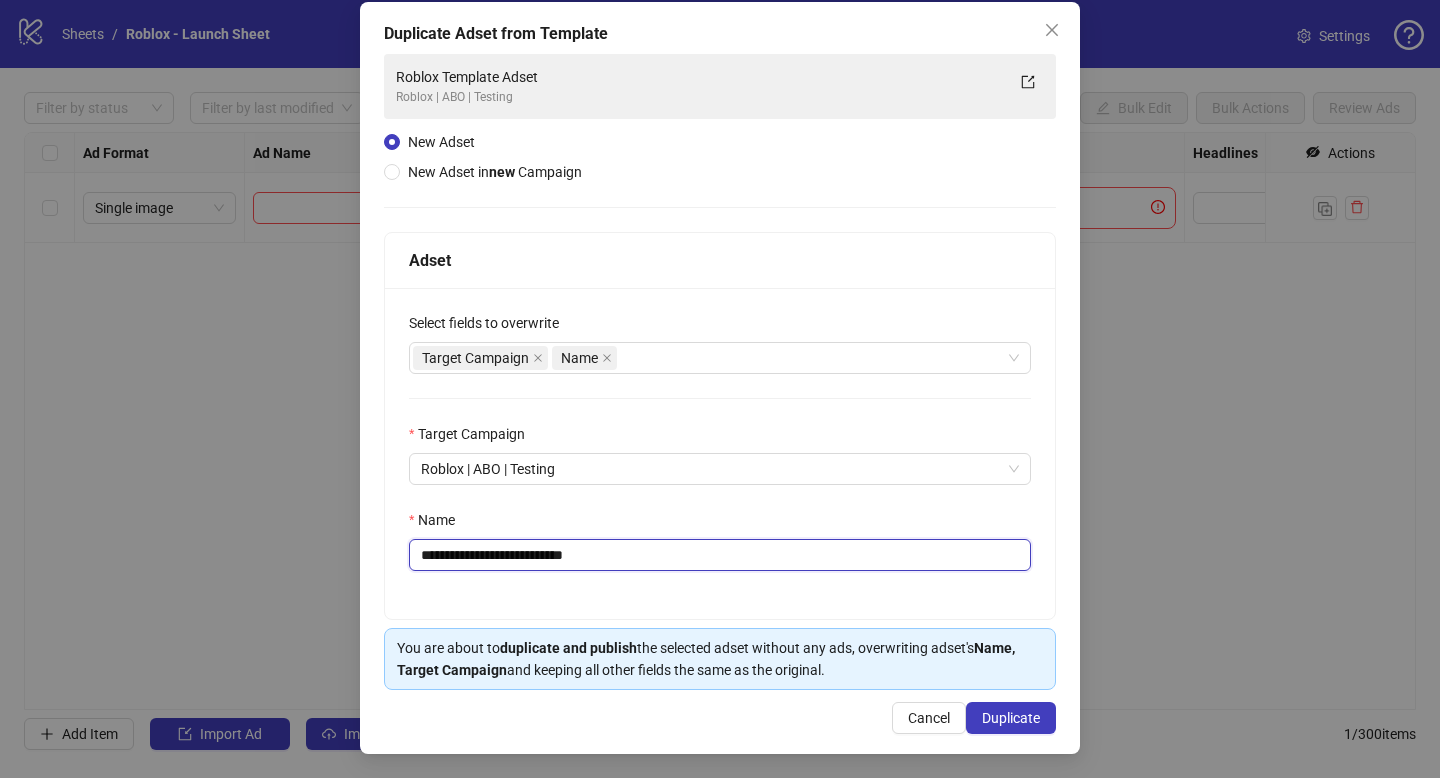 drag, startPoint x: 467, startPoint y: 557, endPoint x: 701, endPoint y: 575, distance: 234.69128 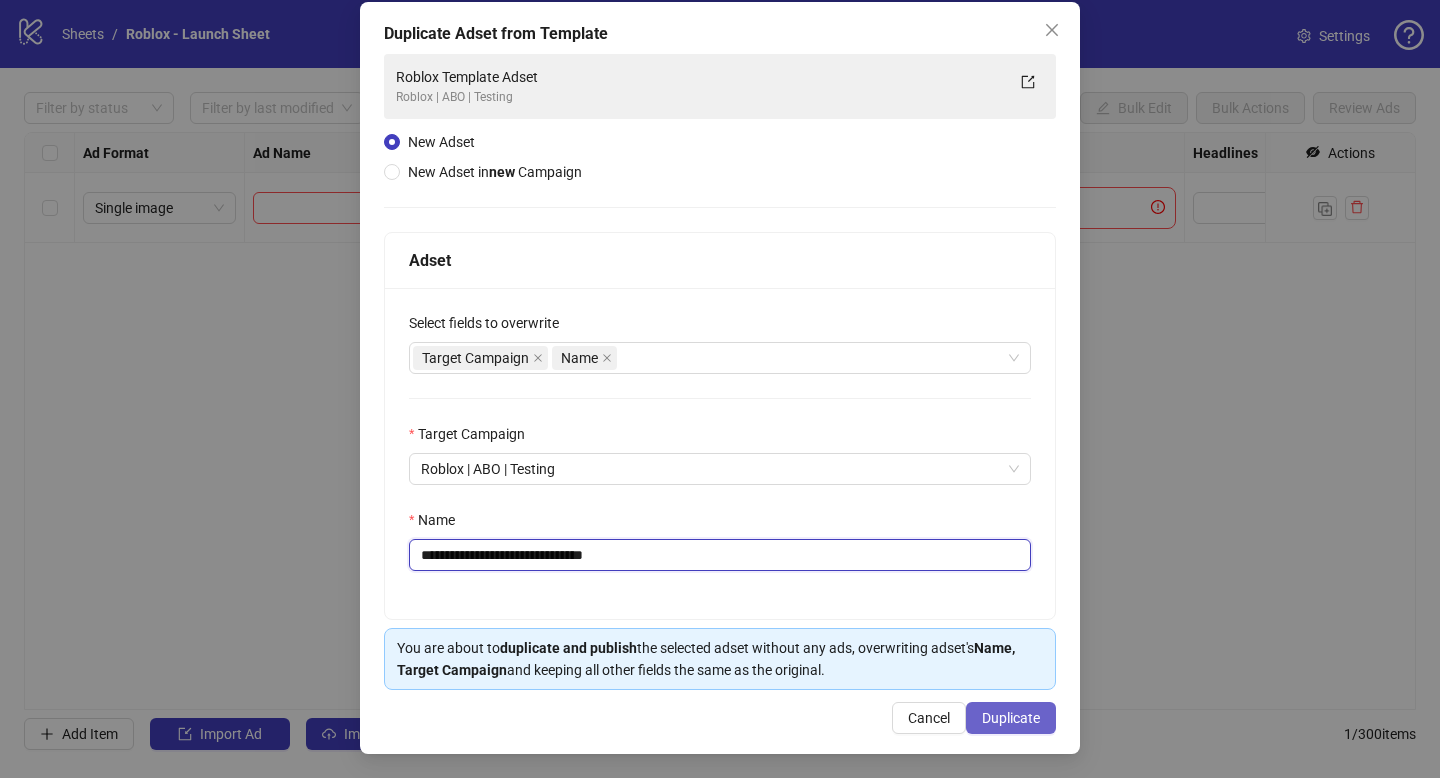 type on "**********" 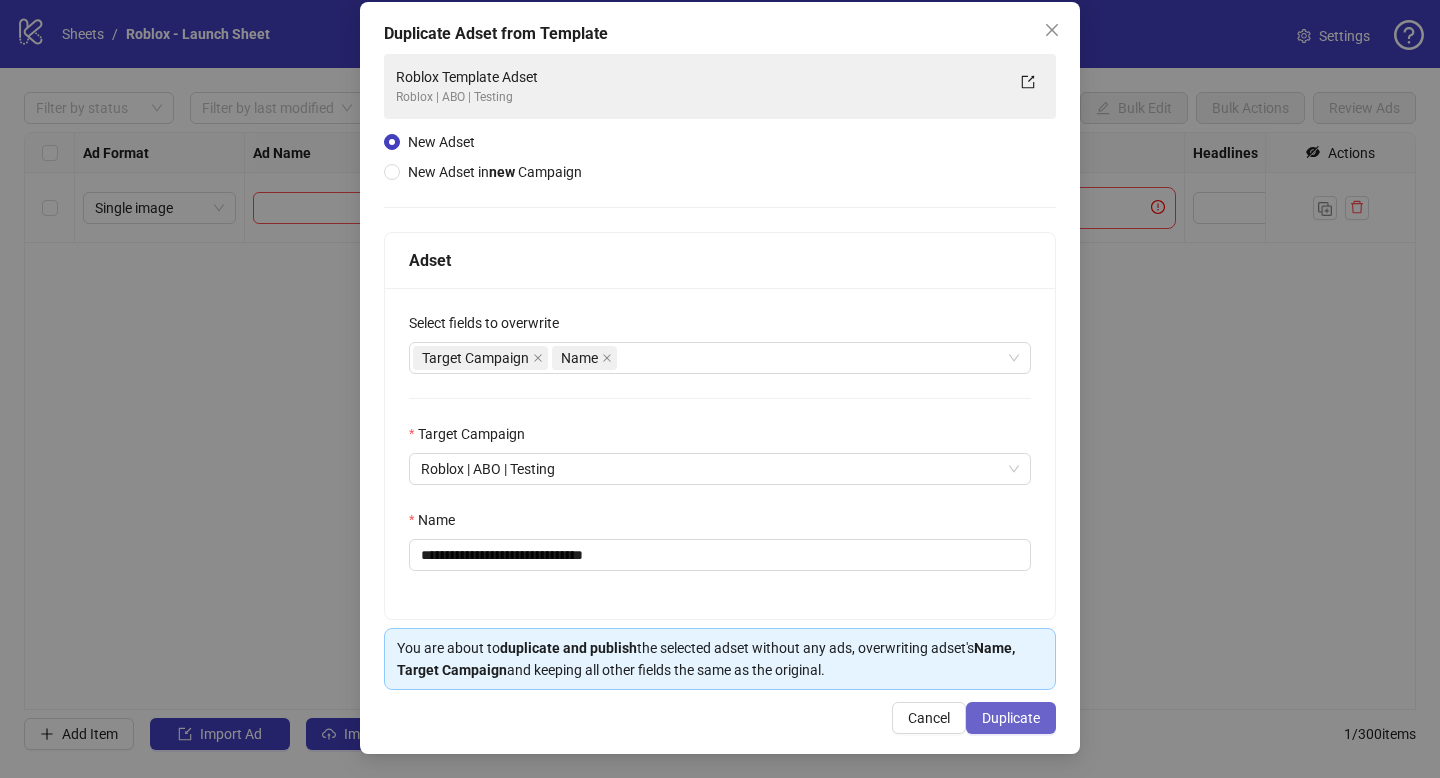 click on "Duplicate" at bounding box center (1011, 718) 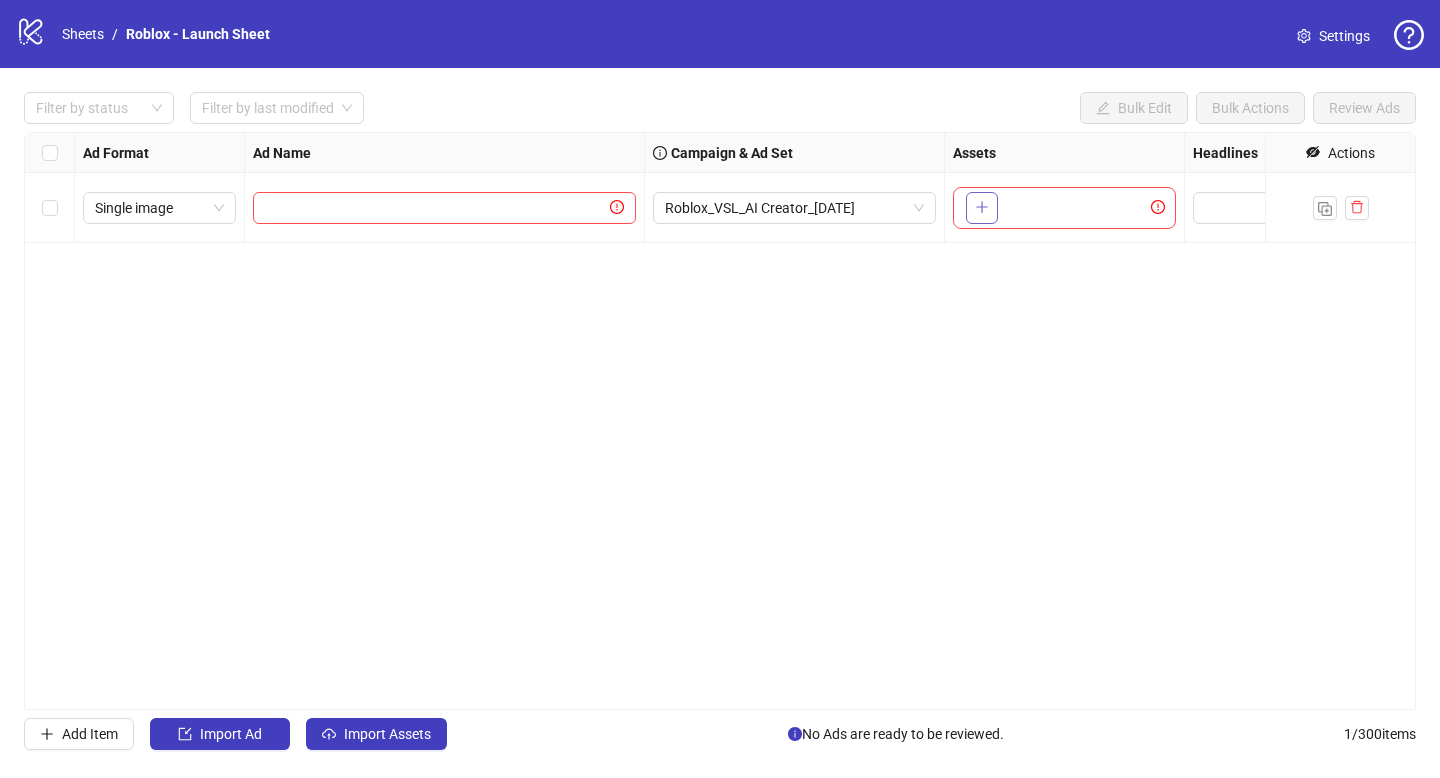 click at bounding box center [982, 208] 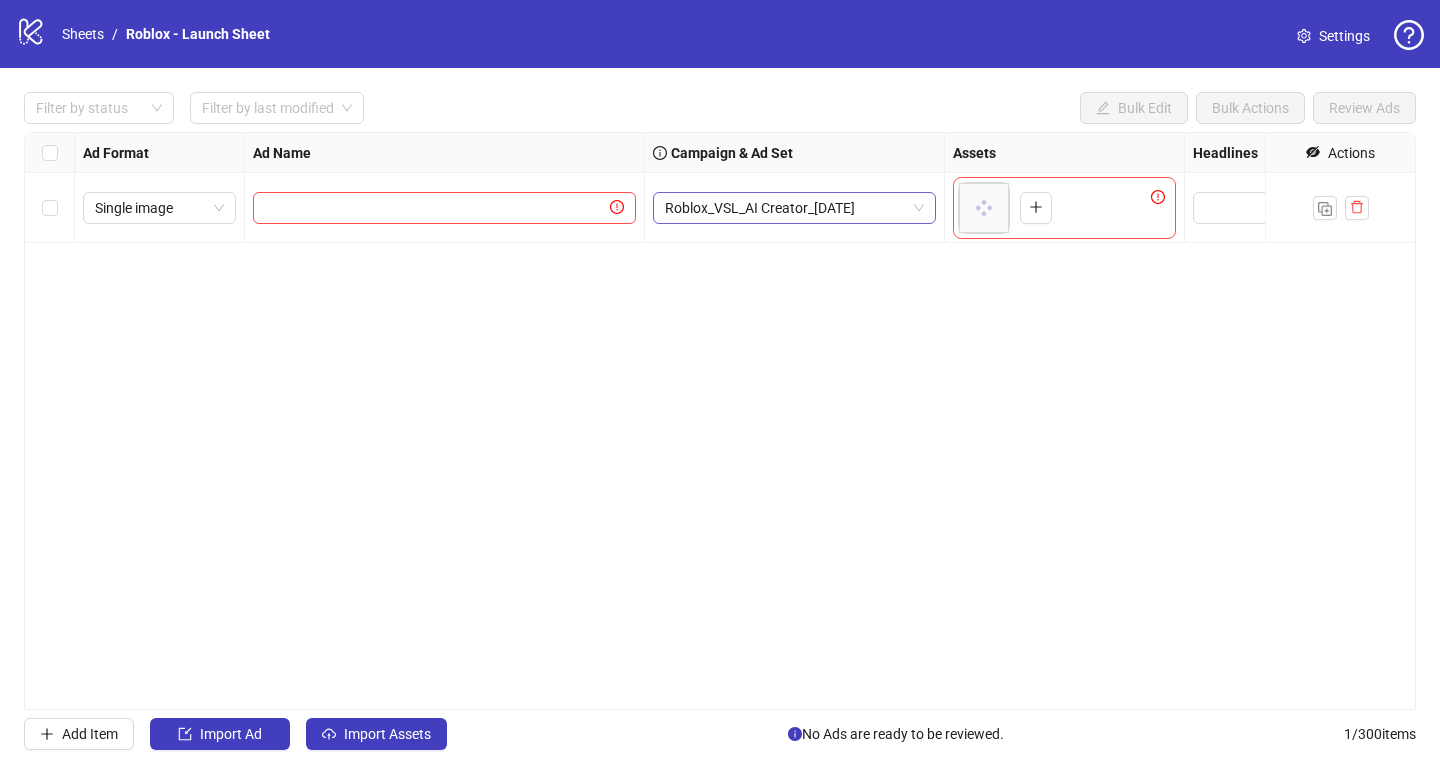 click on "Roblox_VSL_AI Creator_[DATE]" at bounding box center [794, 208] 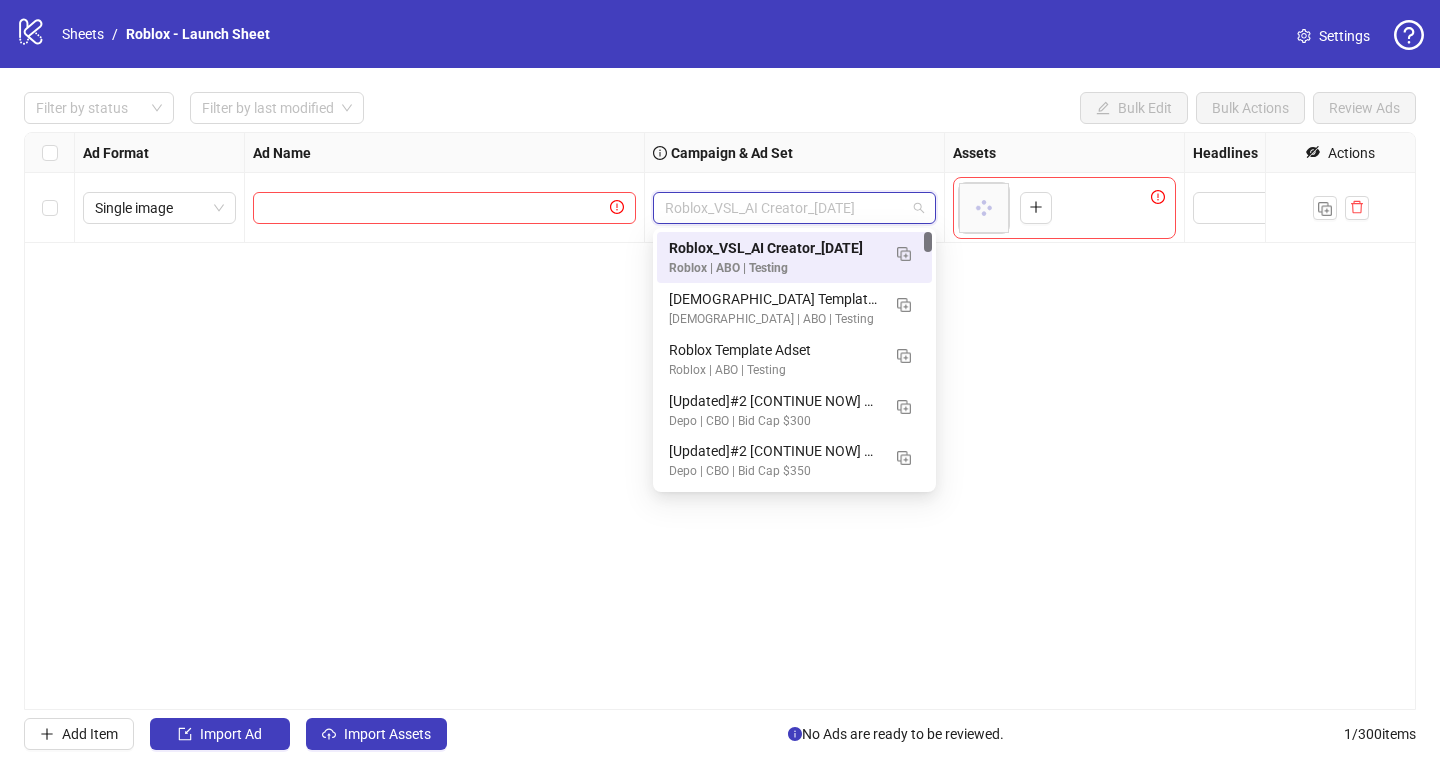 click on "Roblox_VSL_AI Creator_[DATE]" at bounding box center [794, 208] 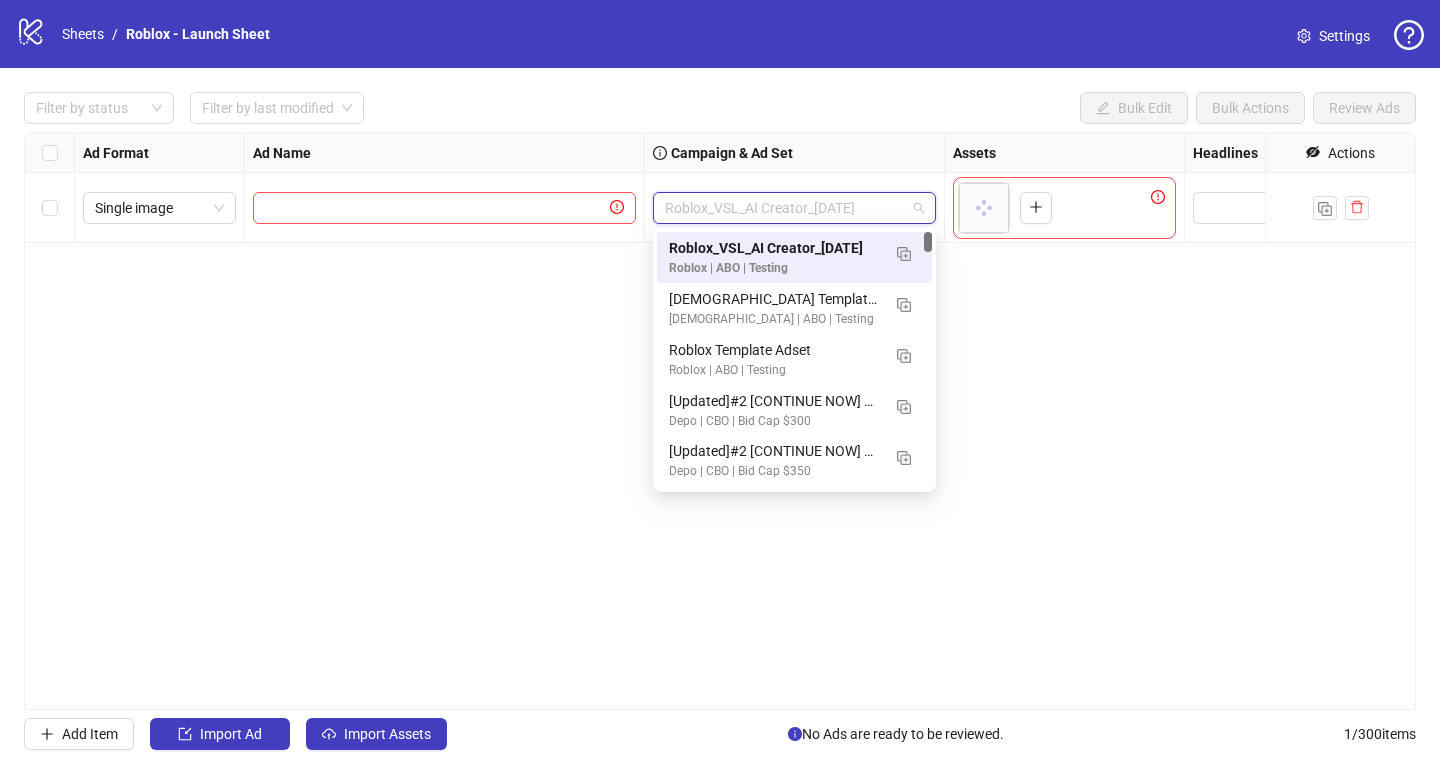drag, startPoint x: 891, startPoint y: 205, endPoint x: 682, endPoint y: 207, distance: 209.00957 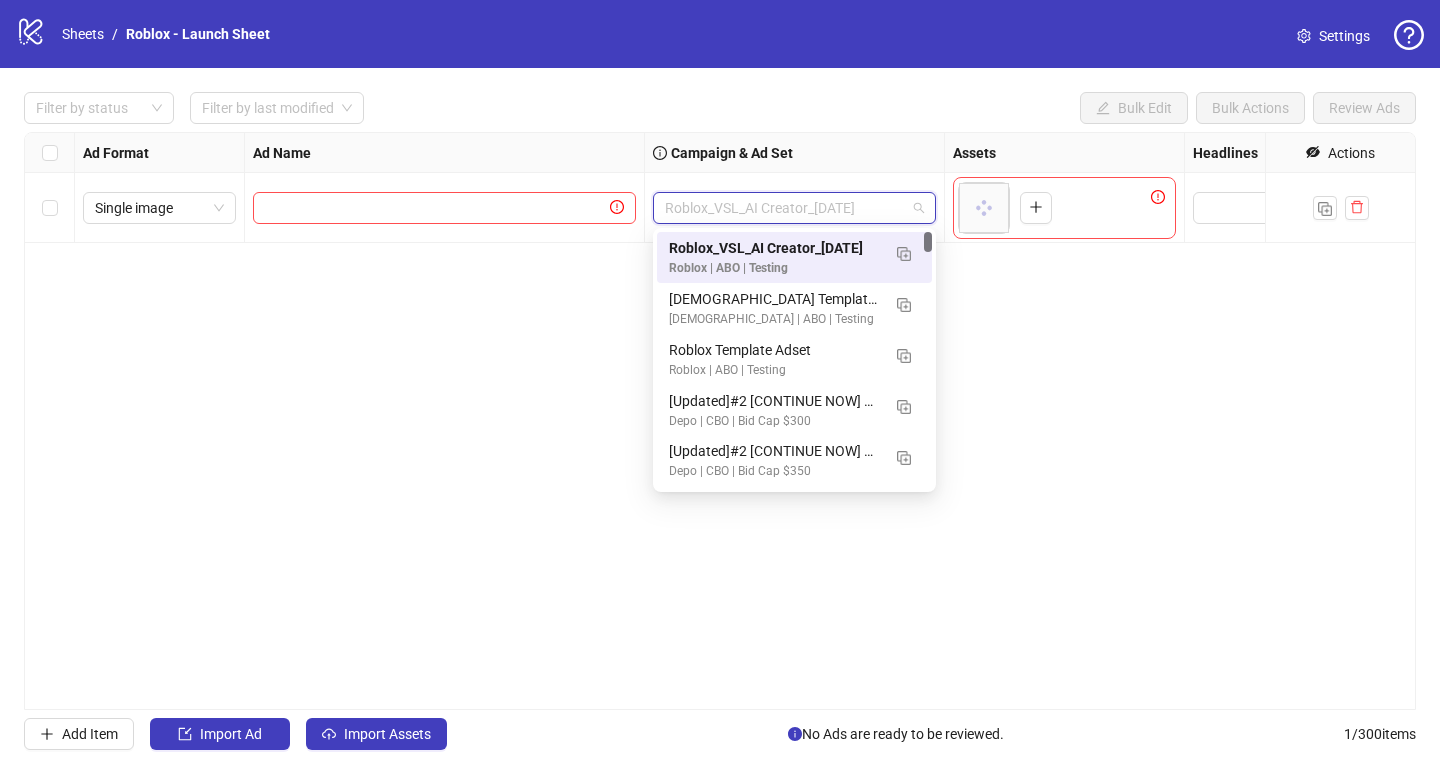 click on "Roblox_VSL_AI Creator_[DATE]" at bounding box center (794, 208) 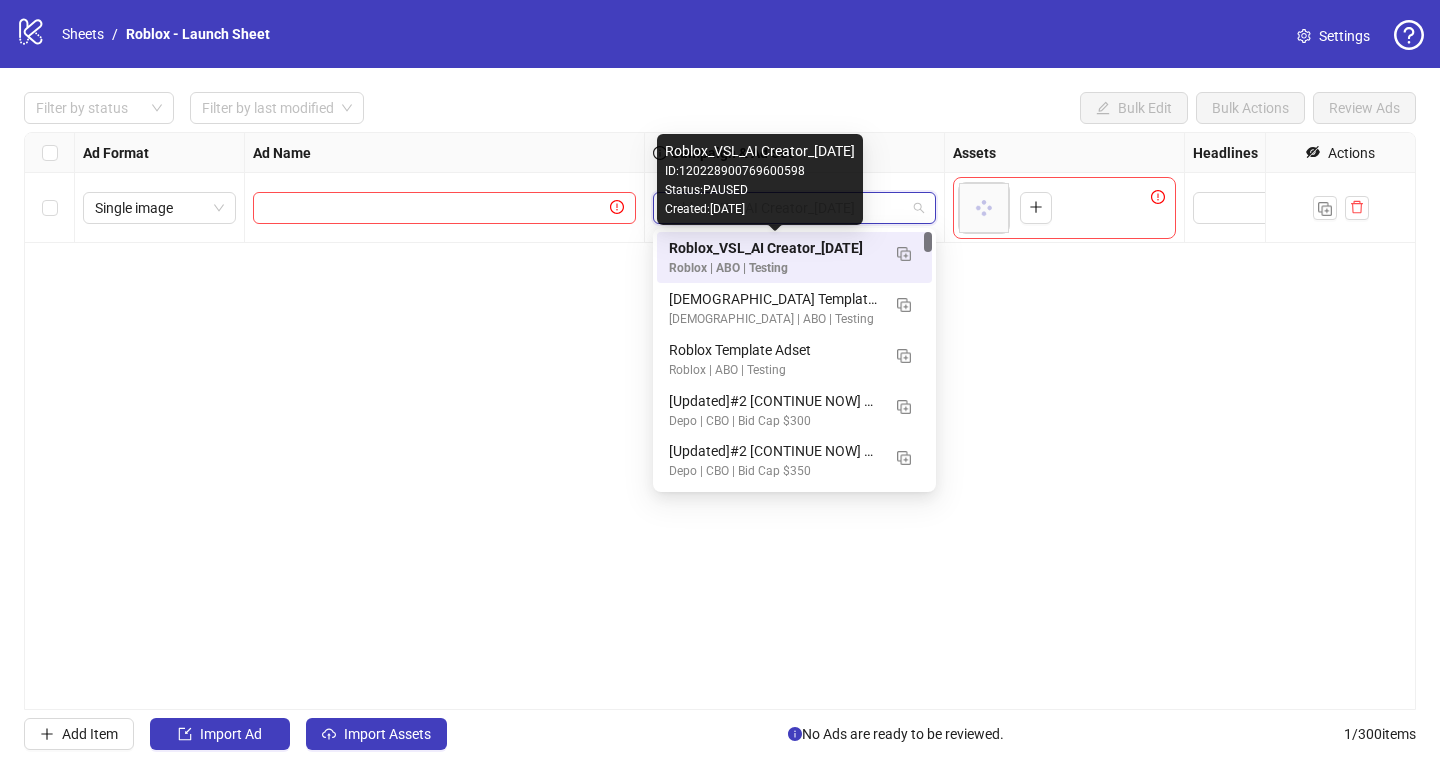 click on "Roblox_VSL_AI Creator_[DATE]" at bounding box center (760, 151) 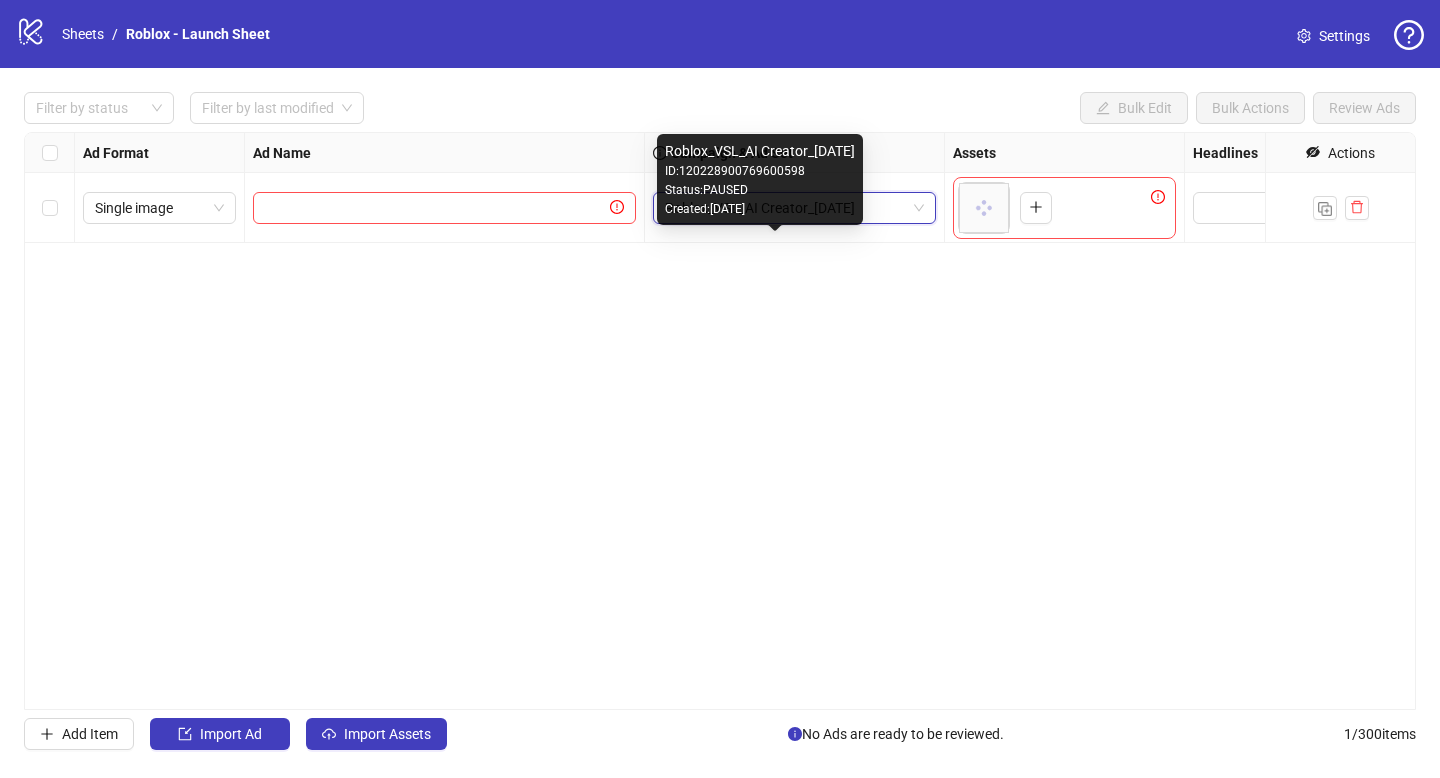 click on "Roblox_VSL_AI Creator_[DATE]" at bounding box center (760, 151) 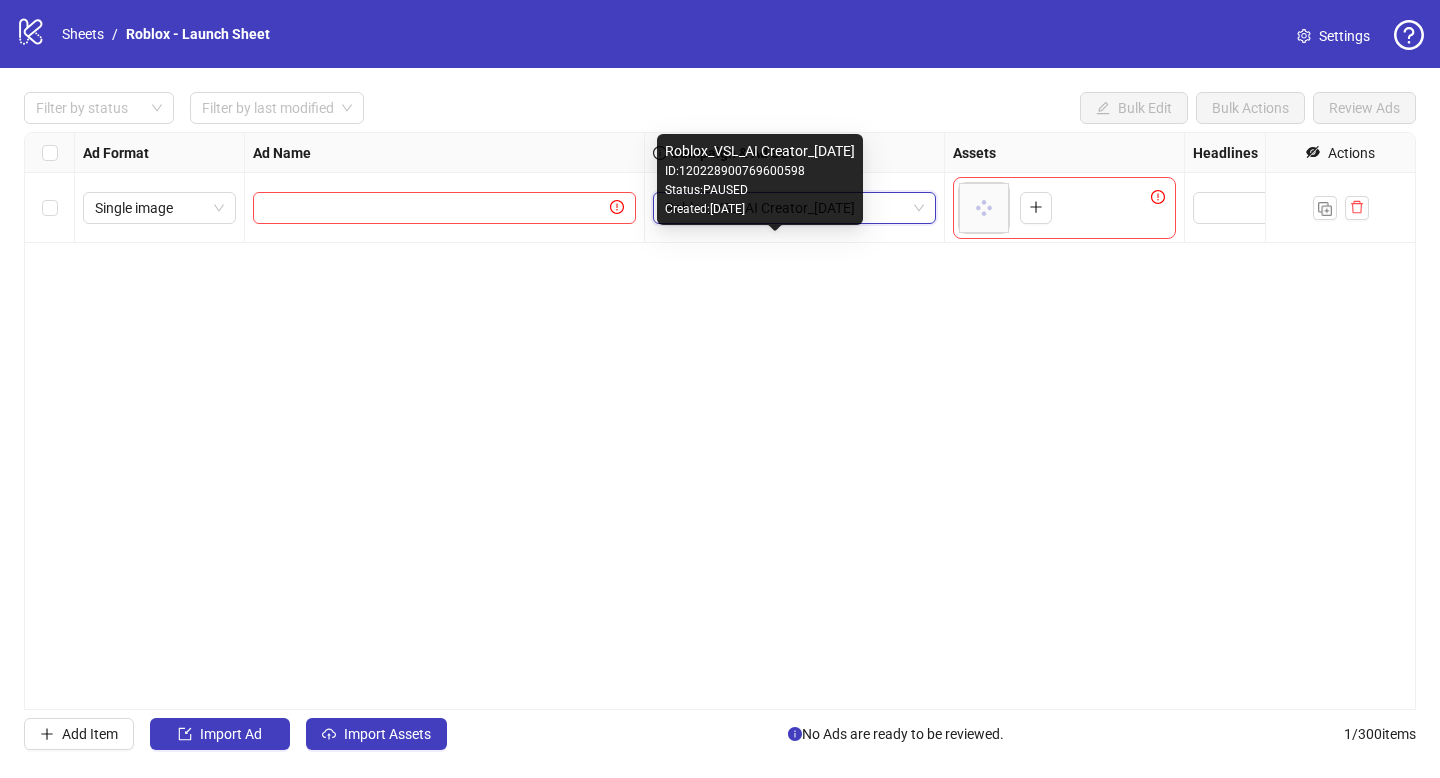 drag, startPoint x: 666, startPoint y: 150, endPoint x: 900, endPoint y: 155, distance: 234.0534 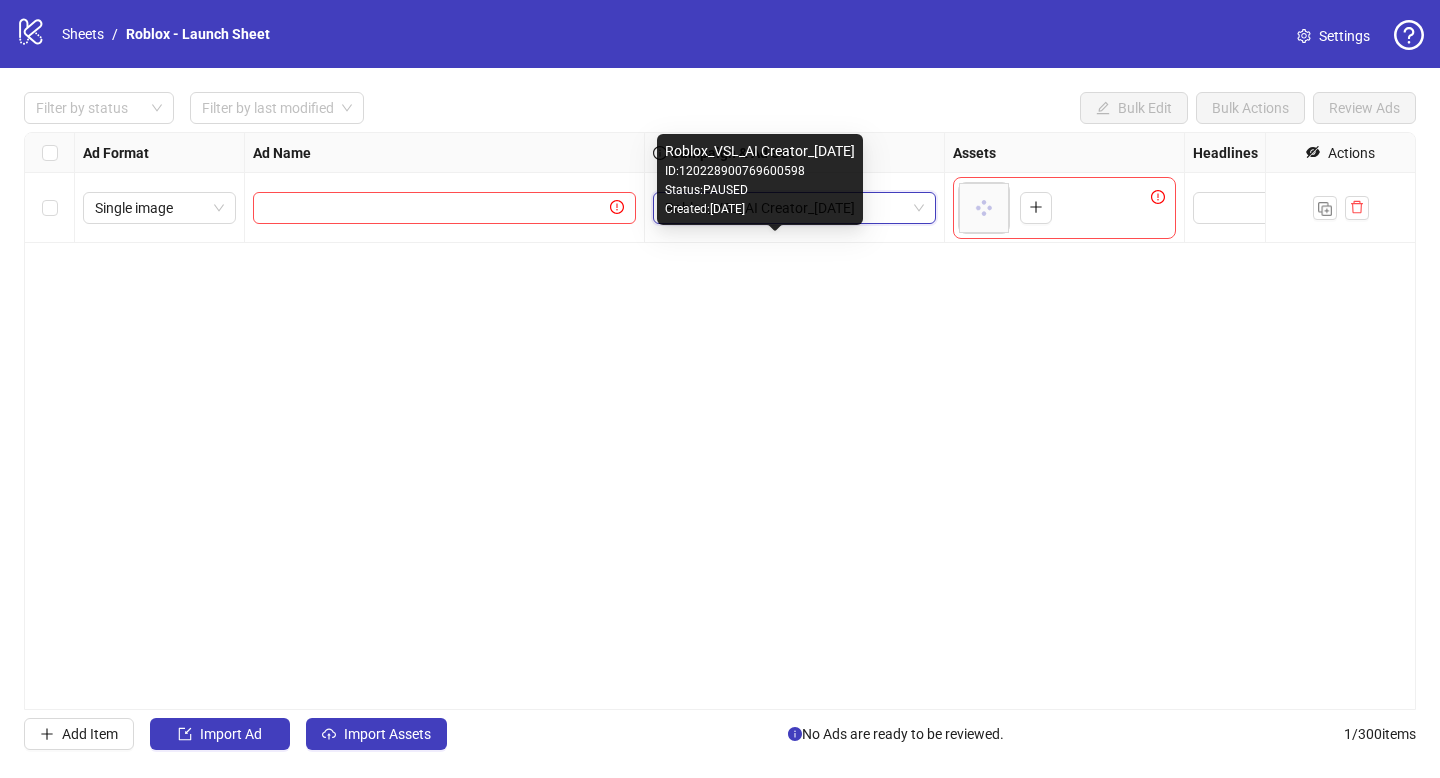 click on "logo/logo-mobile Sheets / Roblox - Launch Sheet Settings   Filter by status Filter by last modified Bulk Edit Bulk Actions Review Ads Ad Format Ad Name Campaign & Ad Set Assets Headlines Primary Texts Descriptions Destination URL App Product Page ID Display URL Leadgen Form Product Set ID Call to Action Actions Single image Roblox_VSL_AI Creator_[DATE] Roblox_VSL_AI Creator_[DATE]
To pick up a draggable item, press the space bar.
While dragging, use the arrow keys to move the item.
Press space again to drop the item in its new position, or press escape to cancel.
Add Item Import Ad Import Assets  No Ads are ready to be reviewed. 1 / 300  items Select a main folder Select a main folder Select ad assets Select ad assets 120228900769600598 120228874598250598 Roblox_VSL_AI Creator_[DATE] Roblox | ABO | Testing LDS Template Adset LDS | ABO | Testing Roblox Template Adset Roblox | ABO | Testing [Updated]#2 [CONTINUE NOW] UGC EDIT 2 [] [video] 2 [50$] Creative 5 - Page 2 - Video - Copy 3" at bounding box center [720, 389] 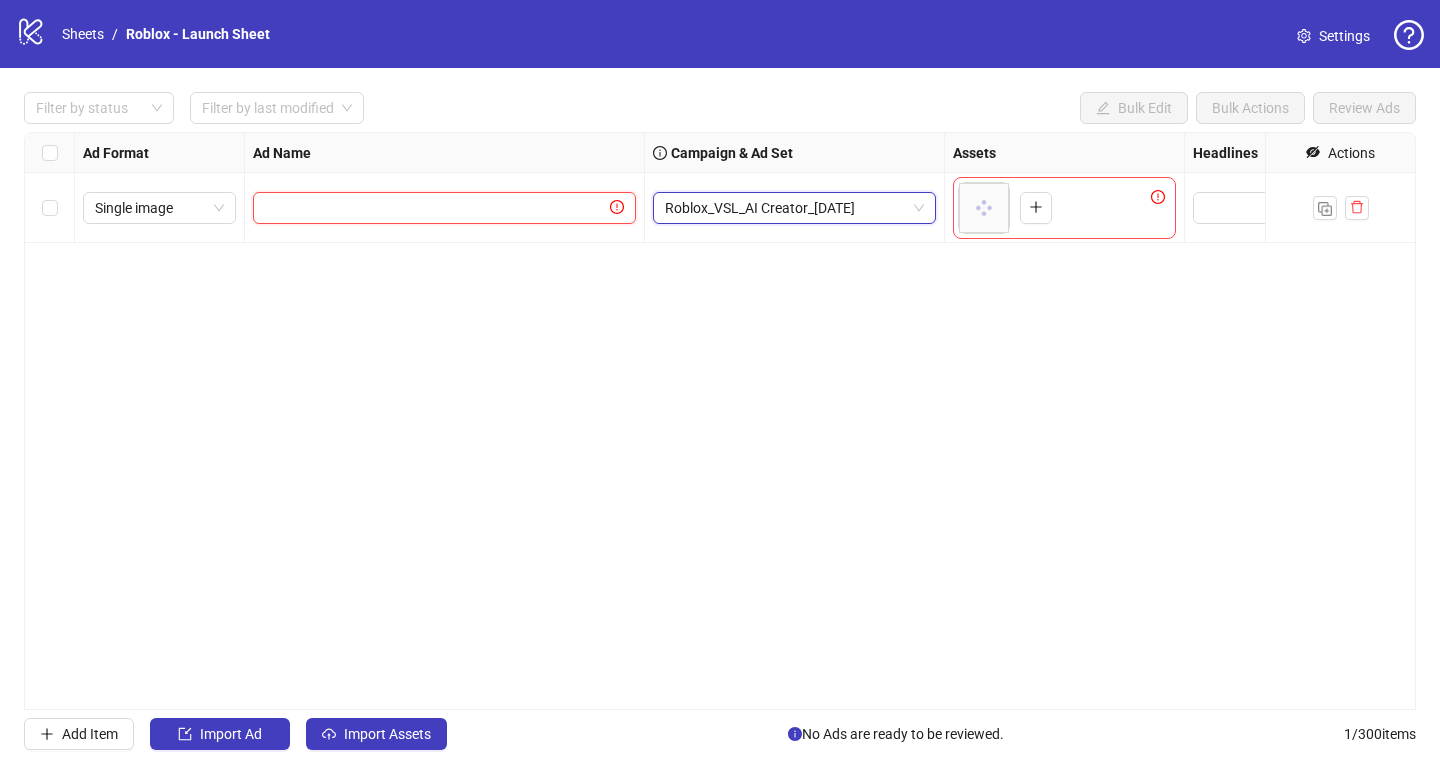 click at bounding box center (435, 208) 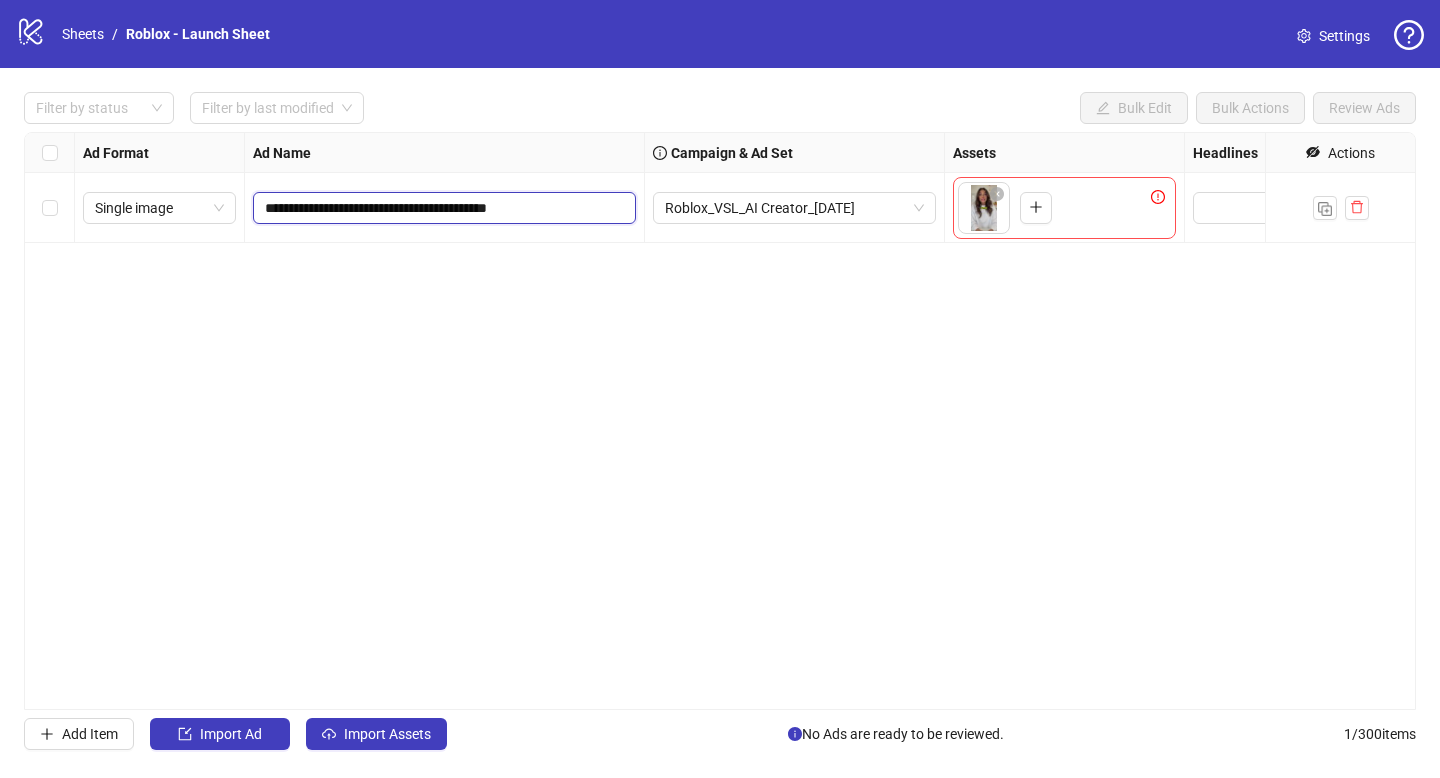 type on "**********" 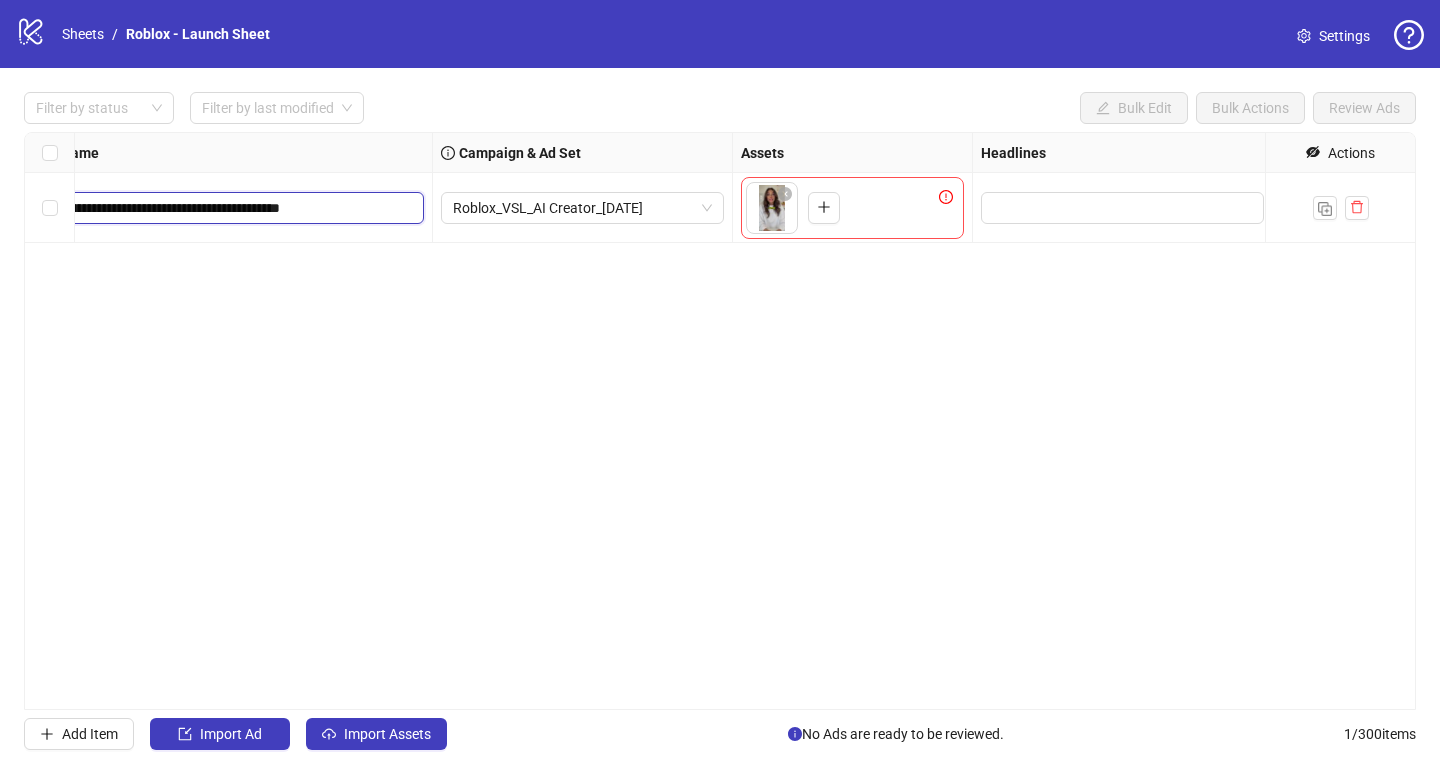 scroll, scrollTop: 0, scrollLeft: 511, axis: horizontal 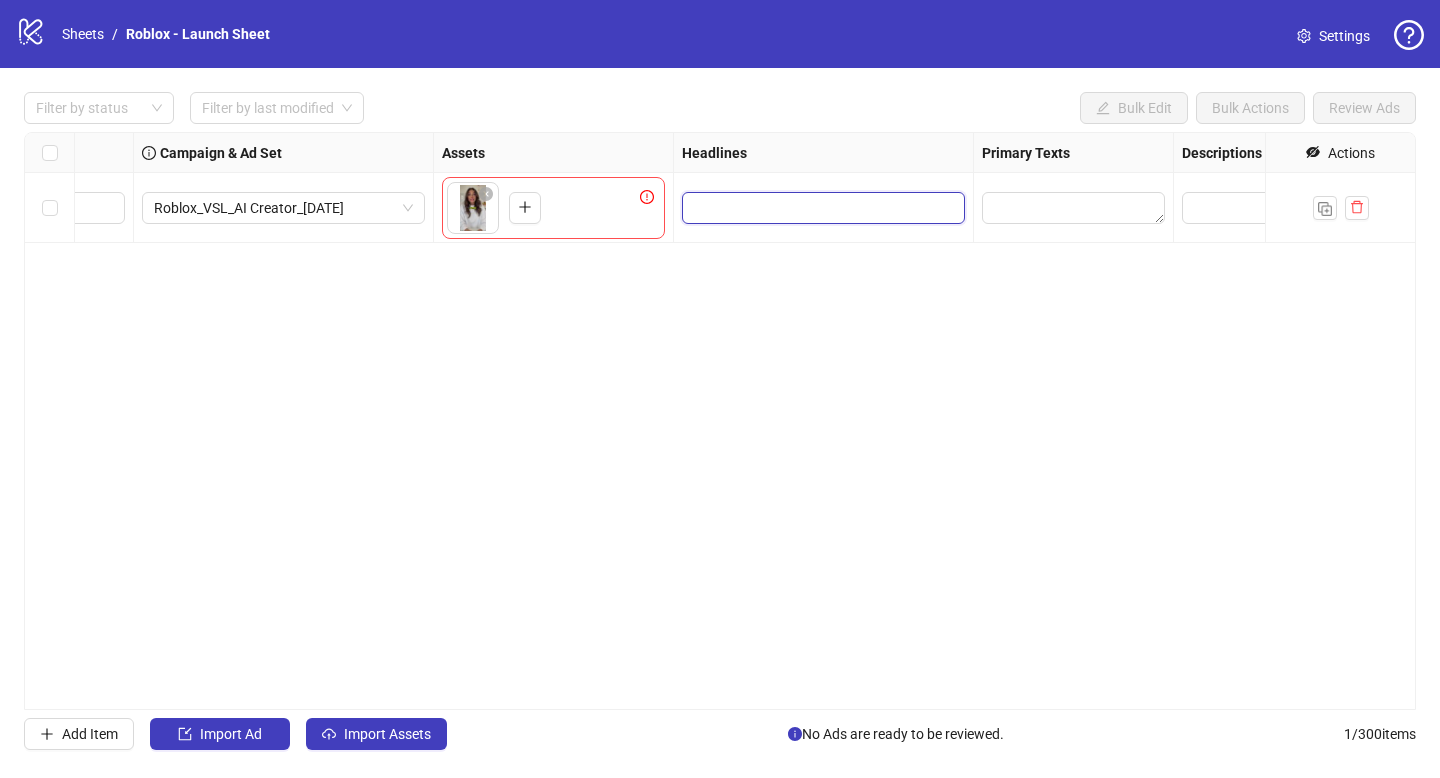 click at bounding box center (821, 208) 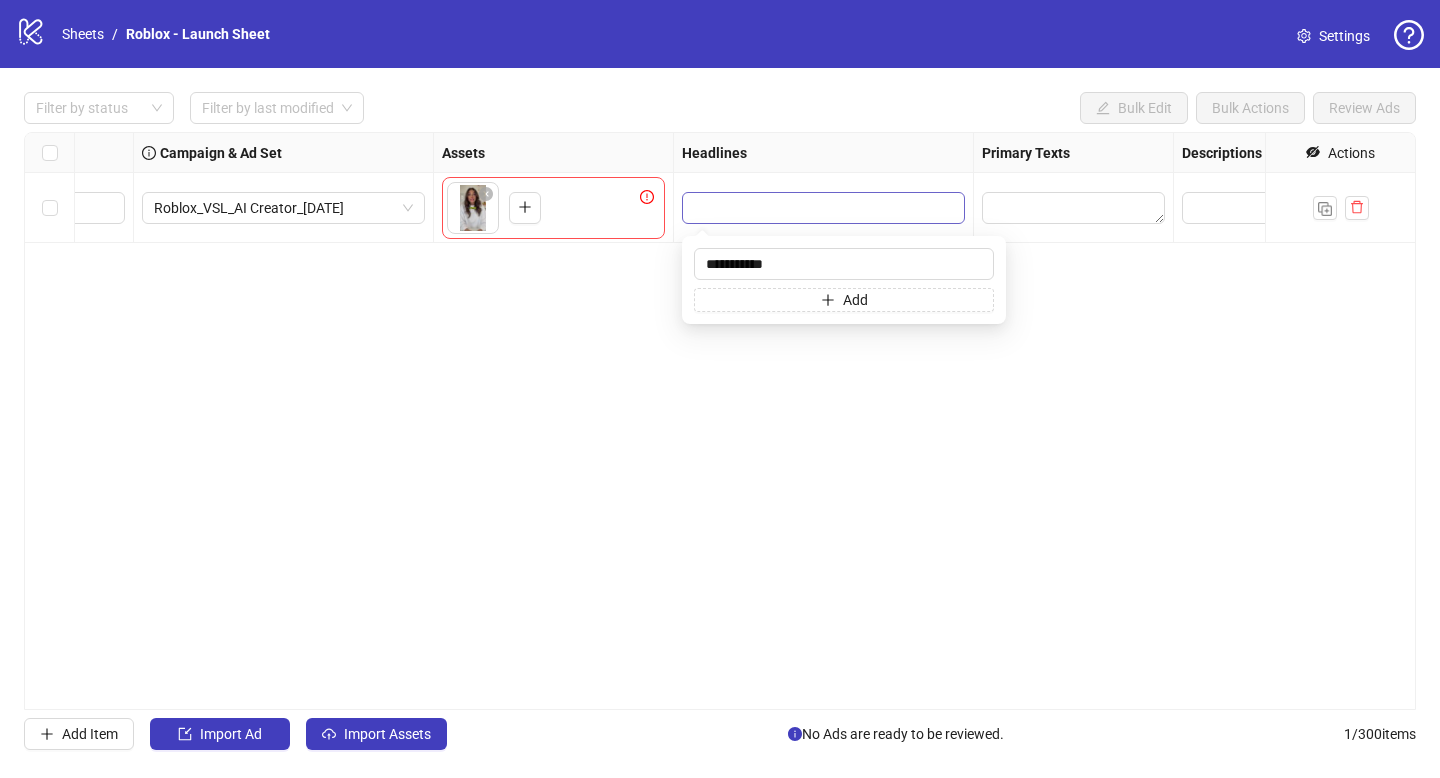 type on "**********" 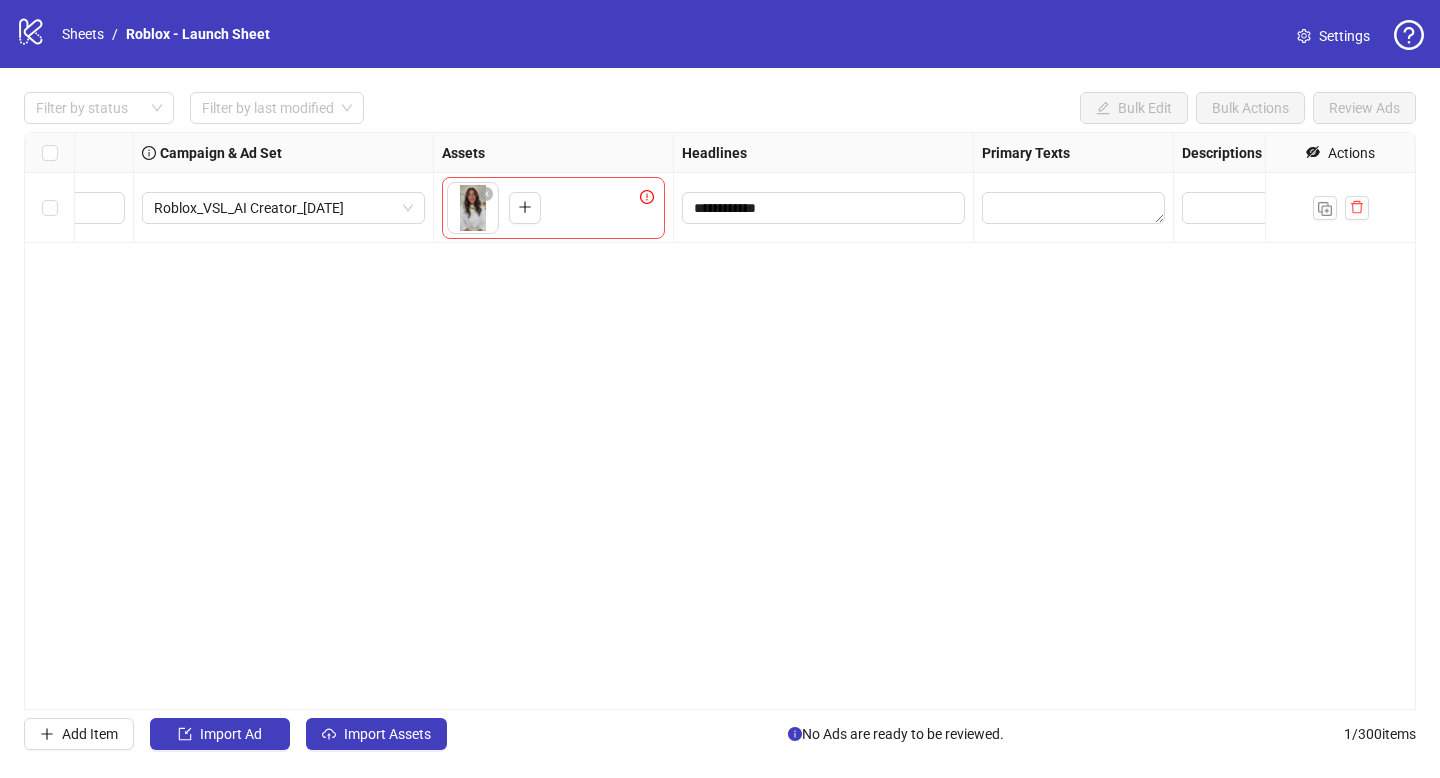 click on "**********" at bounding box center [720, 421] 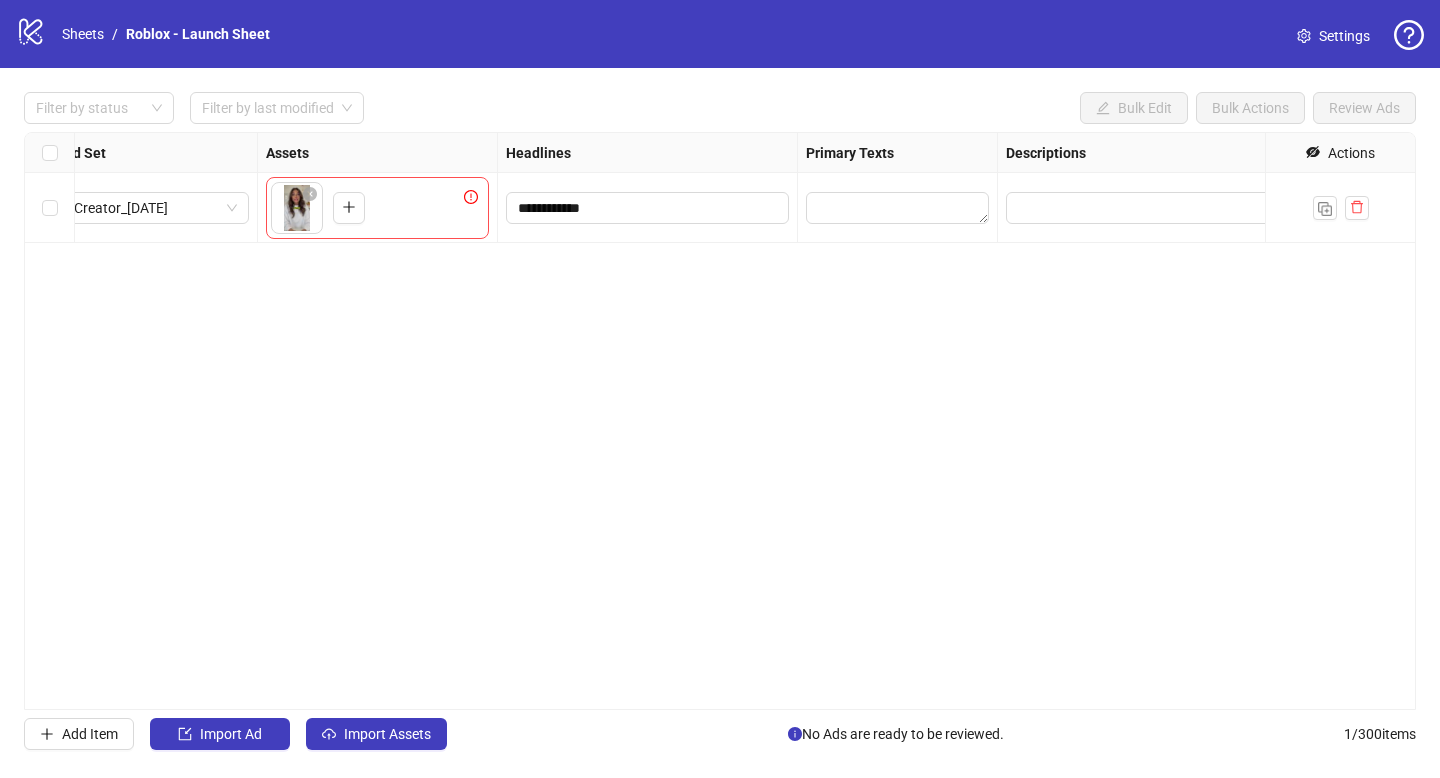 scroll, scrollTop: 0, scrollLeft: 737, axis: horizontal 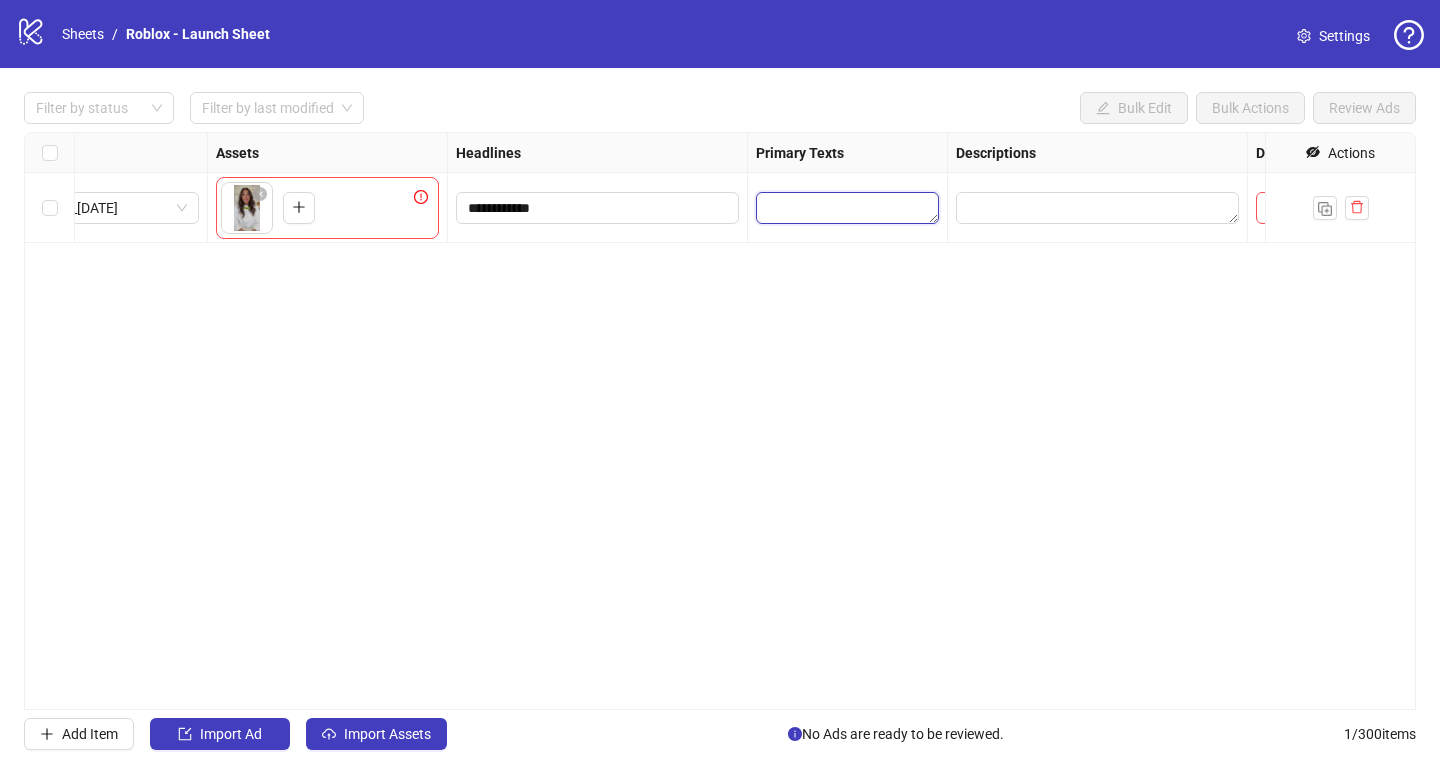 click at bounding box center [847, 208] 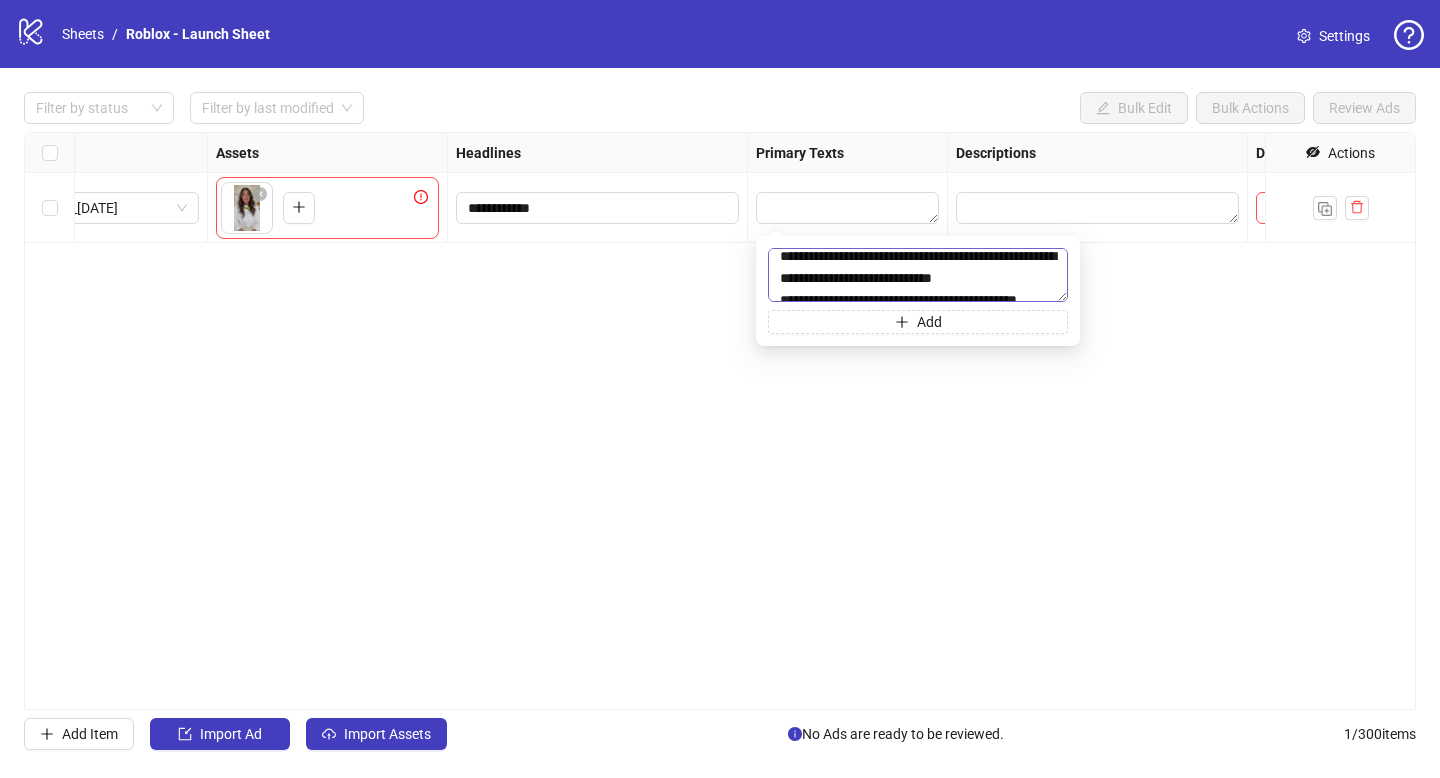 scroll, scrollTop: 58, scrollLeft: 0, axis: vertical 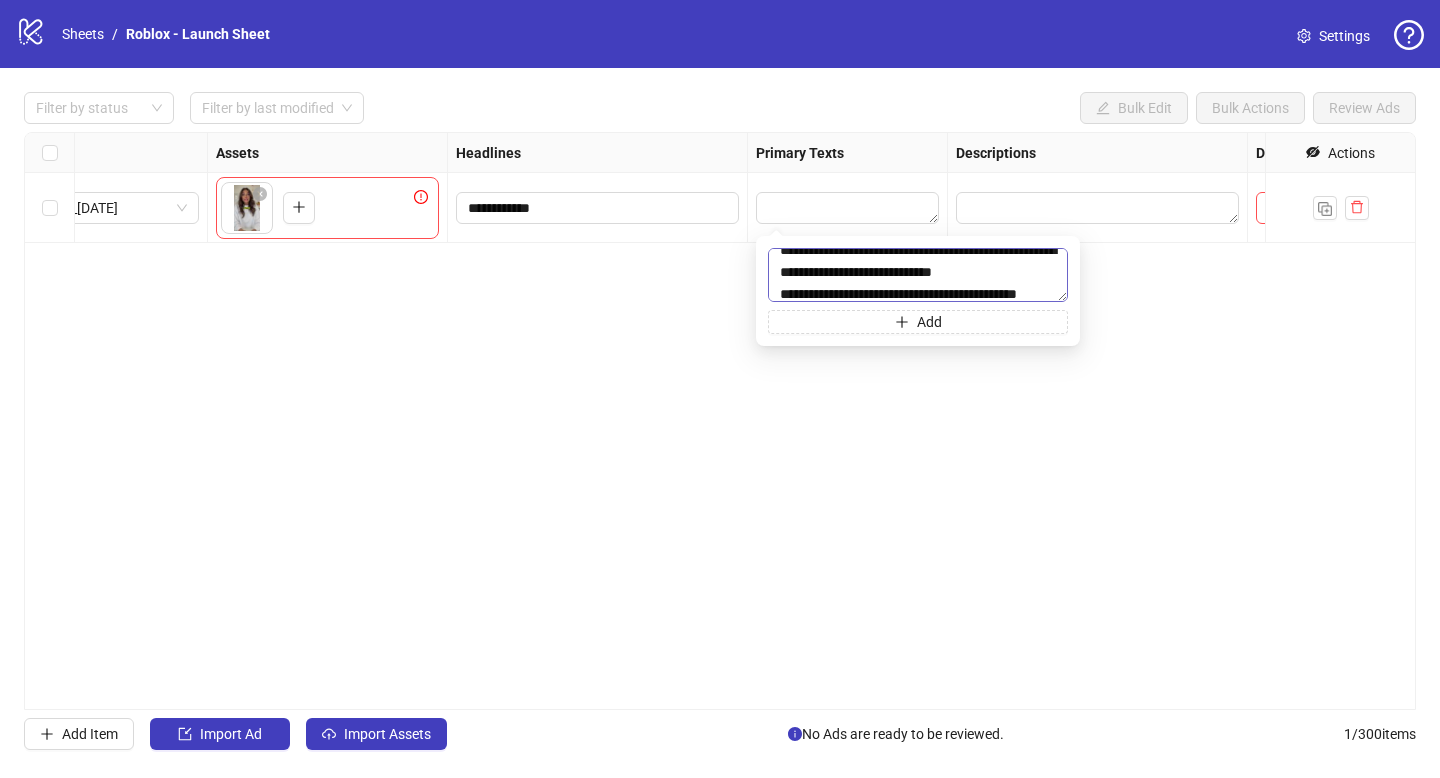 click on "**********" at bounding box center (918, 275) 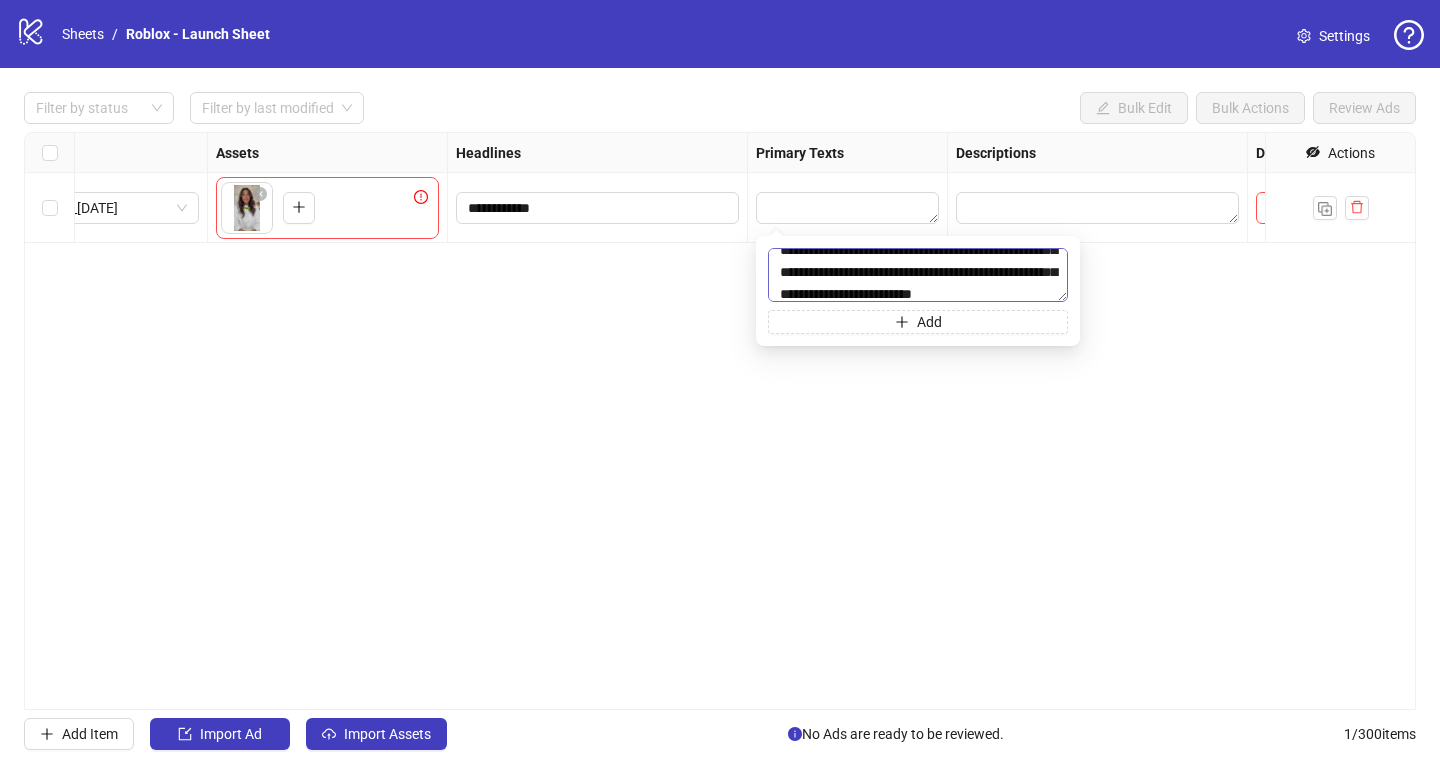 type on "**********" 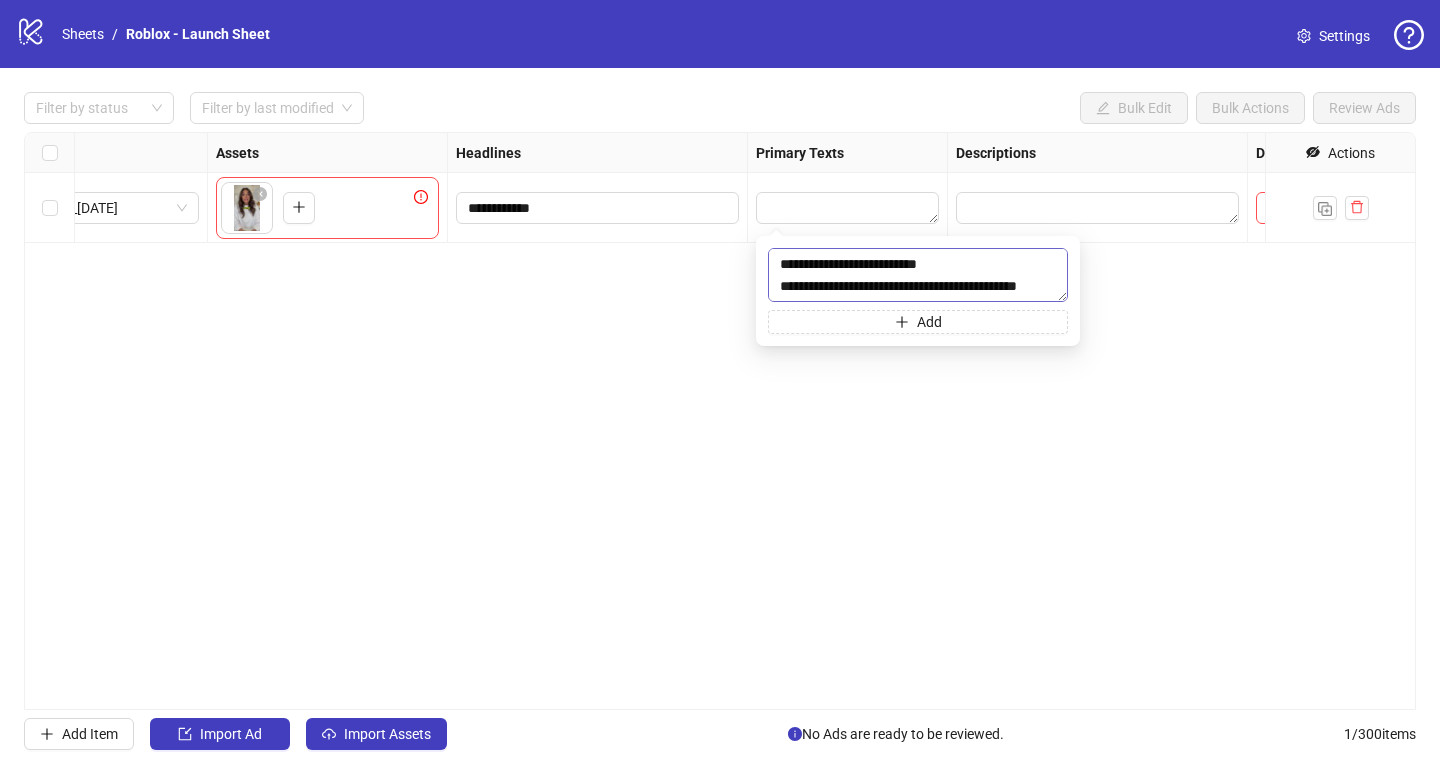 scroll, scrollTop: 110, scrollLeft: 0, axis: vertical 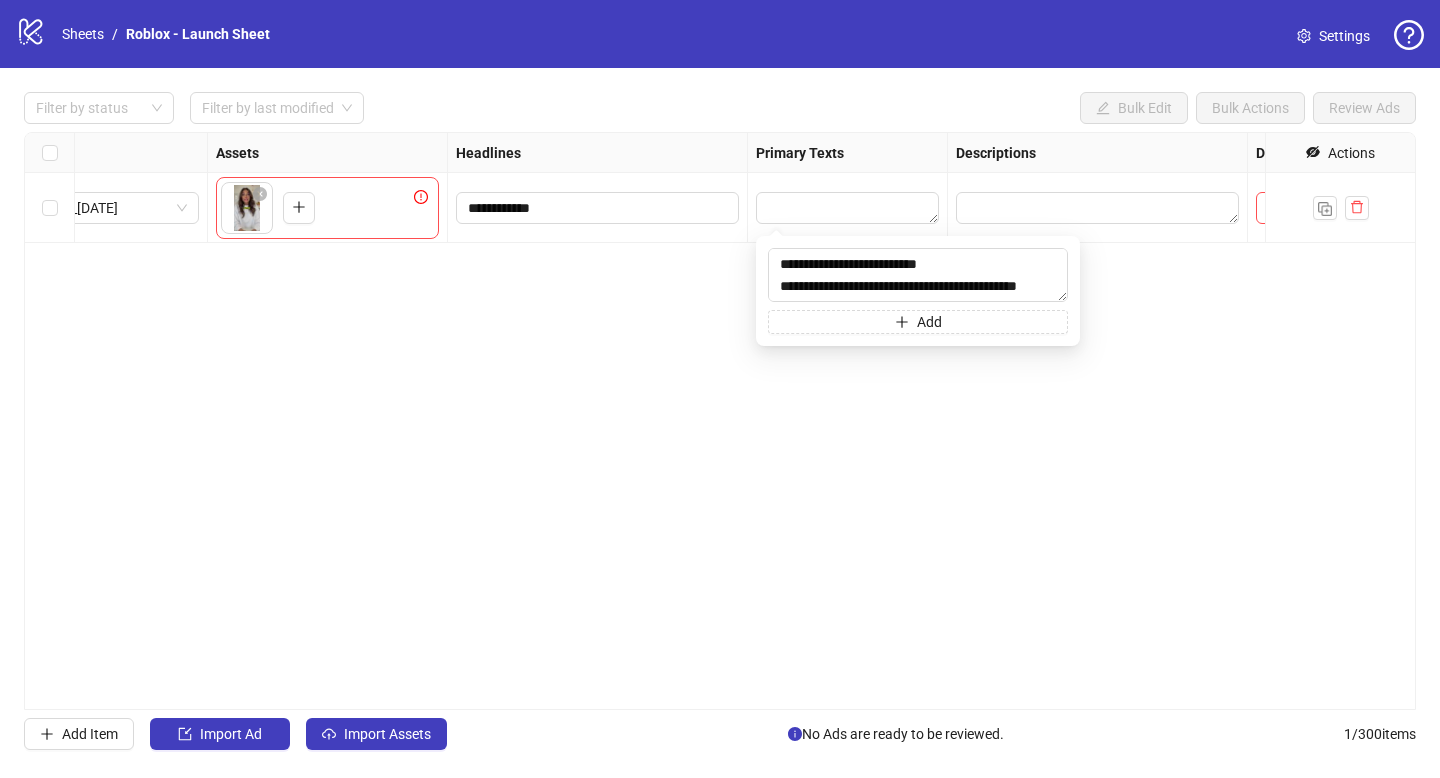 click on "**********" at bounding box center (720, 421) 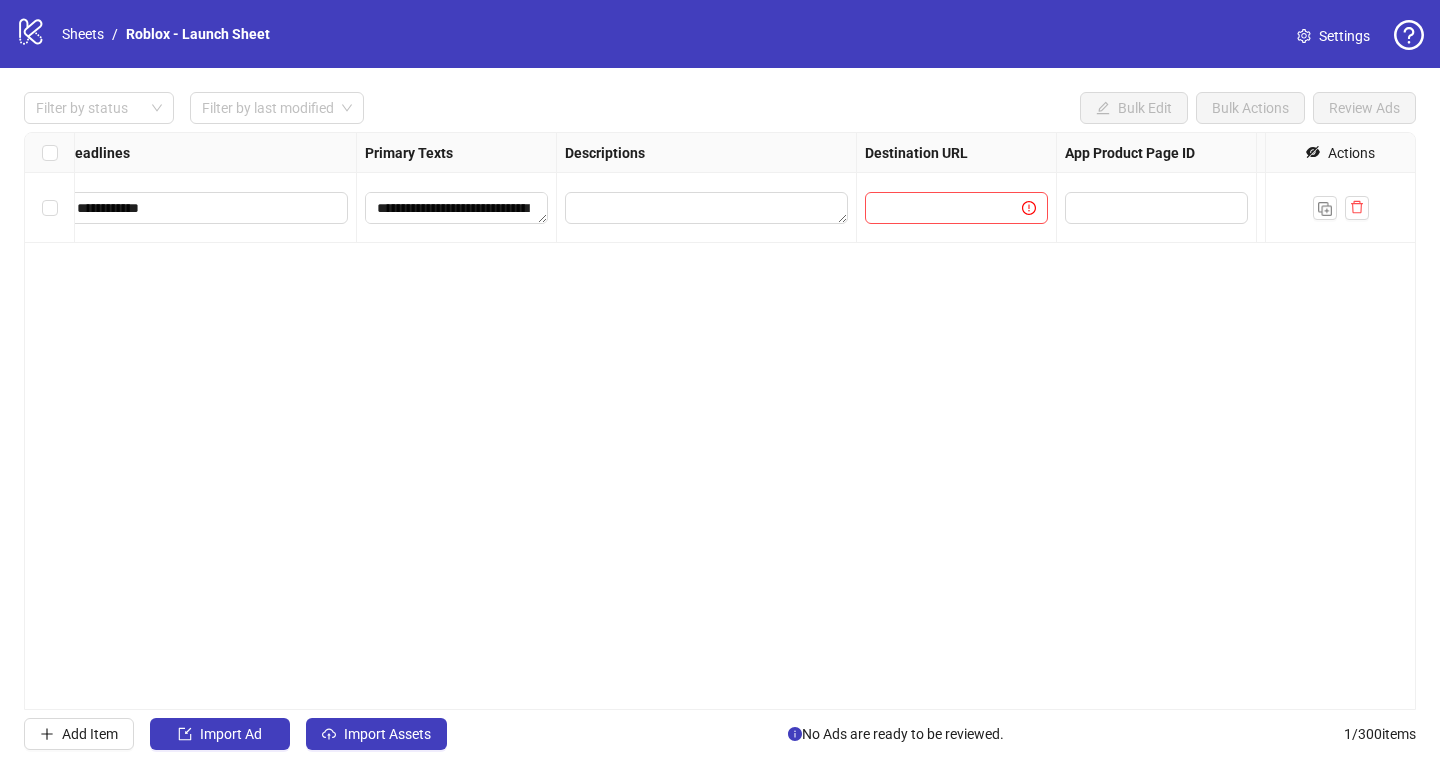 scroll, scrollTop: 0, scrollLeft: 1161, axis: horizontal 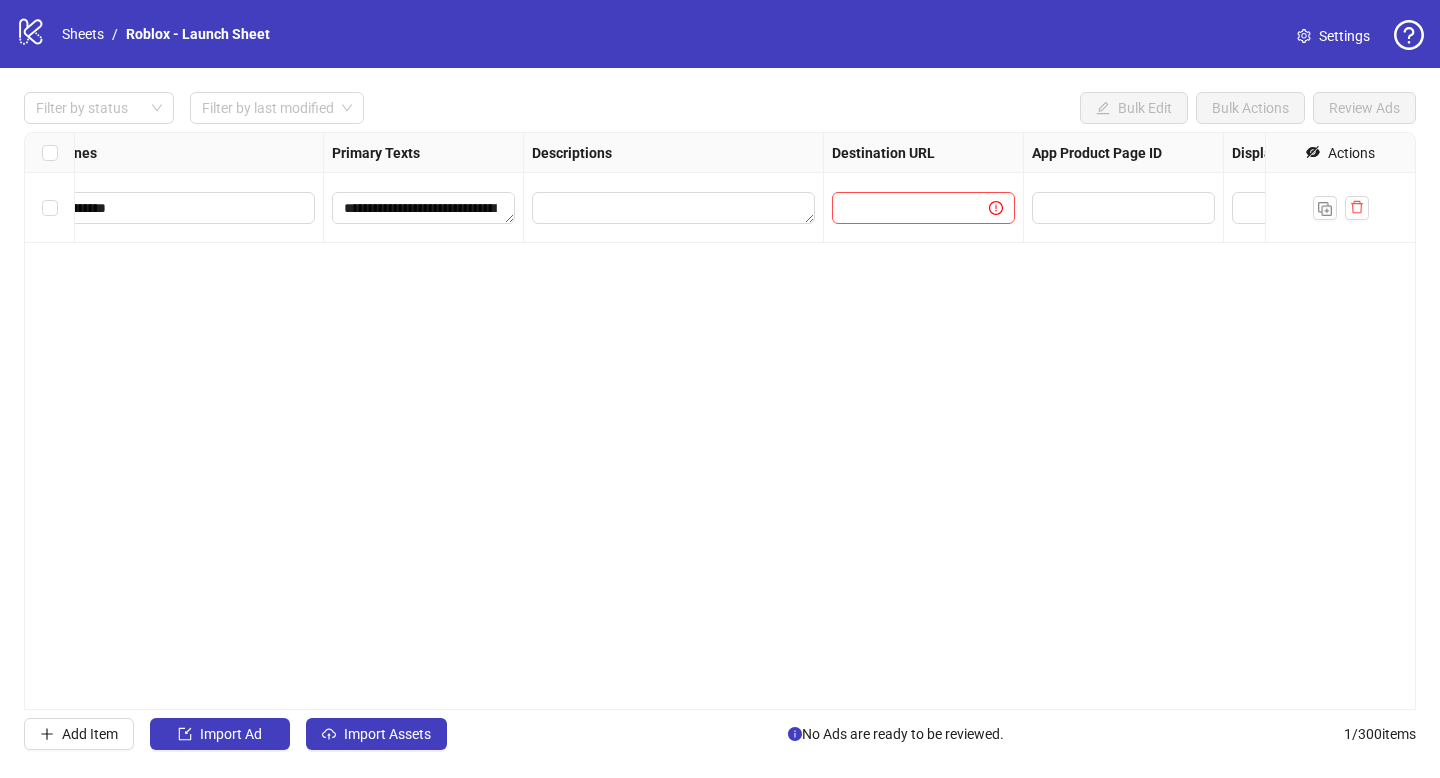 click on "**********" at bounding box center (720, 421) 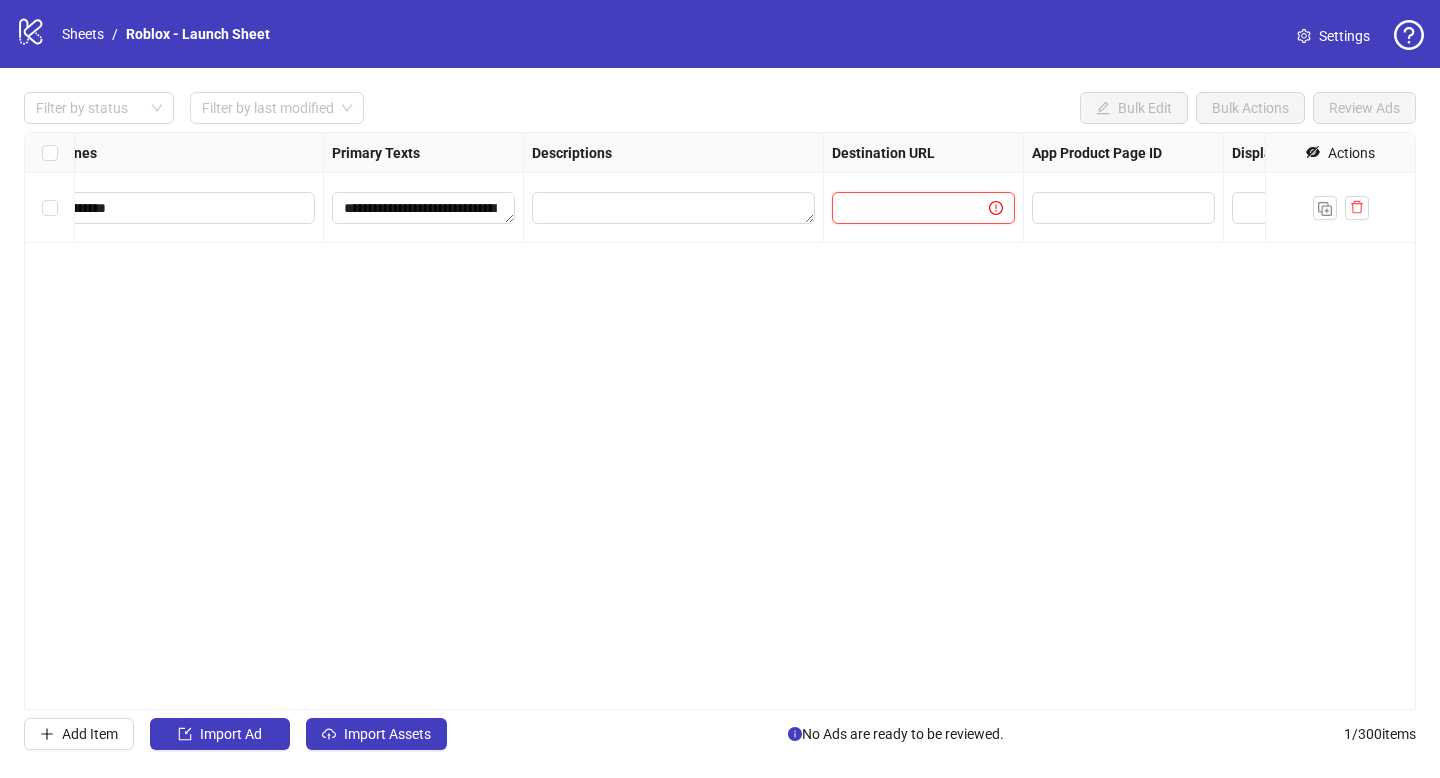 click at bounding box center (902, 208) 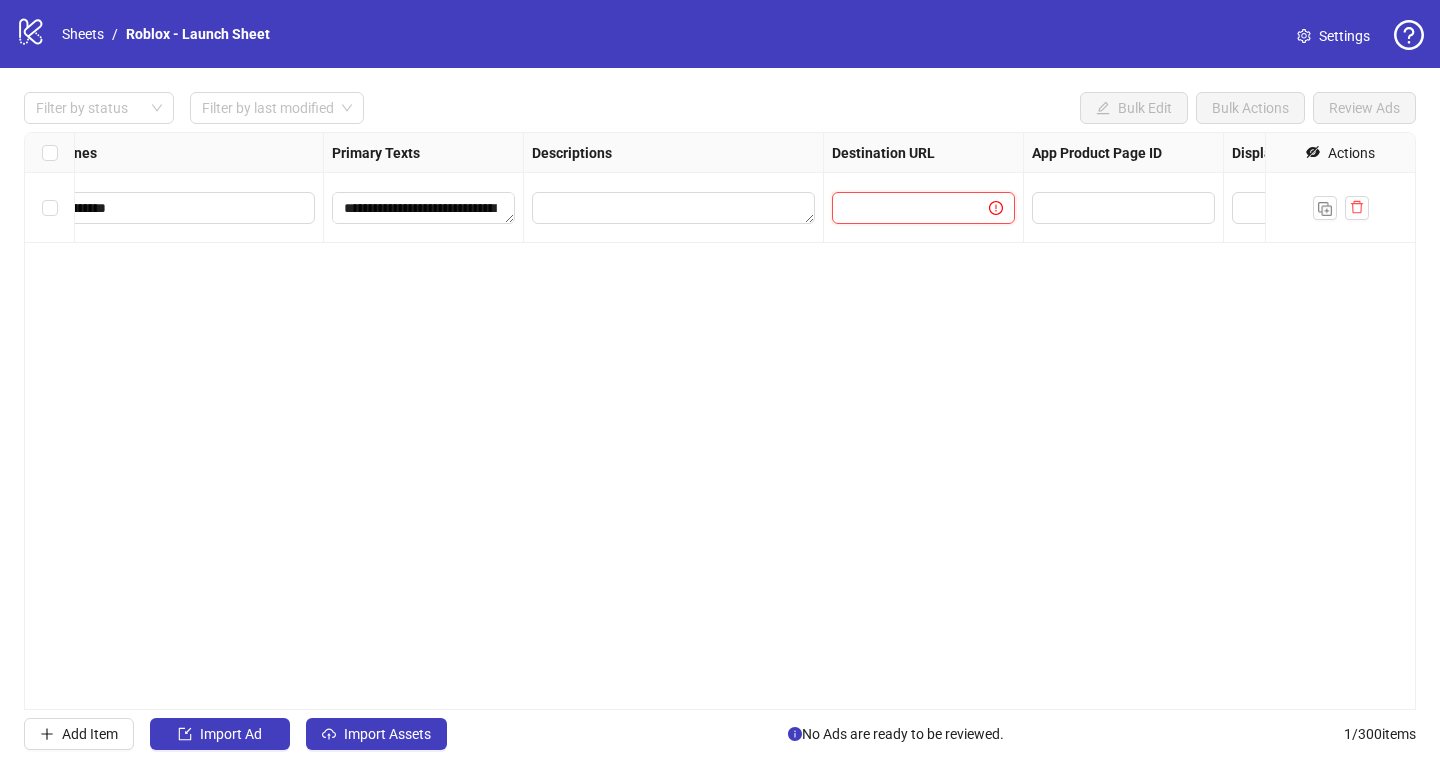 click at bounding box center (902, 208) 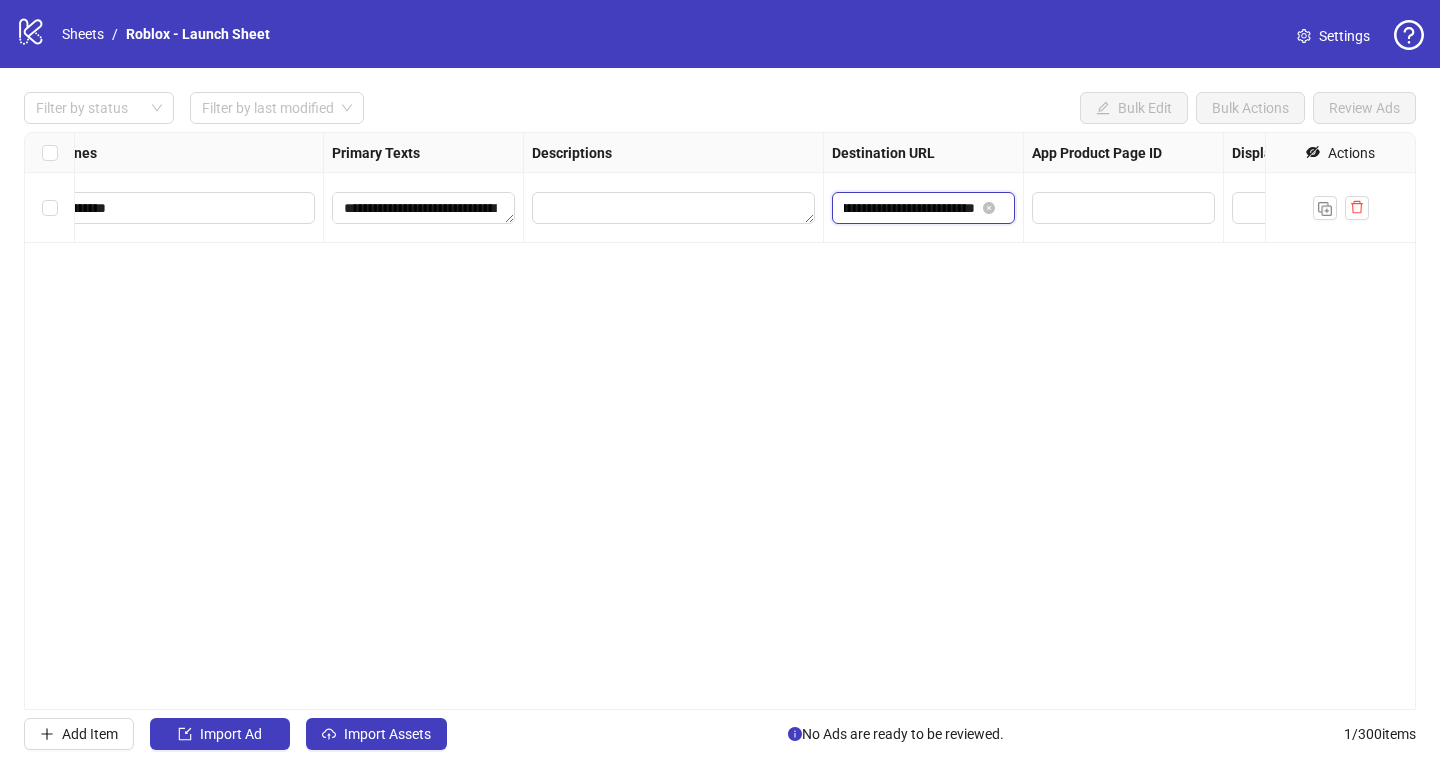 scroll, scrollTop: 0, scrollLeft: 140, axis: horizontal 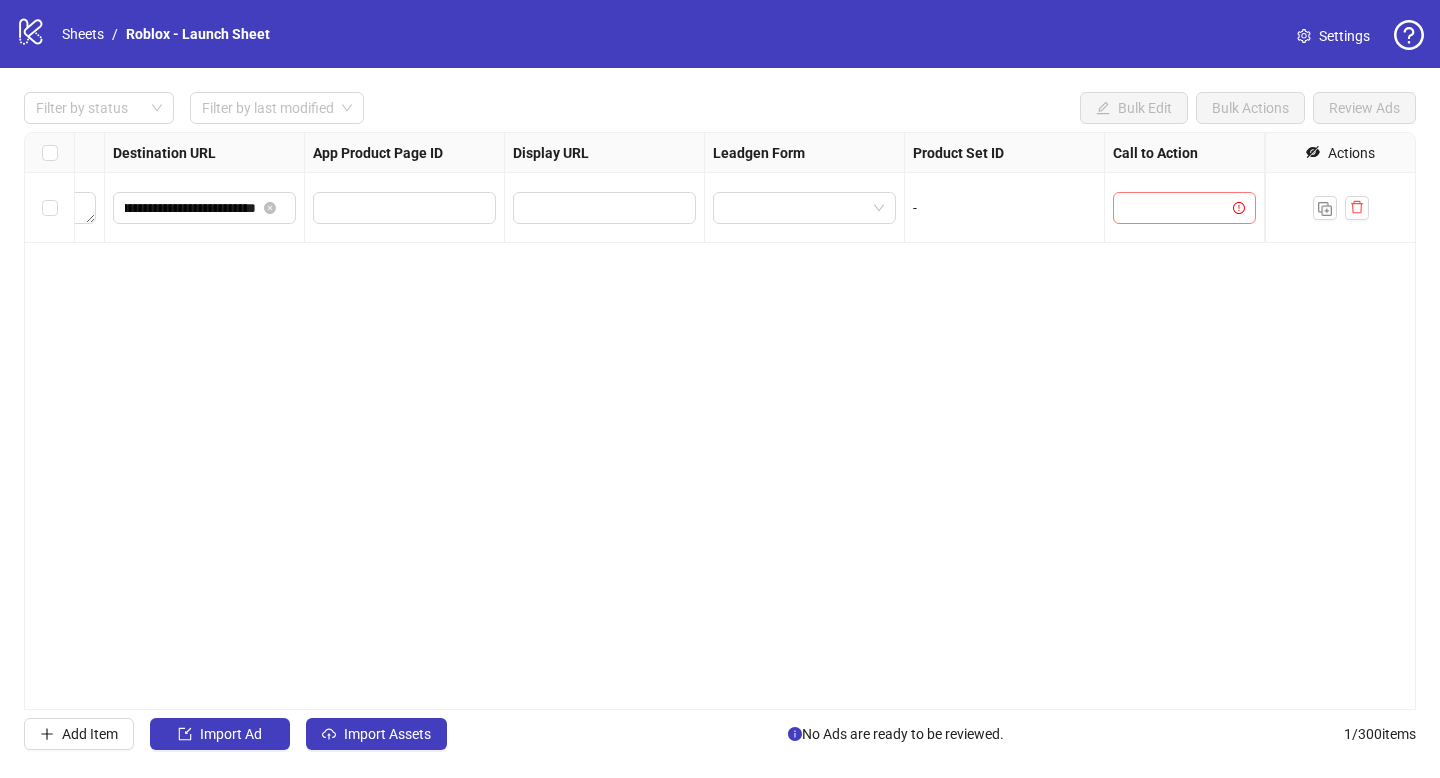 click at bounding box center (1175, 208) 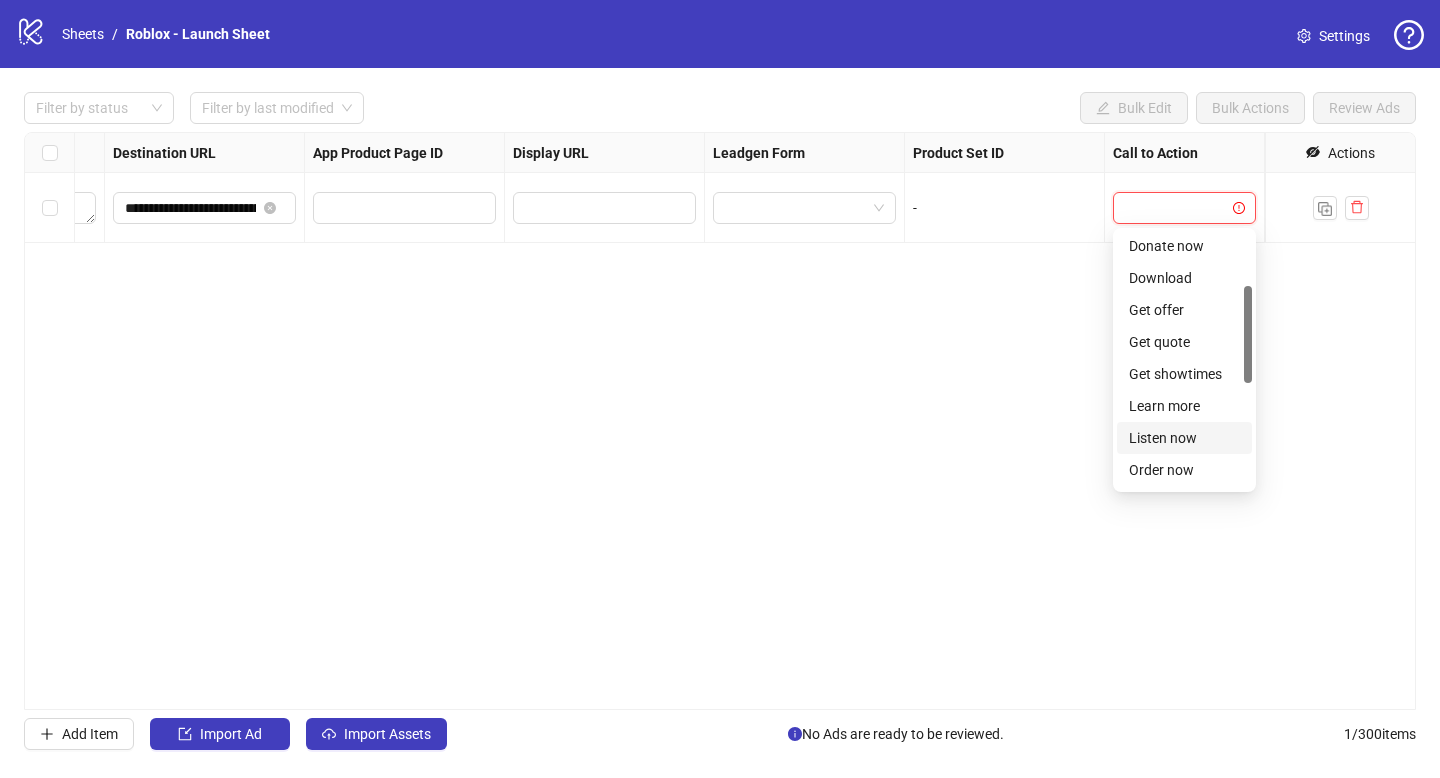 scroll, scrollTop: 144, scrollLeft: 0, axis: vertical 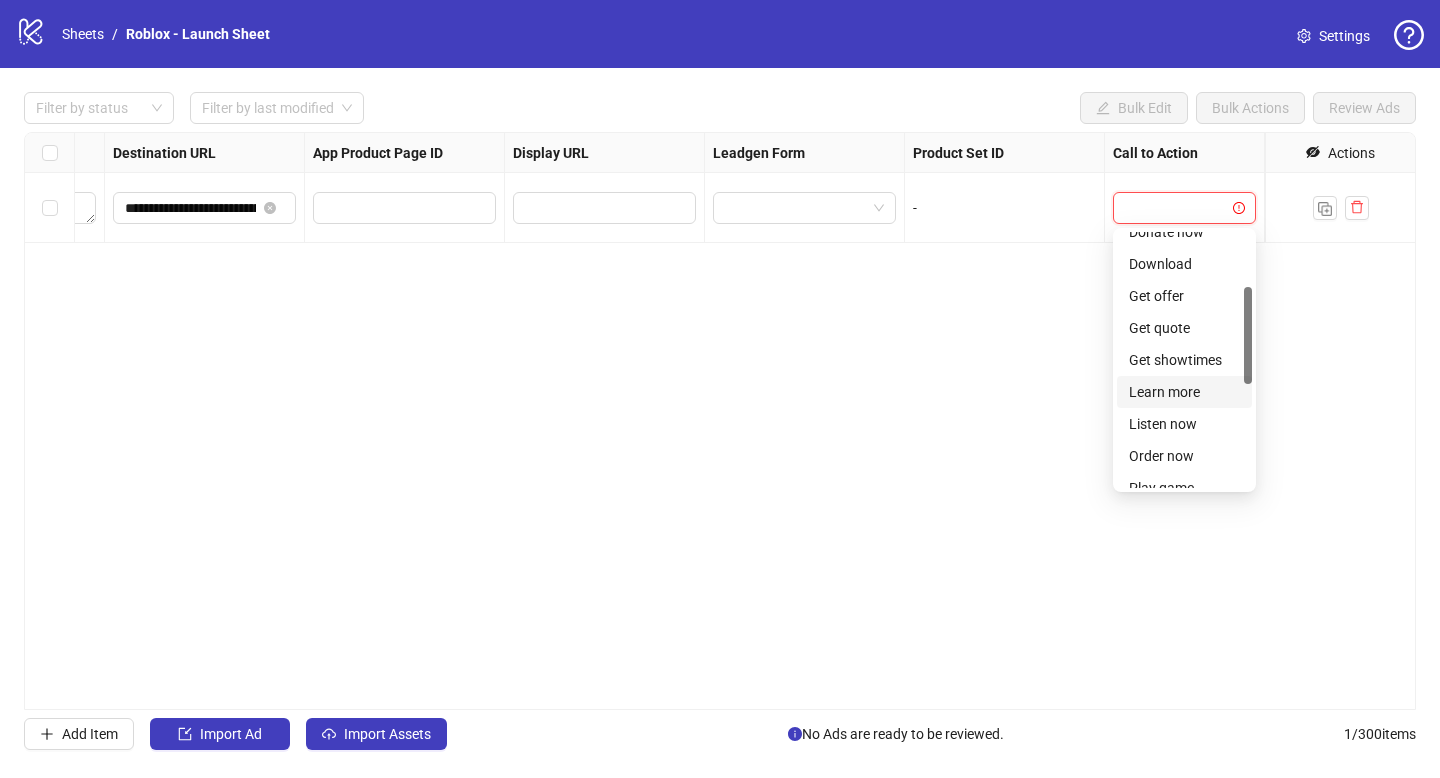 click on "Learn more" at bounding box center [1184, 392] 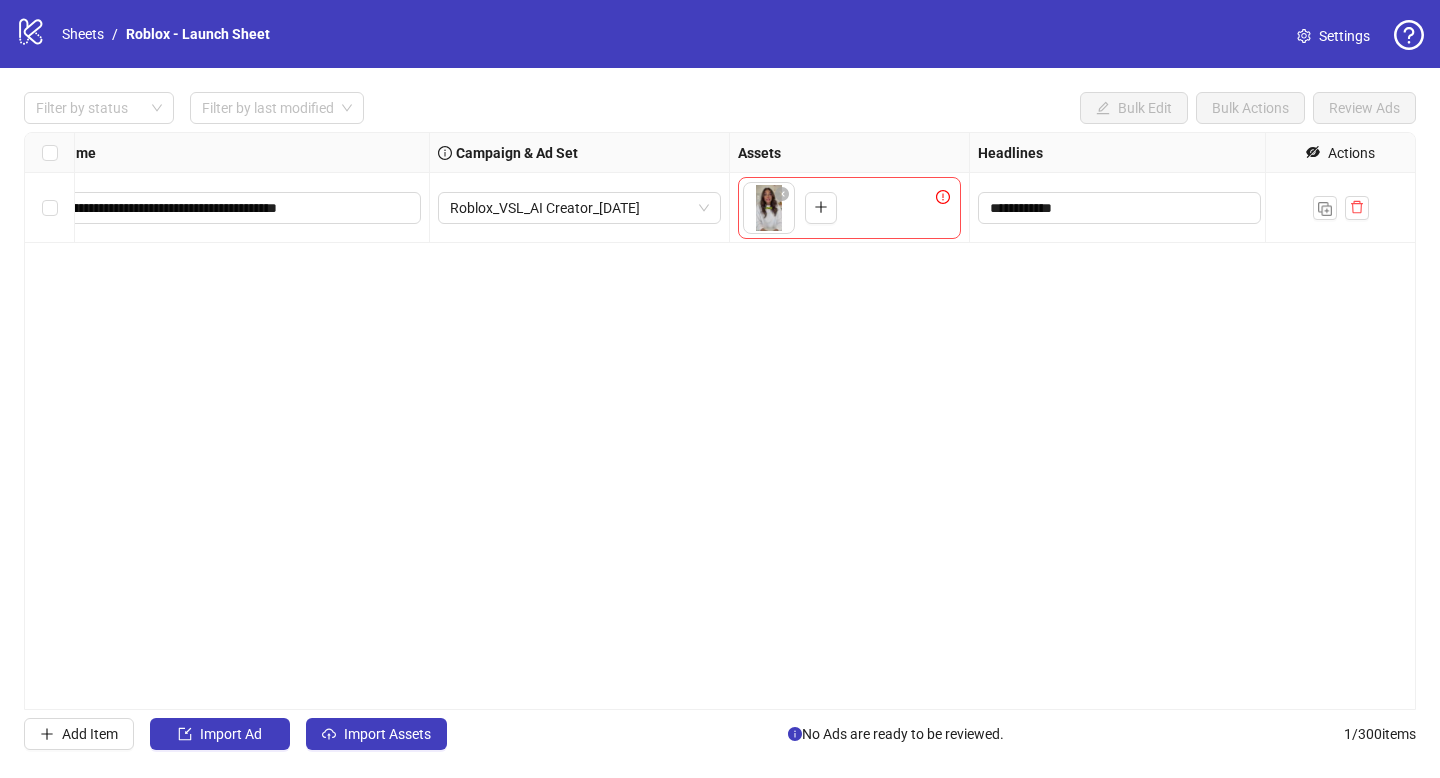 scroll, scrollTop: 0, scrollLeft: 0, axis: both 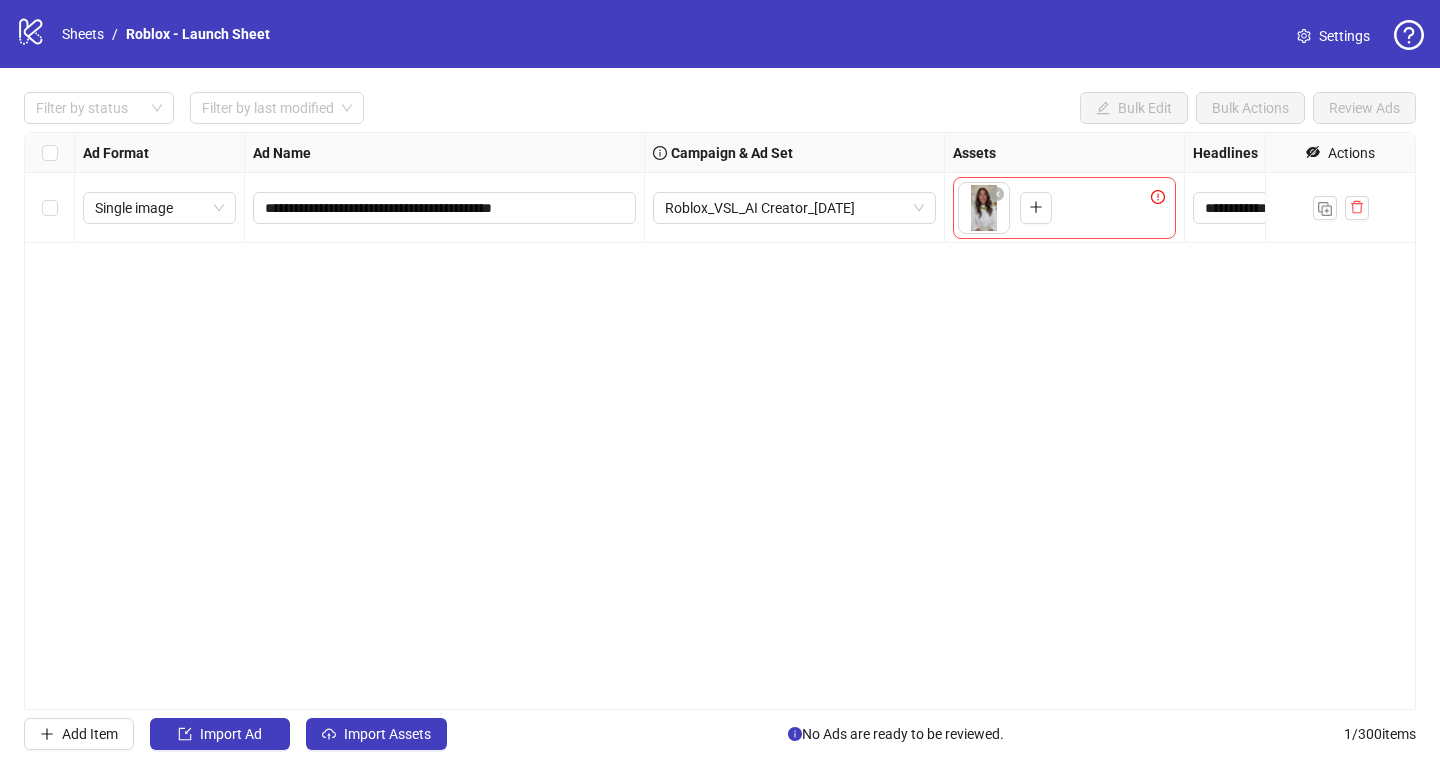 click on "**********" at bounding box center [720, 421] 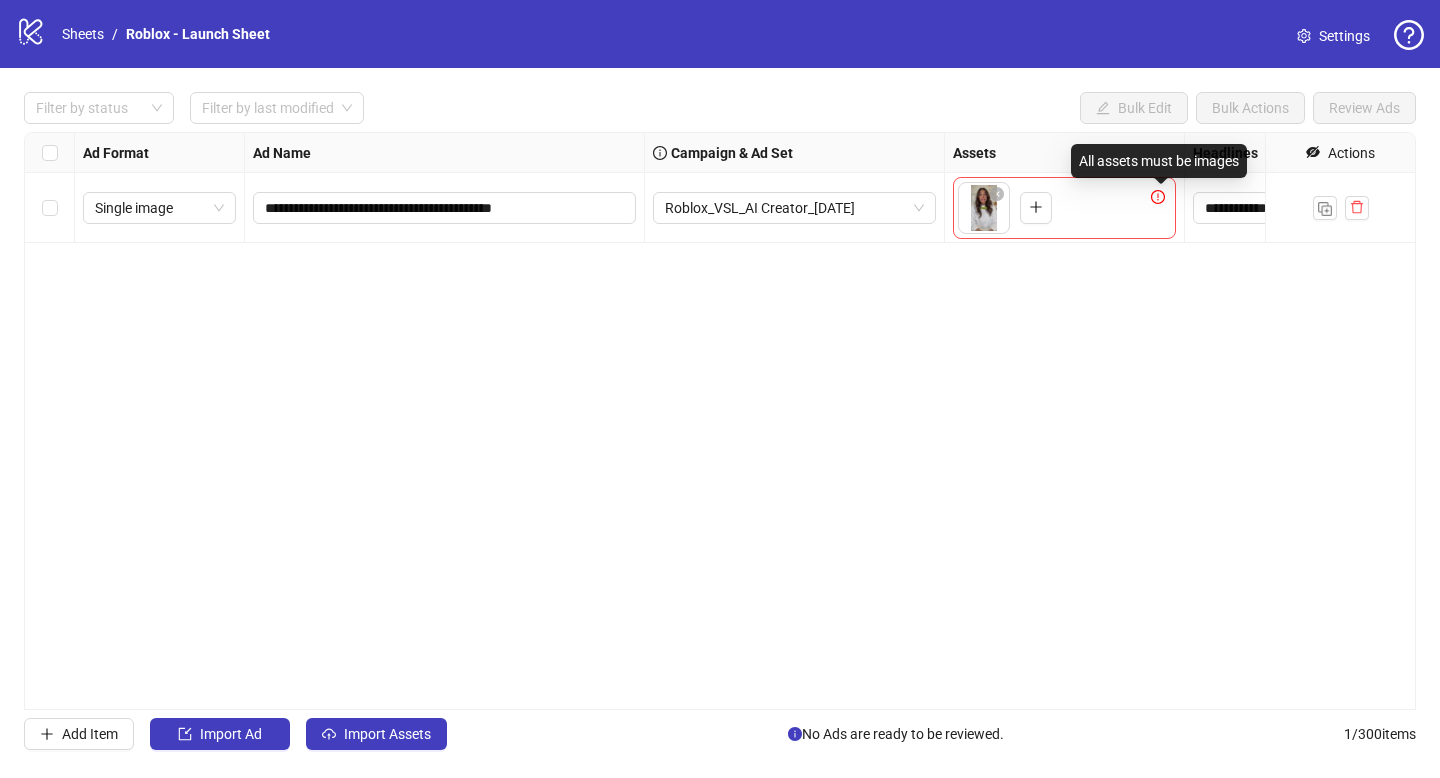 click 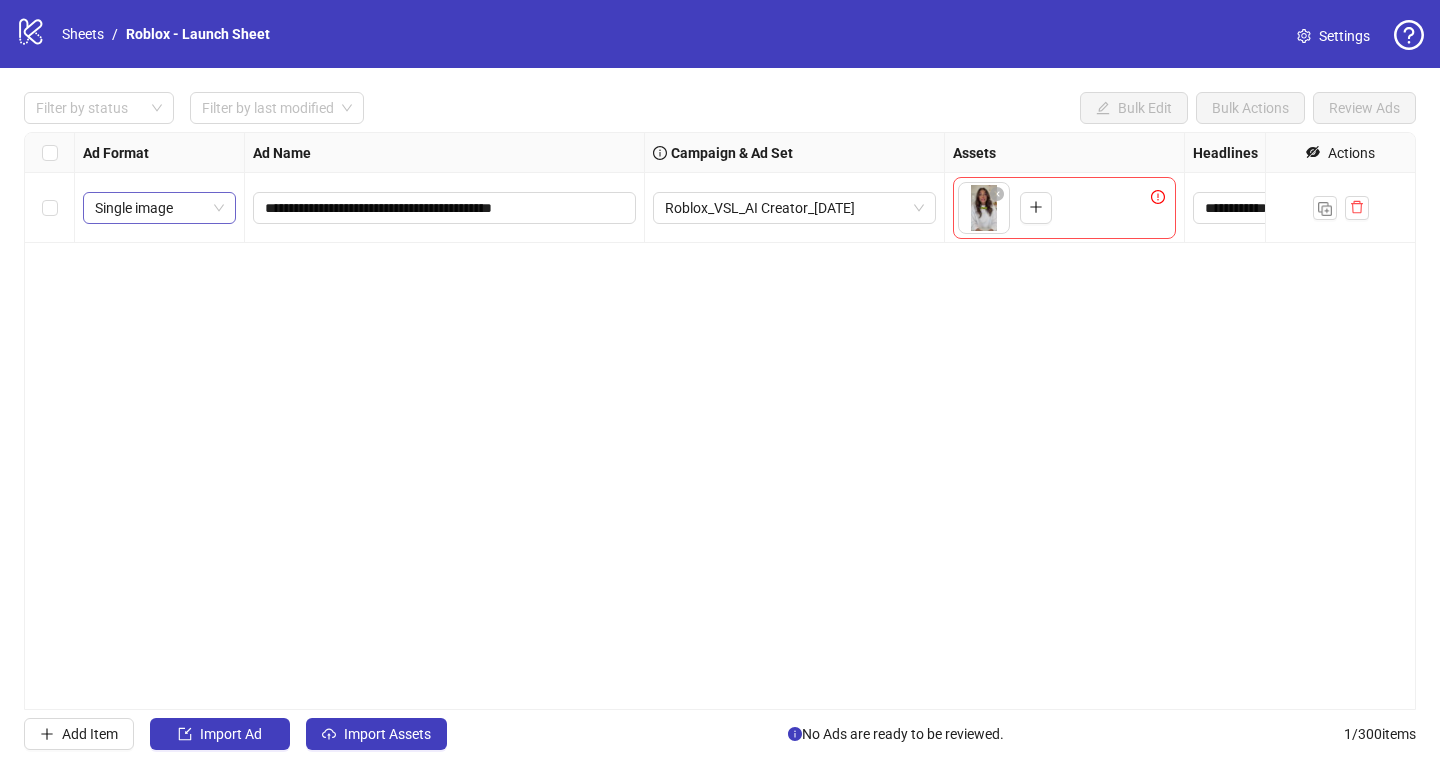 click on "Single image" at bounding box center [159, 208] 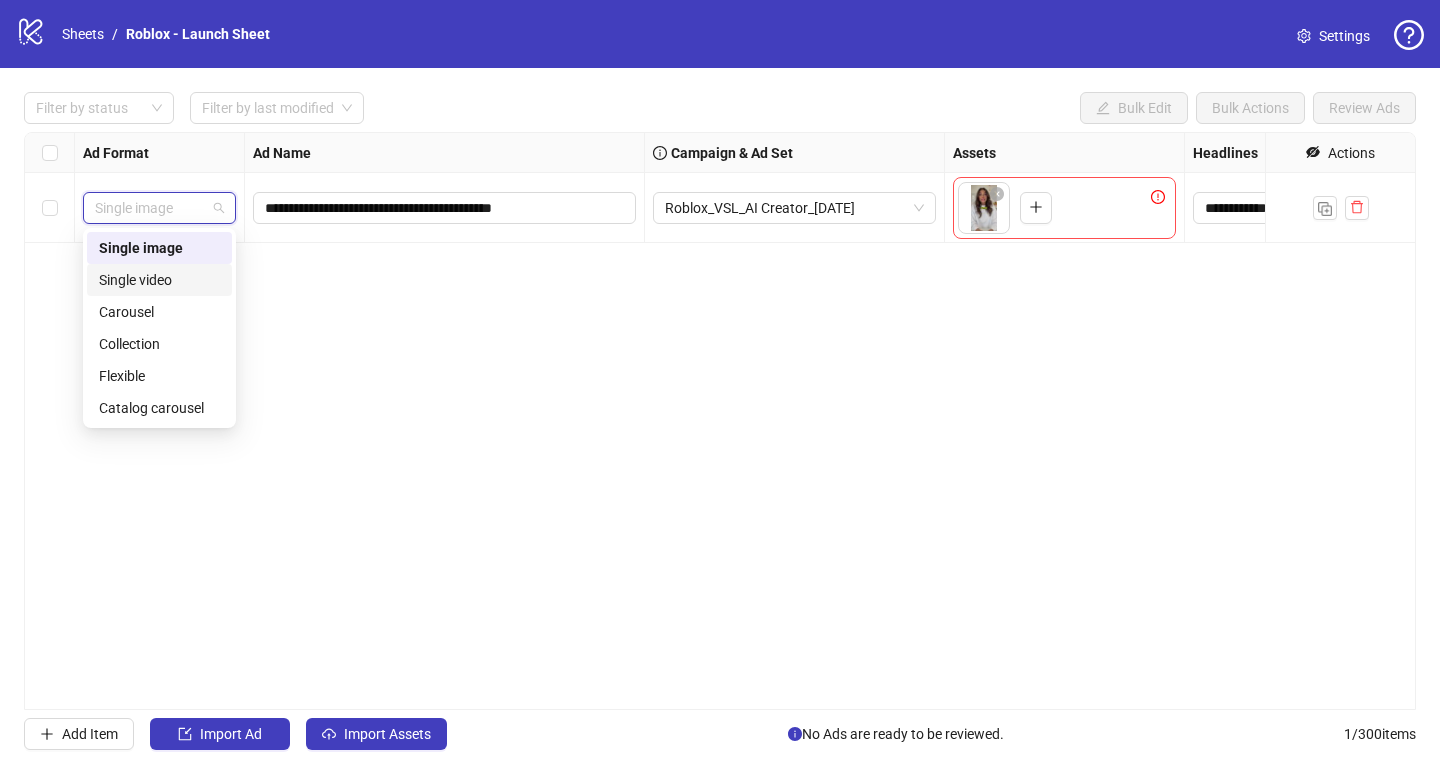 click on "Single video" at bounding box center (159, 280) 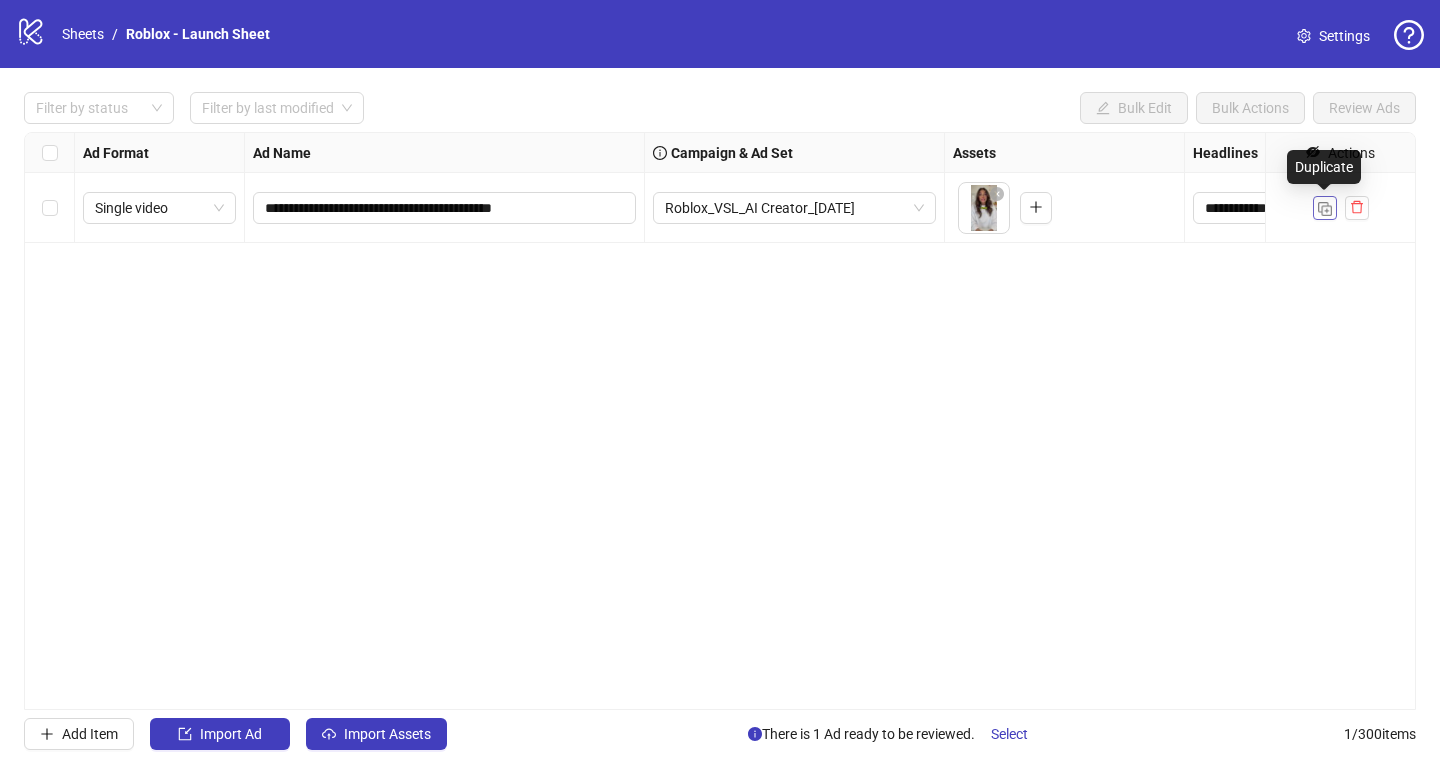 click at bounding box center [1325, 209] 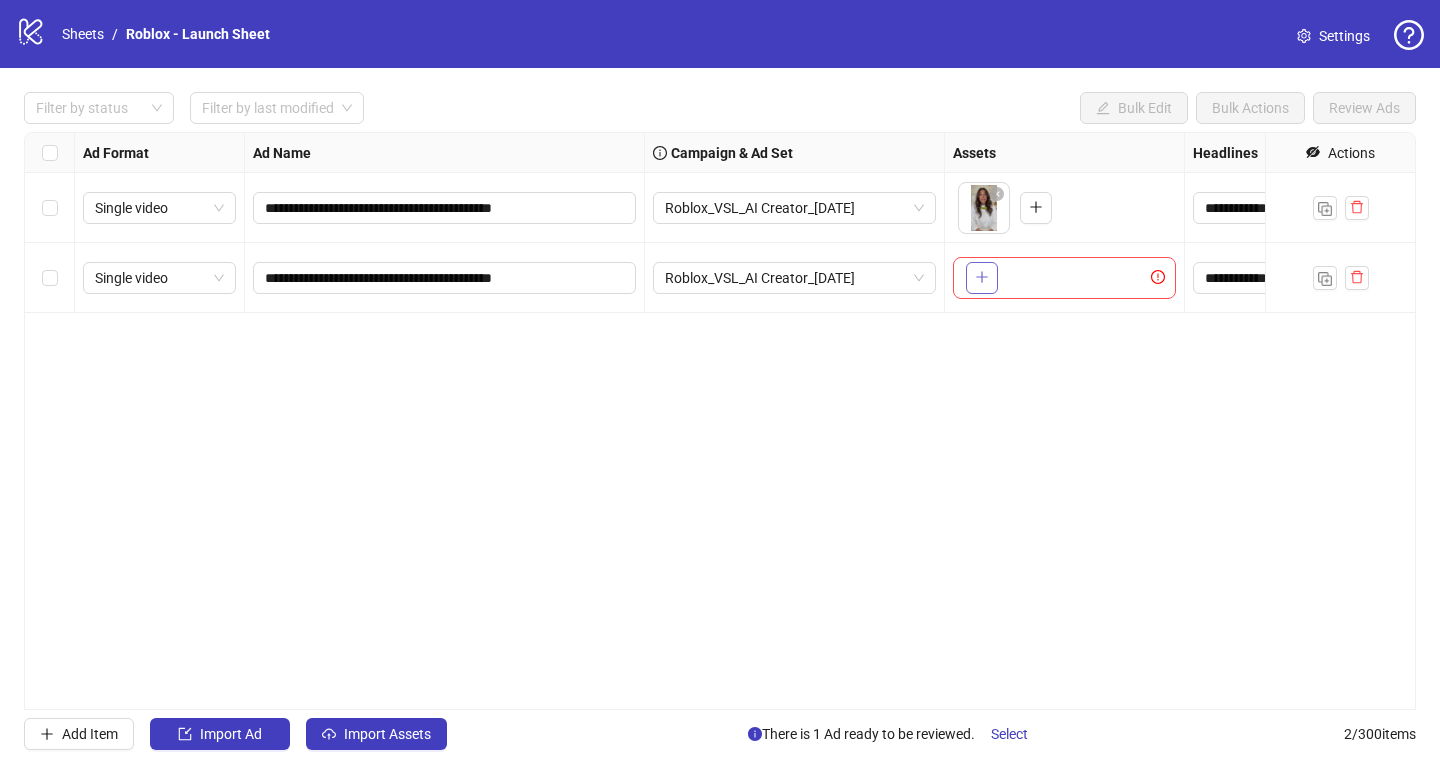 click 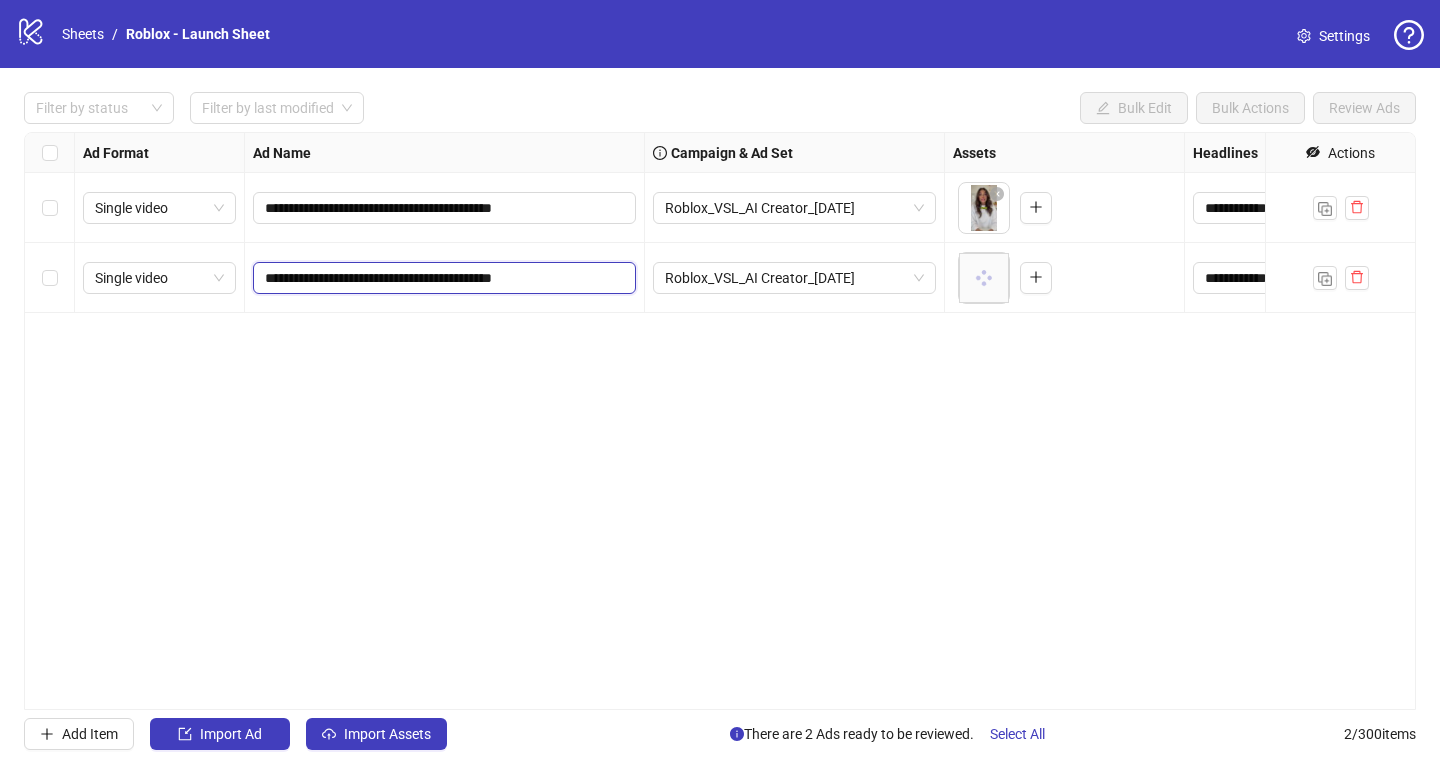 click on "**********" at bounding box center [442, 278] 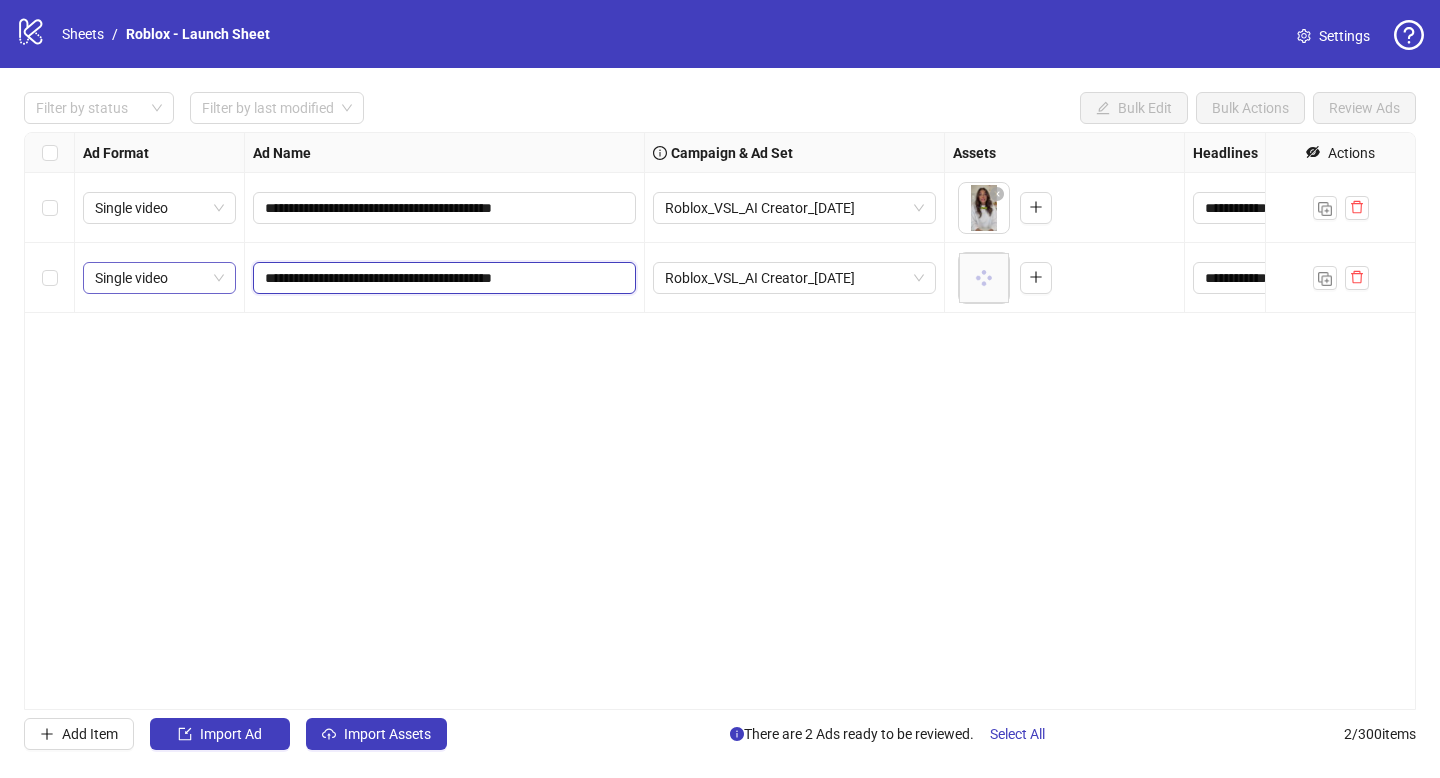 drag, startPoint x: 328, startPoint y: 280, endPoint x: 220, endPoint y: 275, distance: 108.11568 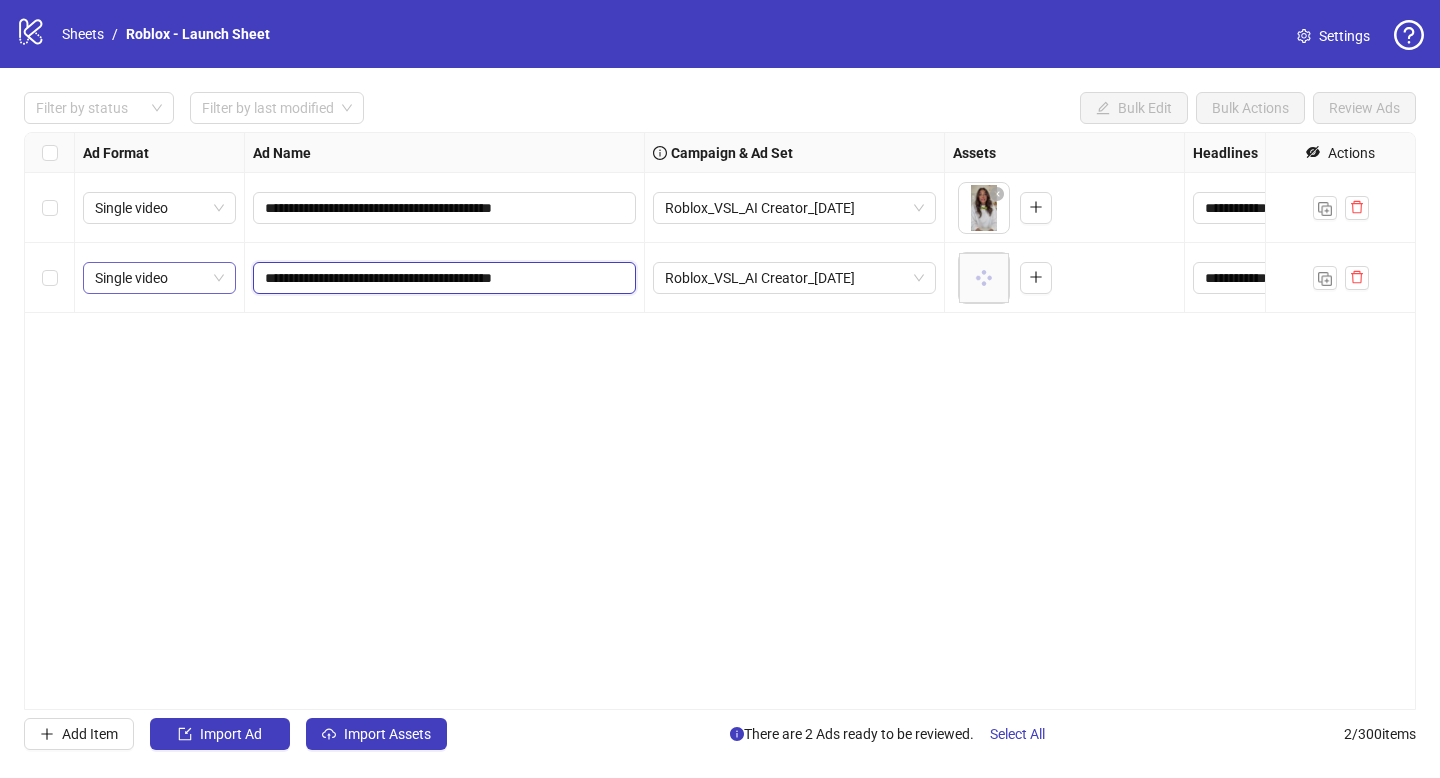 click on "**********" at bounding box center [1635, 133] 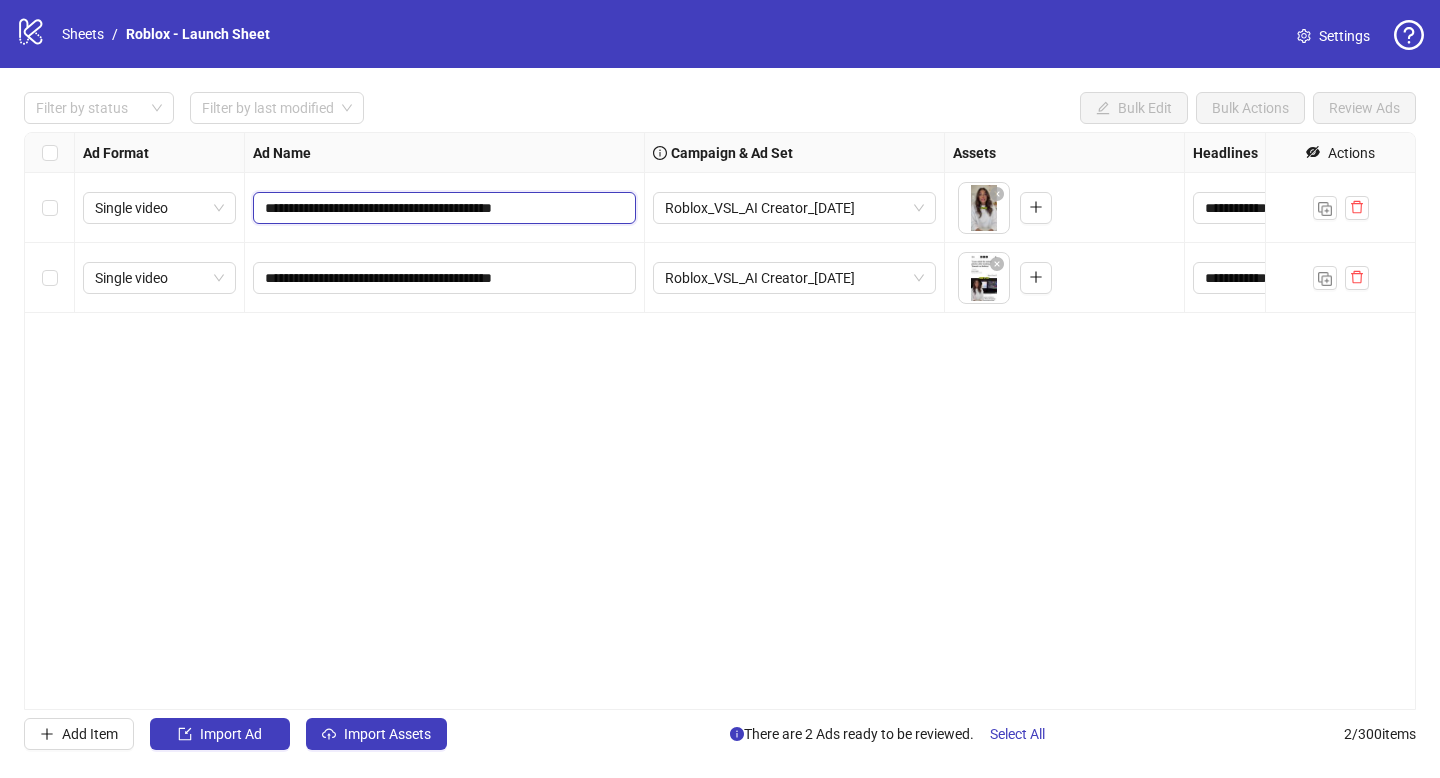 click on "**********" at bounding box center [442, 208] 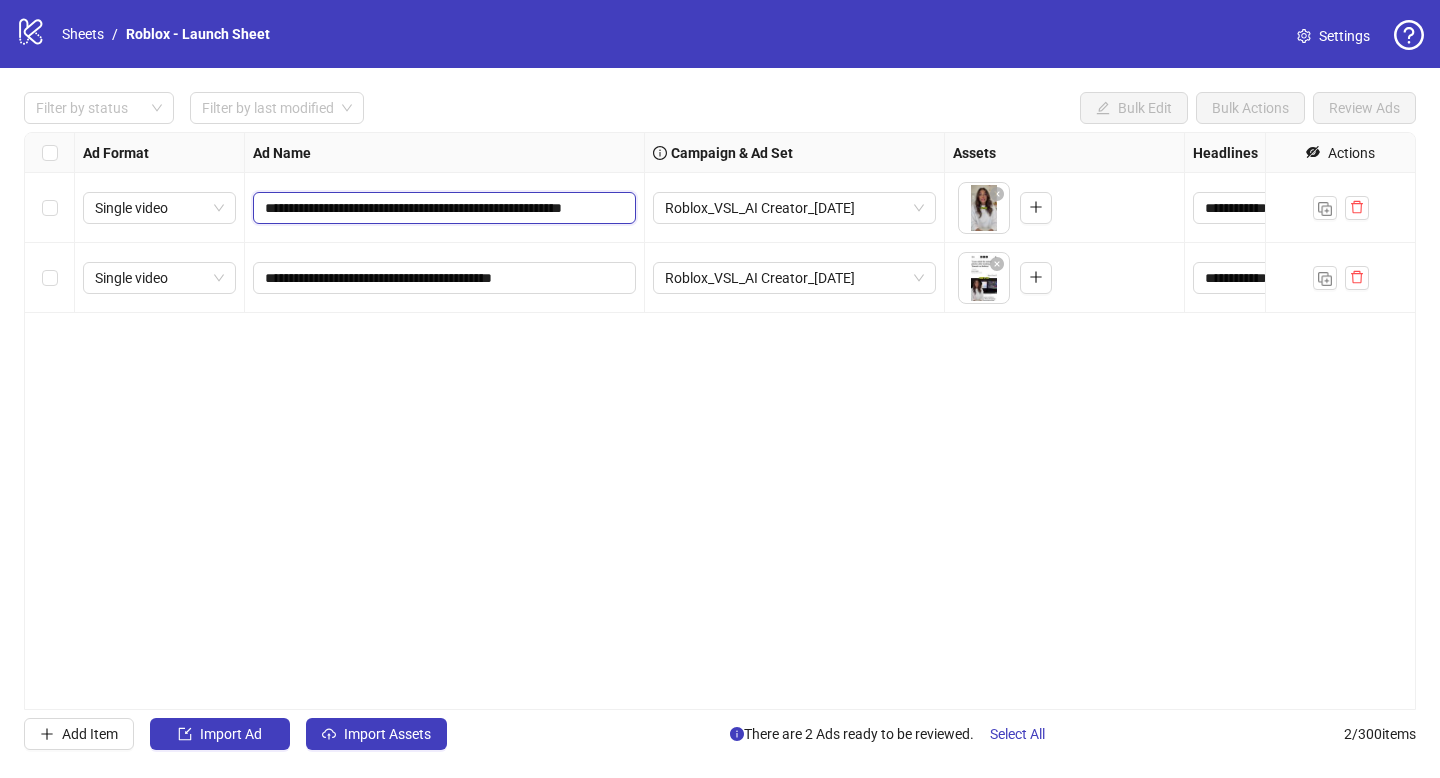 click on "**********" at bounding box center (442, 208) 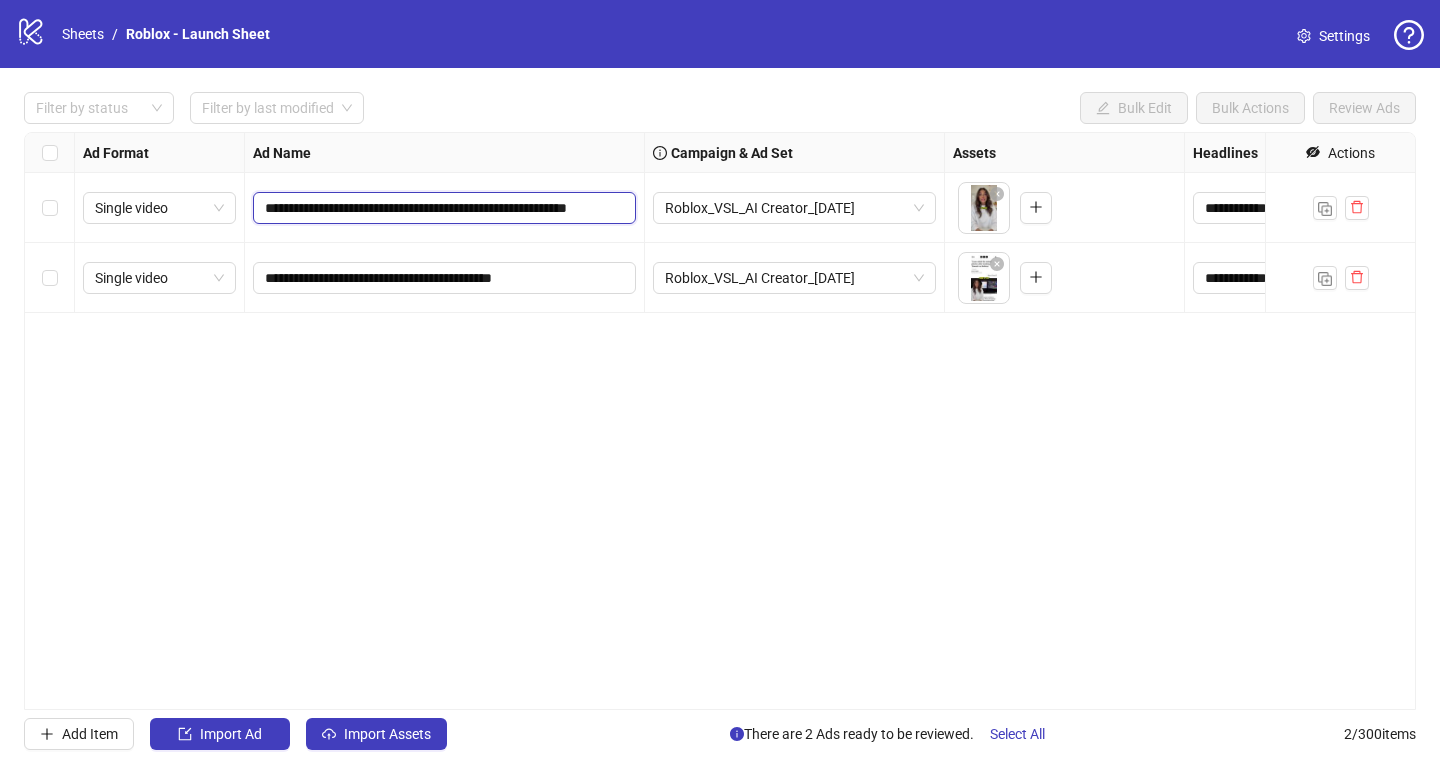 click on "**********" at bounding box center [442, 208] 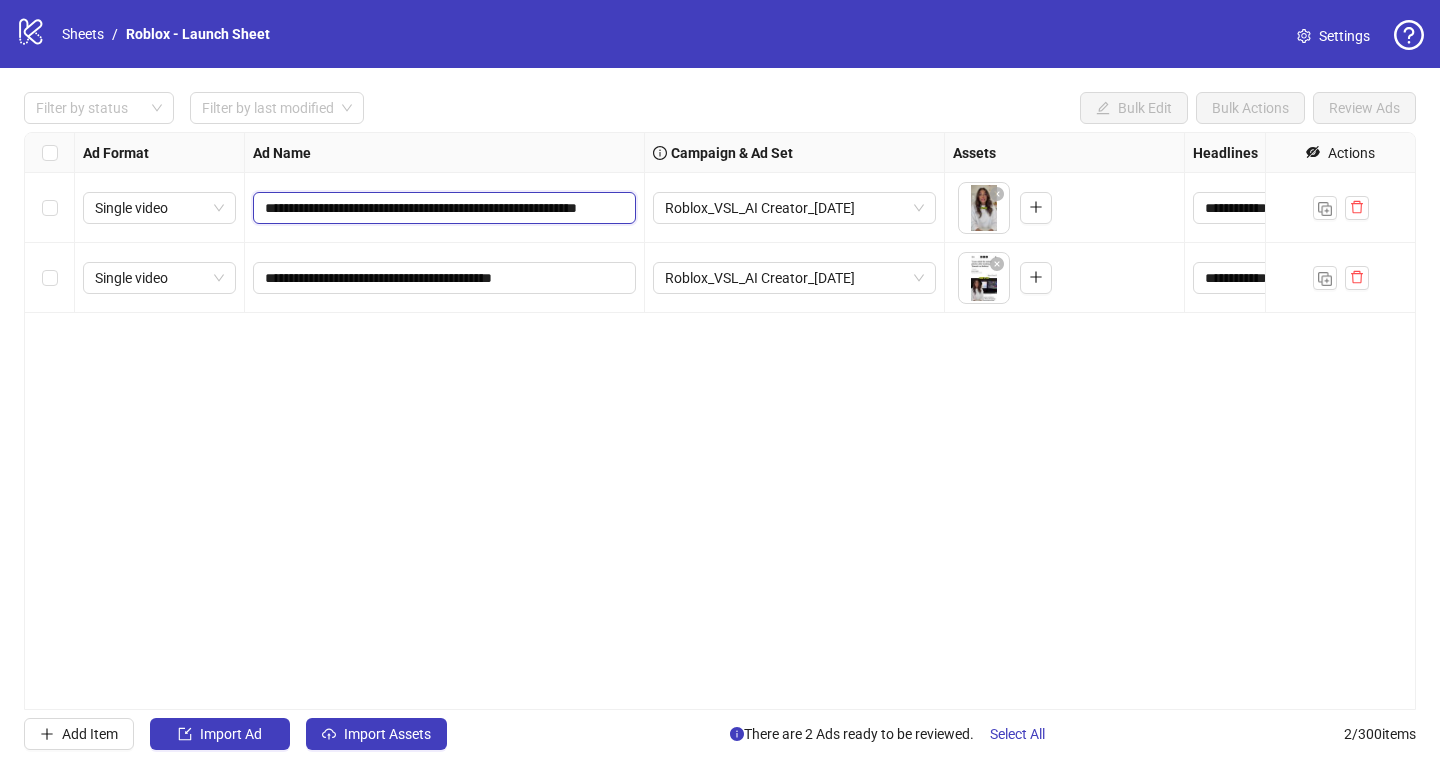 type on "**********" 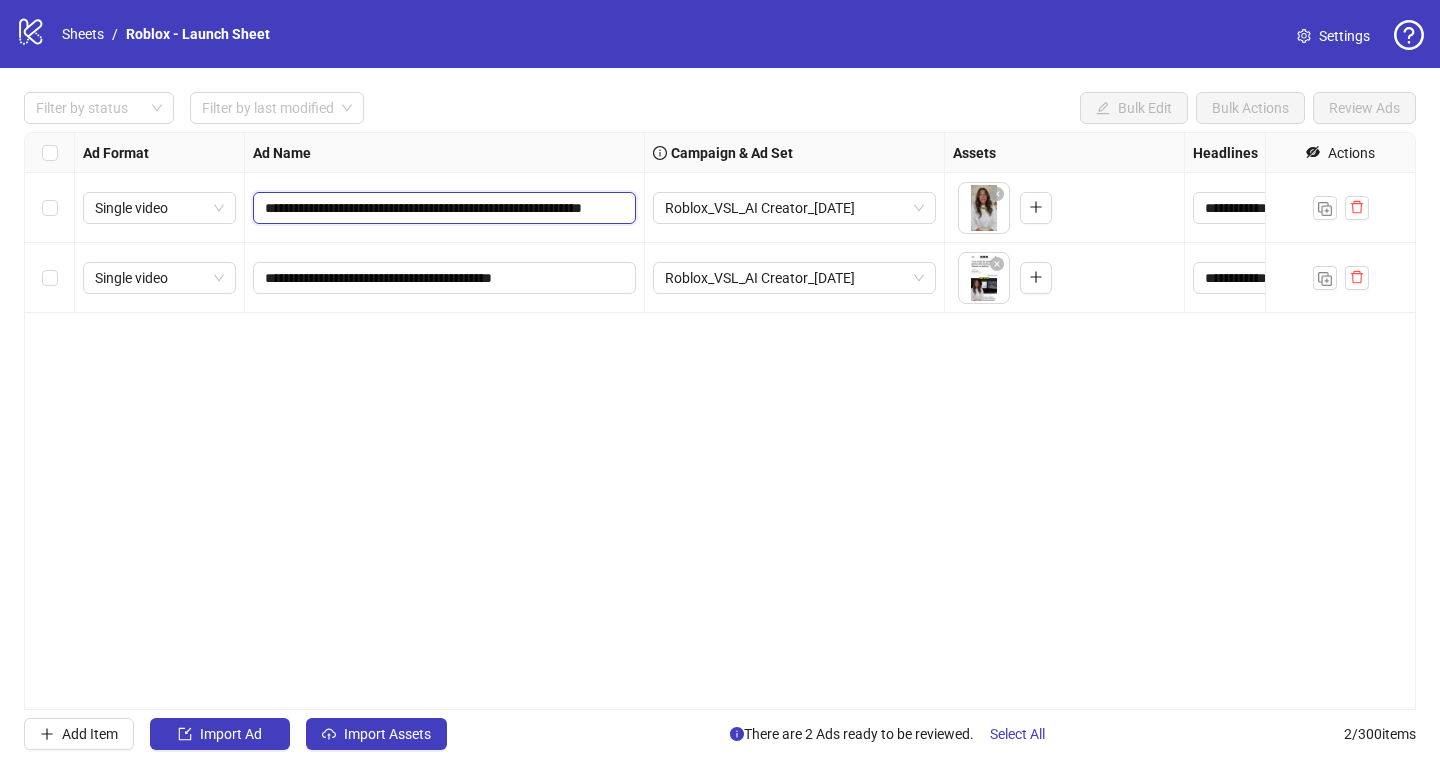 drag, startPoint x: 351, startPoint y: 211, endPoint x: 443, endPoint y: 214, distance: 92.0489 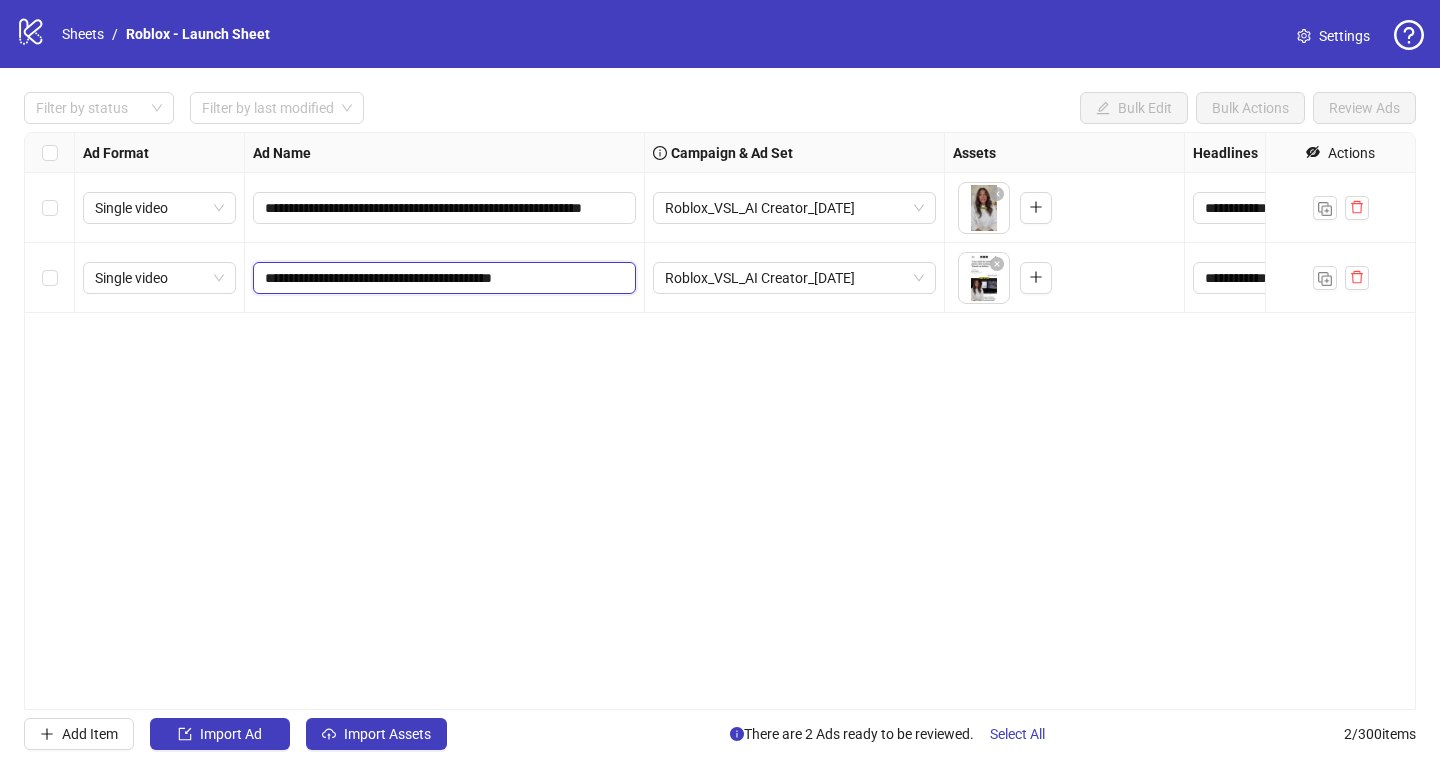 click on "**********" at bounding box center (442, 278) 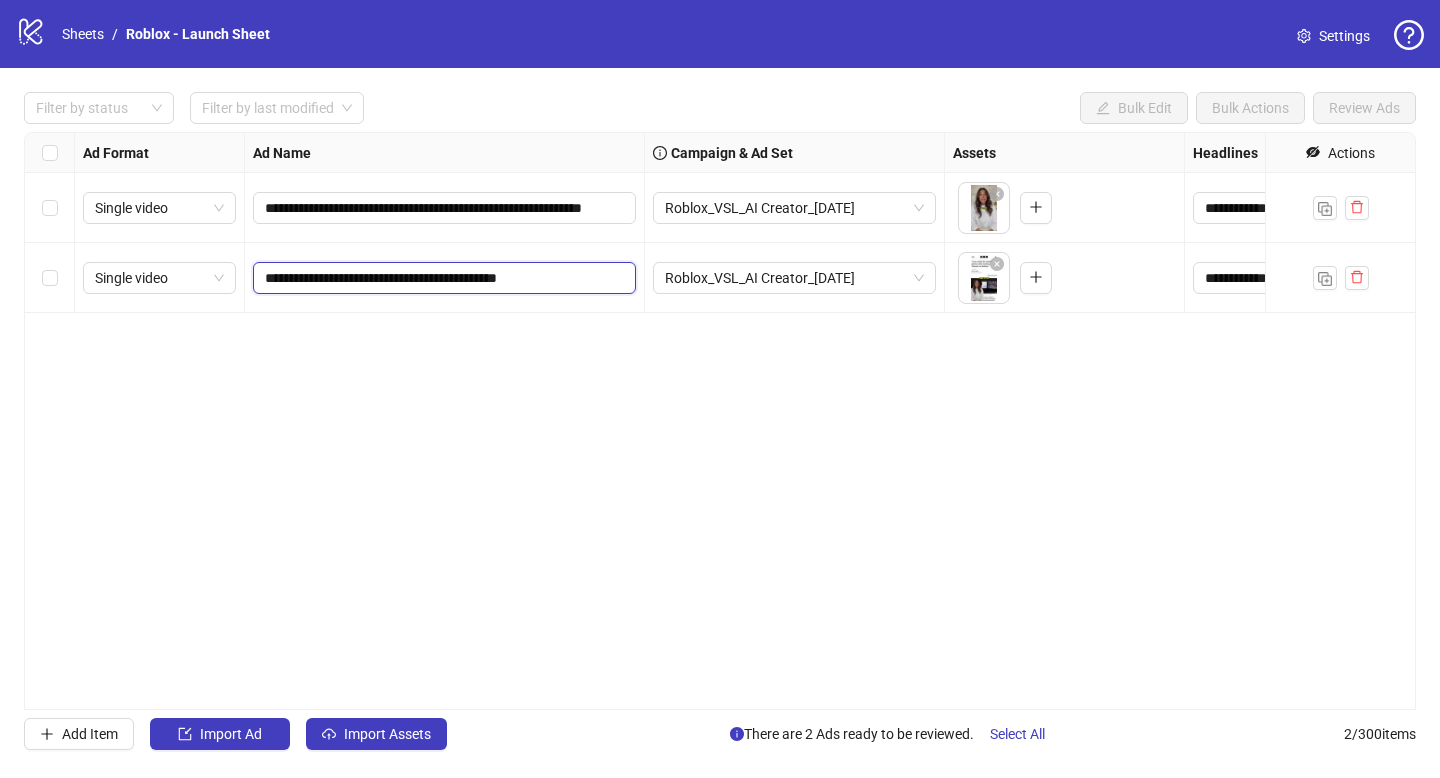 paste on "**********" 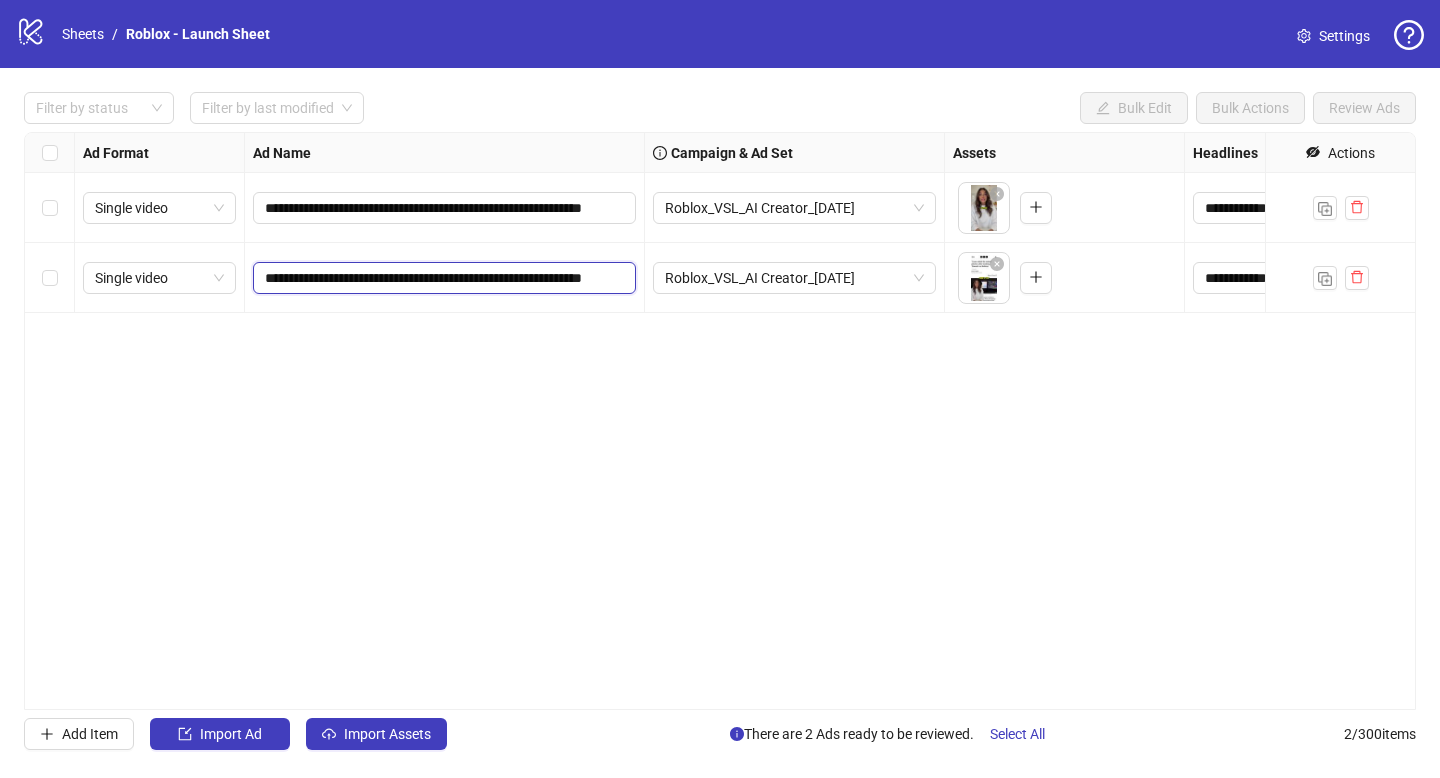 drag, startPoint x: 441, startPoint y: 275, endPoint x: 360, endPoint y: 275, distance: 81 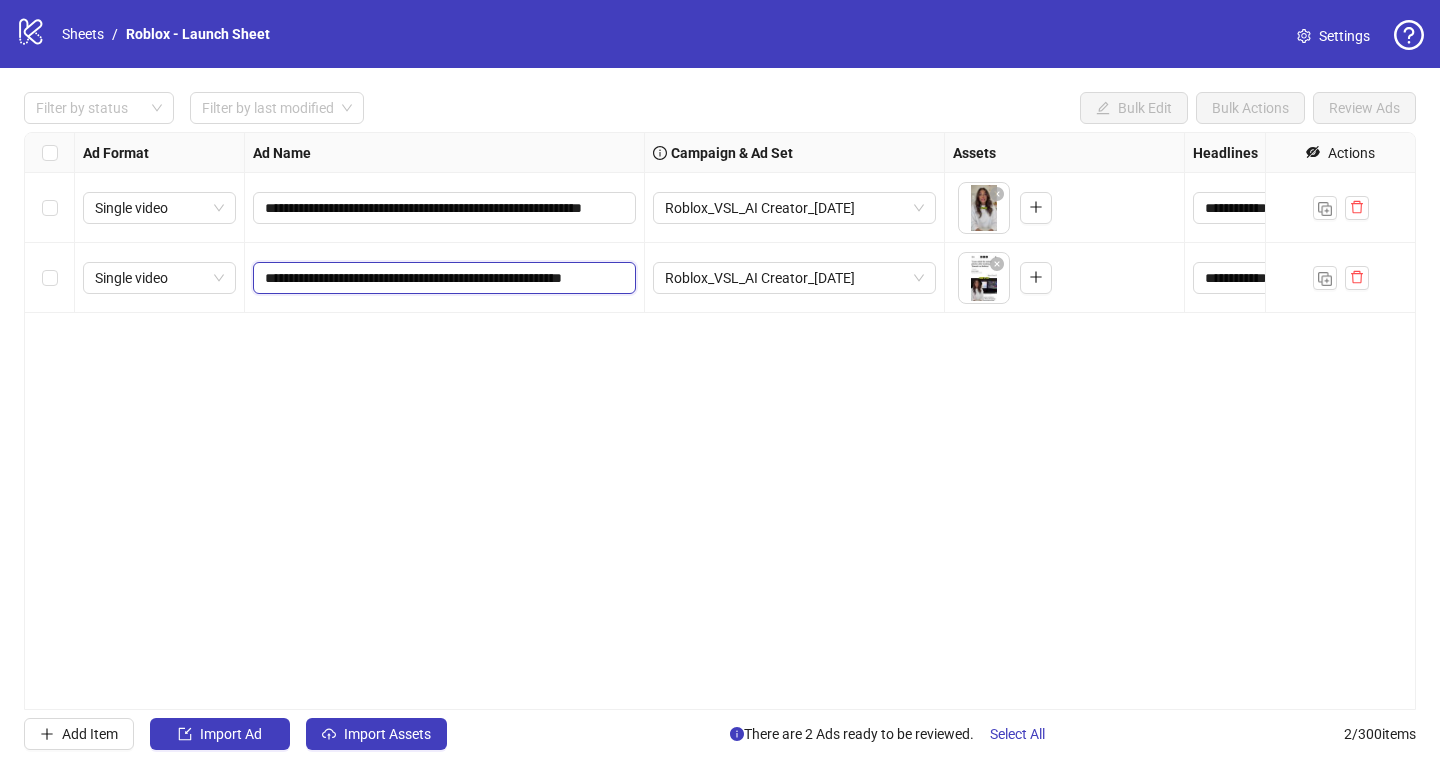 type on "**********" 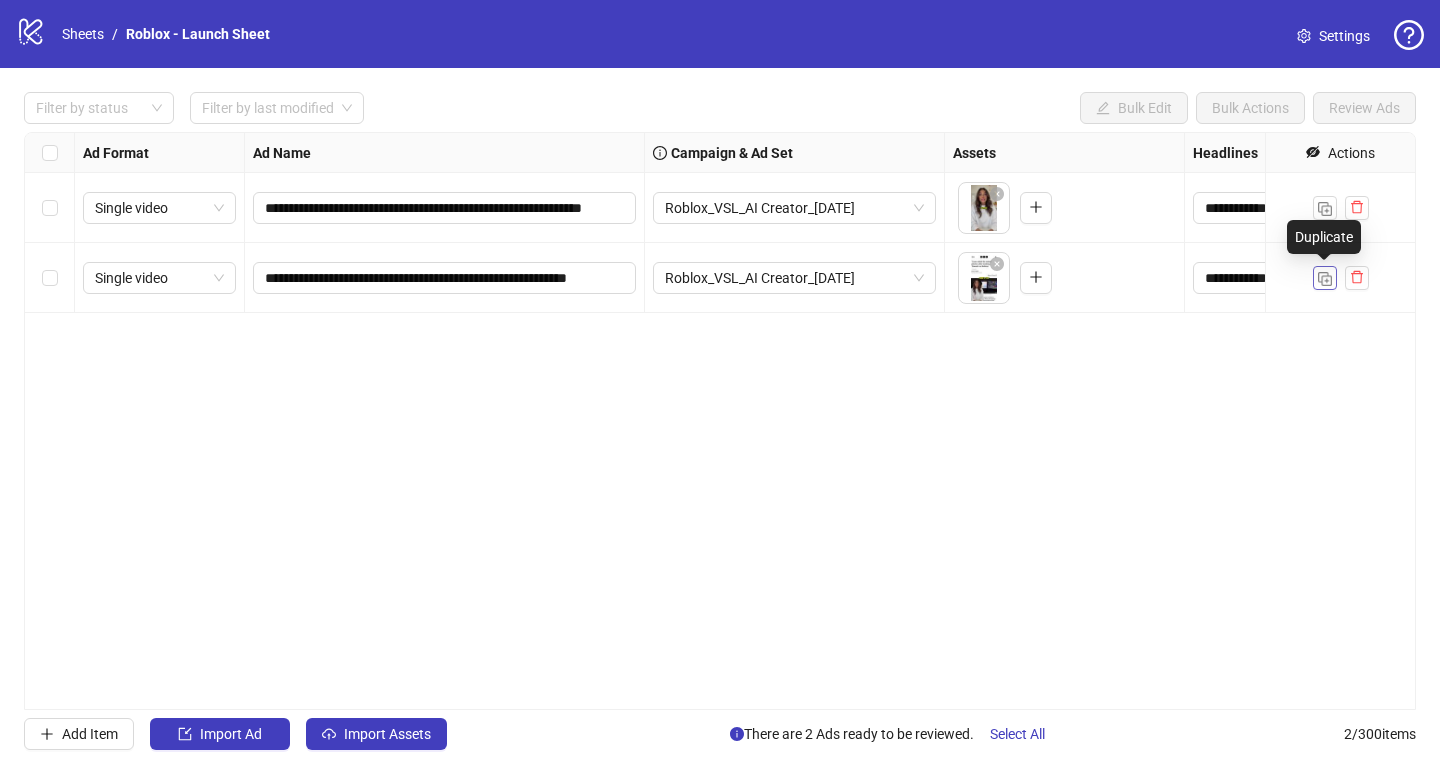 click at bounding box center (1325, 279) 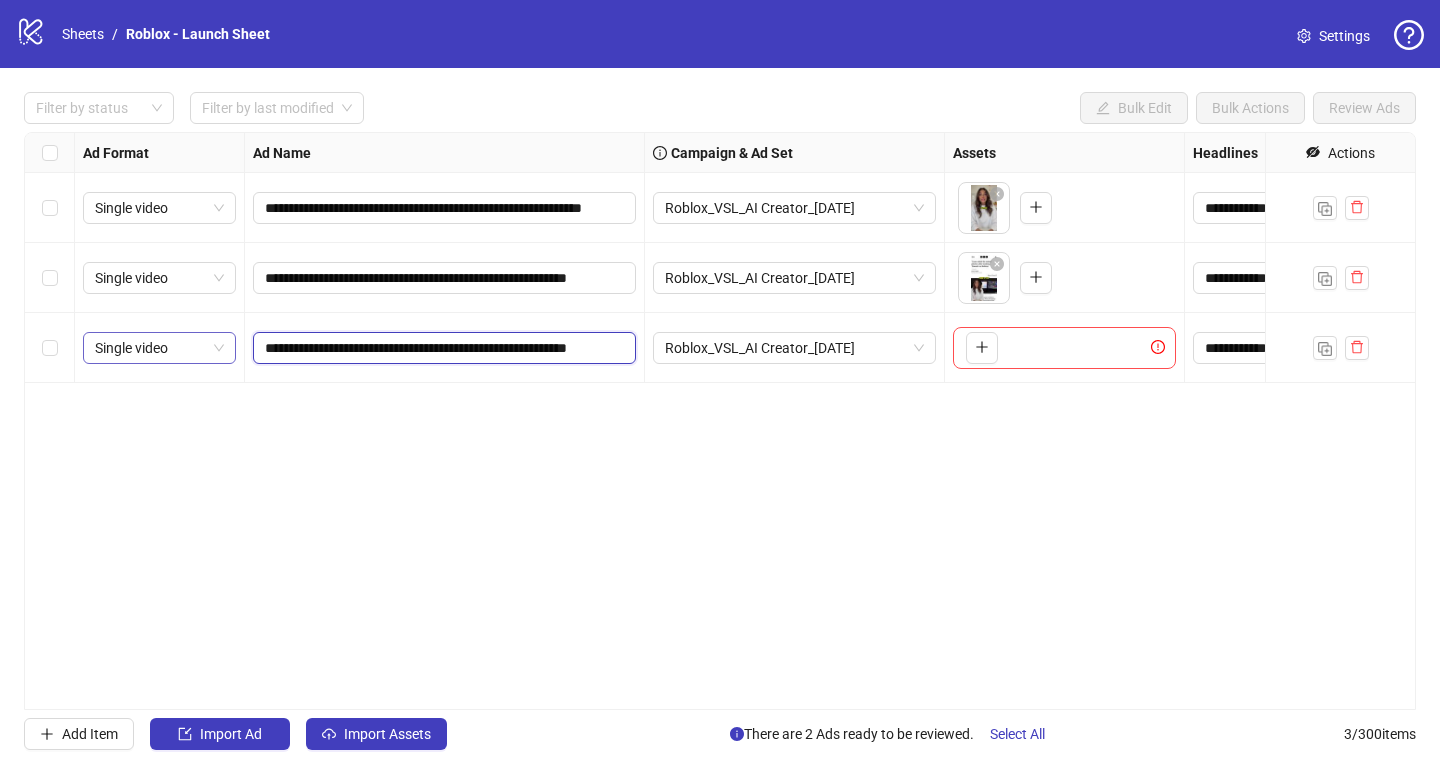 drag, startPoint x: 342, startPoint y: 348, endPoint x: 176, endPoint y: 343, distance: 166.07529 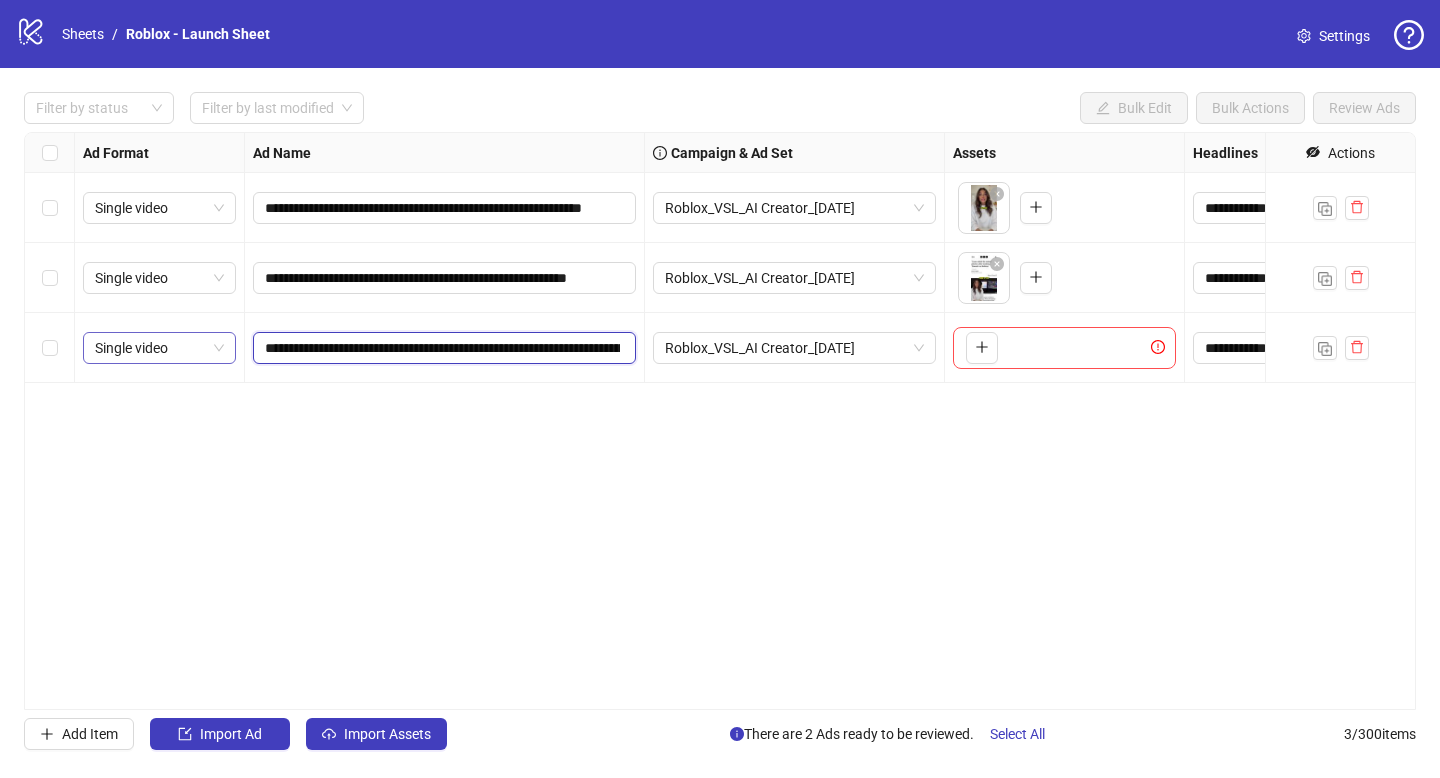 type on "**********" 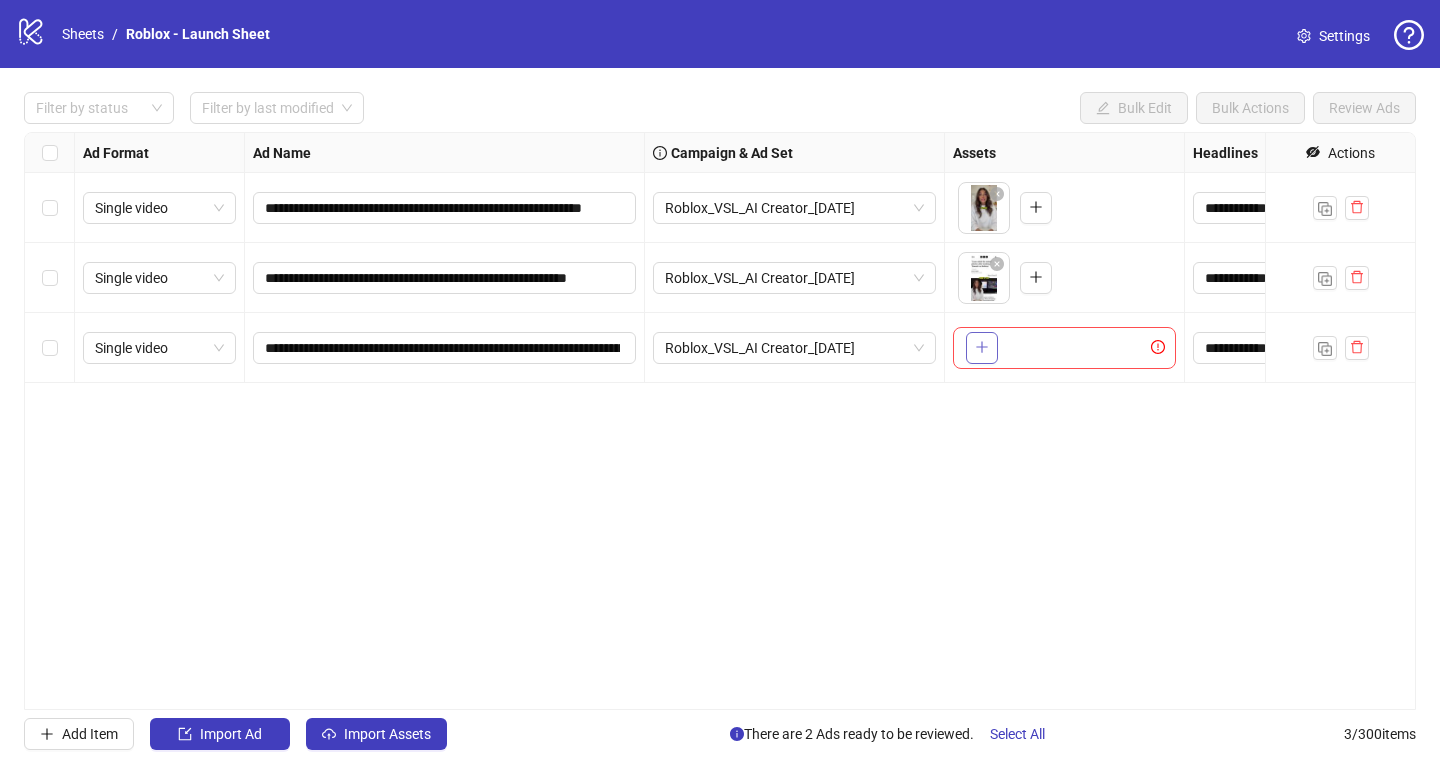 click 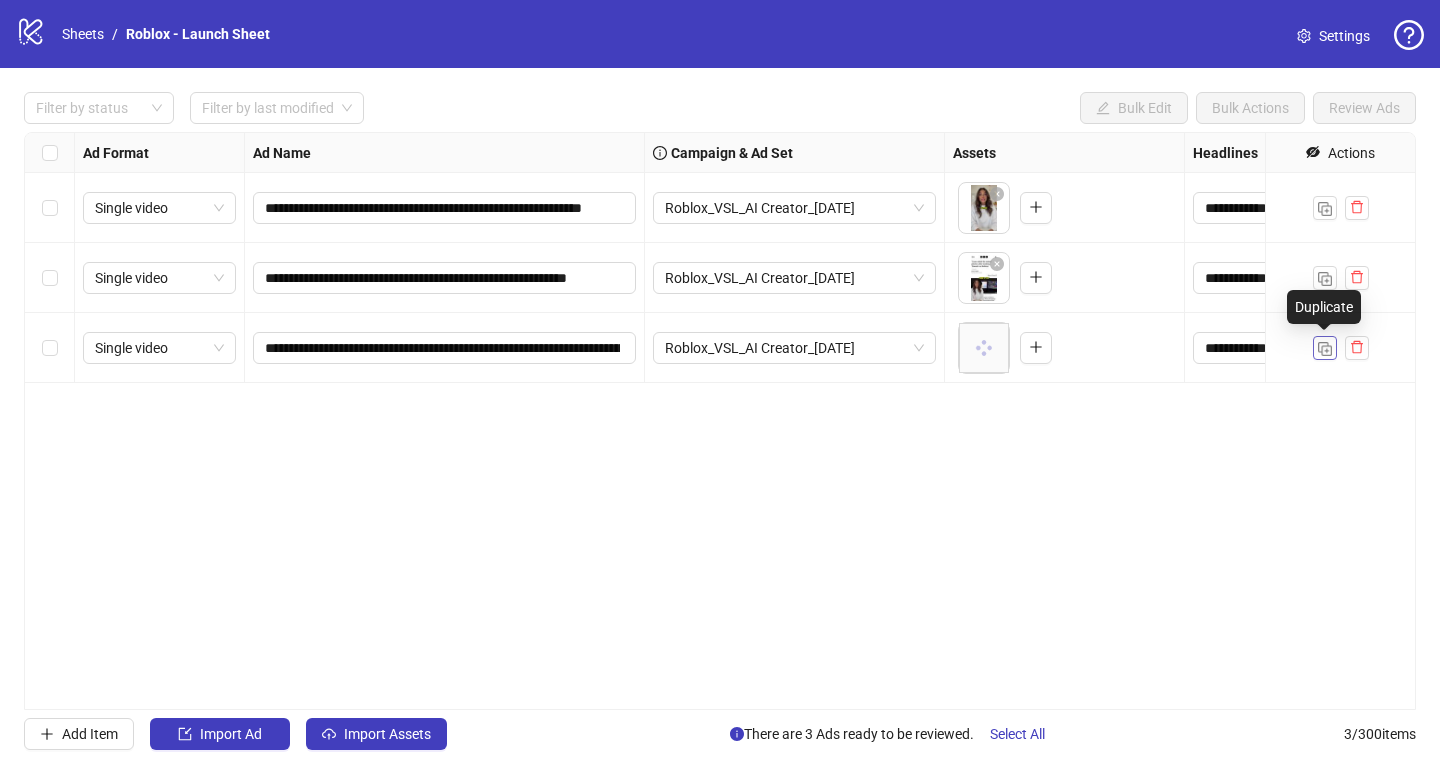 click at bounding box center [1325, 349] 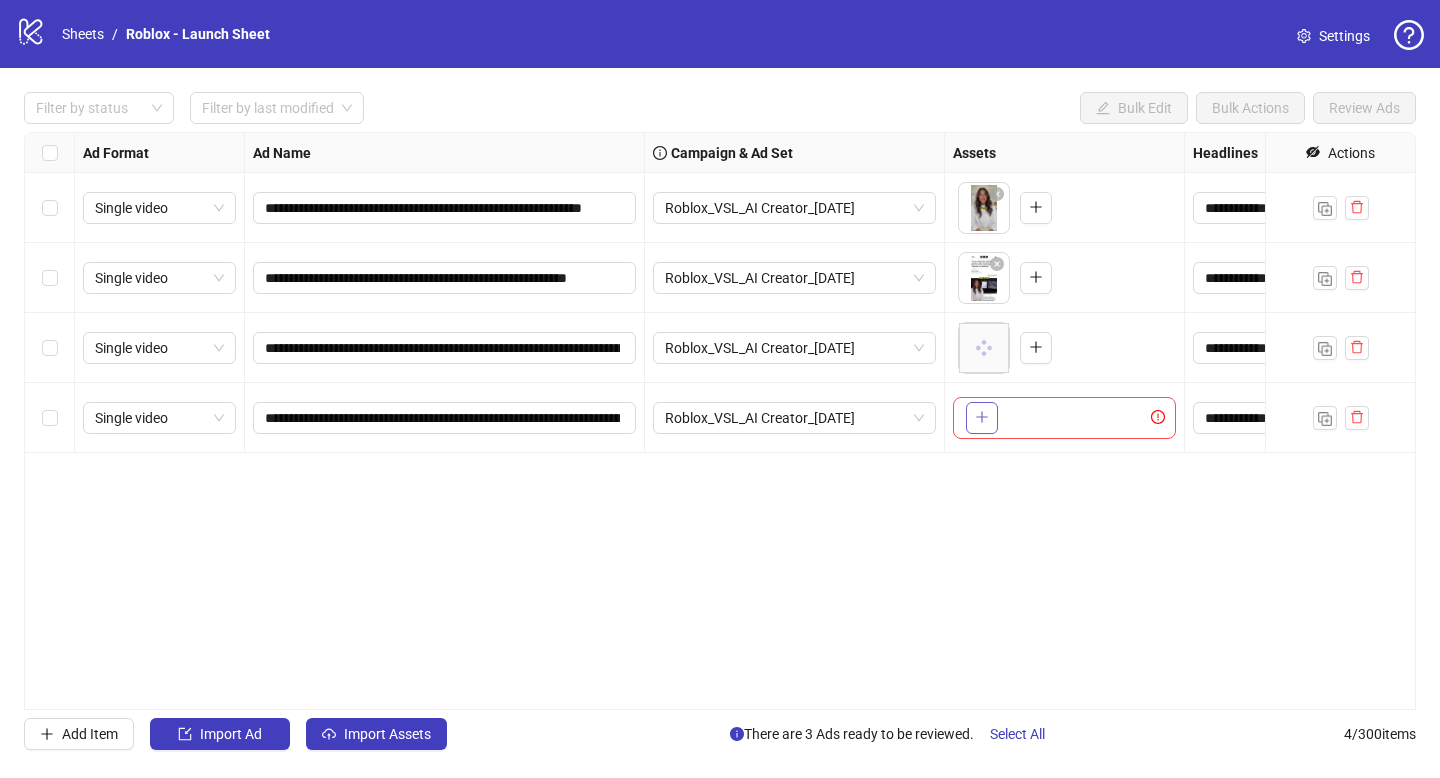 click 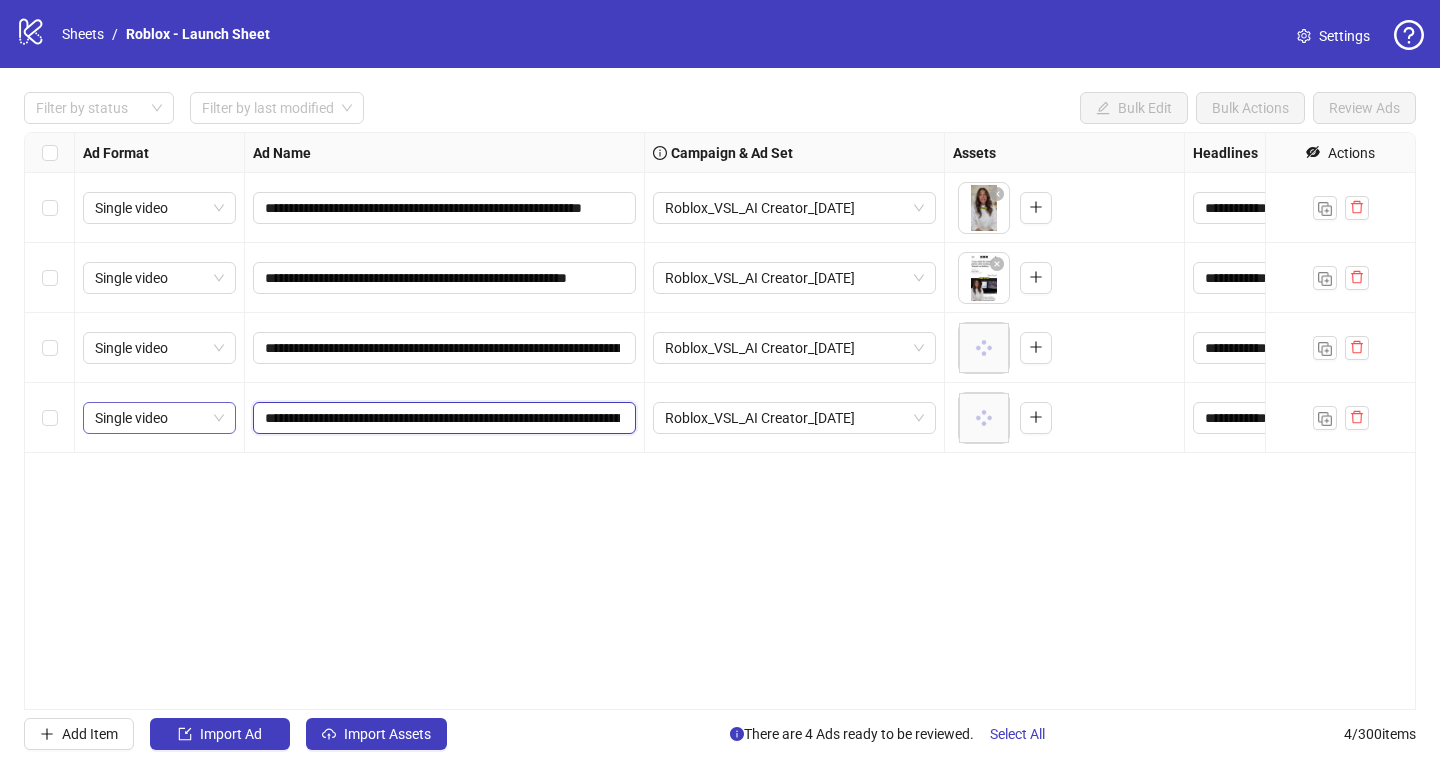 drag, startPoint x: 532, startPoint y: 417, endPoint x: 227, endPoint y: 422, distance: 305.041 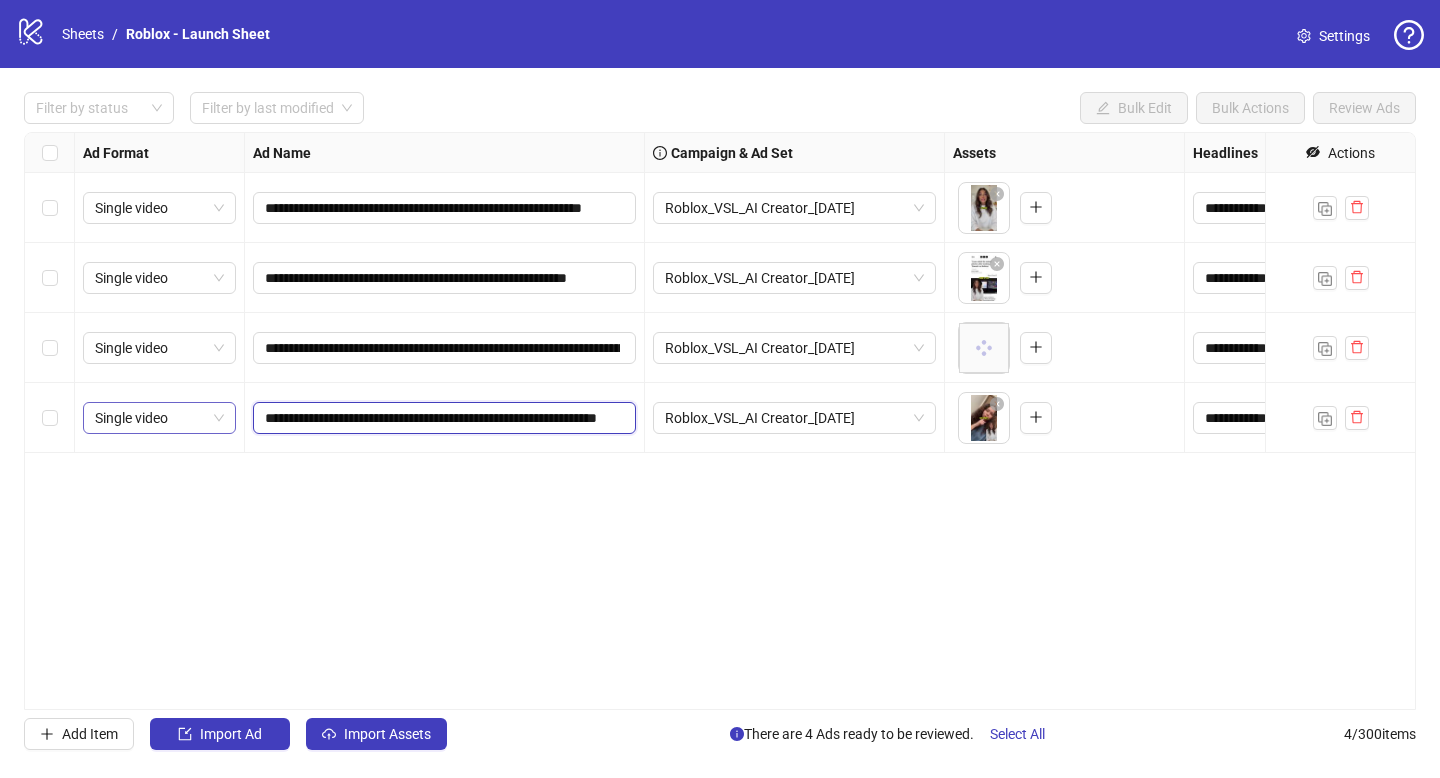 type on "**********" 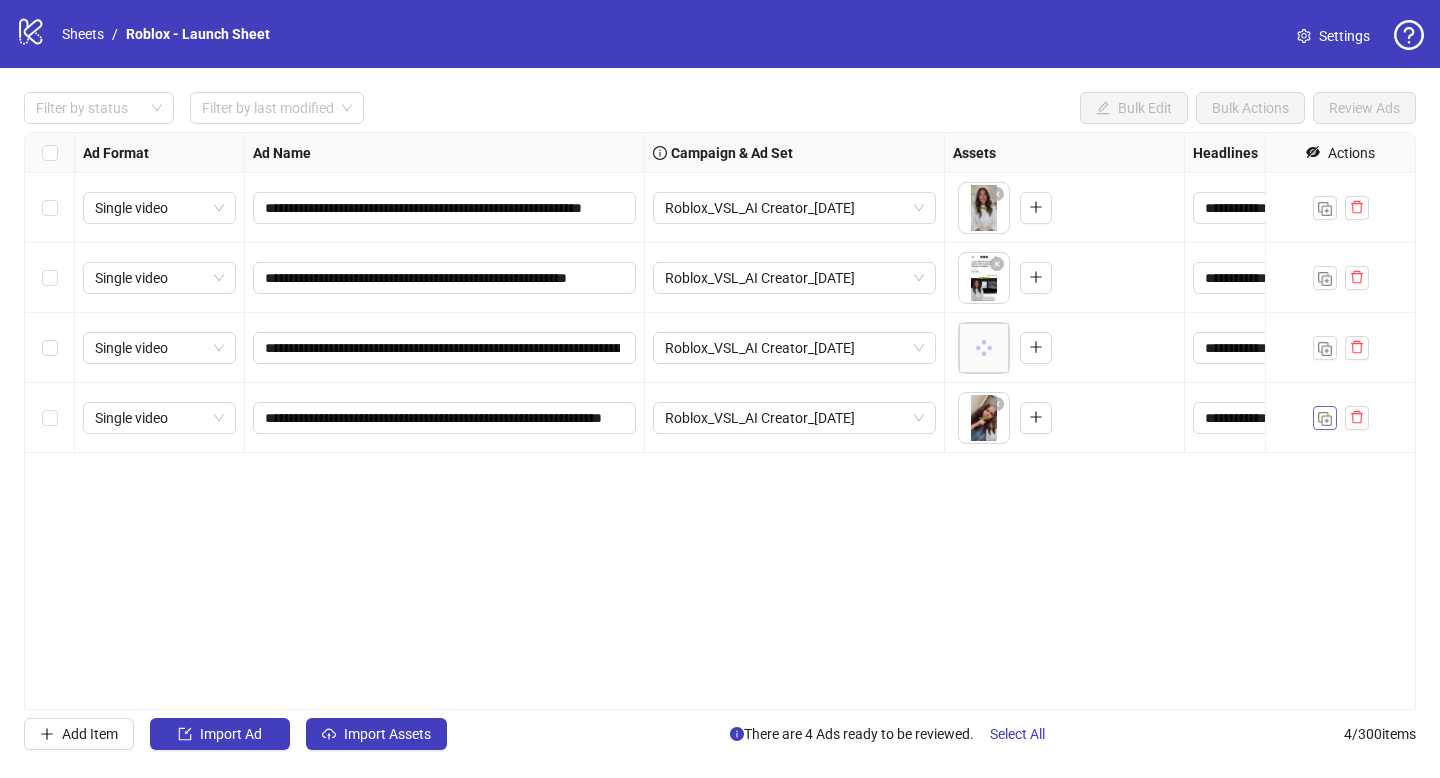 click at bounding box center (1325, 419) 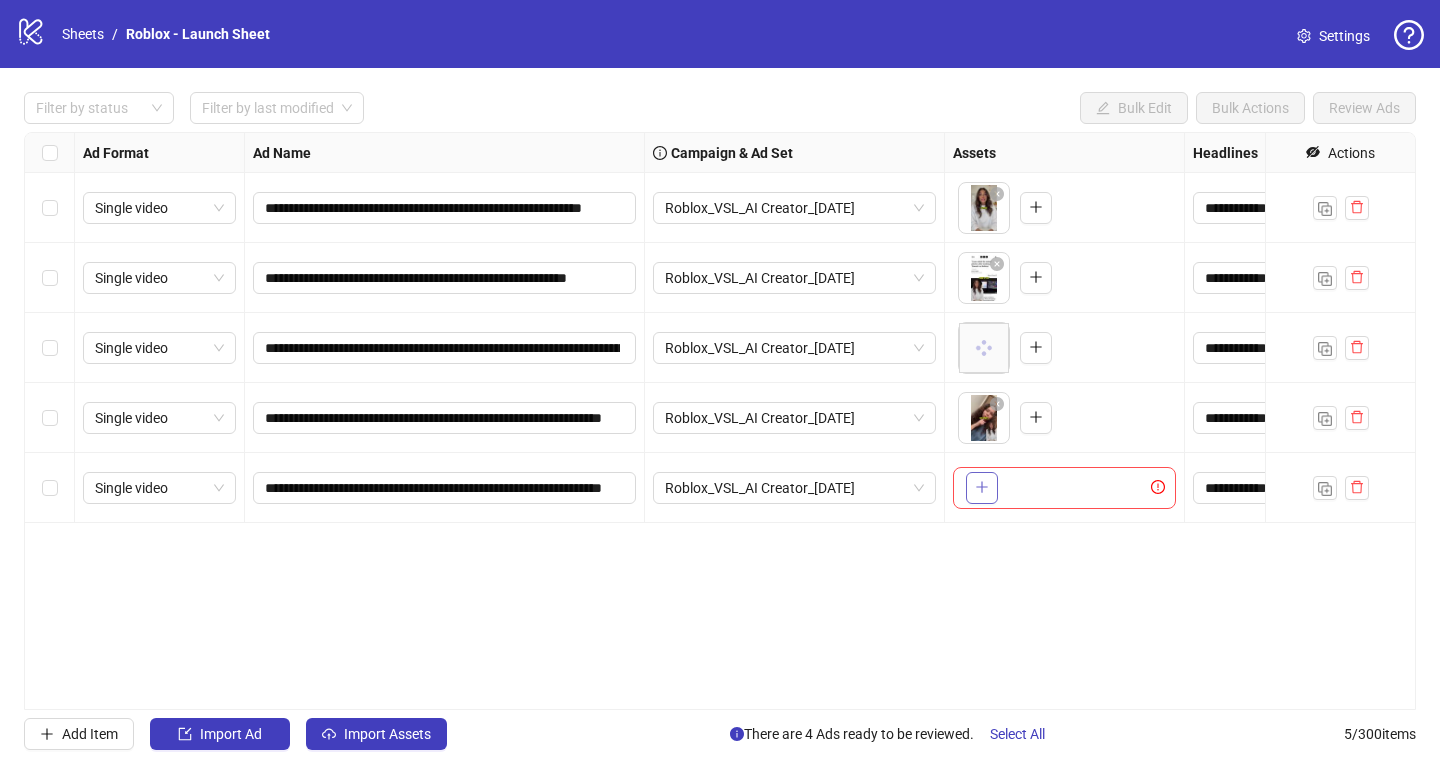 click 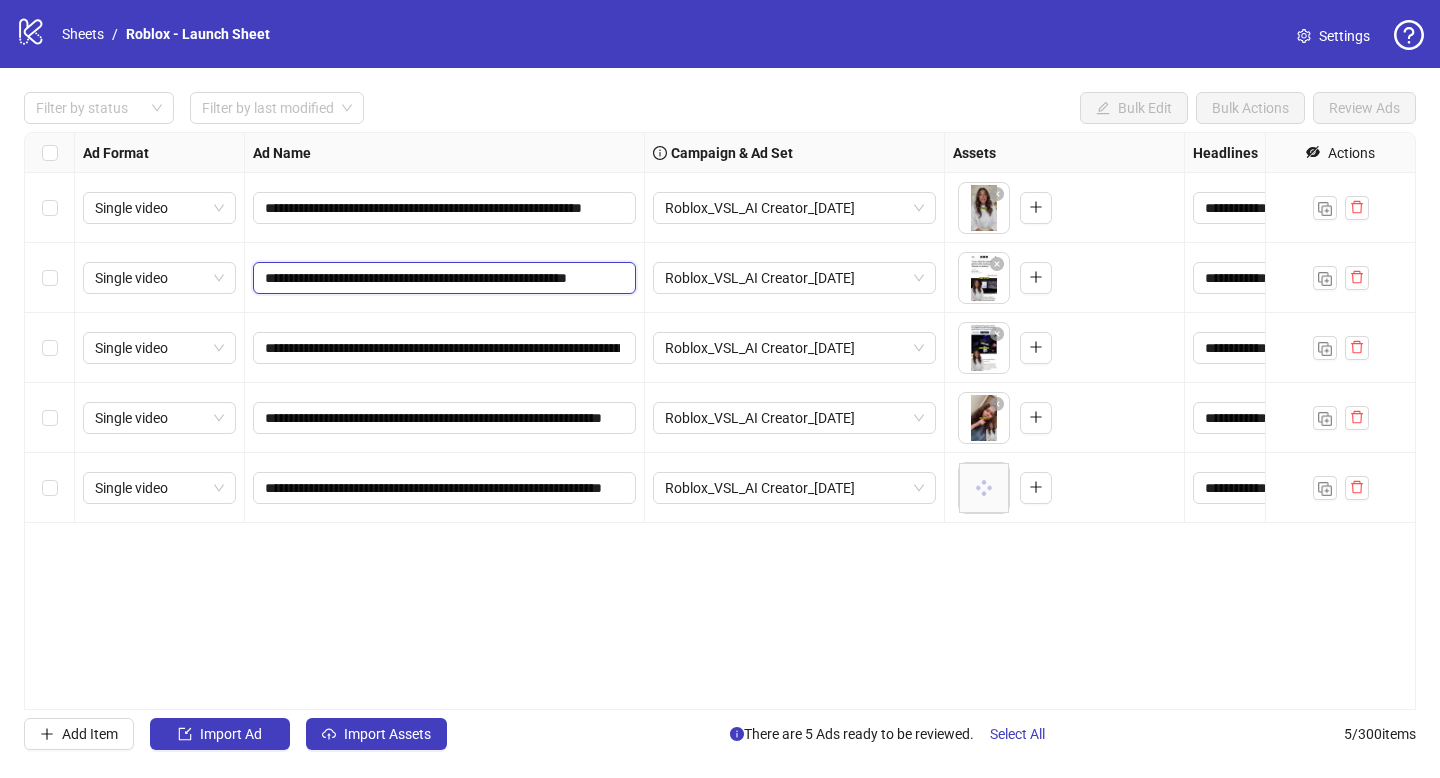 drag, startPoint x: 443, startPoint y: 275, endPoint x: 238, endPoint y: 270, distance: 205.06097 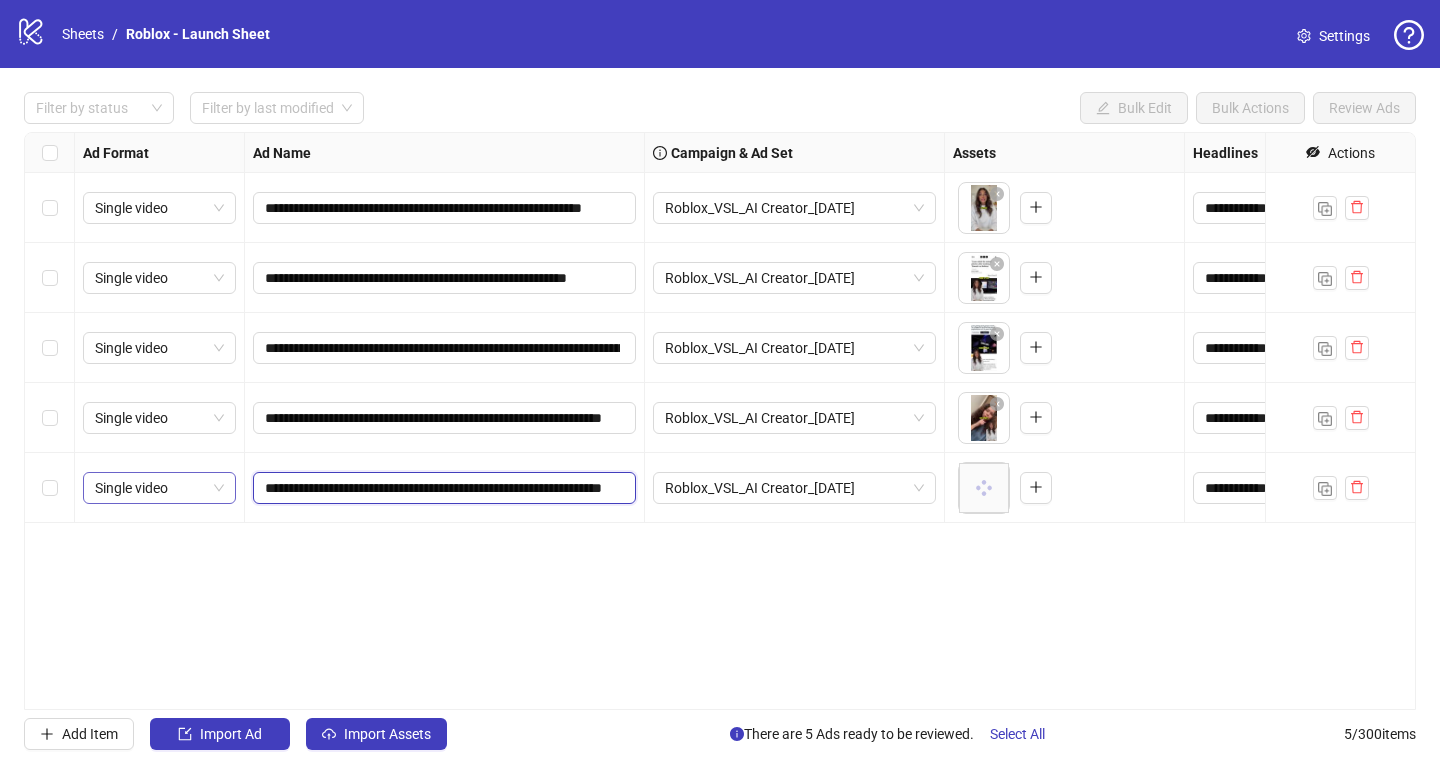 drag, startPoint x: 468, startPoint y: 485, endPoint x: 229, endPoint y: 477, distance: 239.13385 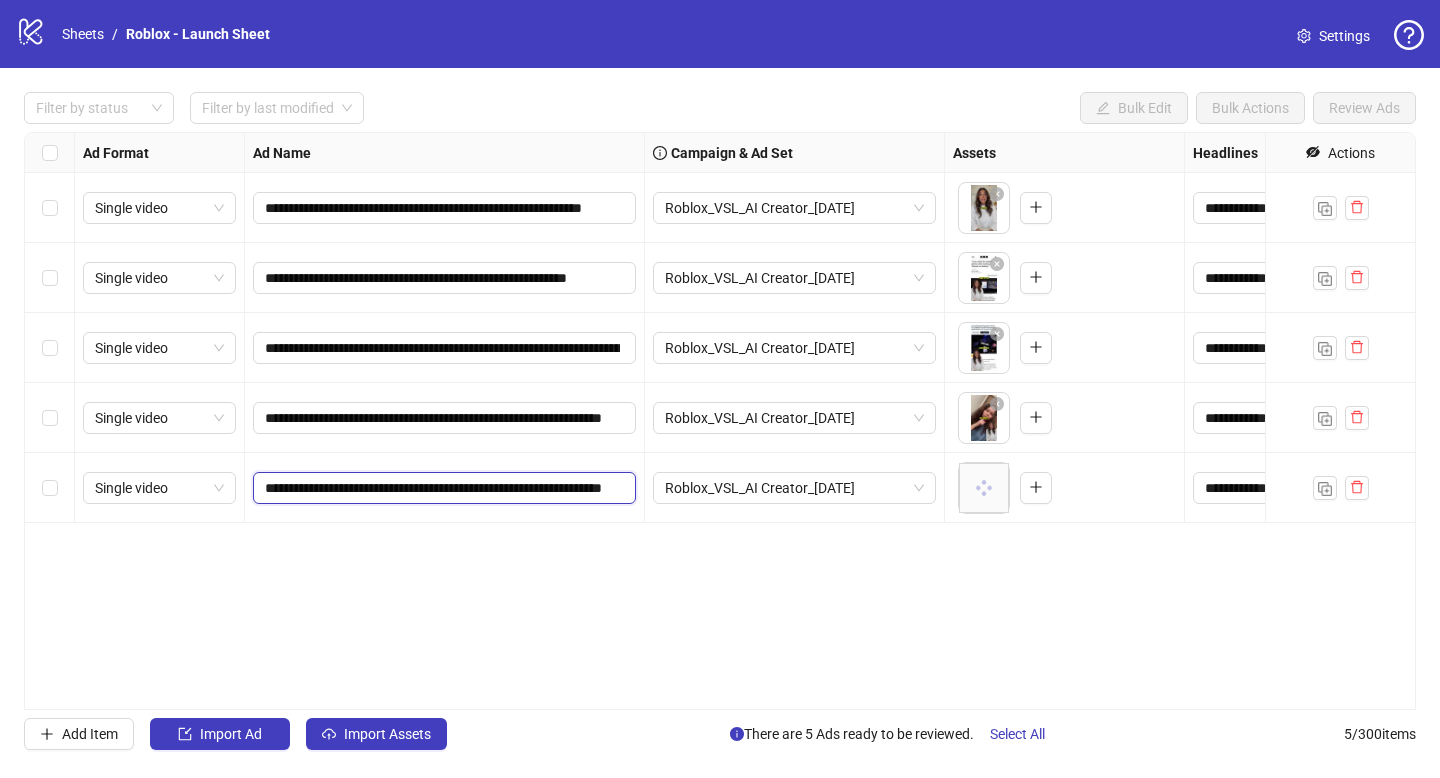 paste 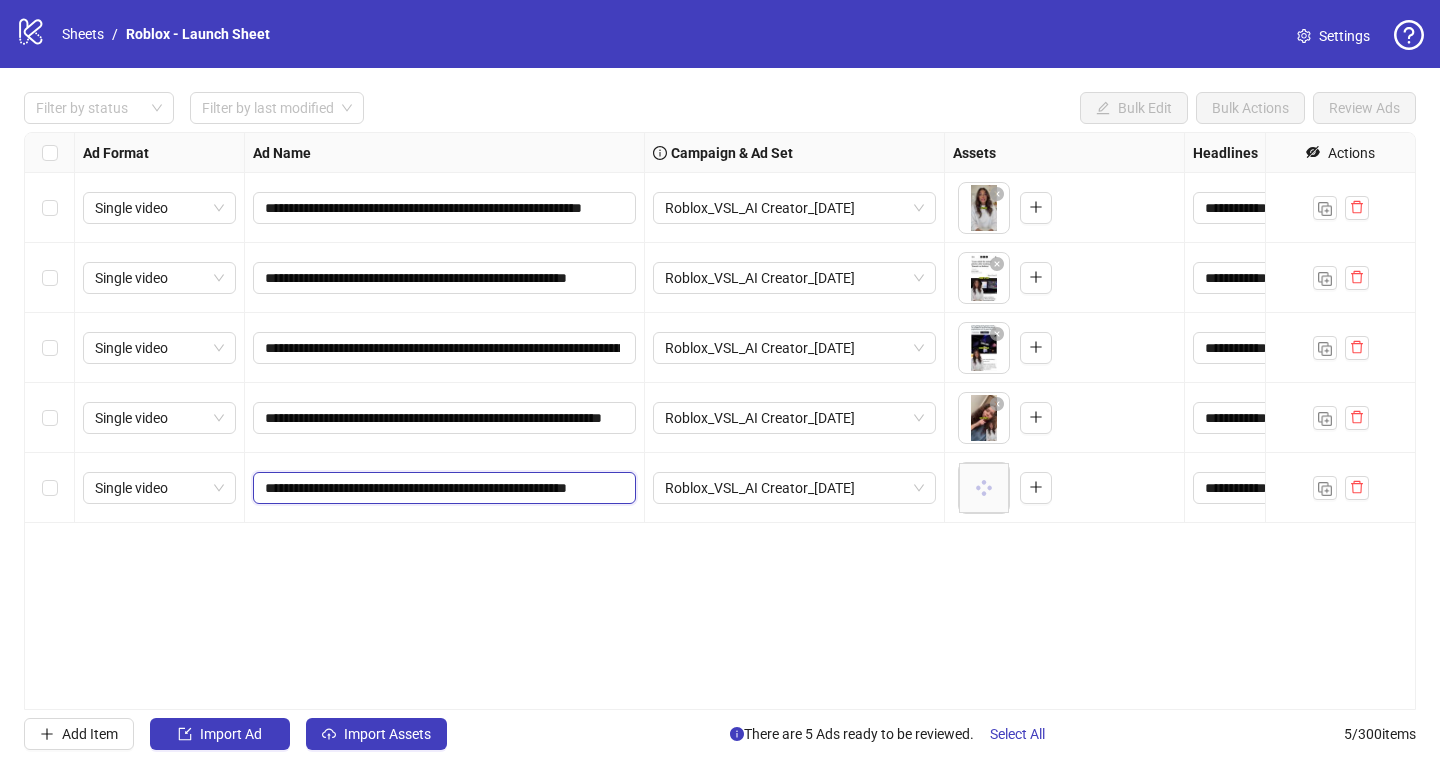 drag, startPoint x: 440, startPoint y: 486, endPoint x: 354, endPoint y: 483, distance: 86.05231 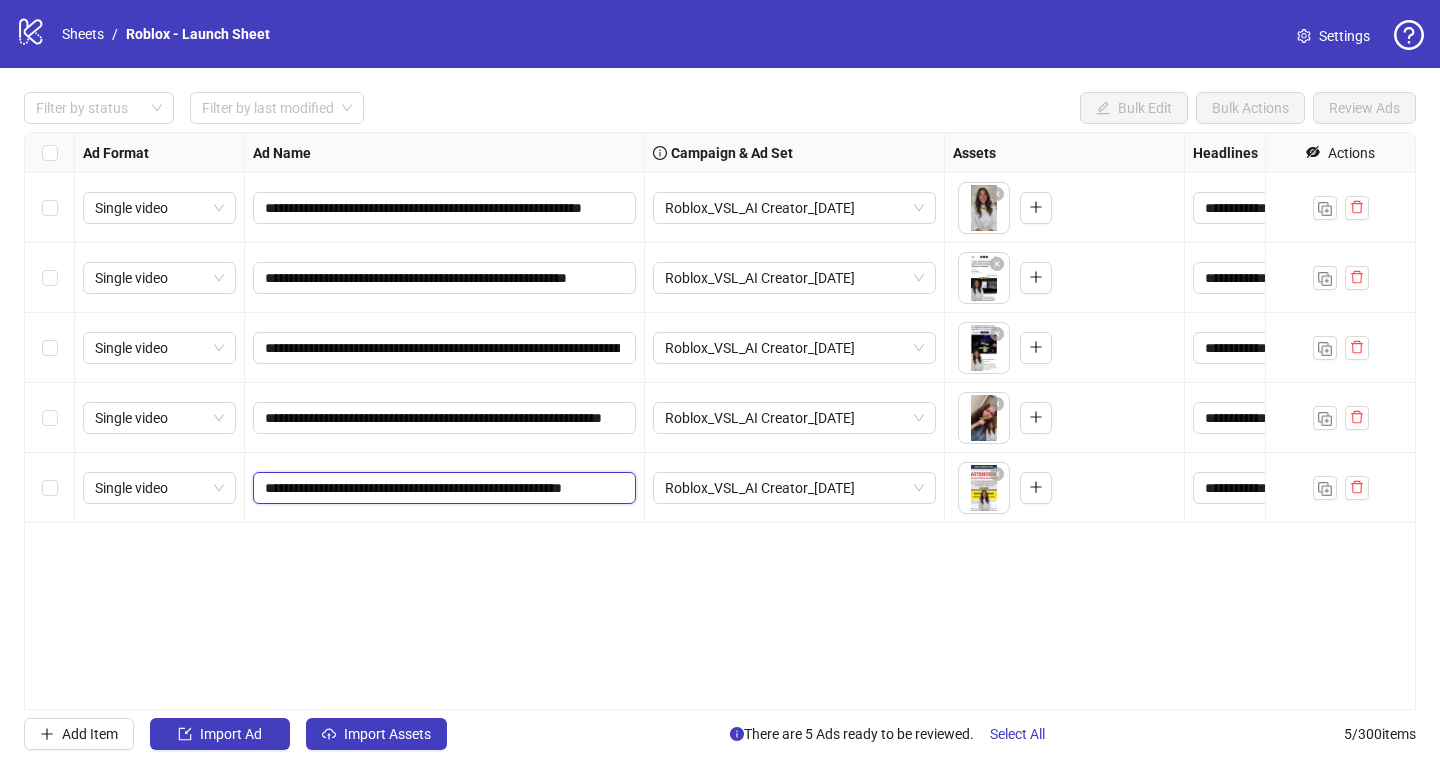 type on "**********" 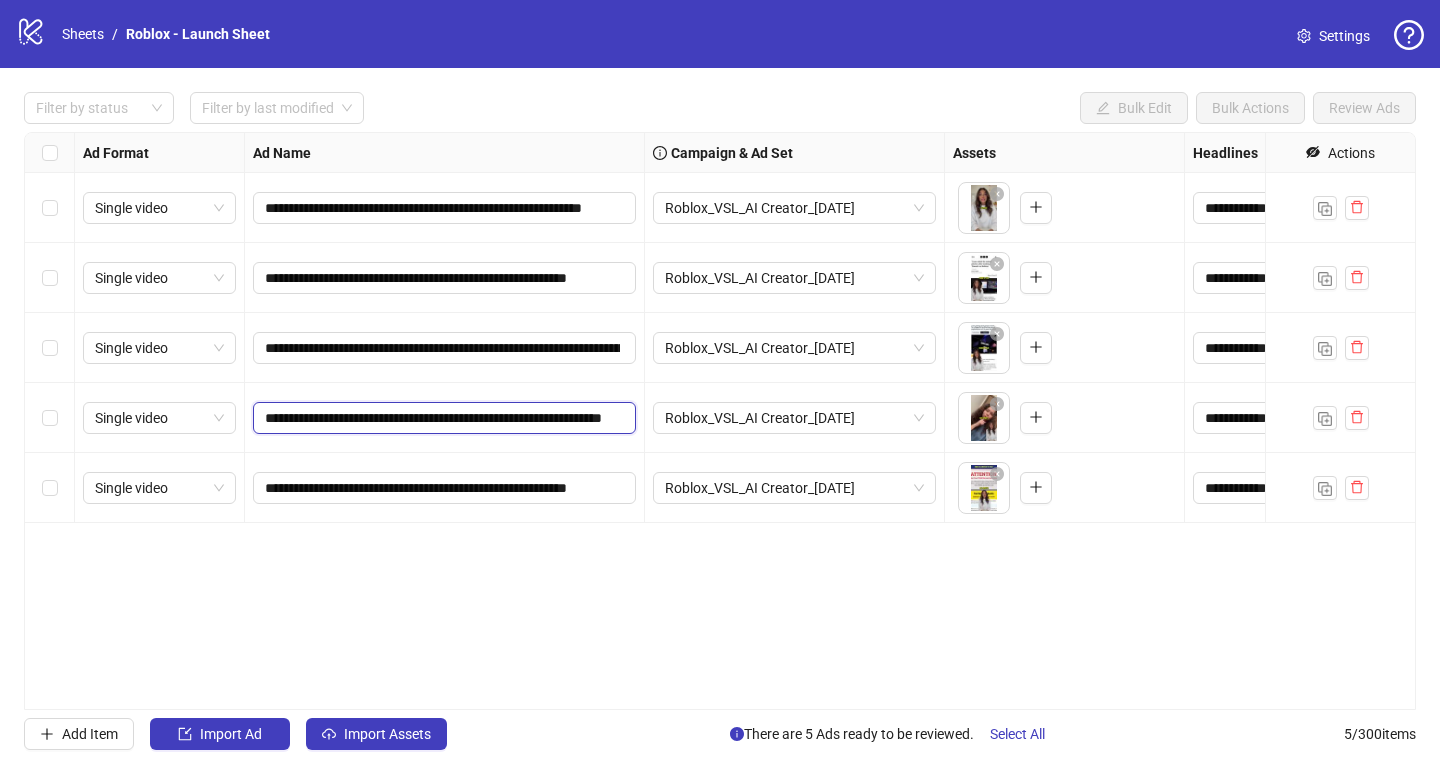 drag, startPoint x: 475, startPoint y: 418, endPoint x: 252, endPoint y: 419, distance: 223.00224 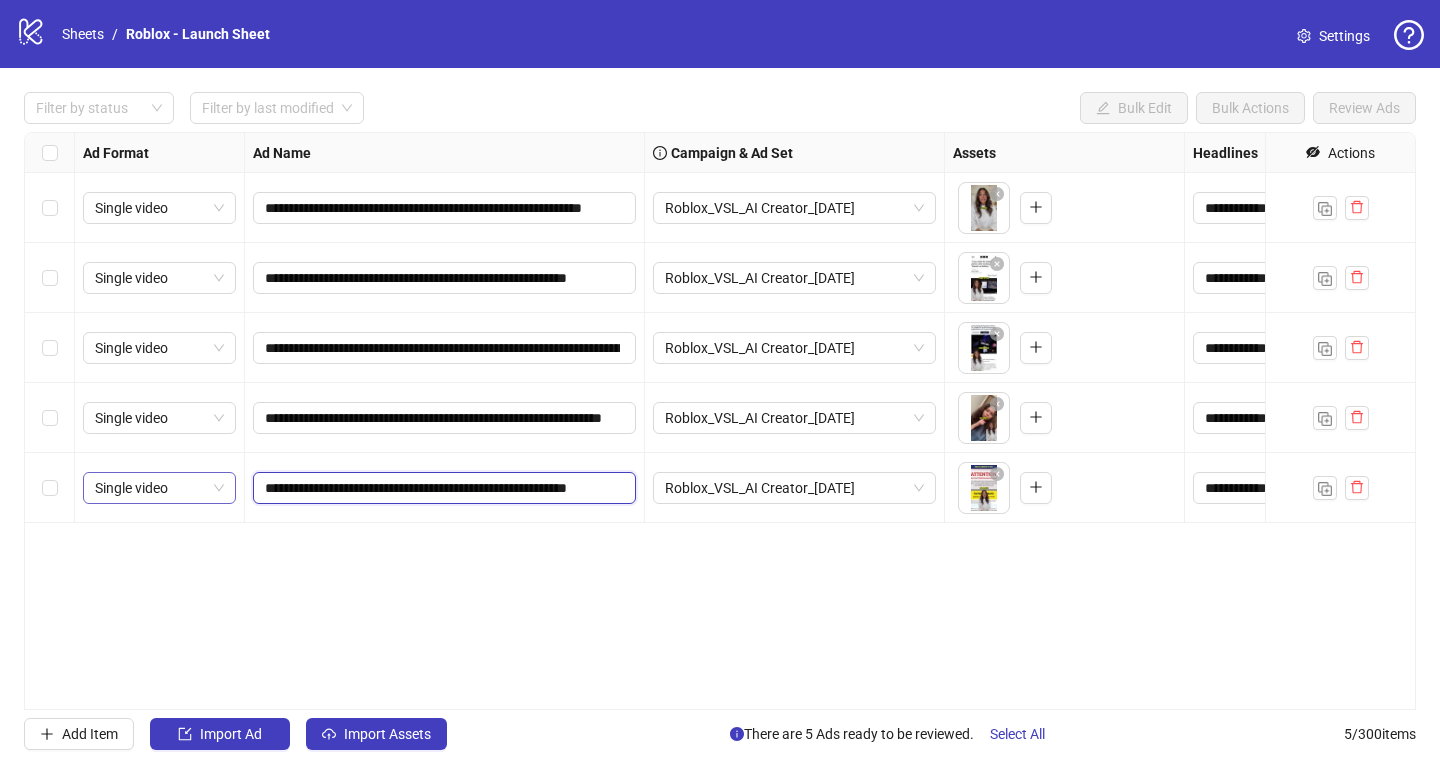 drag, startPoint x: 328, startPoint y: 493, endPoint x: 228, endPoint y: 486, distance: 100.2447 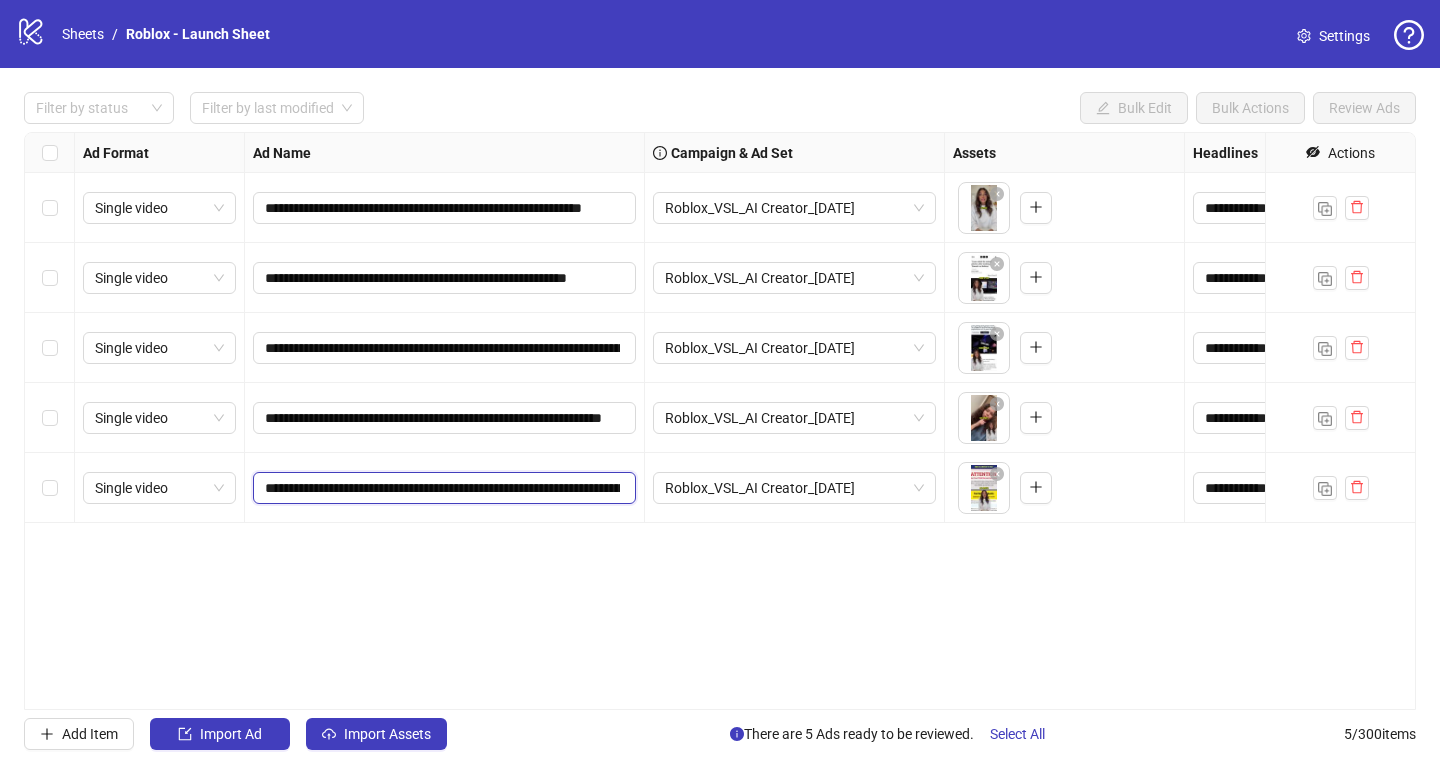 click on "**********" at bounding box center (442, 488) 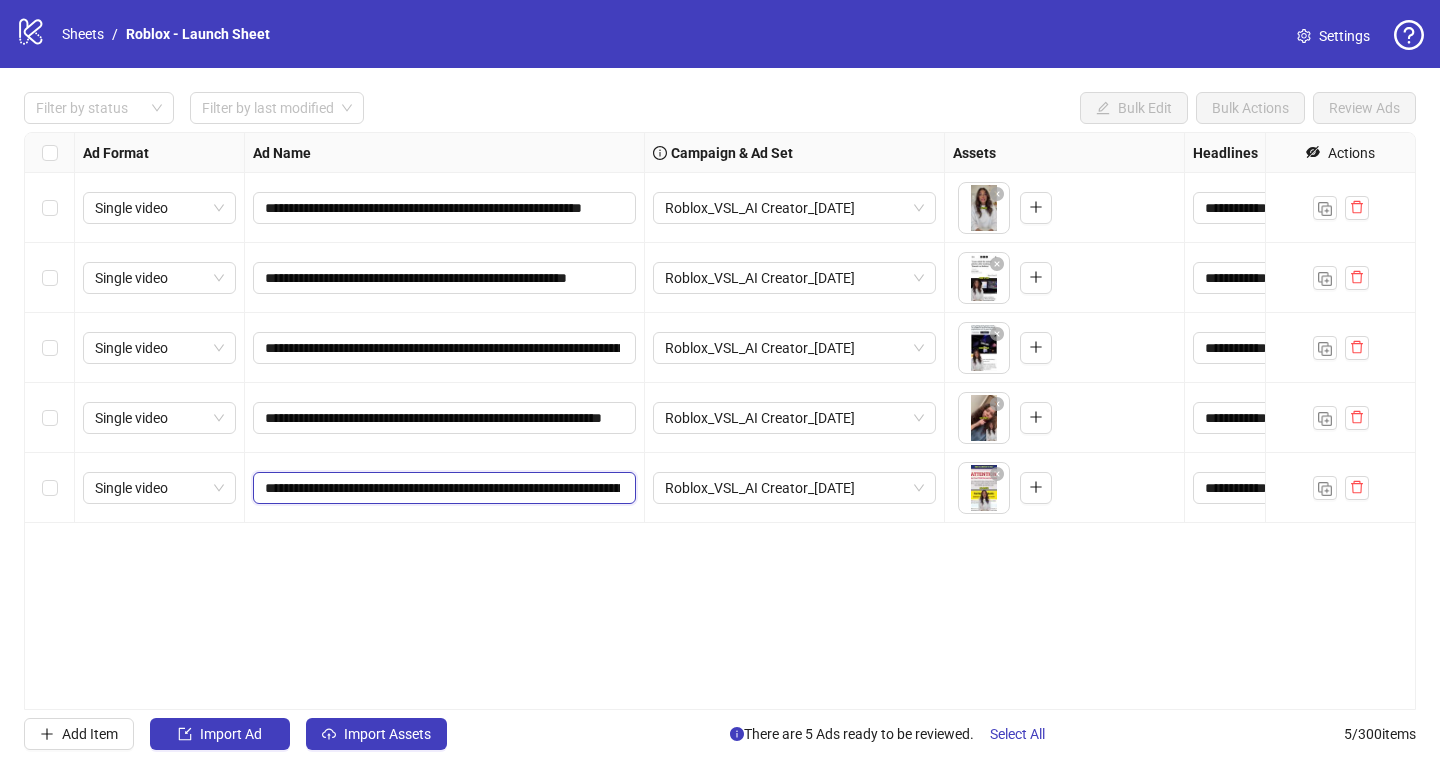 drag, startPoint x: 476, startPoint y: 485, endPoint x: 363, endPoint y: 485, distance: 113 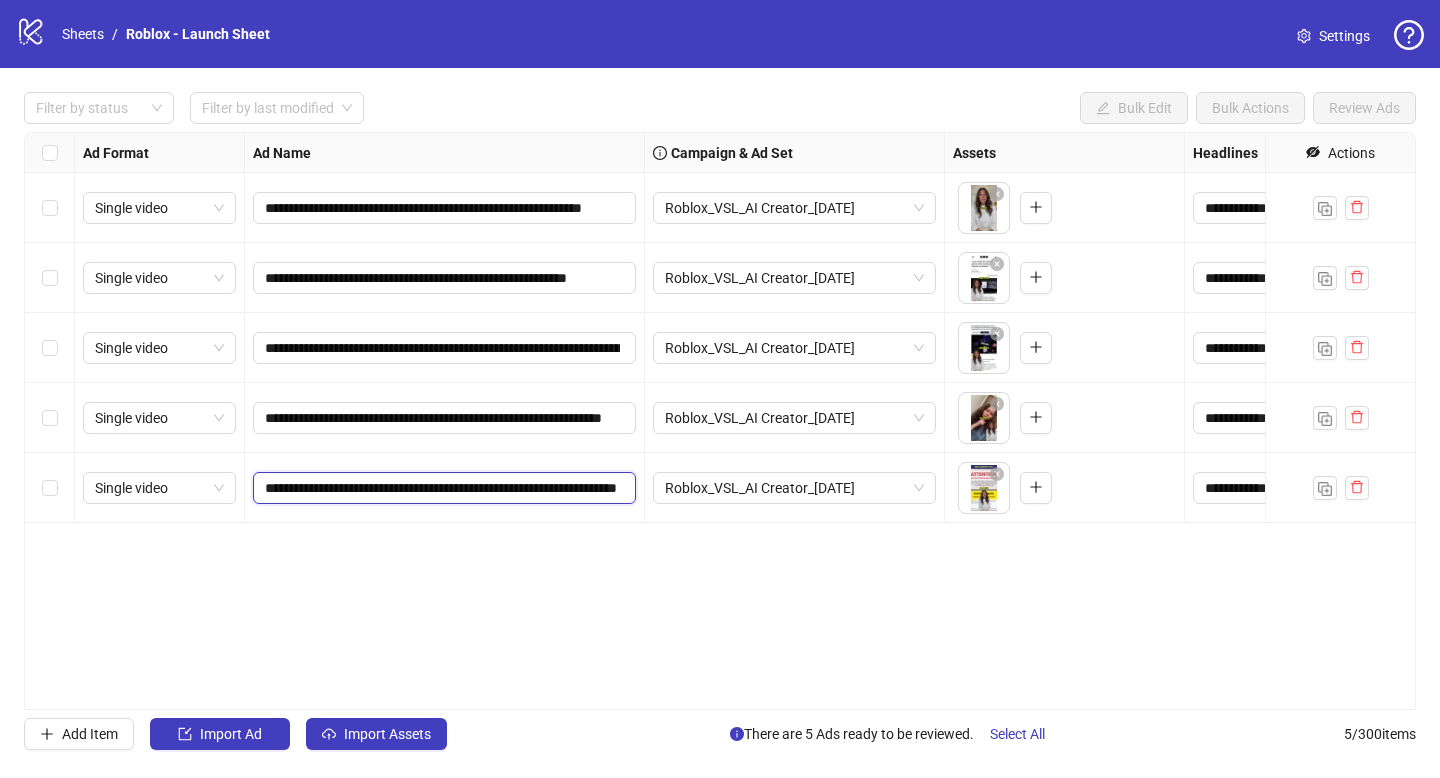type on "**********" 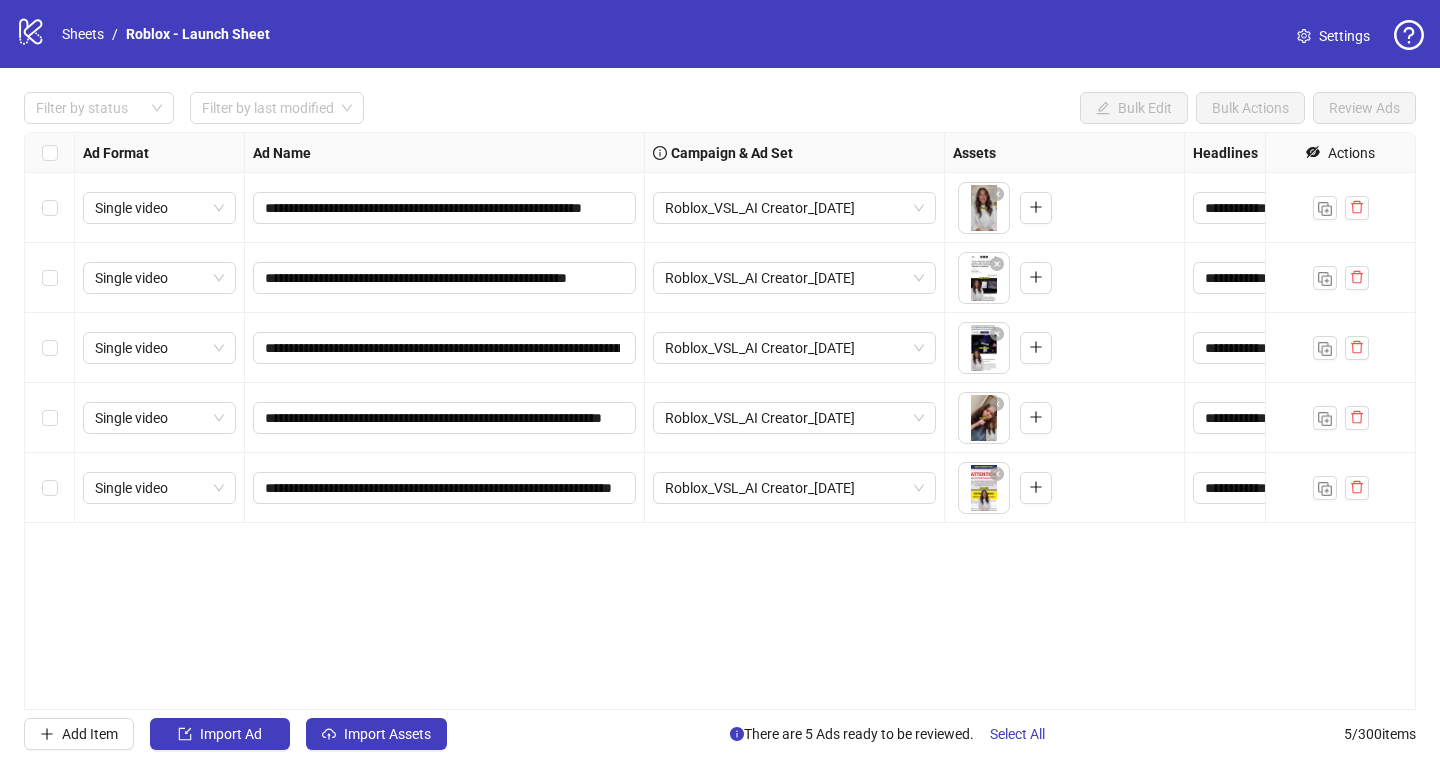 click on "**********" at bounding box center [720, 421] 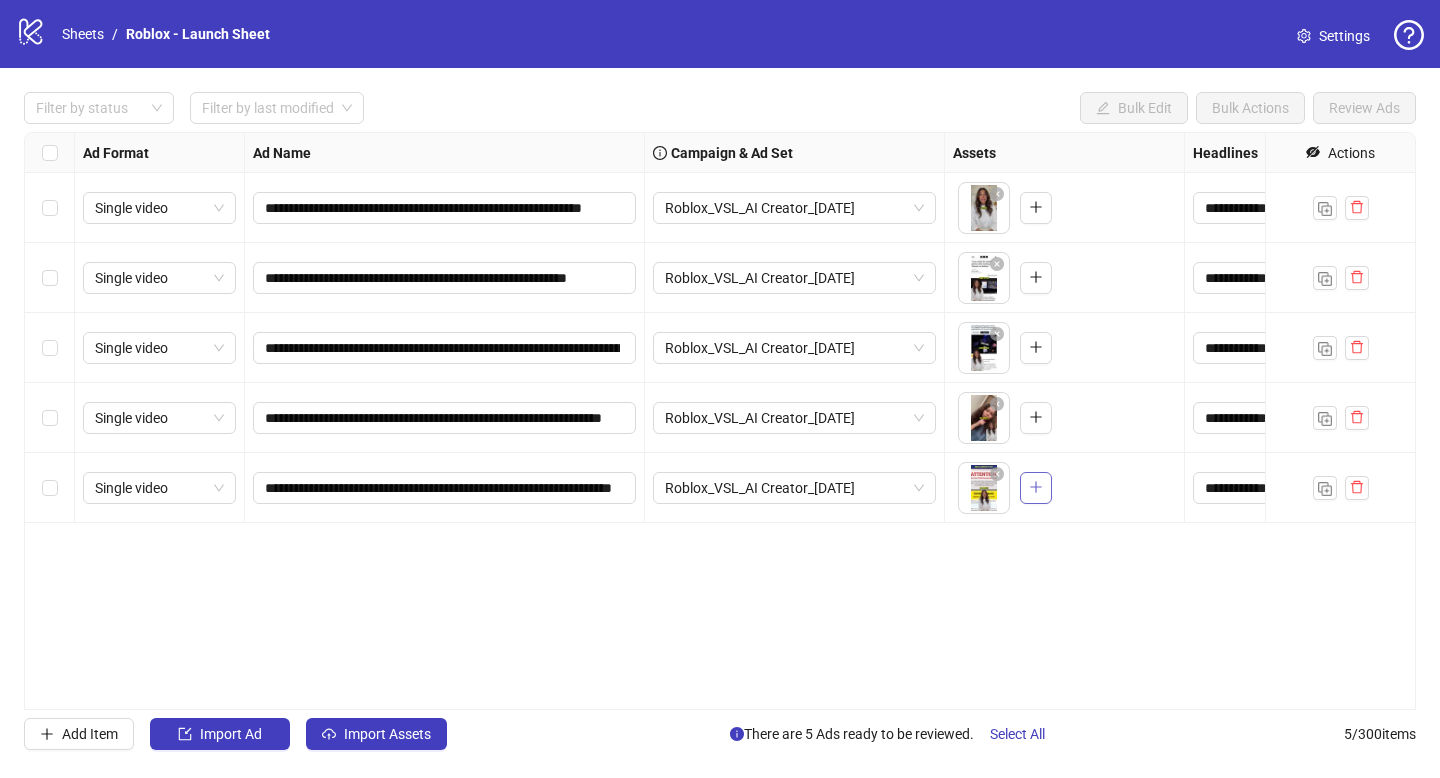 click 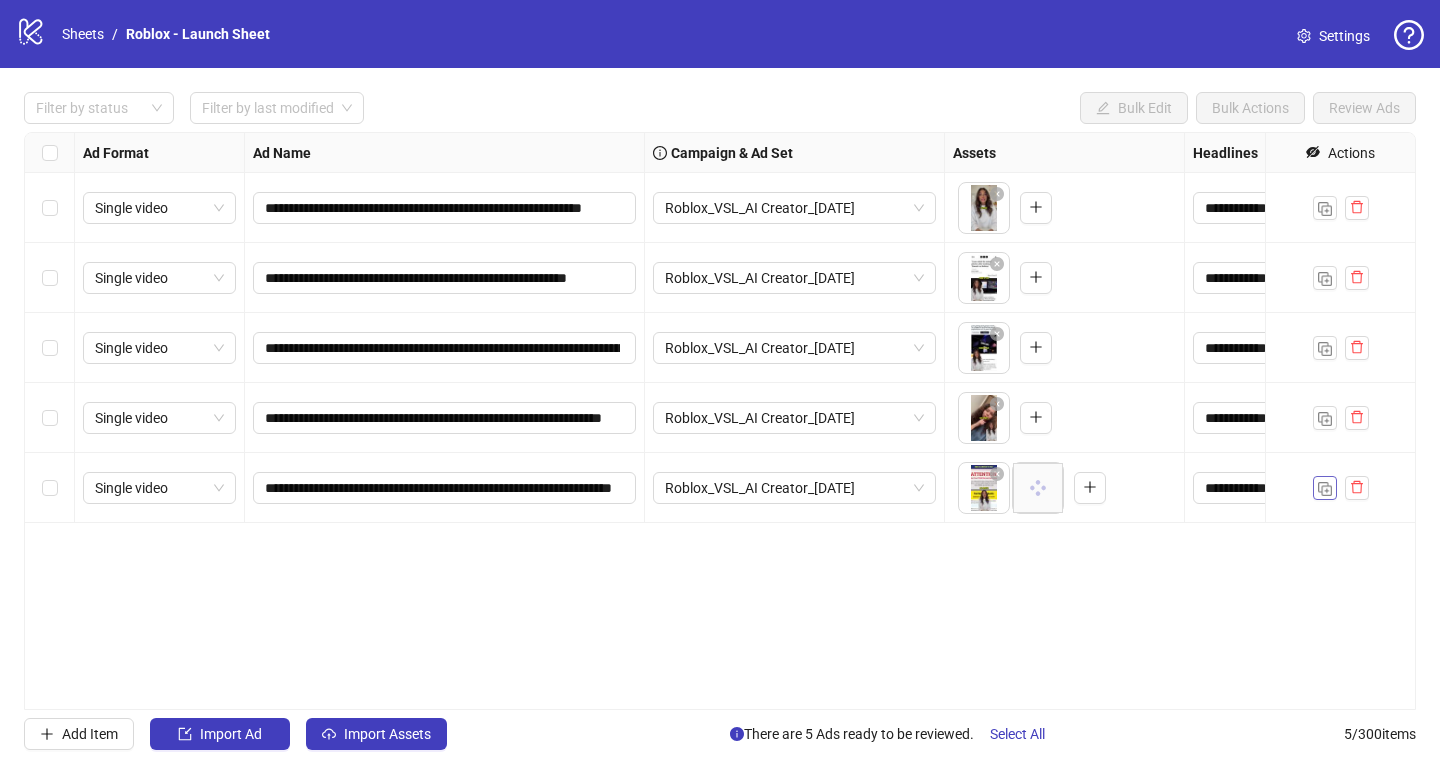 click at bounding box center [1325, 489] 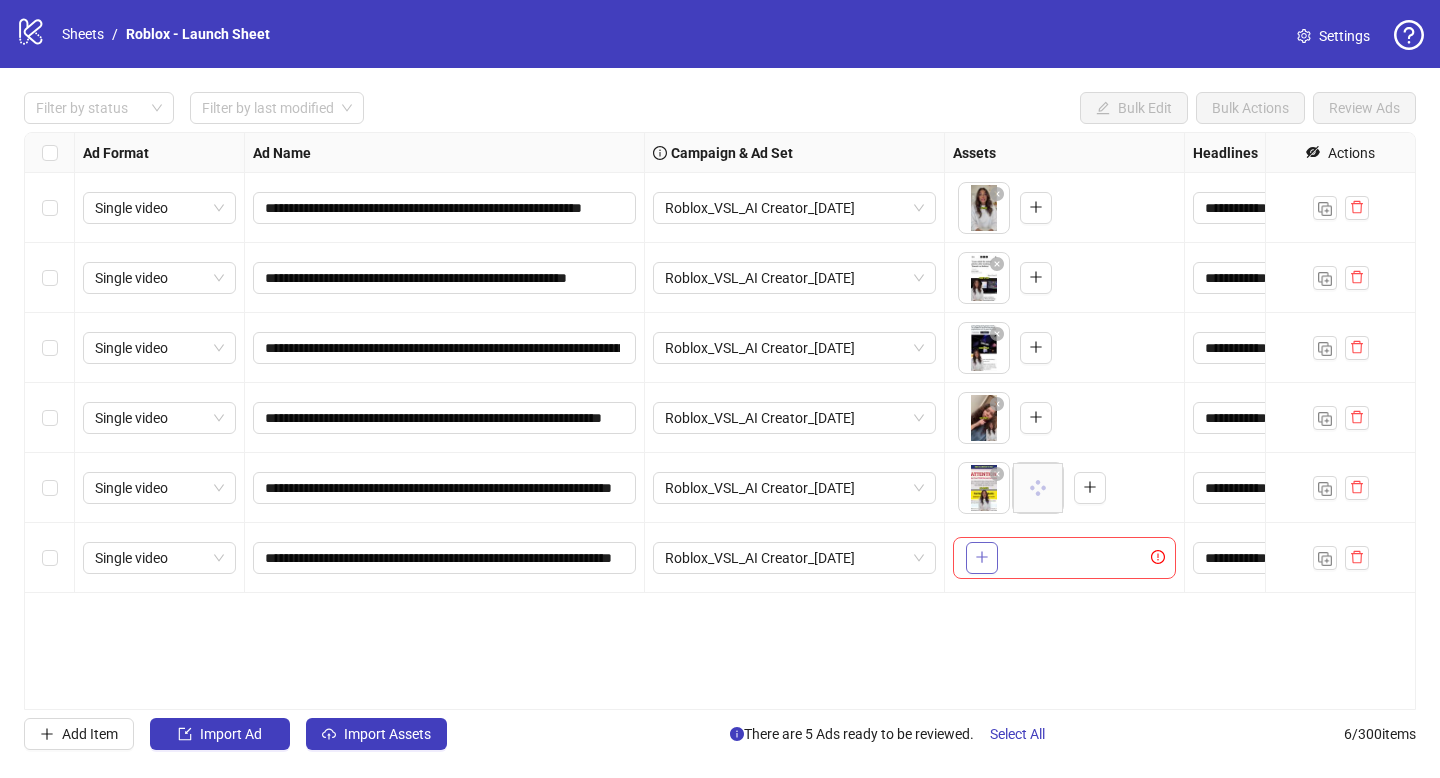click at bounding box center [982, 558] 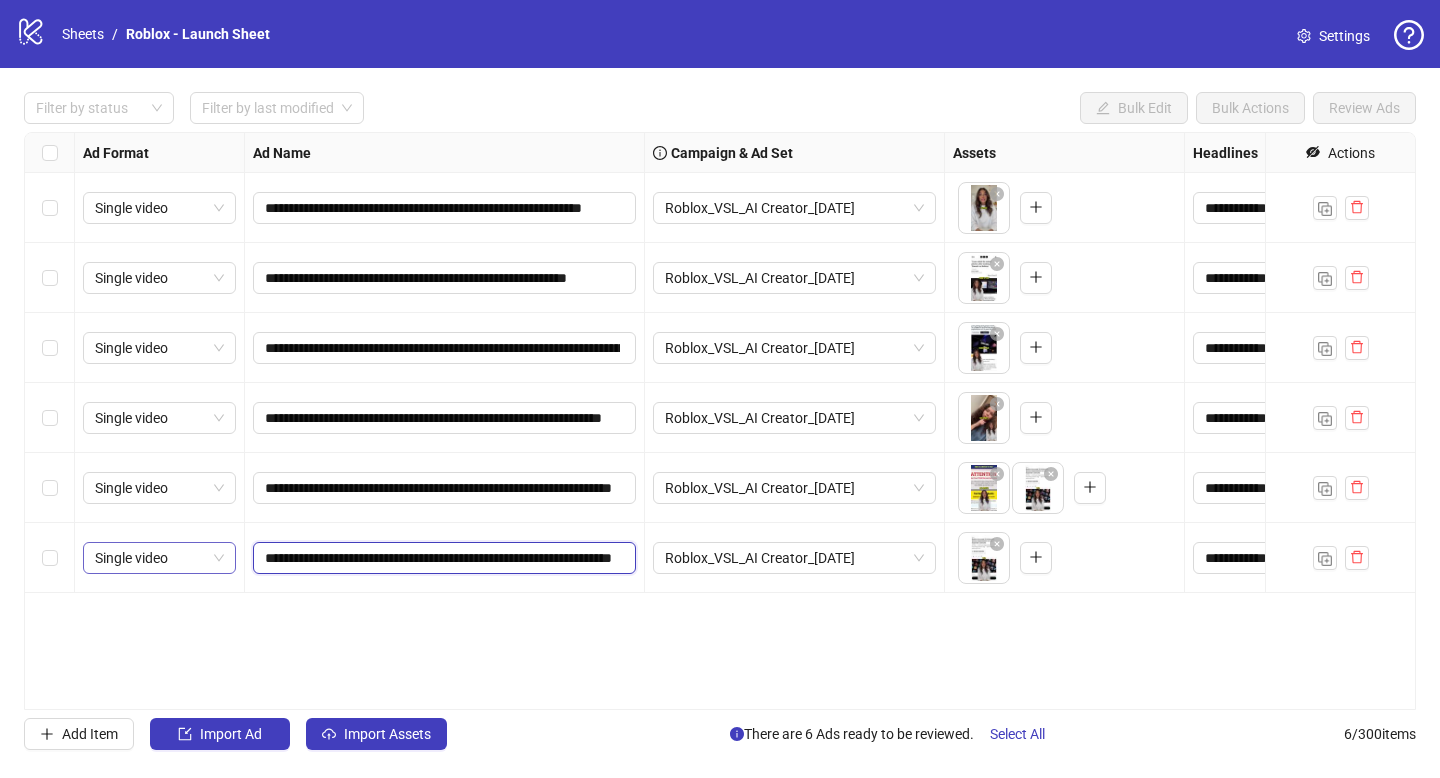 drag, startPoint x: 494, startPoint y: 561, endPoint x: 206, endPoint y: 549, distance: 288.24988 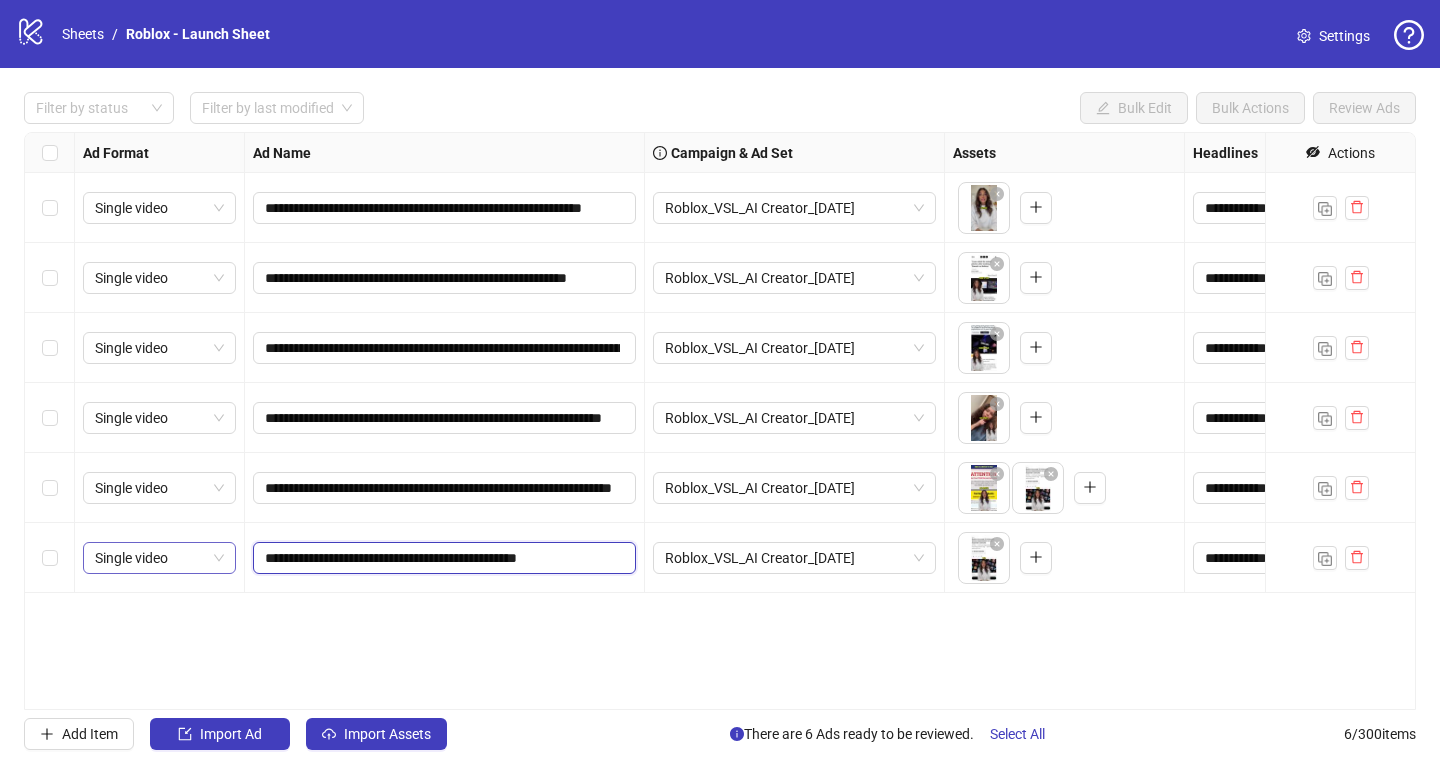 drag, startPoint x: 343, startPoint y: 553, endPoint x: 200, endPoint y: 555, distance: 143.01399 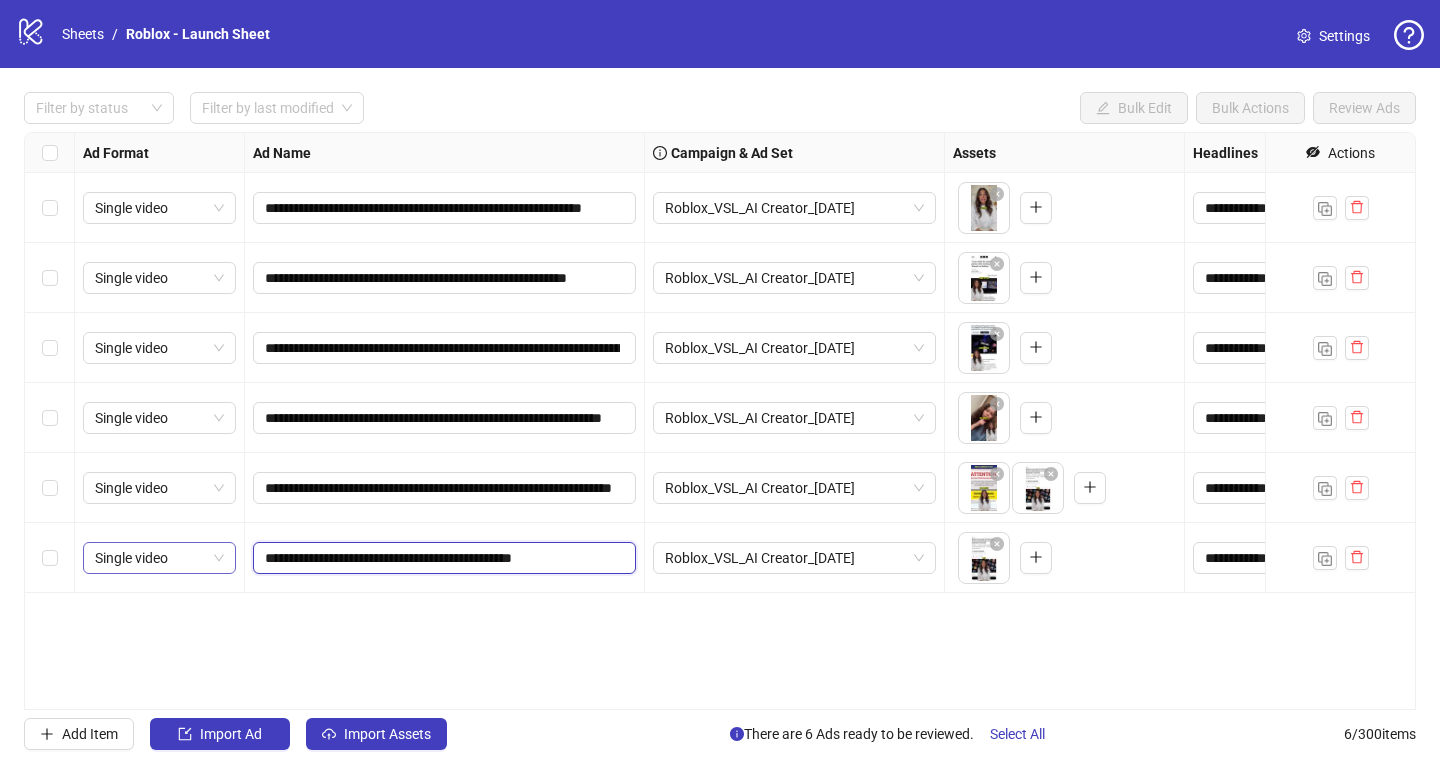 type on "**********" 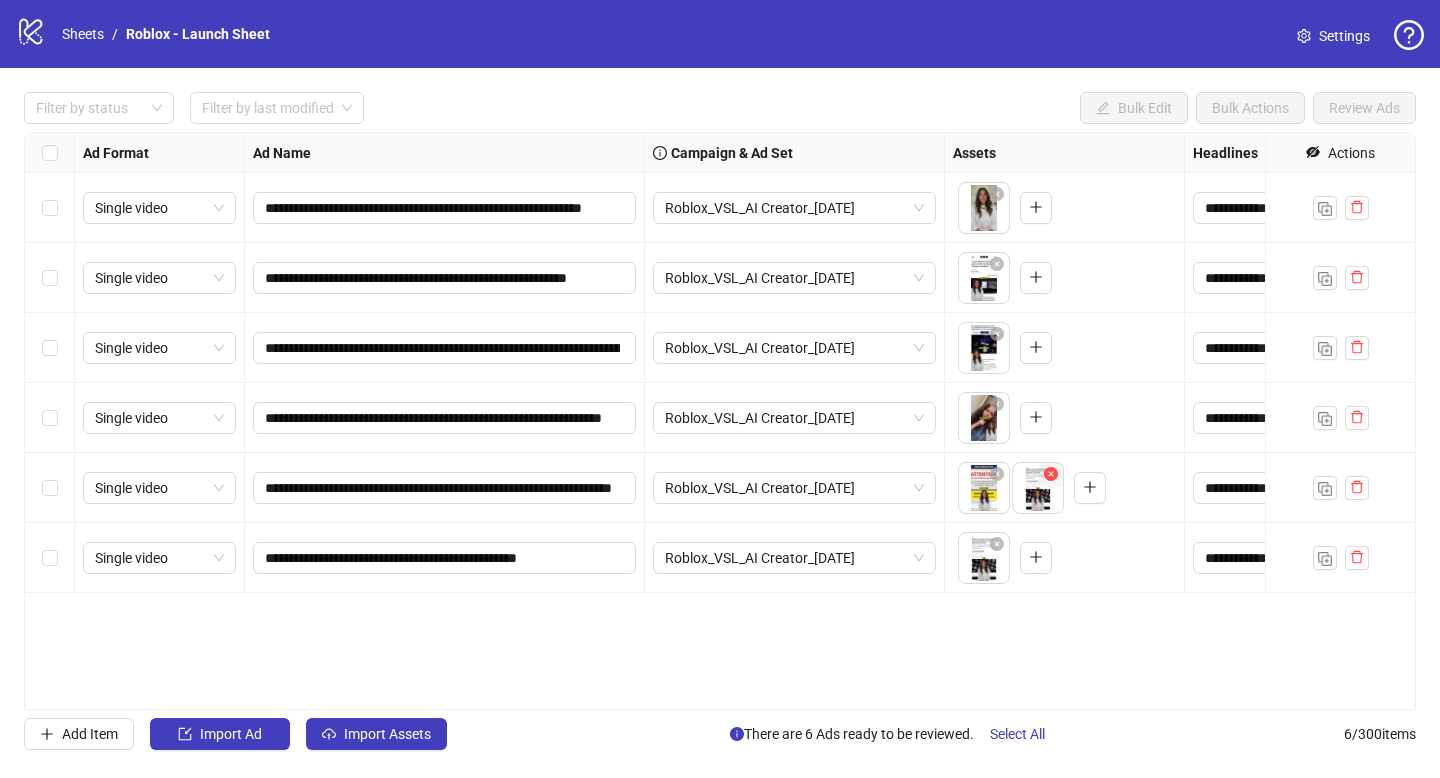 click 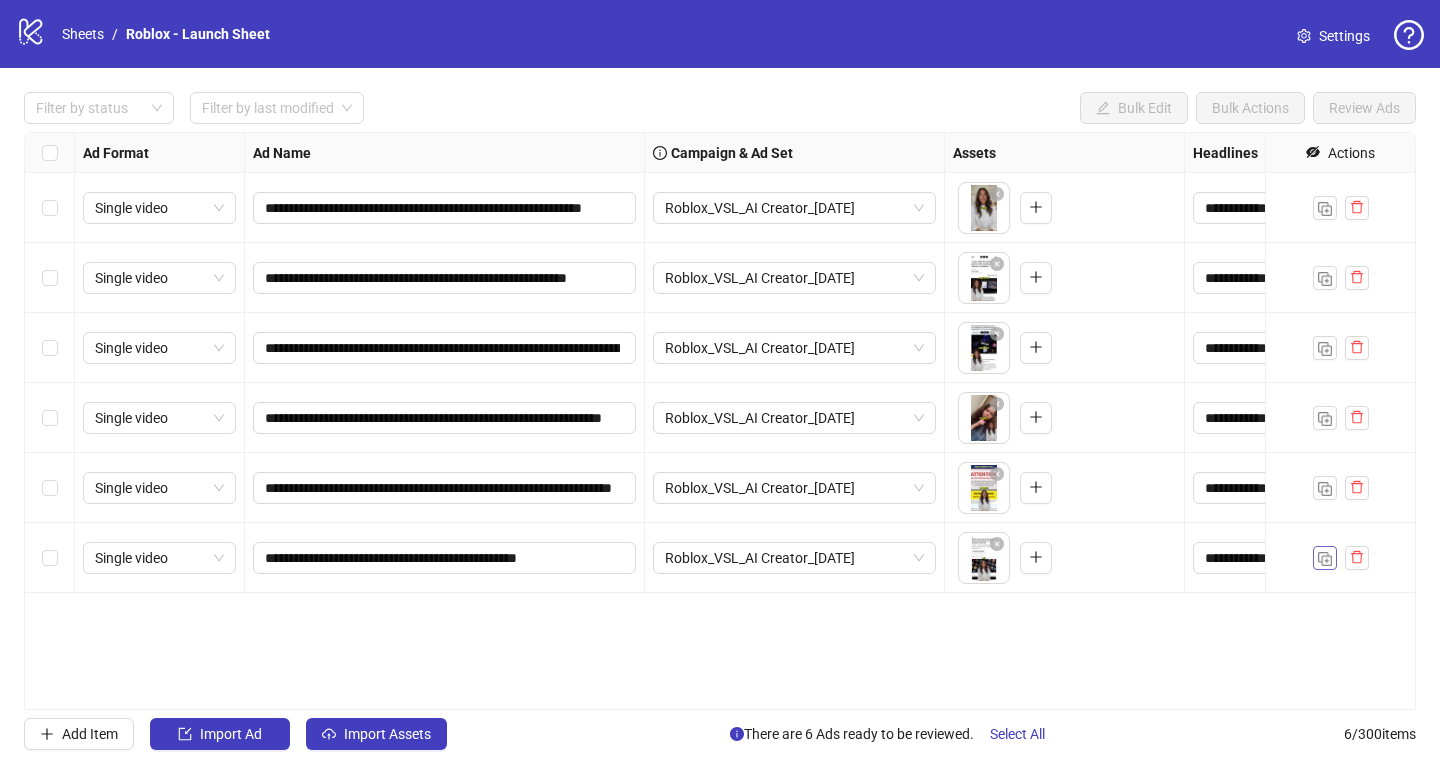 click at bounding box center (1325, 559) 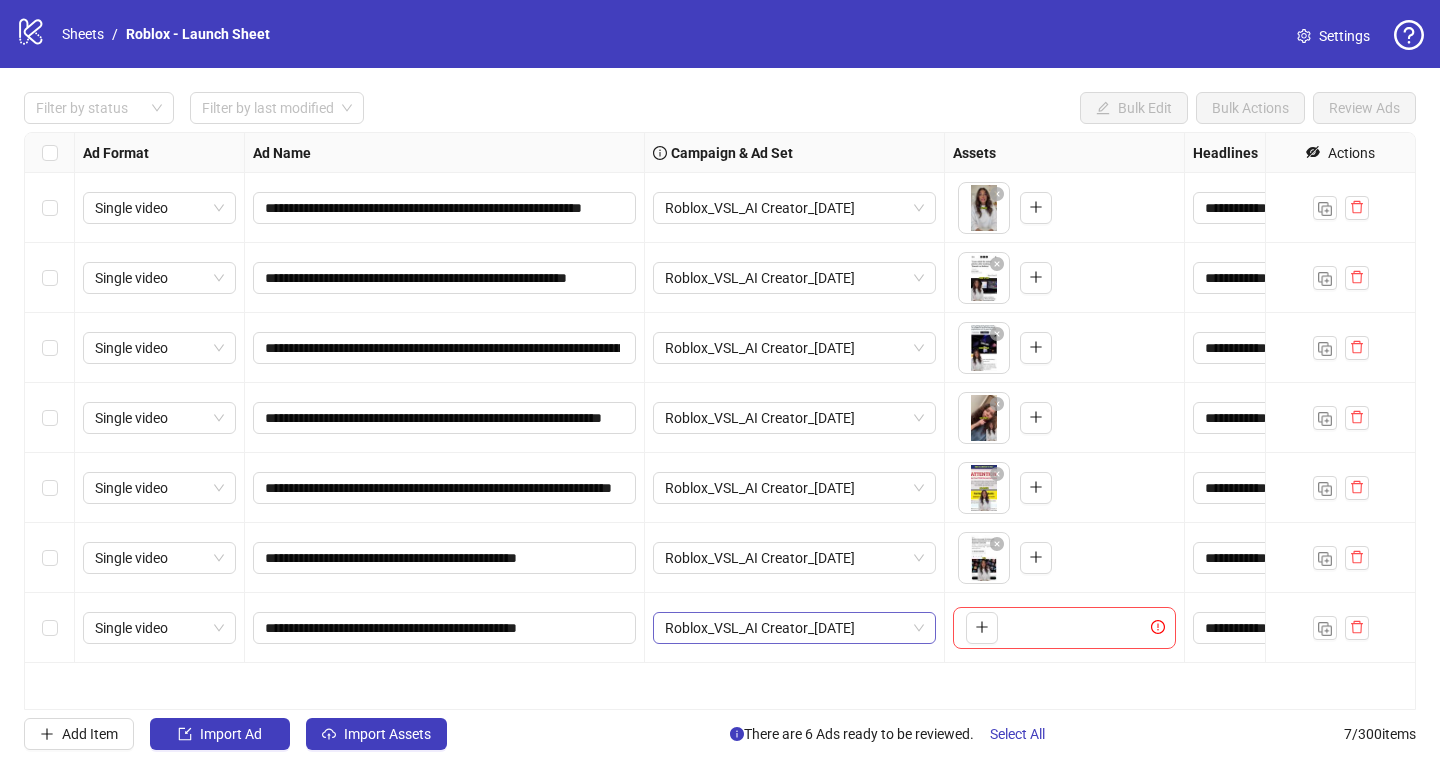 click on "Roblox_VSL_AI Creator_[DATE]" at bounding box center (794, 628) 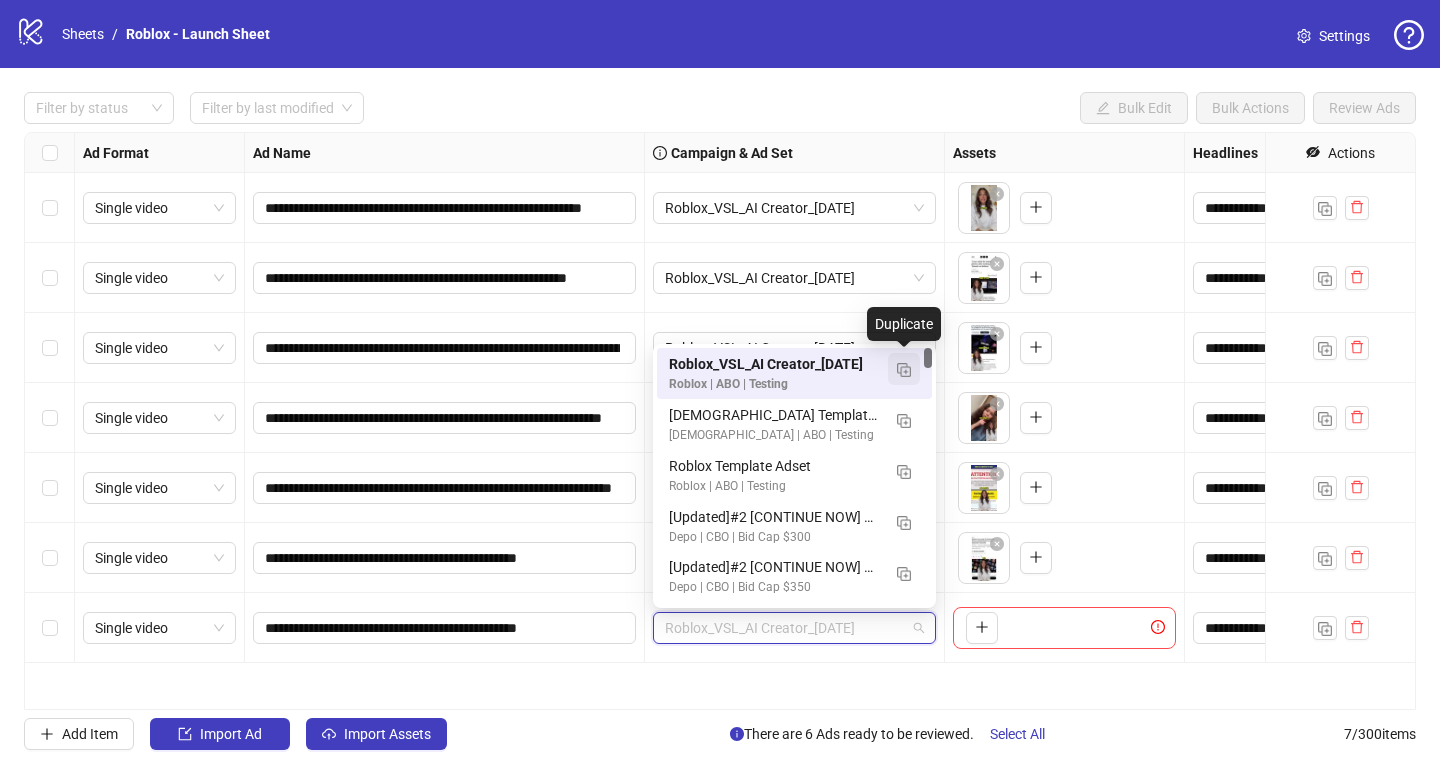 click at bounding box center (904, 370) 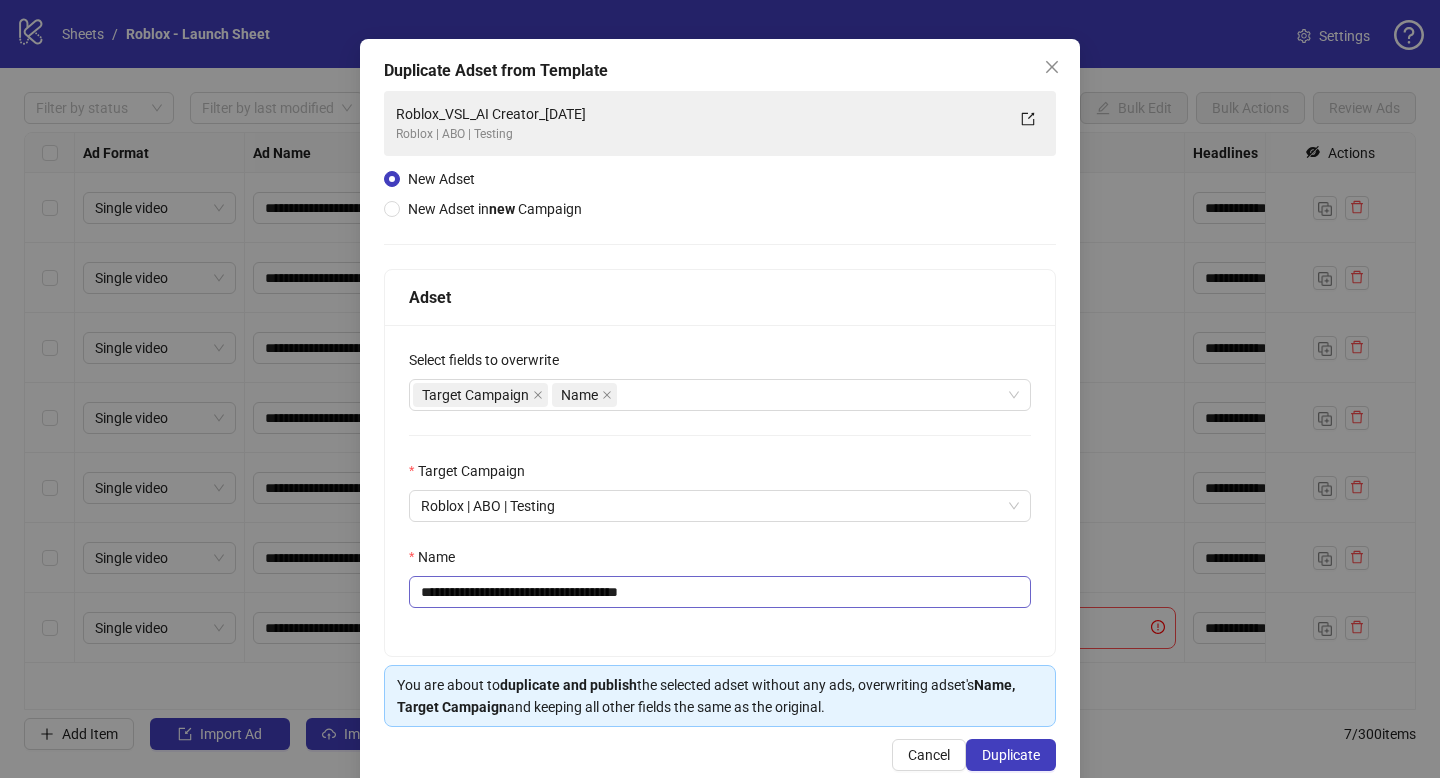 scroll, scrollTop: 99, scrollLeft: 0, axis: vertical 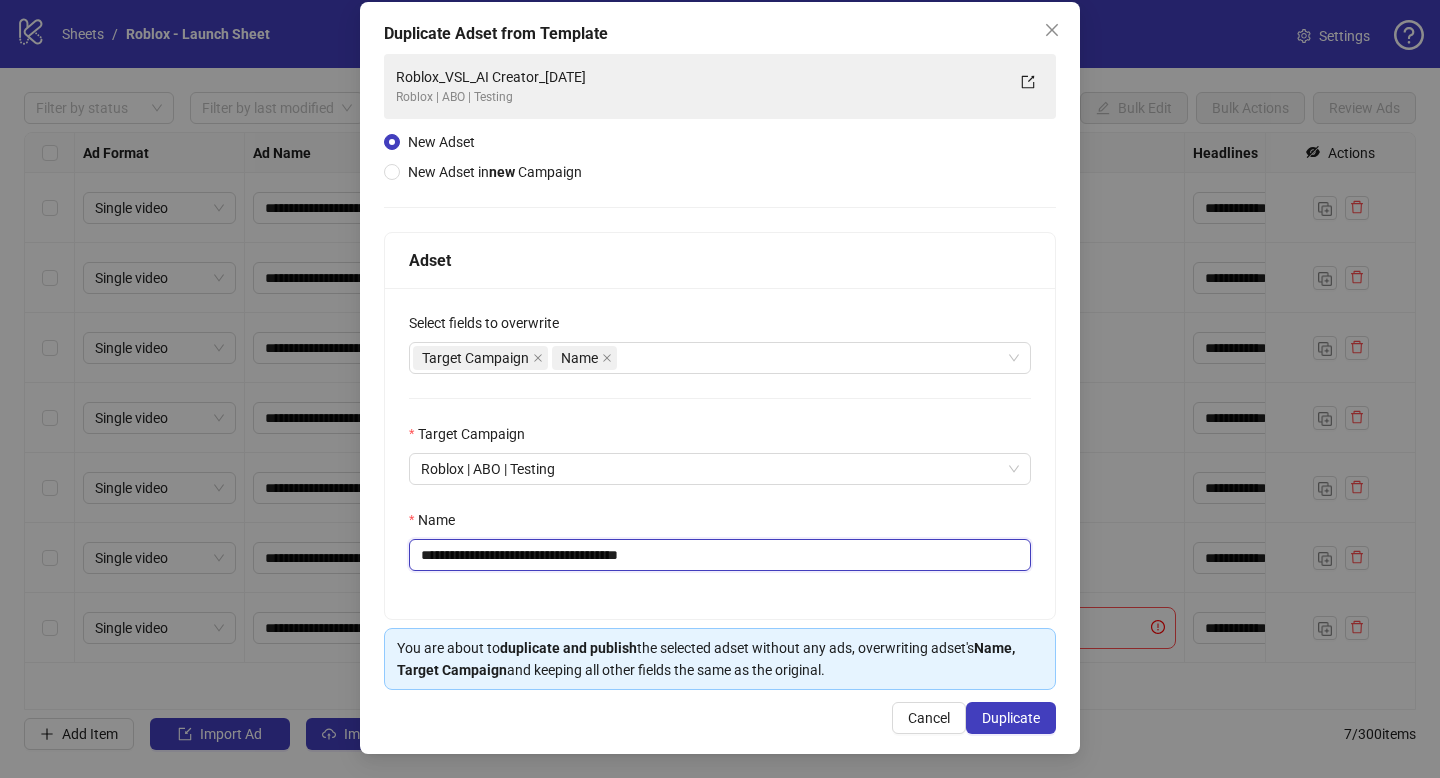 drag, startPoint x: 462, startPoint y: 554, endPoint x: 348, endPoint y: 539, distance: 114.982605 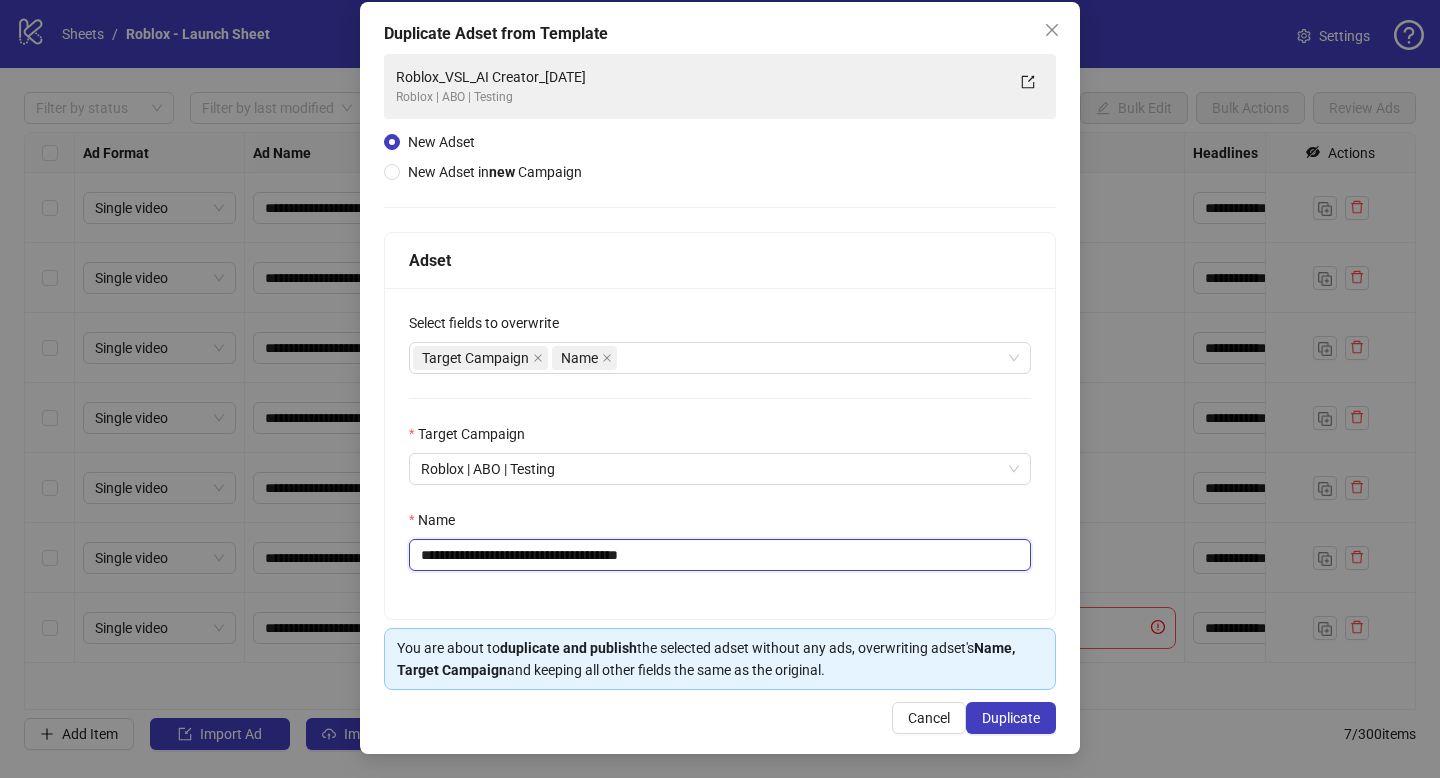 drag, startPoint x: 493, startPoint y: 553, endPoint x: 307, endPoint y: 552, distance: 186.00269 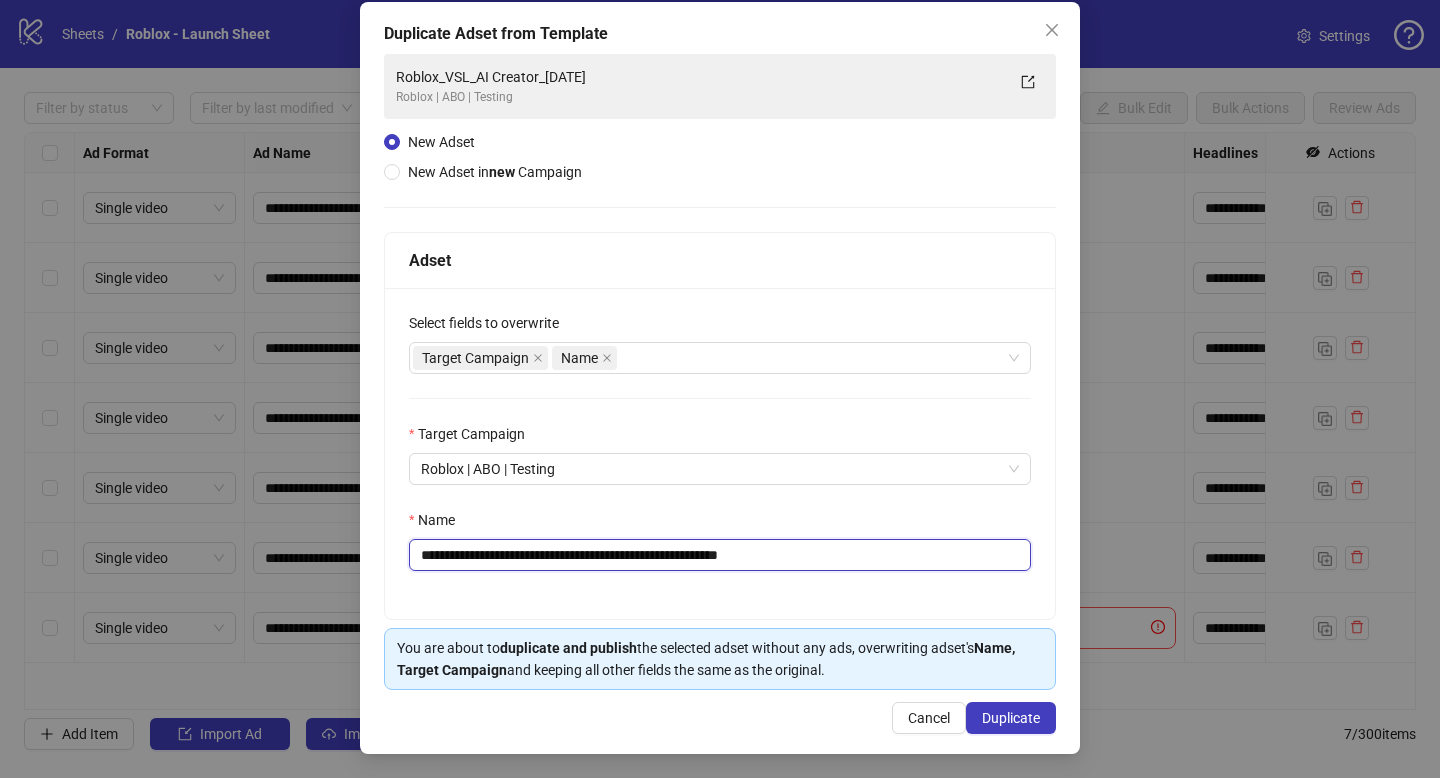drag, startPoint x: 750, startPoint y: 560, endPoint x: 860, endPoint y: 556, distance: 110.0727 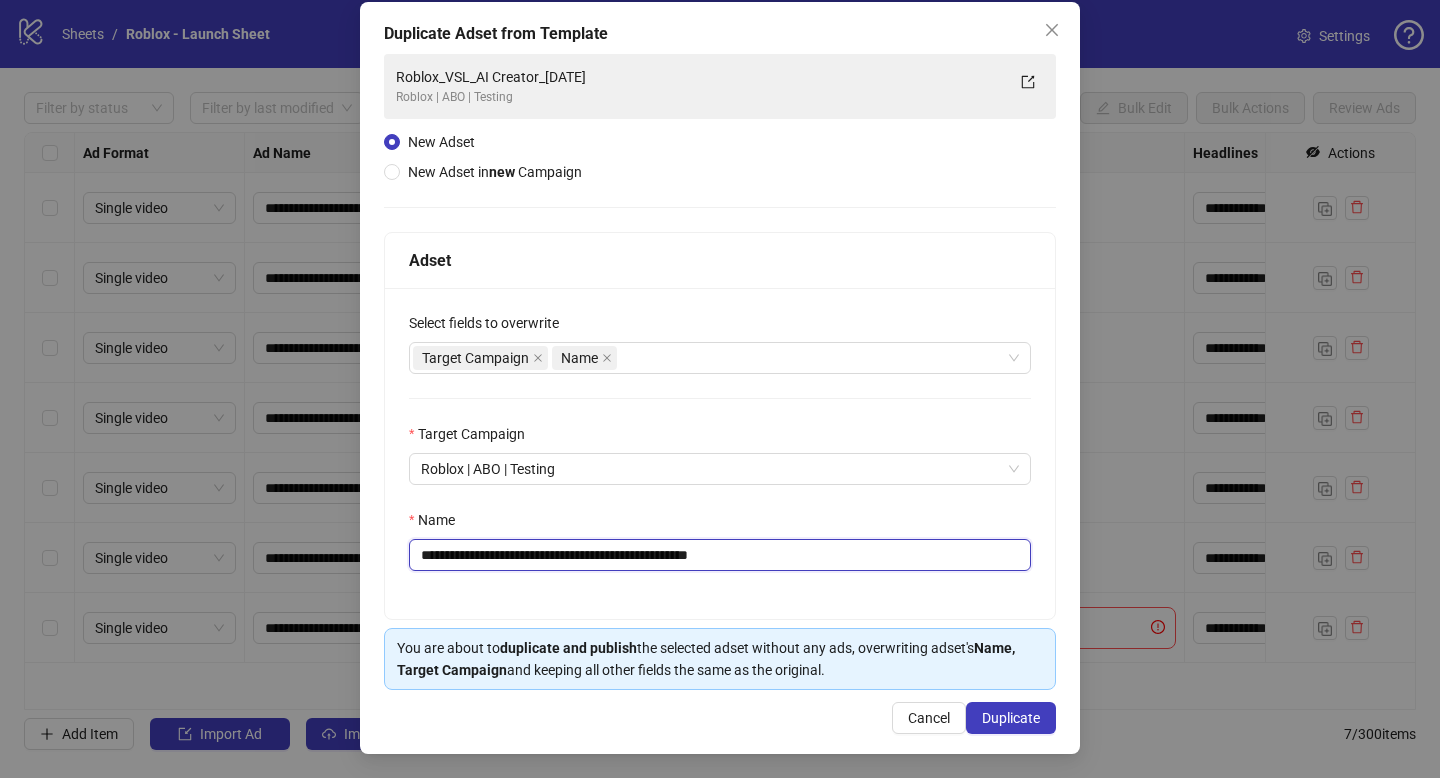 scroll, scrollTop: 96, scrollLeft: 0, axis: vertical 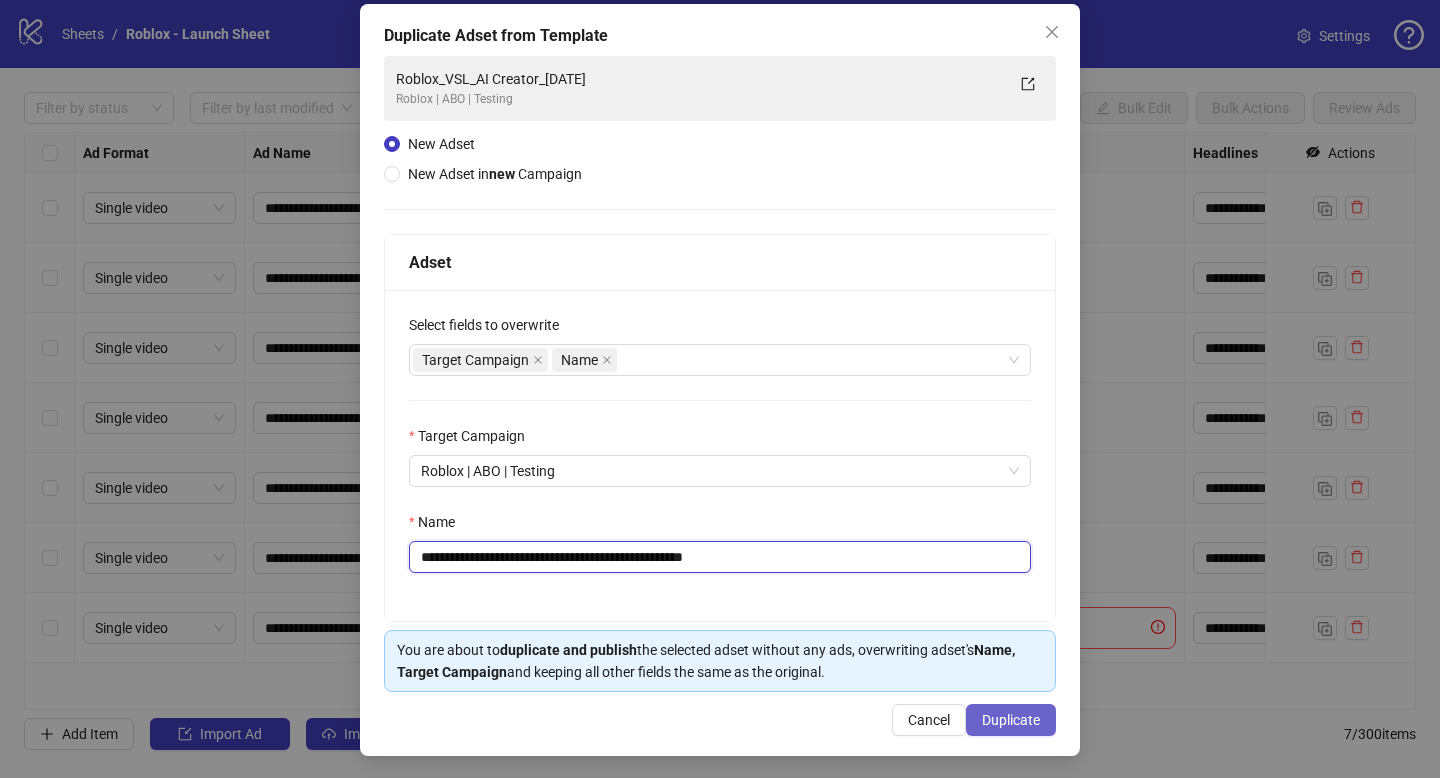 type on "**********" 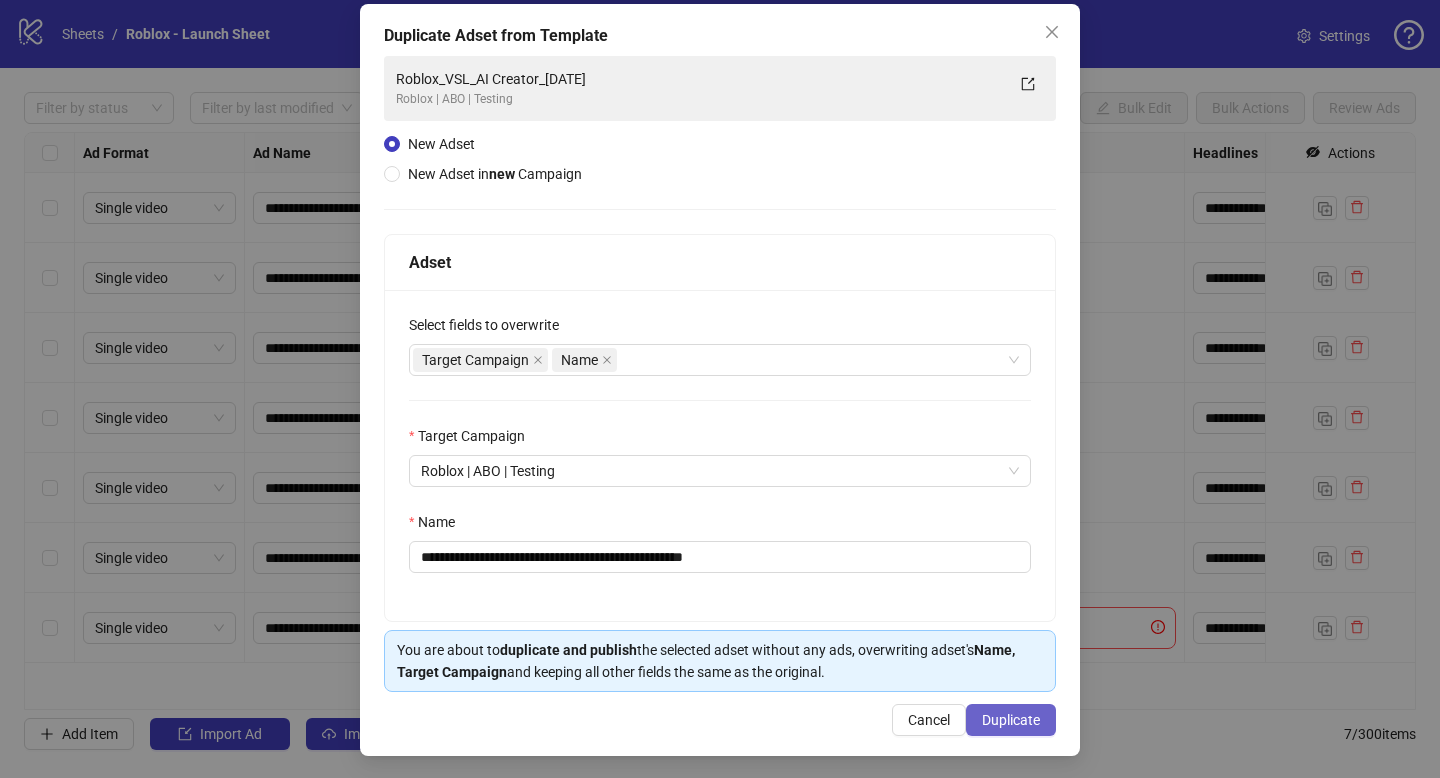 click on "Duplicate" at bounding box center (1011, 720) 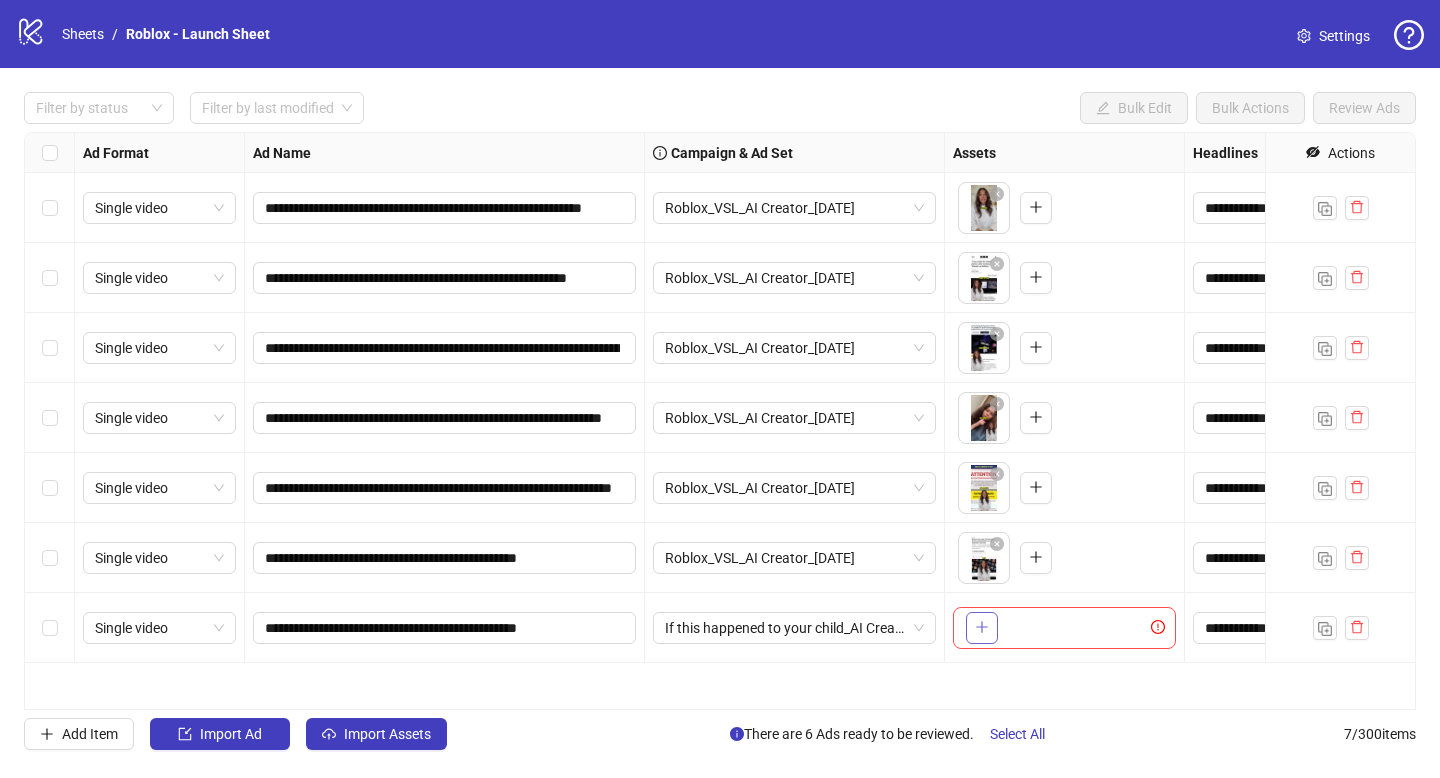 click at bounding box center (982, 628) 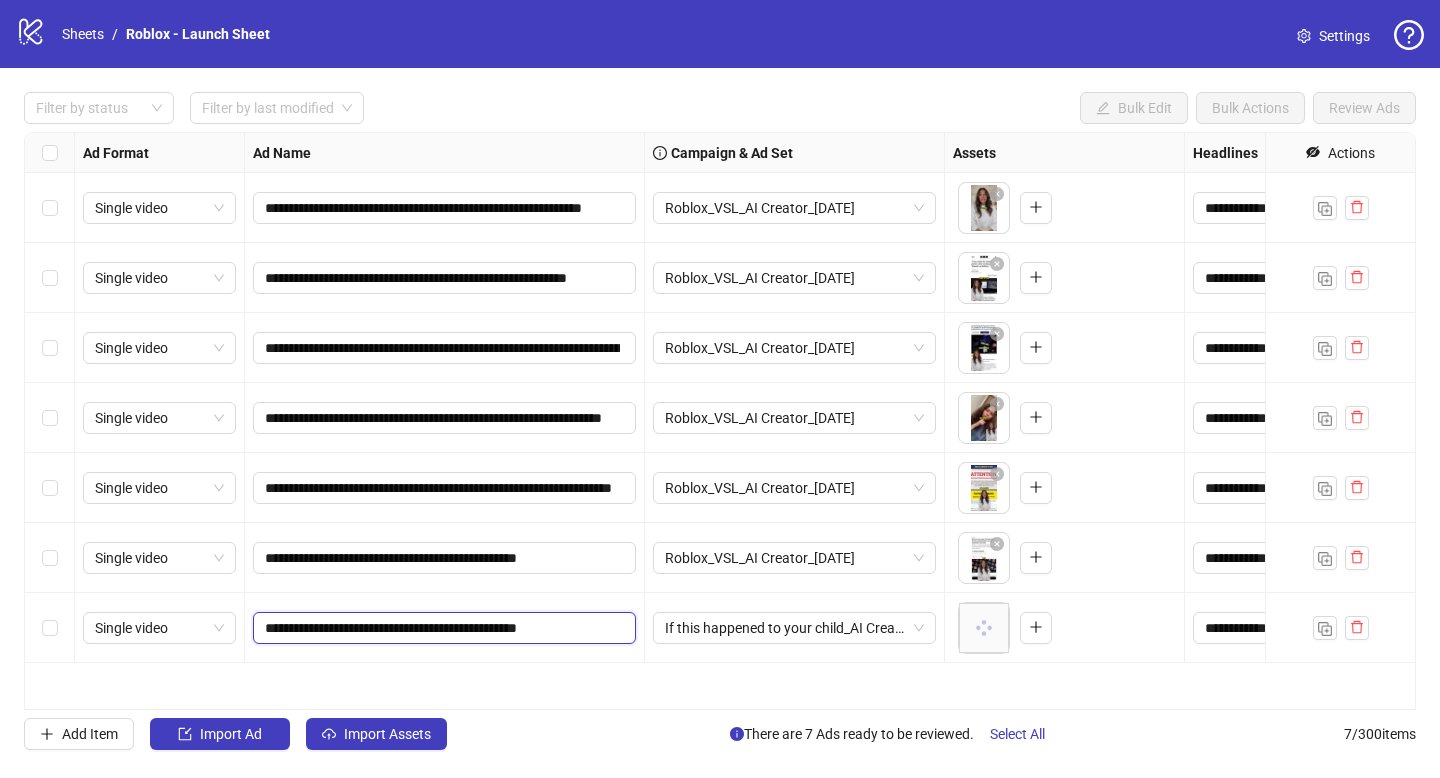 drag, startPoint x: 421, startPoint y: 628, endPoint x: 272, endPoint y: 618, distance: 149.33519 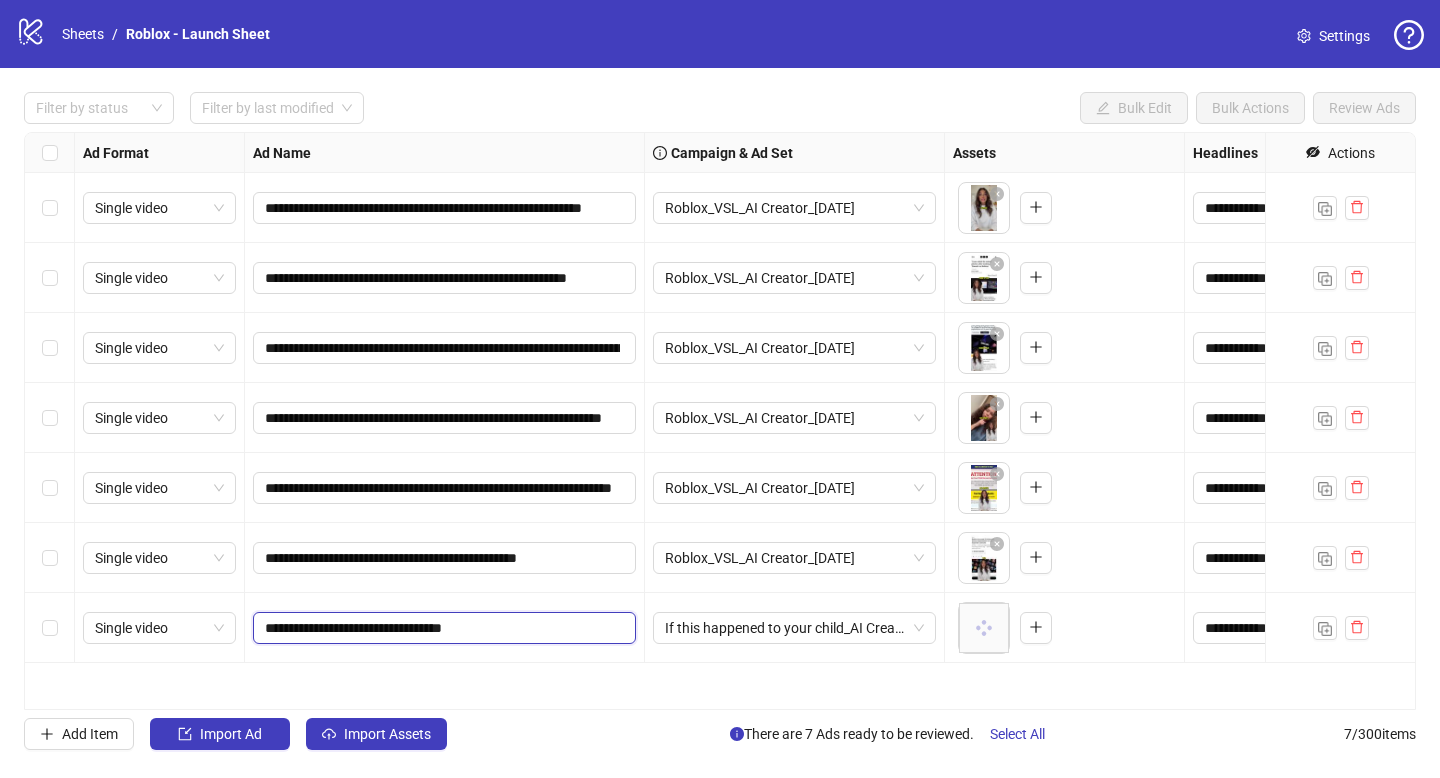 click on "**********" at bounding box center (442, 628) 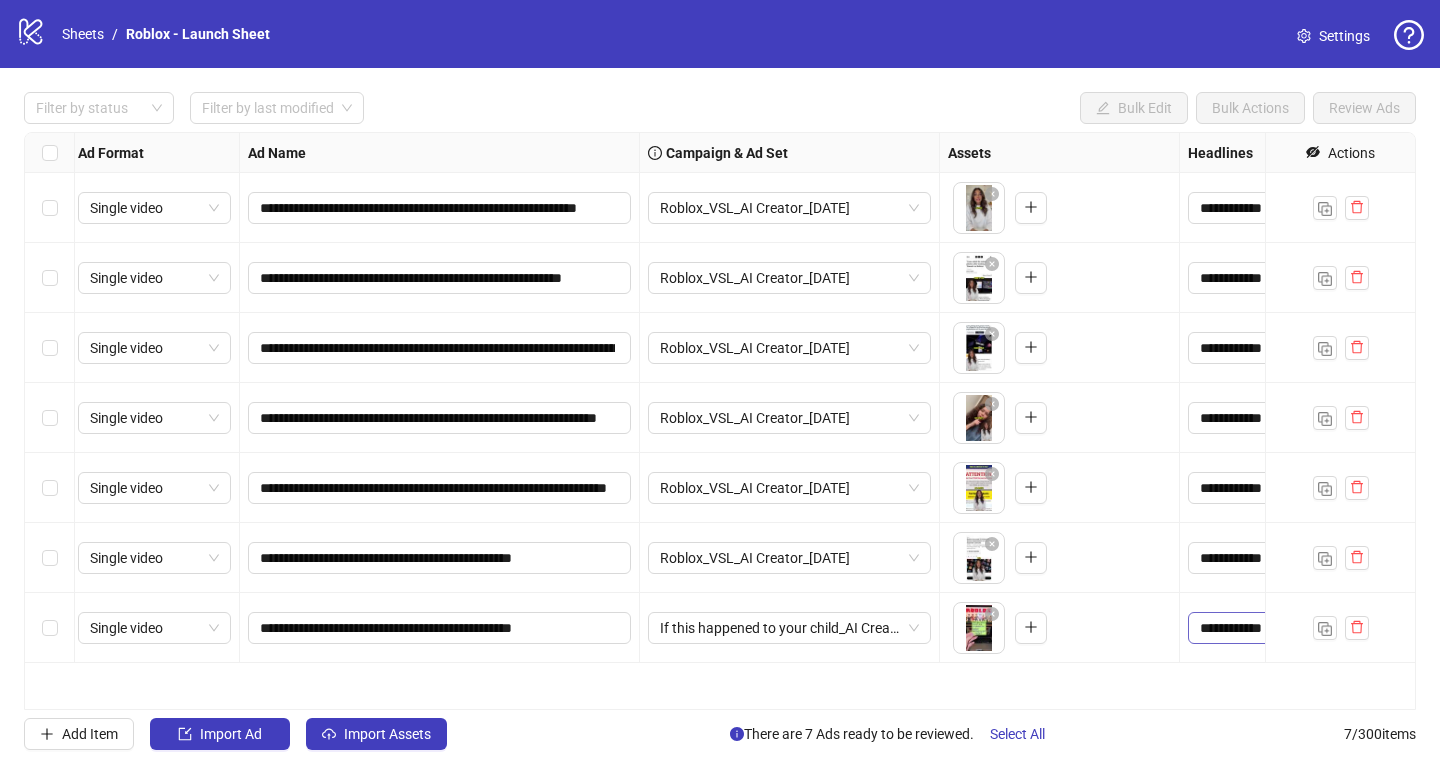 scroll, scrollTop: 0, scrollLeft: 0, axis: both 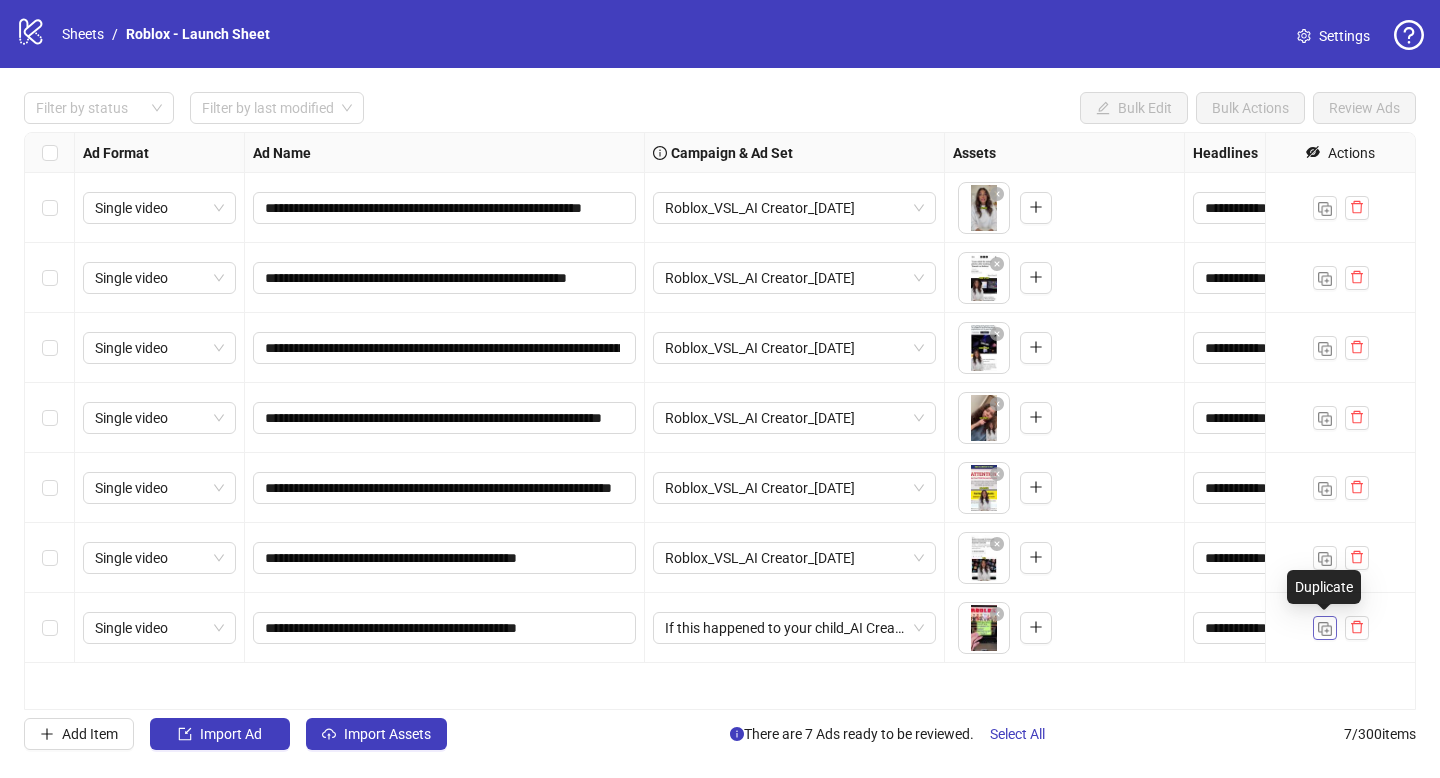 click at bounding box center [1325, 629] 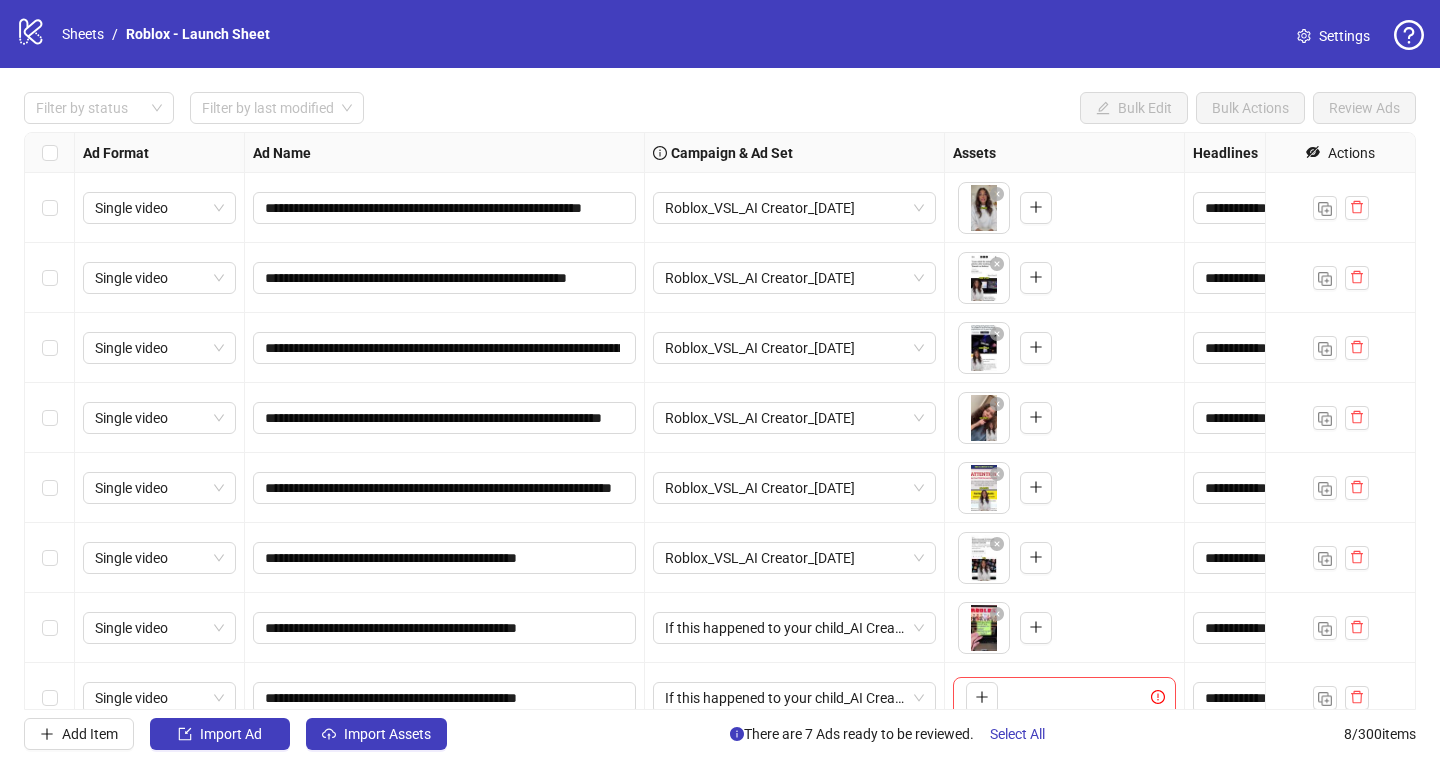 scroll, scrollTop: 24, scrollLeft: 0, axis: vertical 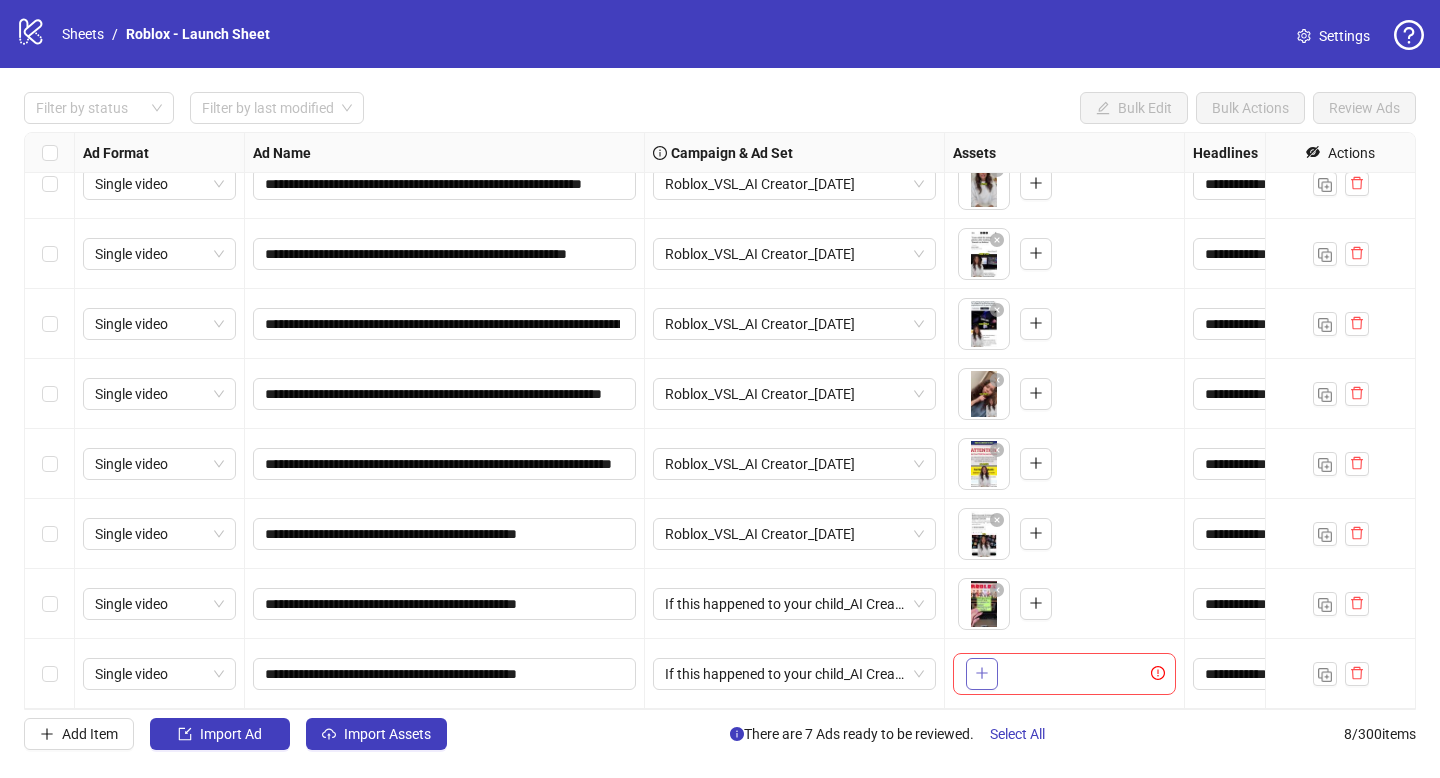 click 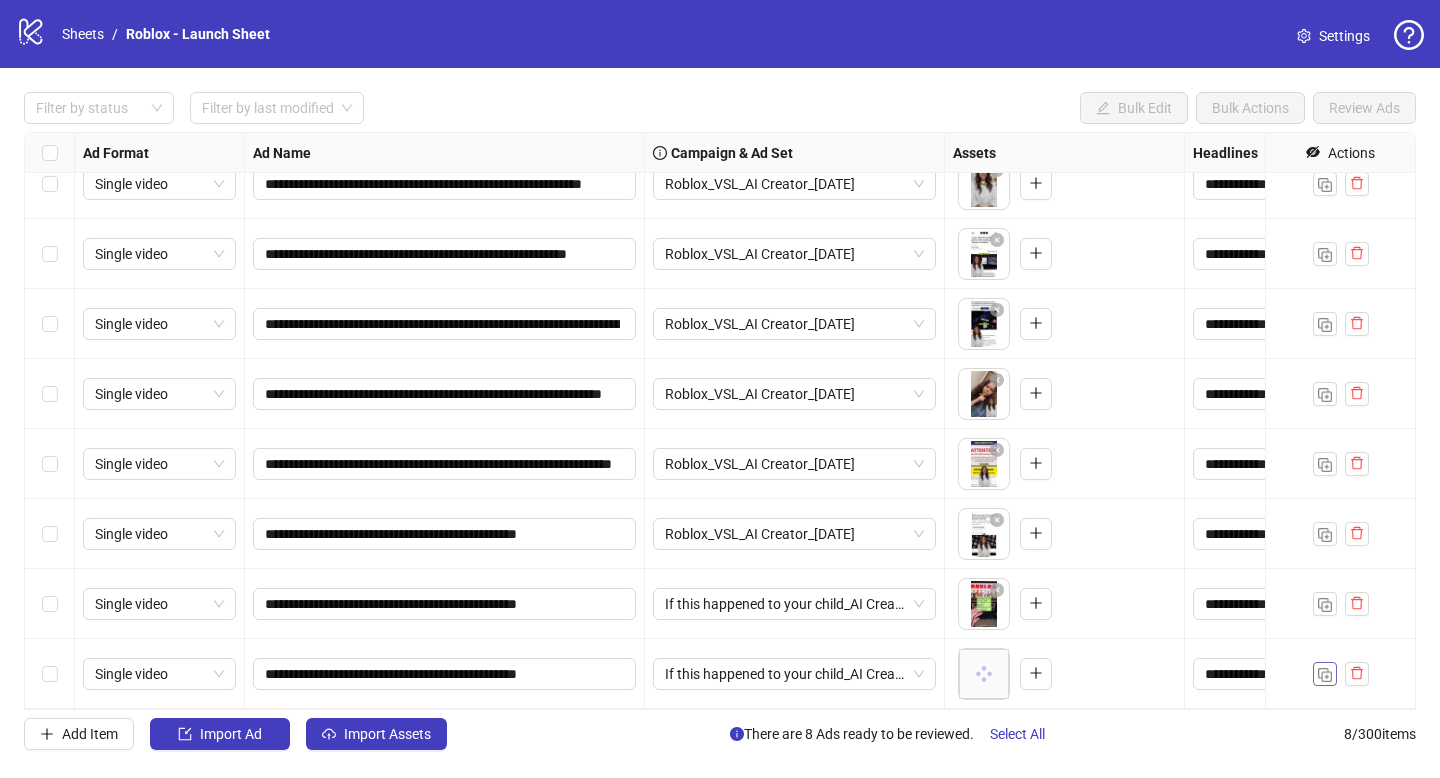 click at bounding box center [1325, 675] 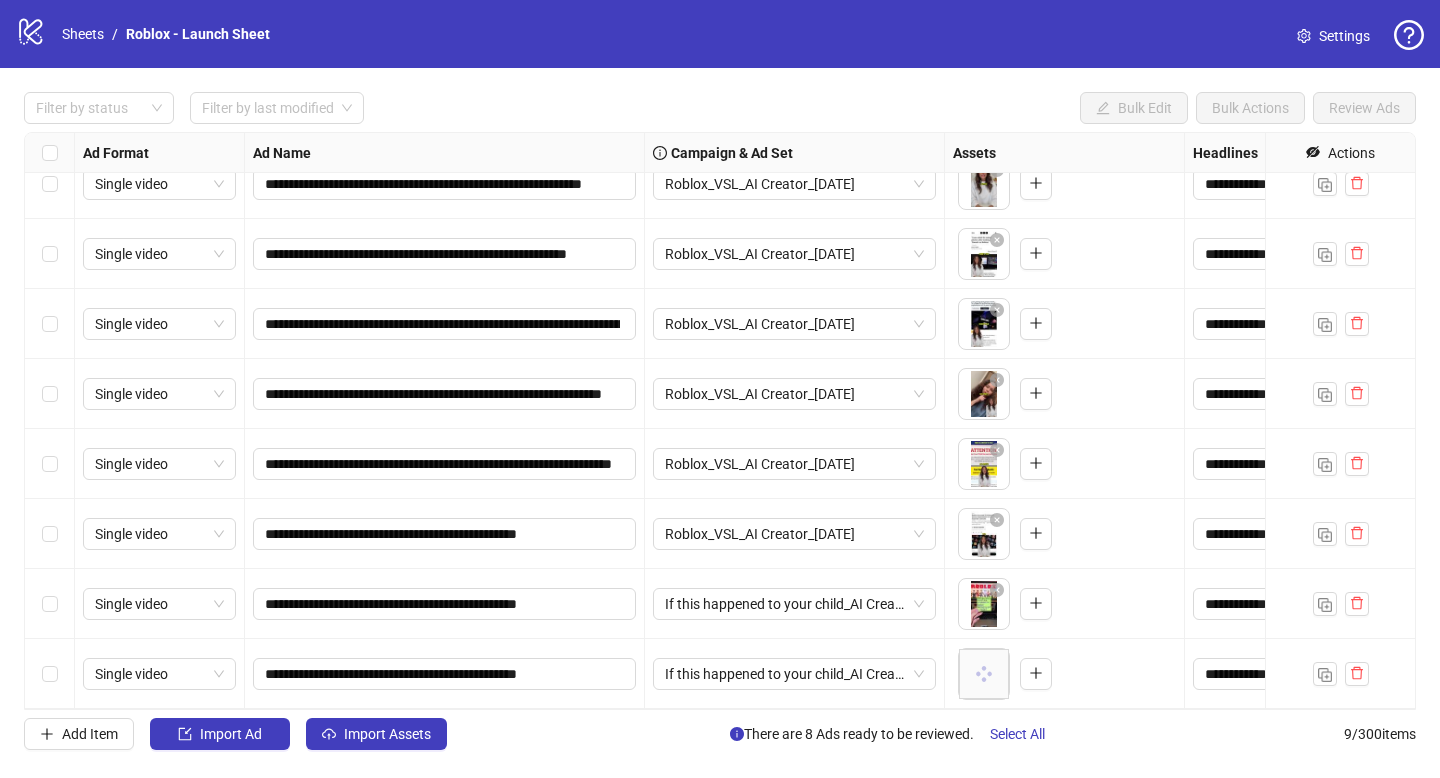 click on "To pick up a draggable item, press the space bar.
While dragging, use the arrow keys to move the item.
Press space again to drop the item in its new position, or press escape to cancel." at bounding box center [1064, 604] 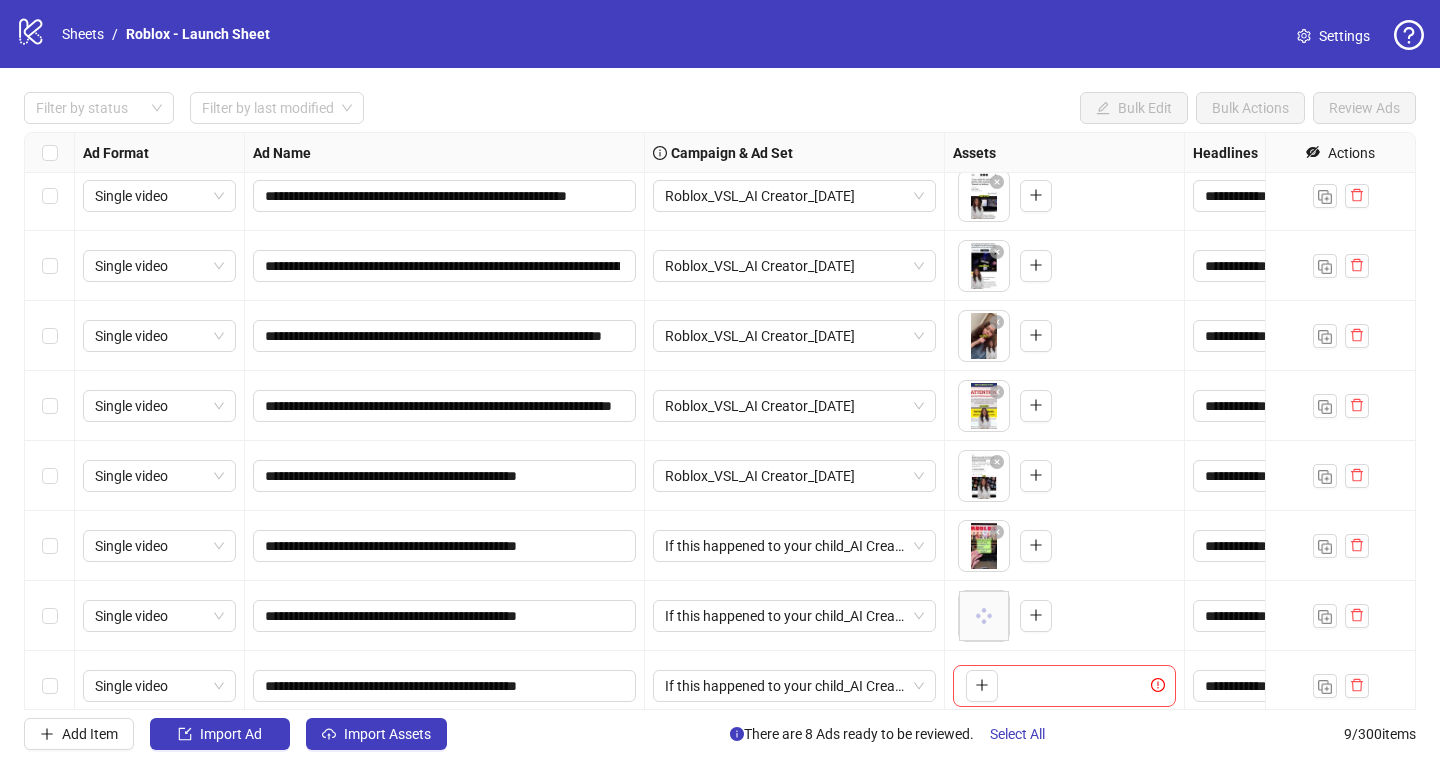 scroll, scrollTop: 94, scrollLeft: 0, axis: vertical 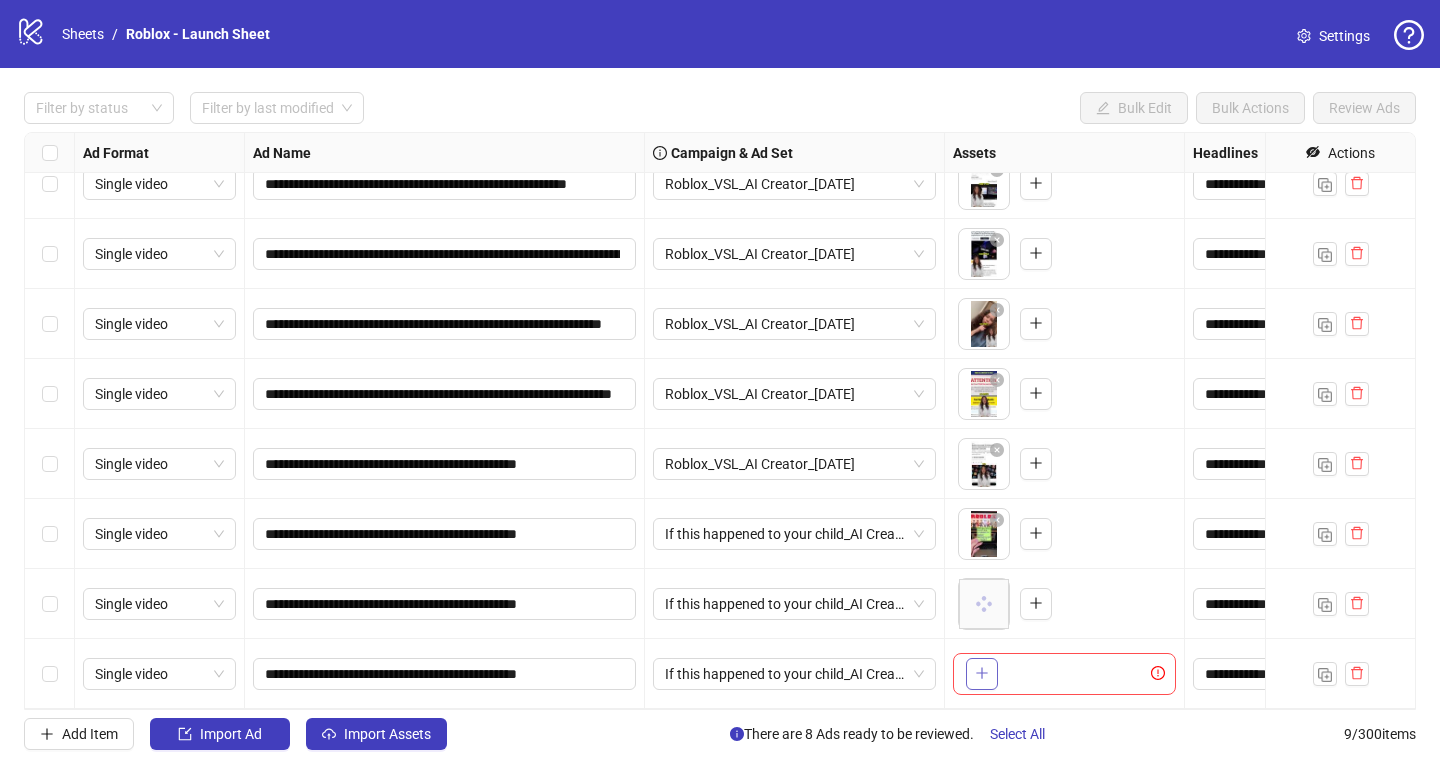 click 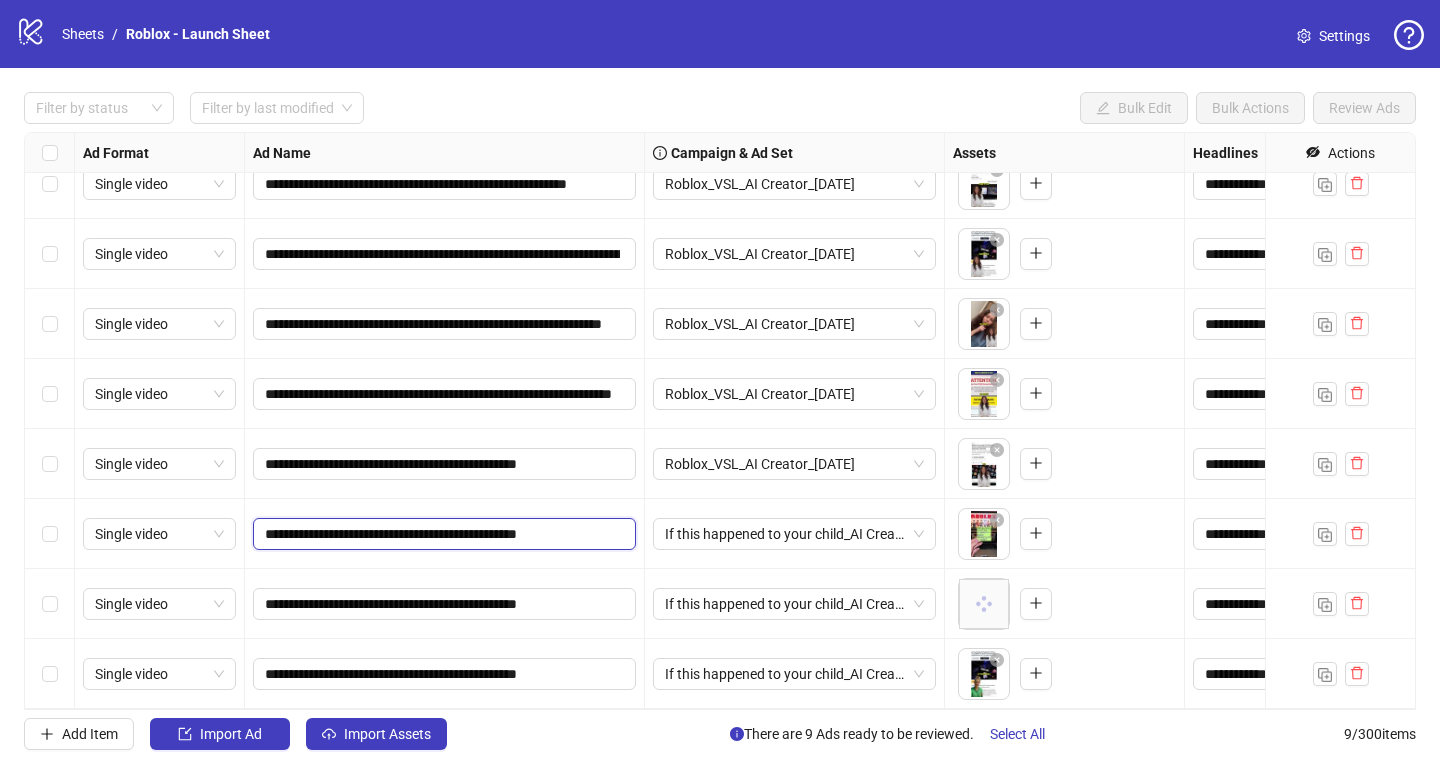 click on "**********" at bounding box center (442, 534) 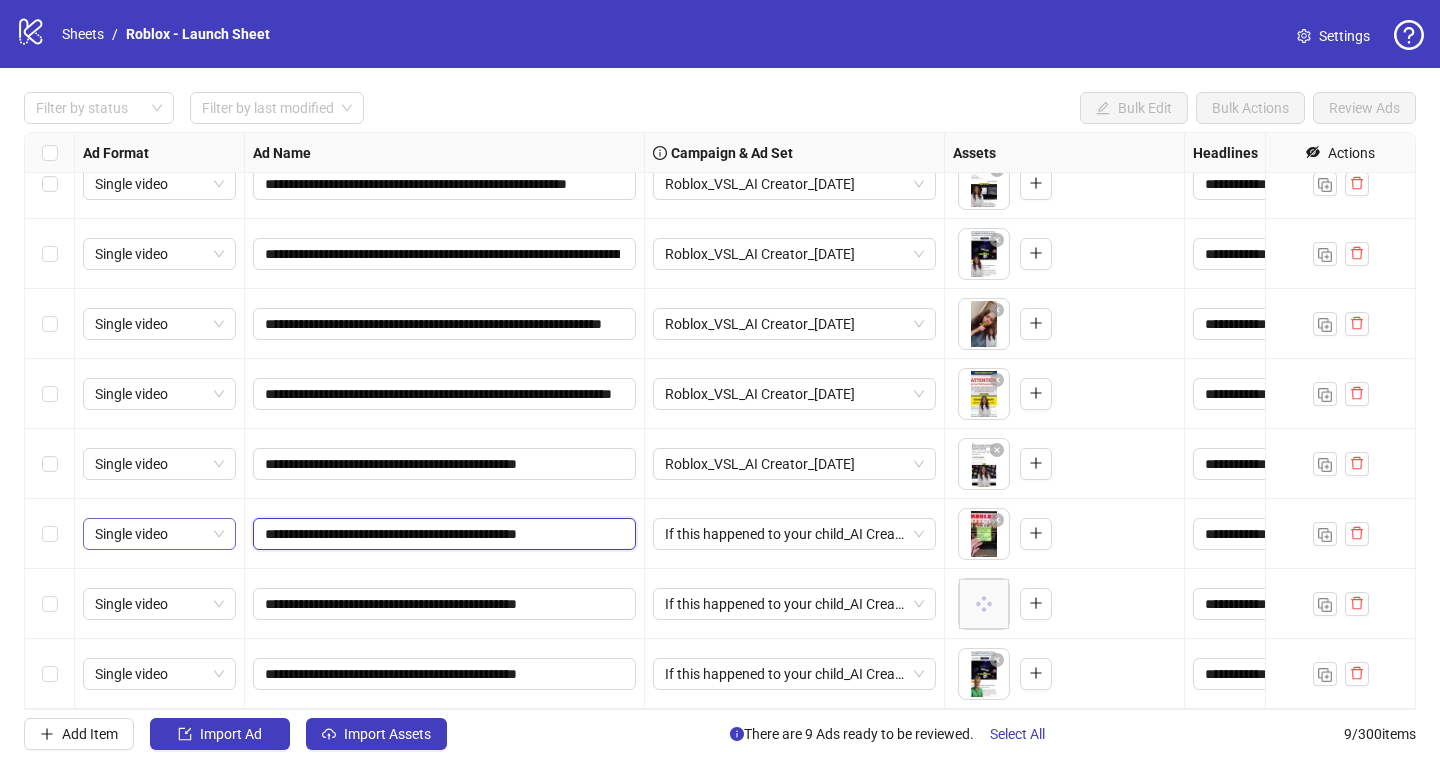 drag, startPoint x: 322, startPoint y: 534, endPoint x: 228, endPoint y: 531, distance: 94.04786 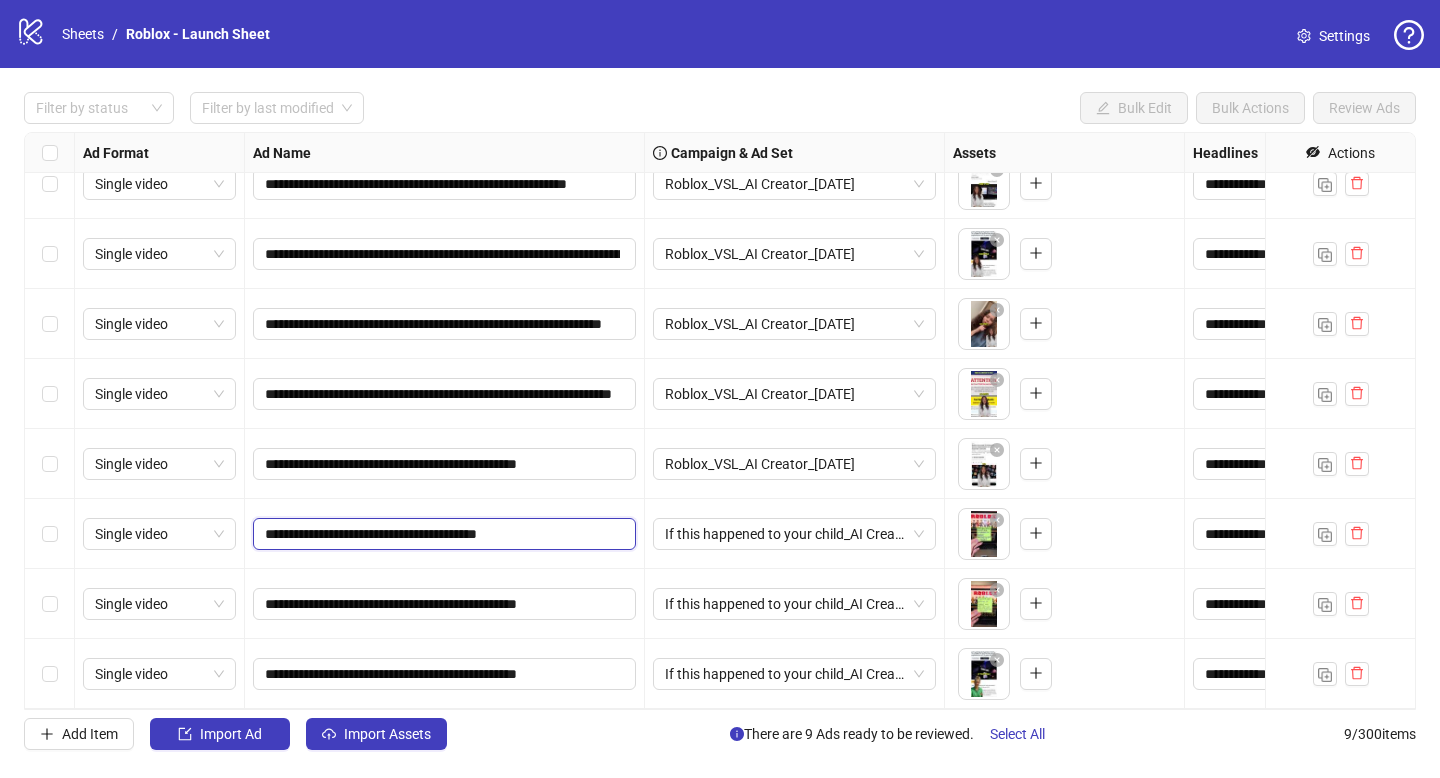 type on "**********" 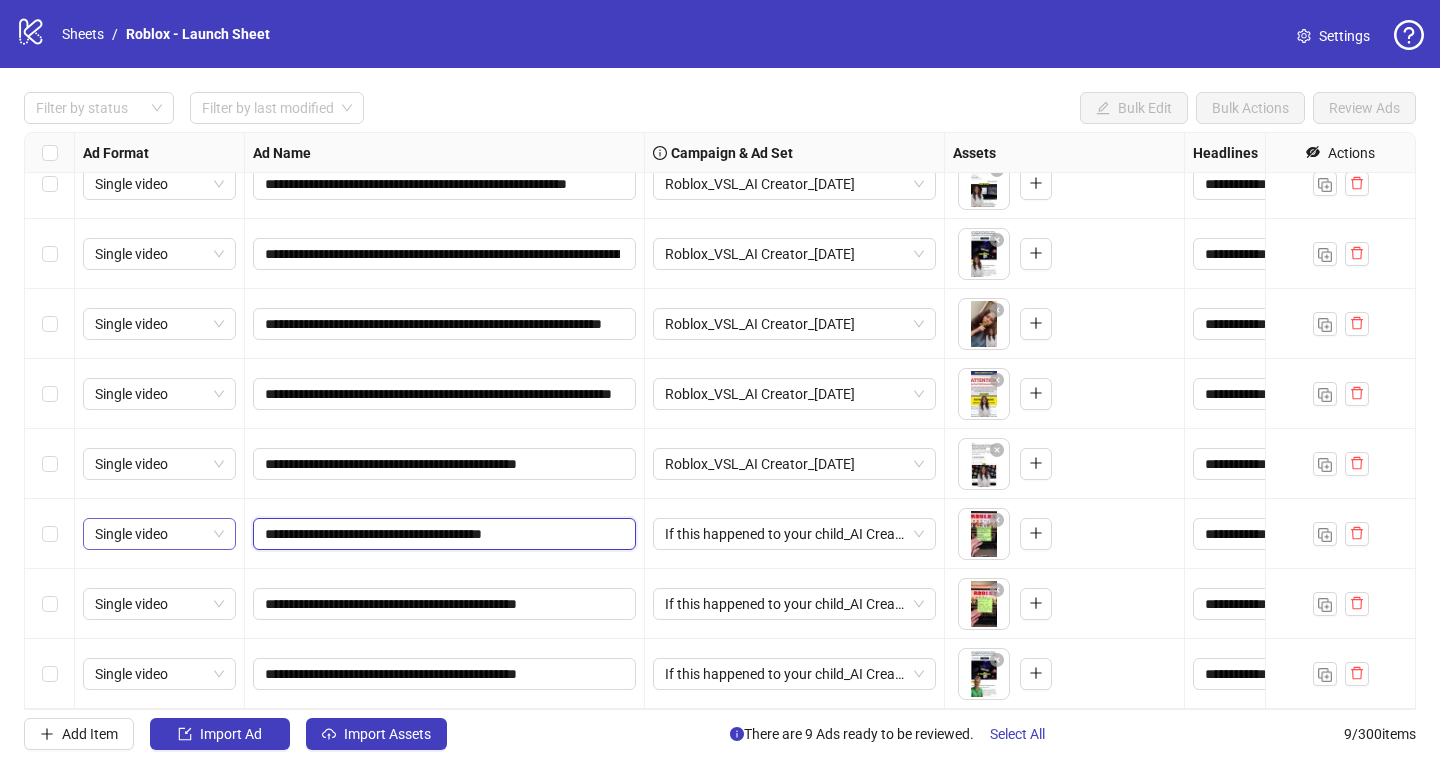 drag, startPoint x: 322, startPoint y: 534, endPoint x: 227, endPoint y: 533, distance: 95.005264 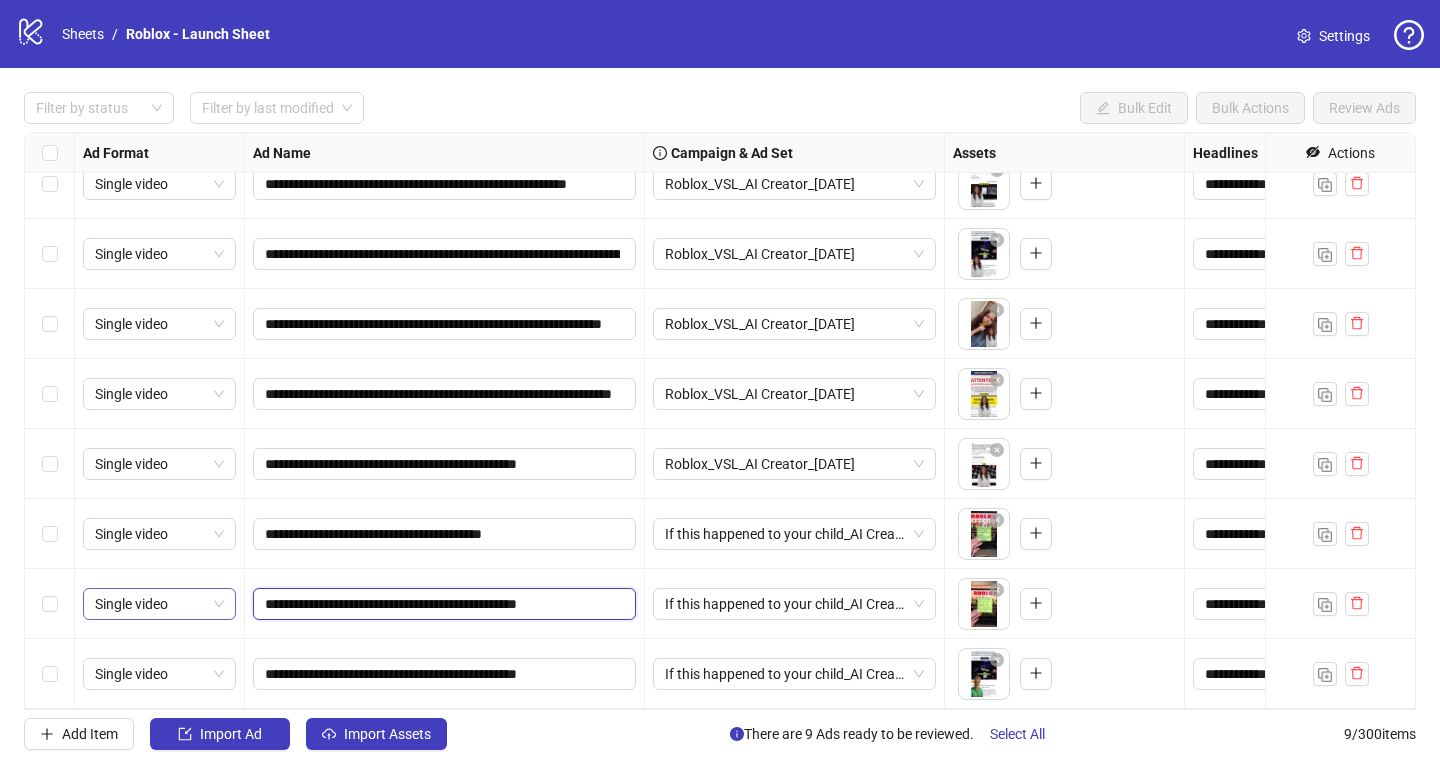 drag, startPoint x: 374, startPoint y: 598, endPoint x: 228, endPoint y: 597, distance: 146.00342 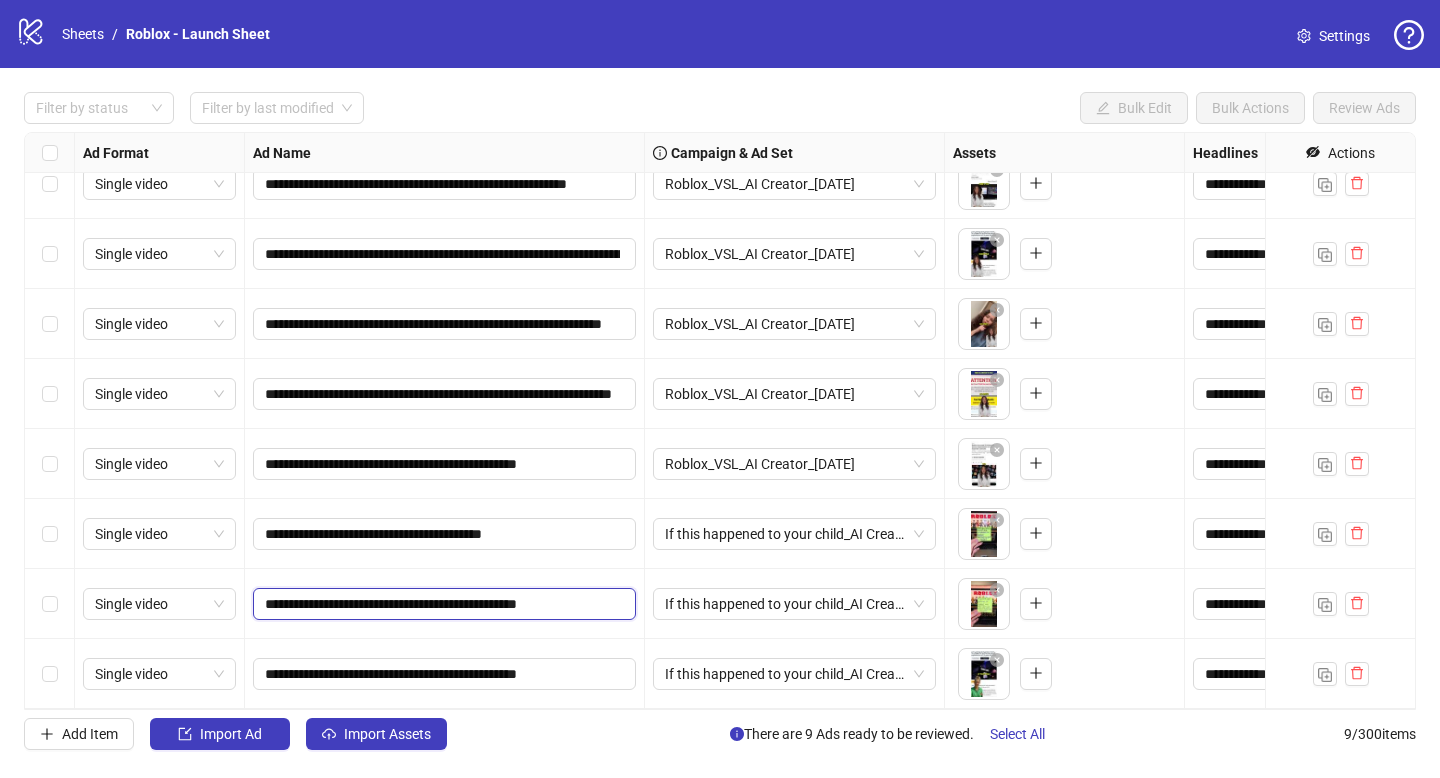 paste 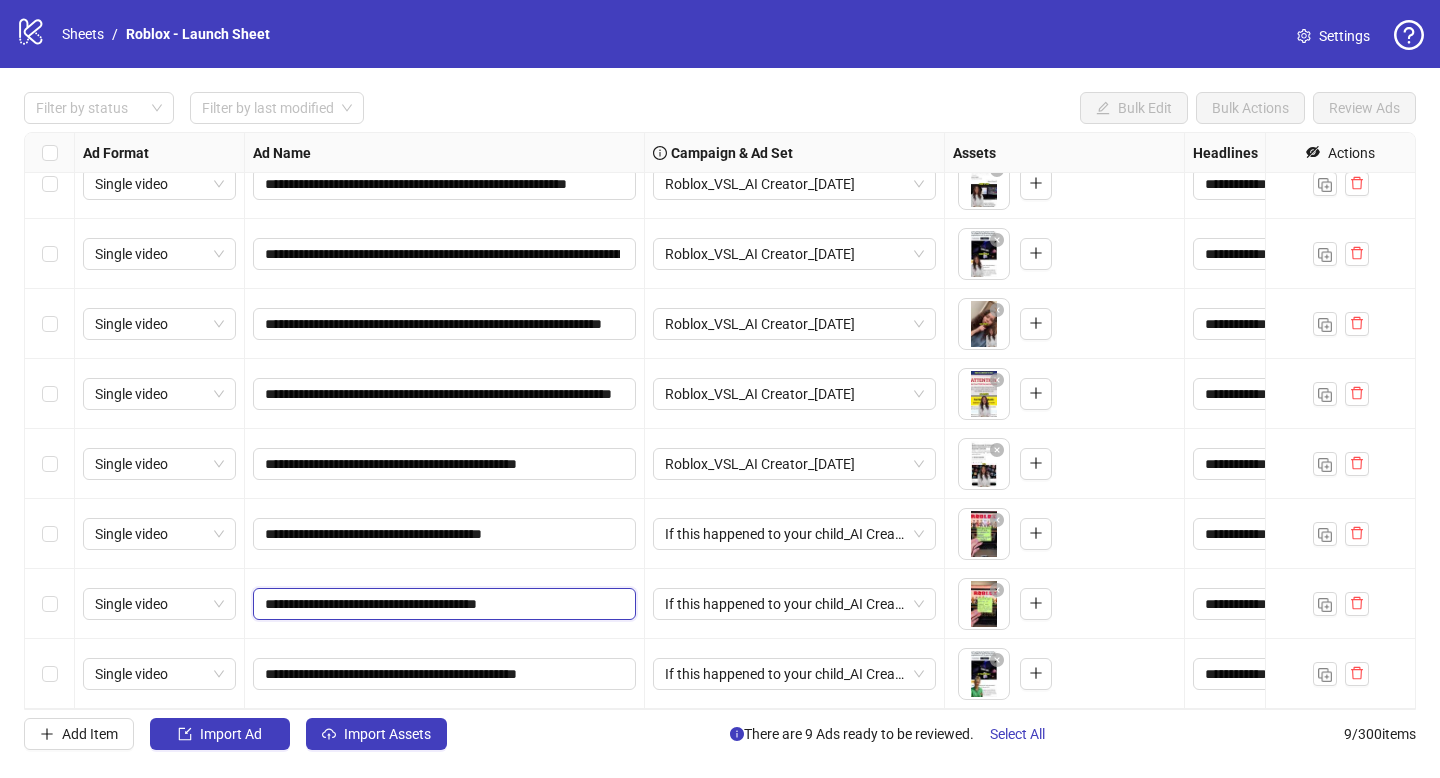 type on "**********" 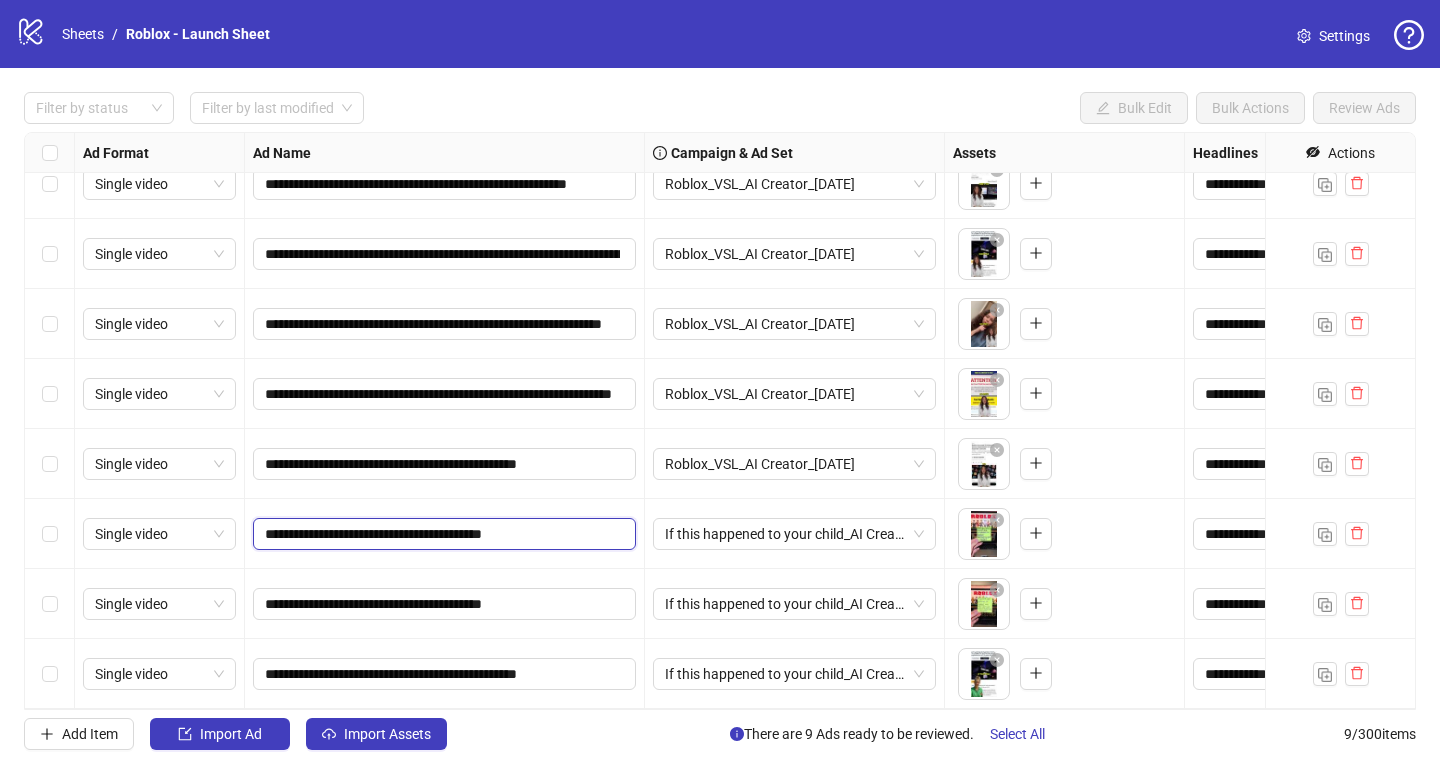 click on "**********" at bounding box center [442, 534] 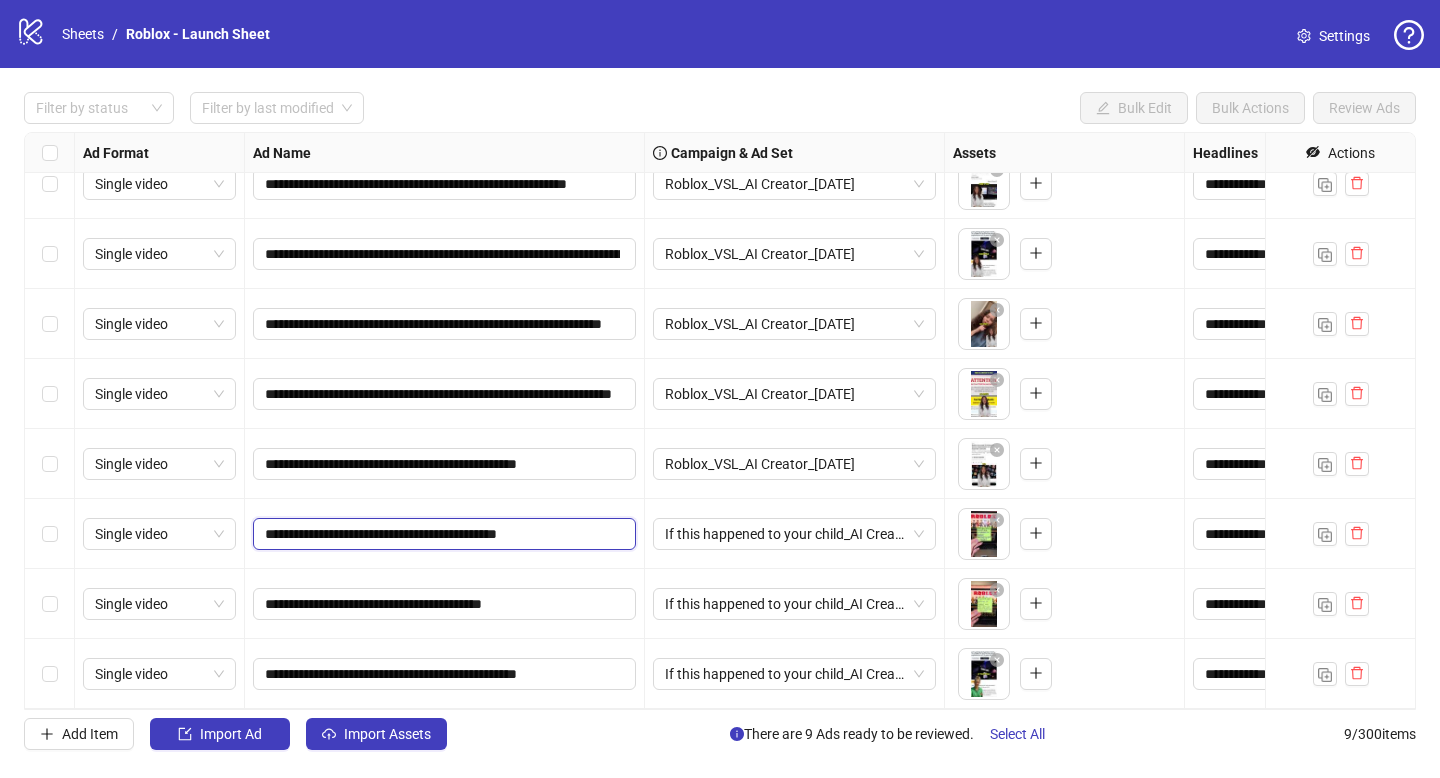 drag, startPoint x: 339, startPoint y: 535, endPoint x: 329, endPoint y: 538, distance: 10.440307 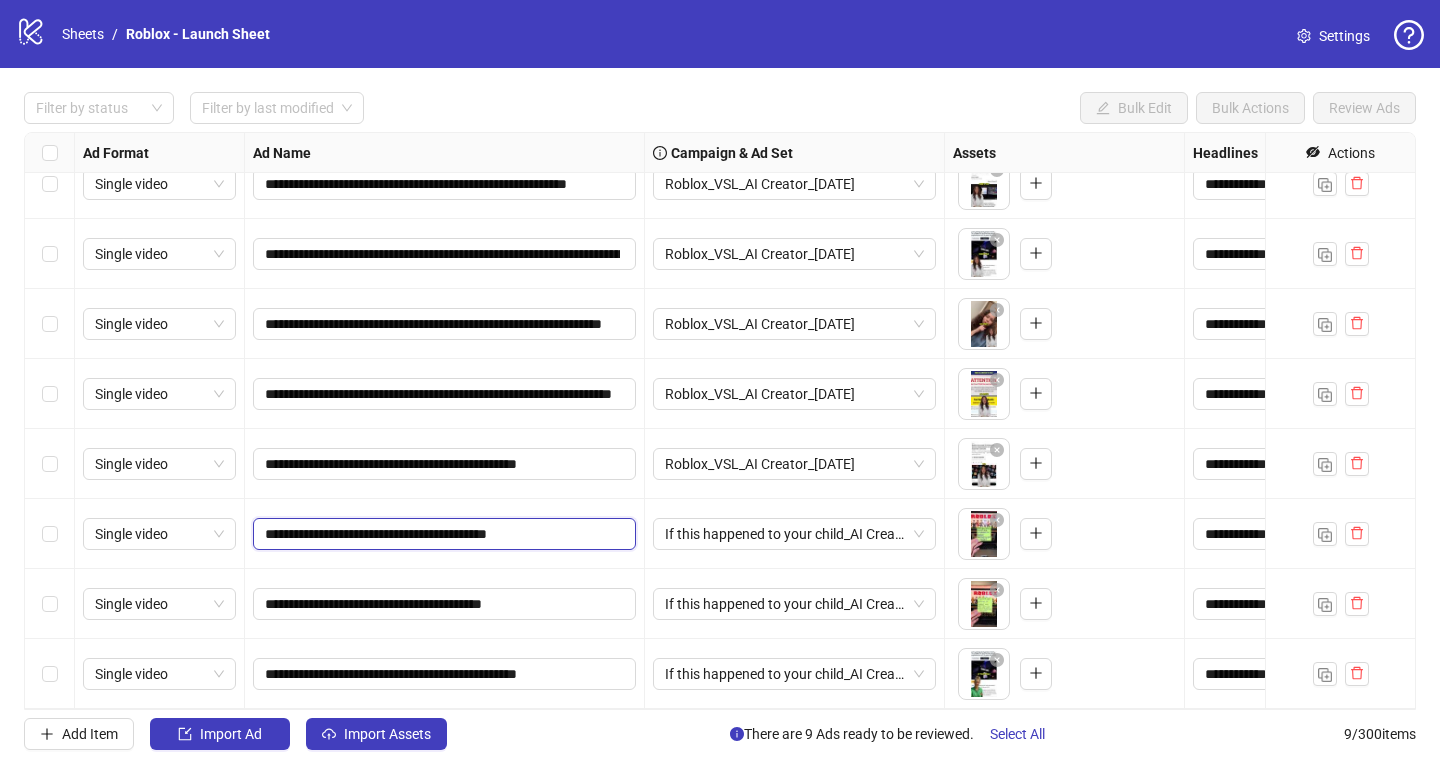 type on "**********" 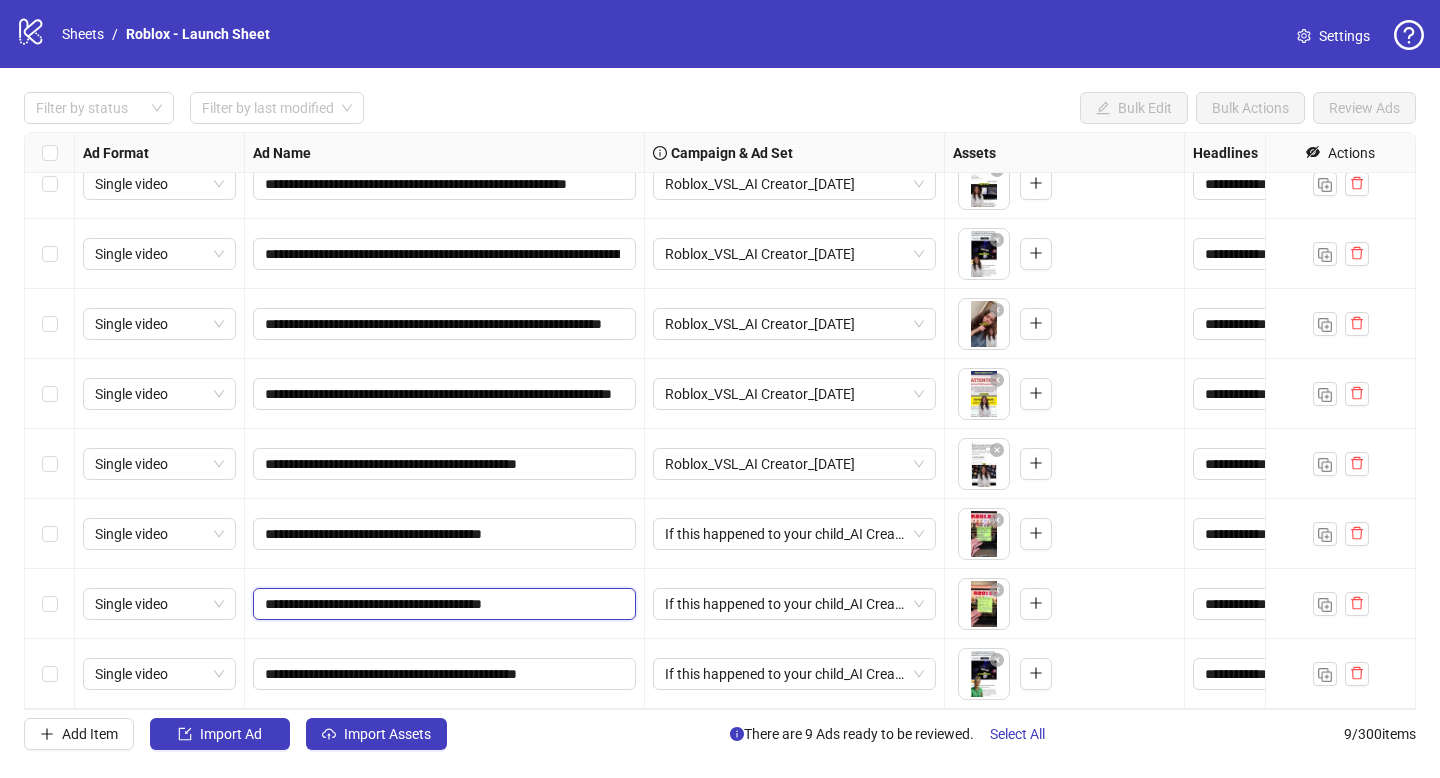 drag, startPoint x: 324, startPoint y: 601, endPoint x: 304, endPoint y: 602, distance: 20.024984 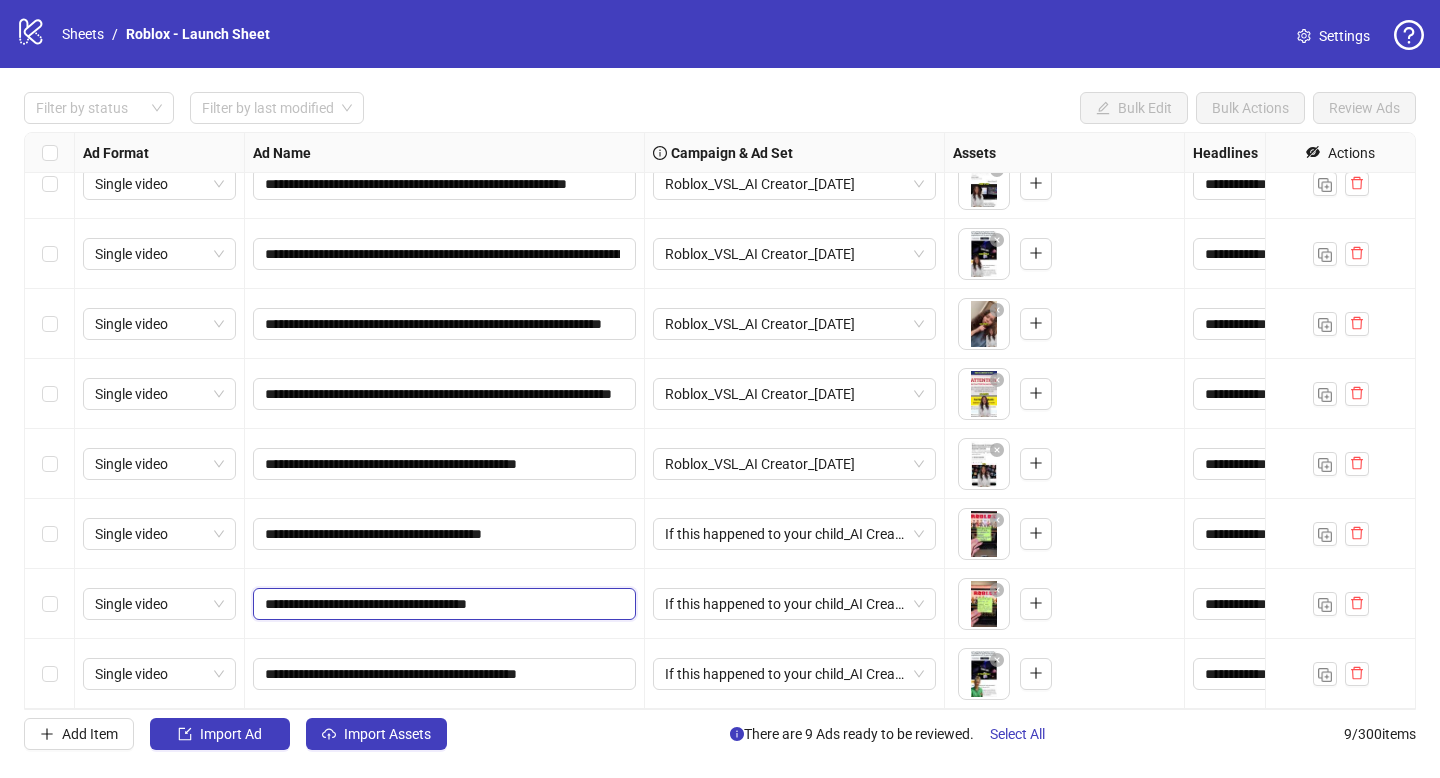click on "**********" at bounding box center [442, 604] 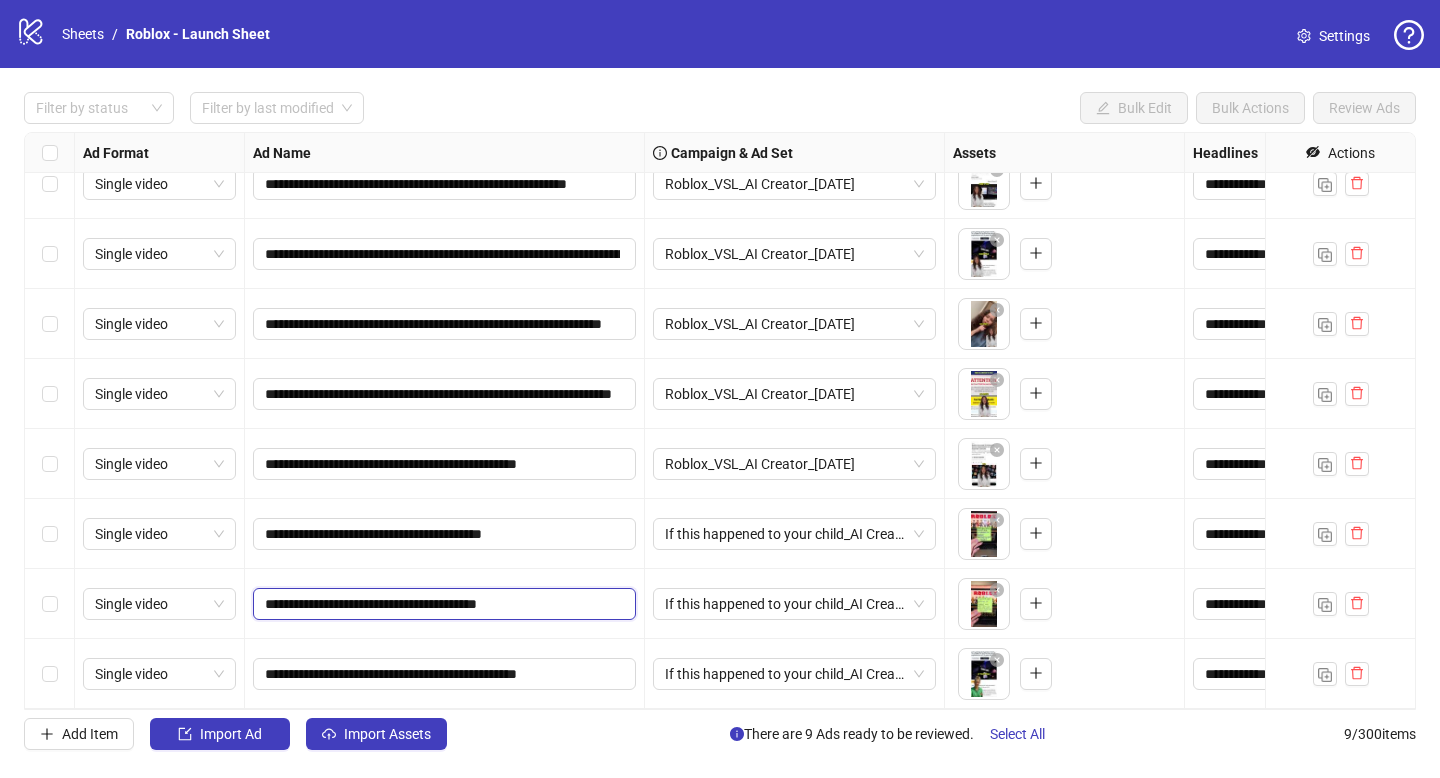 type on "**********" 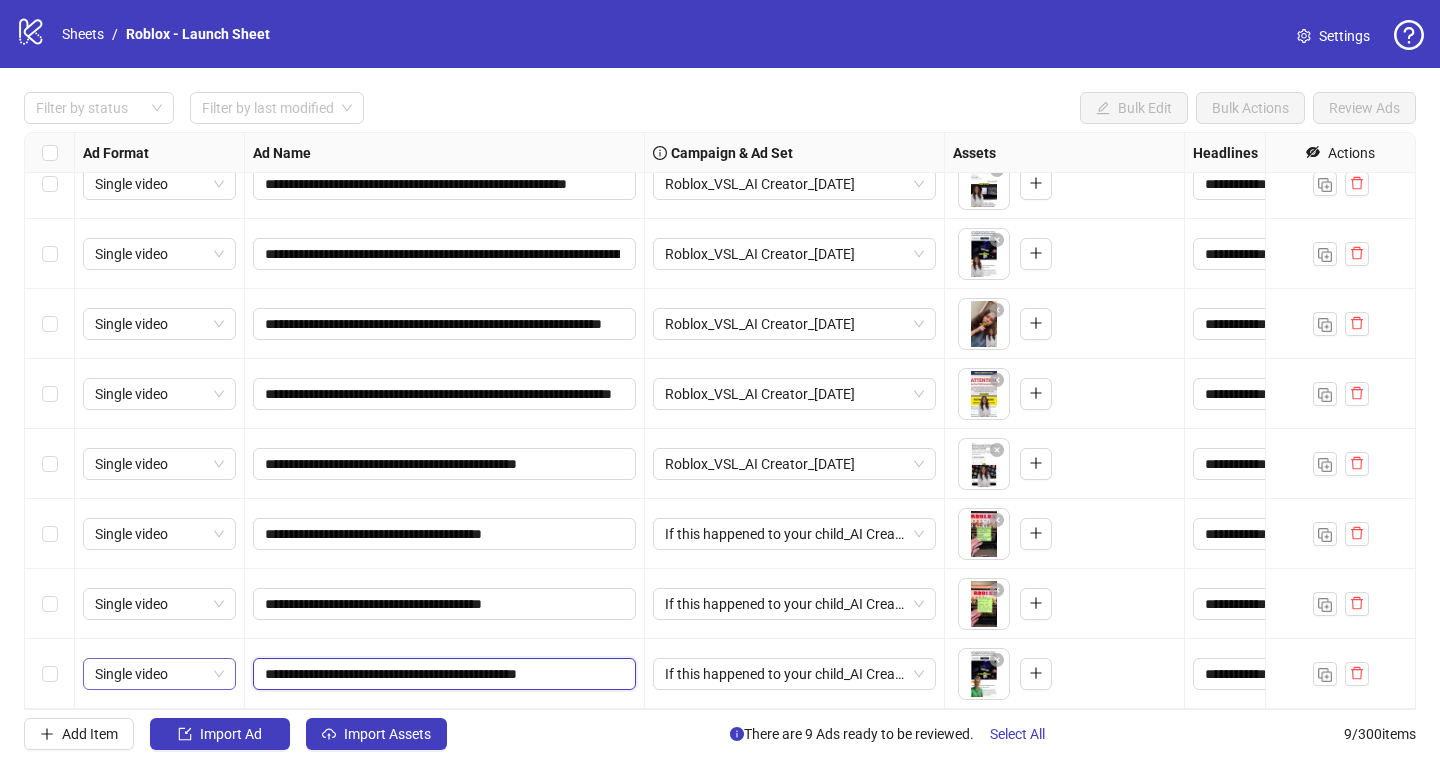 drag, startPoint x: 352, startPoint y: 674, endPoint x: 206, endPoint y: 665, distance: 146.27713 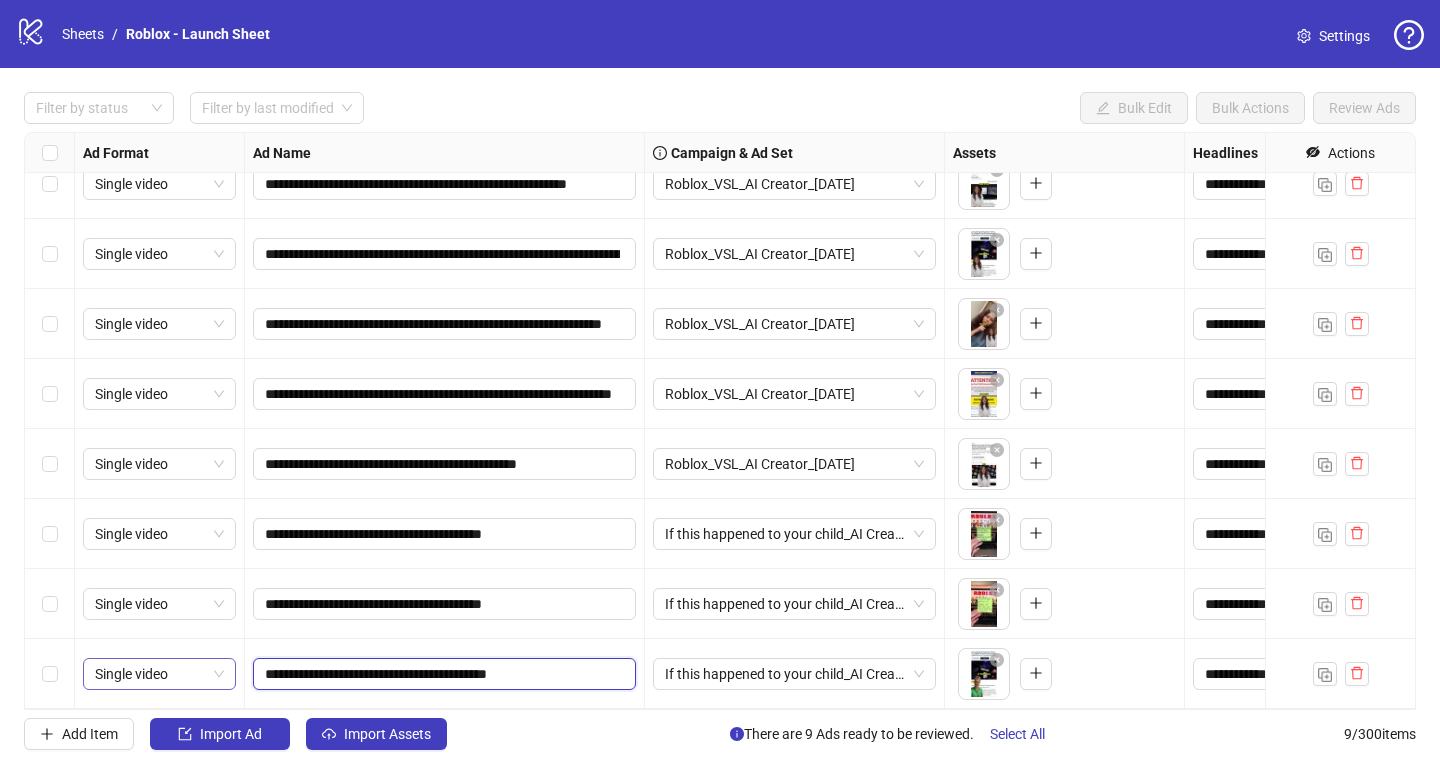 type on "**********" 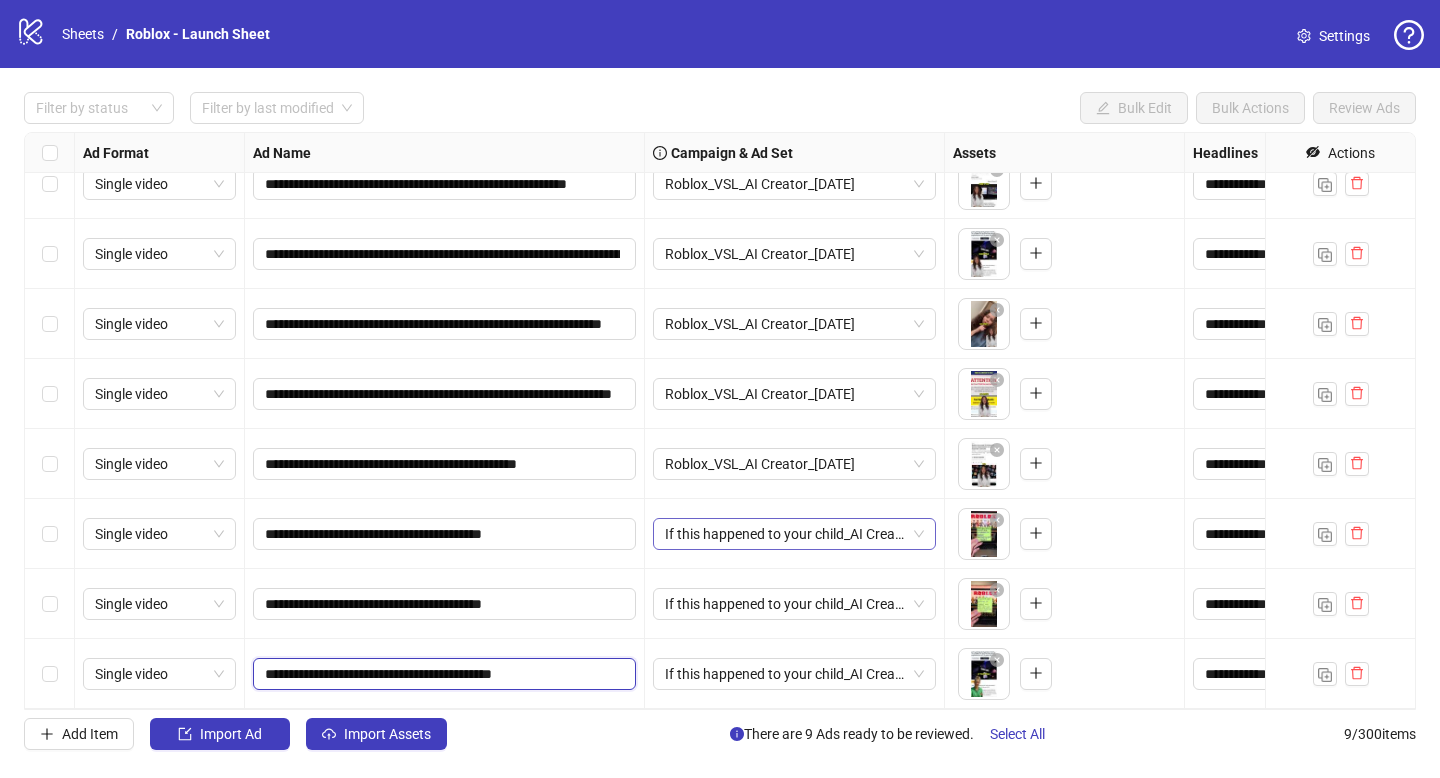 click on "If this happened to your child_AI Creator_[DATE]" at bounding box center [794, 534] 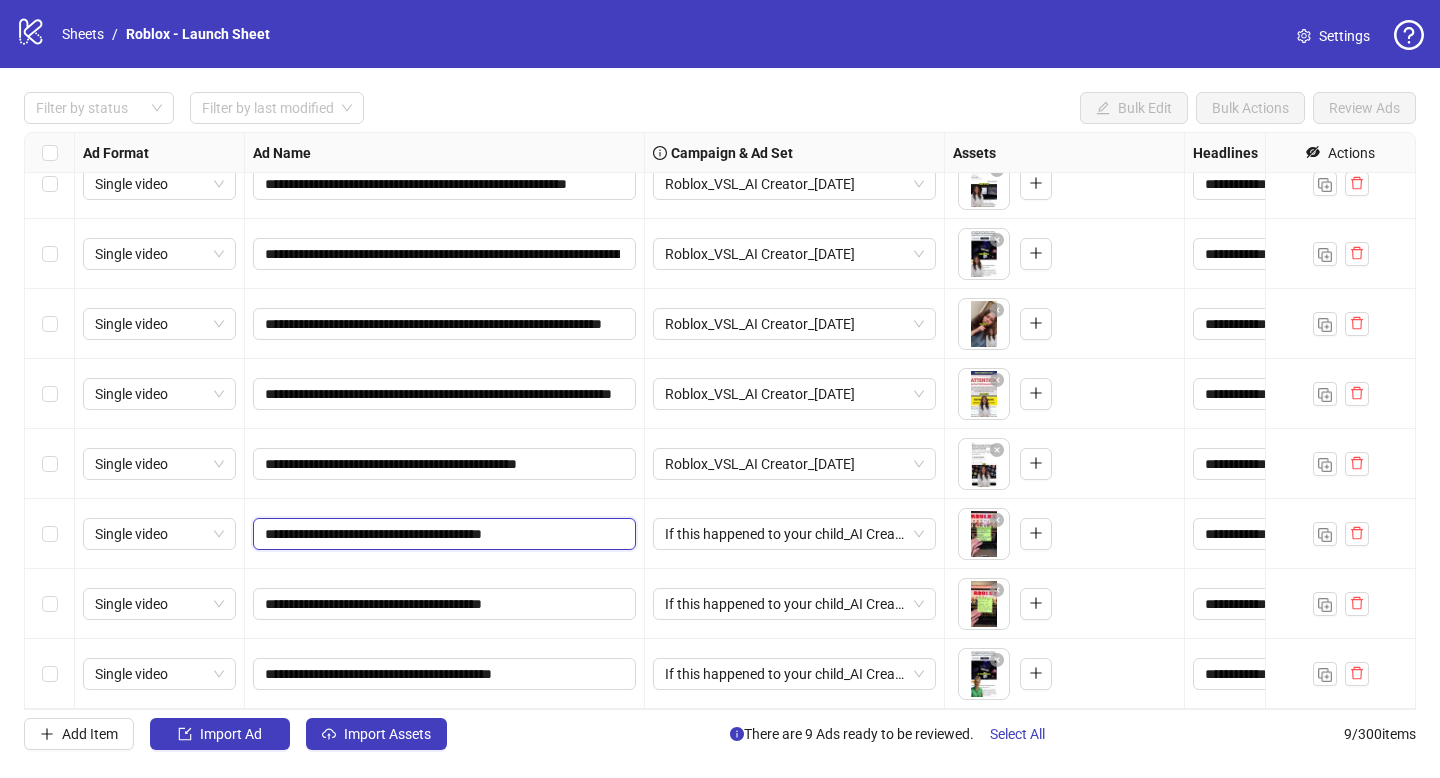 click on "**********" at bounding box center [442, 534] 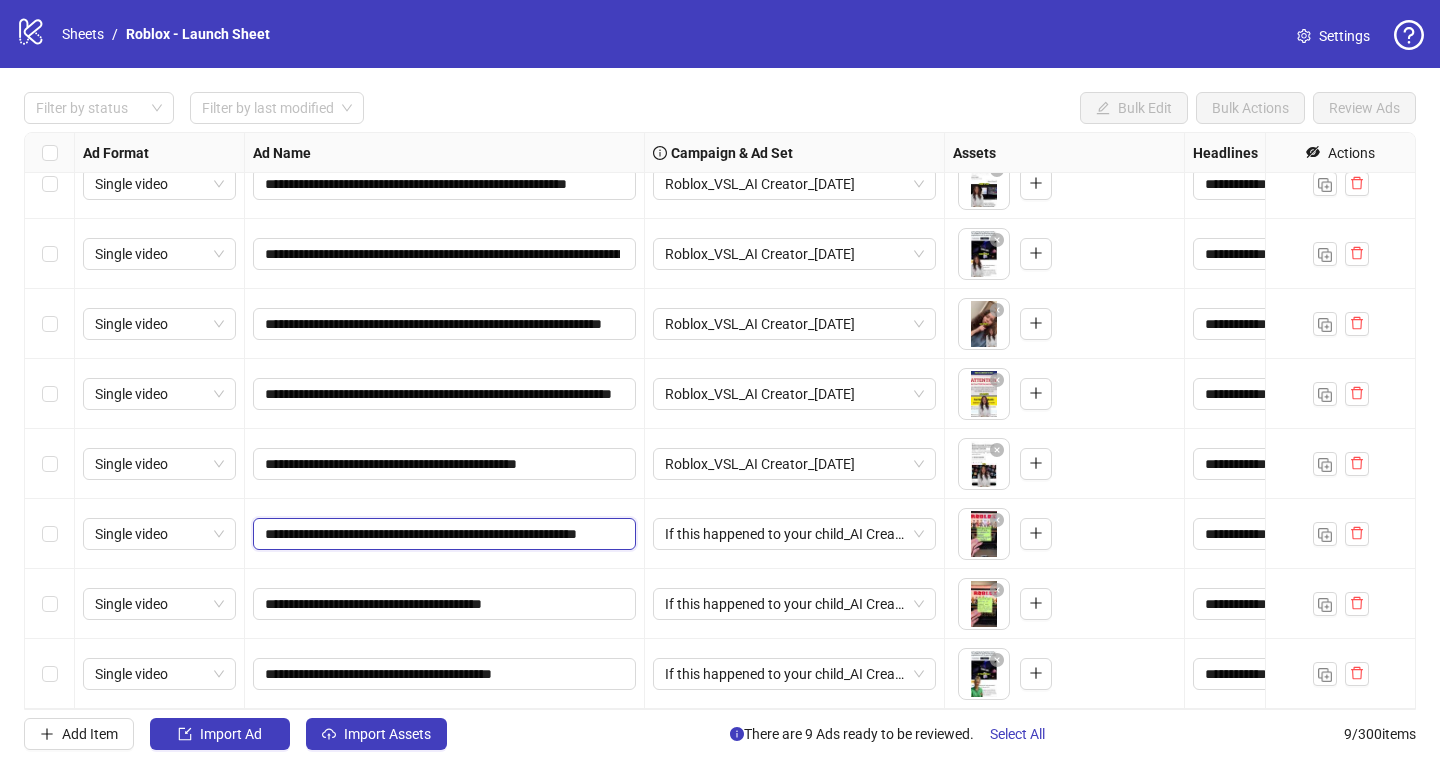 type on "**********" 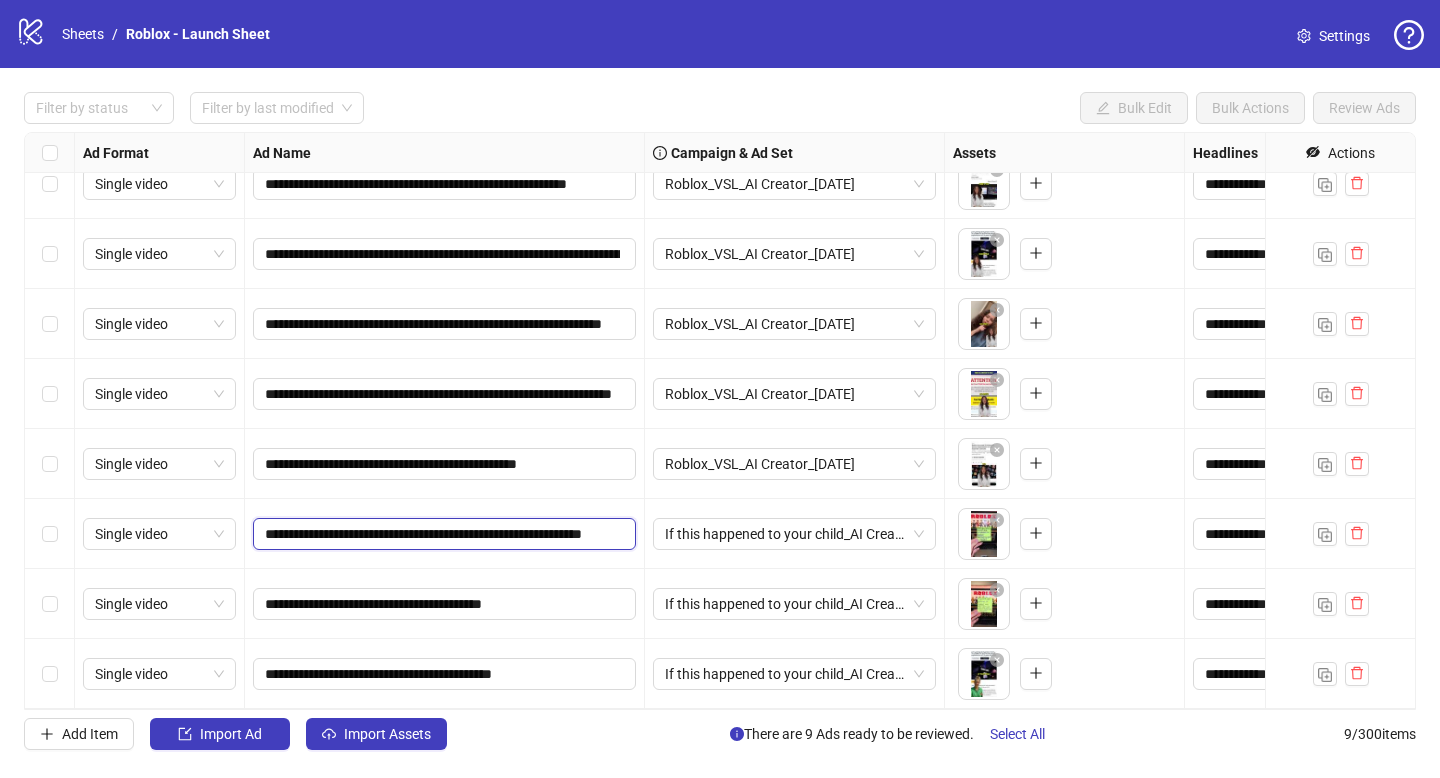 drag, startPoint x: 513, startPoint y: 539, endPoint x: 334, endPoint y: 537, distance: 179.01117 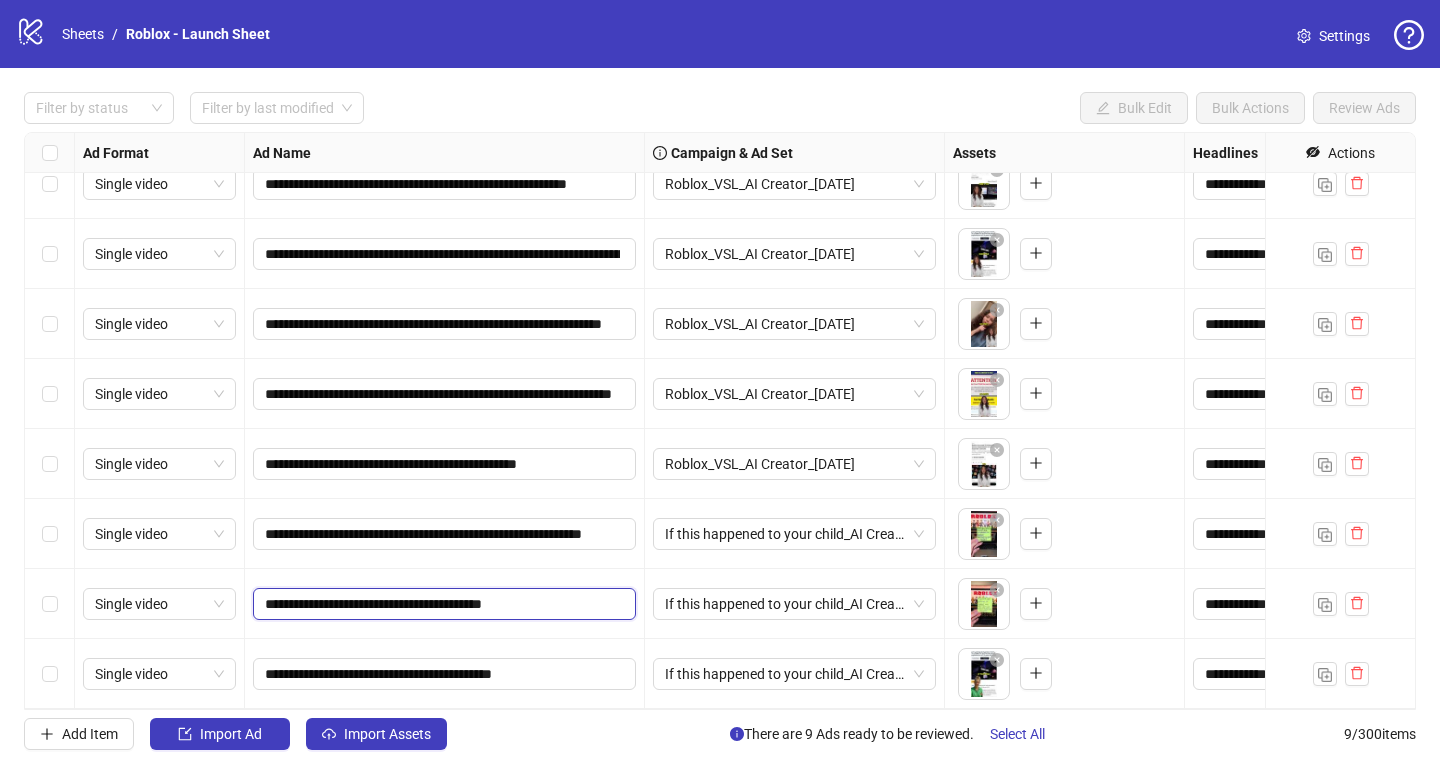 drag, startPoint x: 403, startPoint y: 605, endPoint x: 339, endPoint y: 612, distance: 64.381676 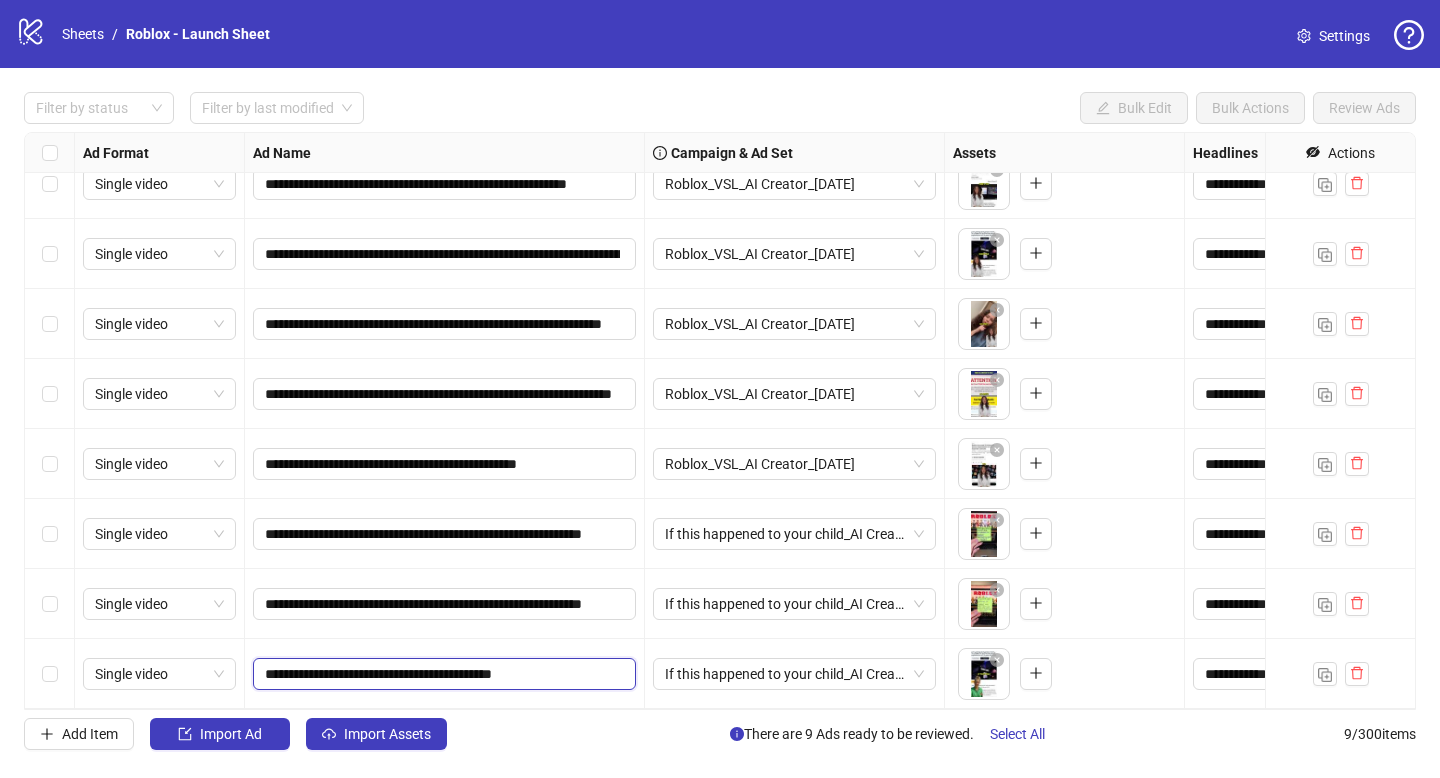 drag, startPoint x: 413, startPoint y: 677, endPoint x: 361, endPoint y: 675, distance: 52.03845 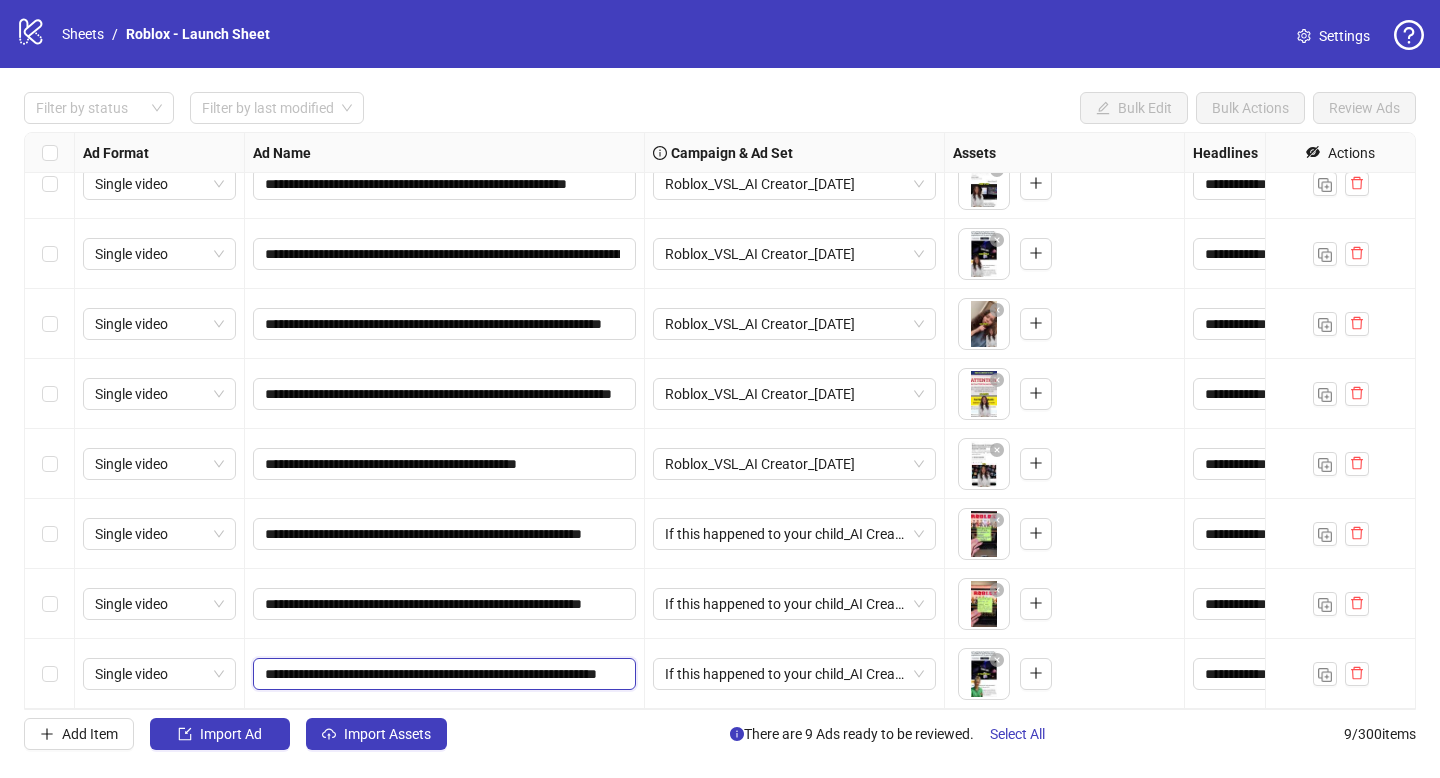 click on "**********" at bounding box center [442, 674] 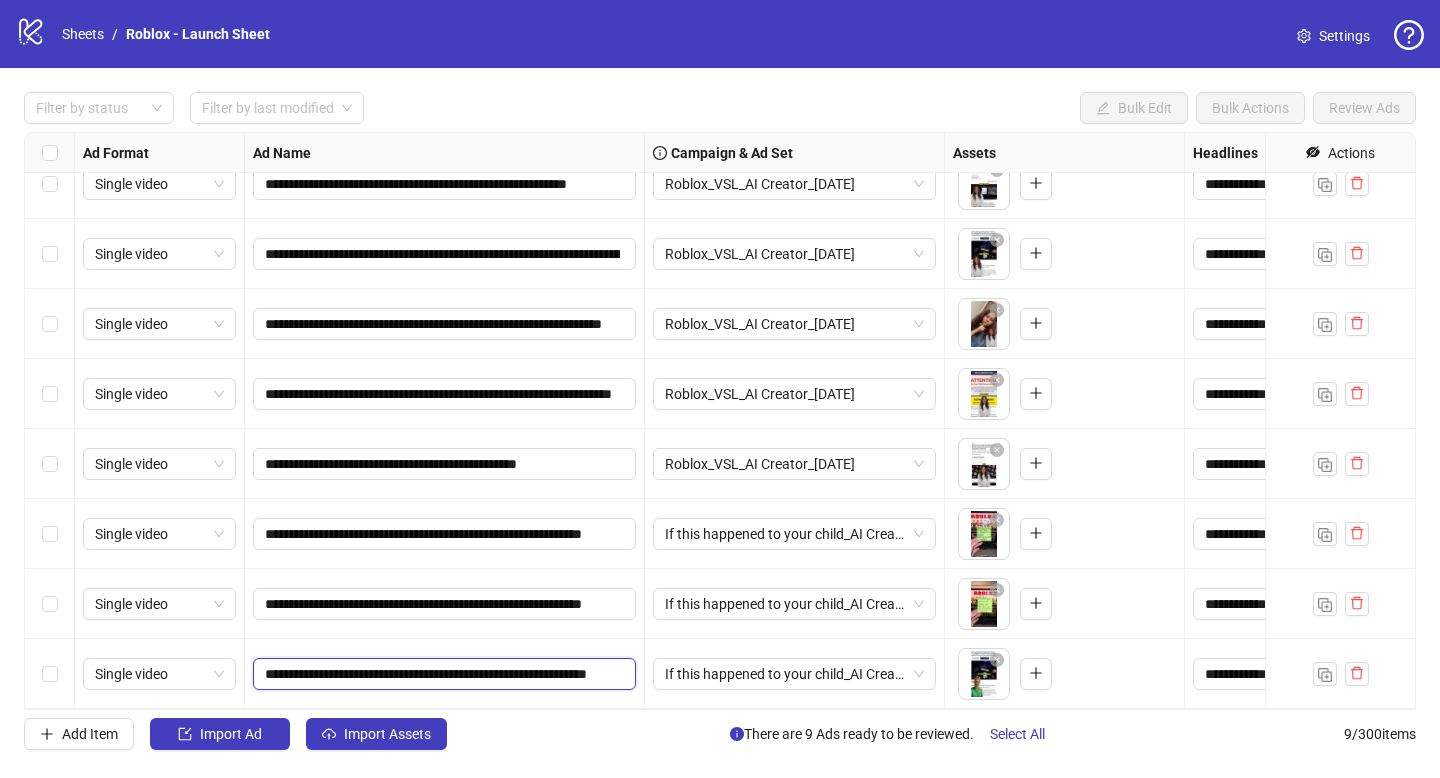 type on "**********" 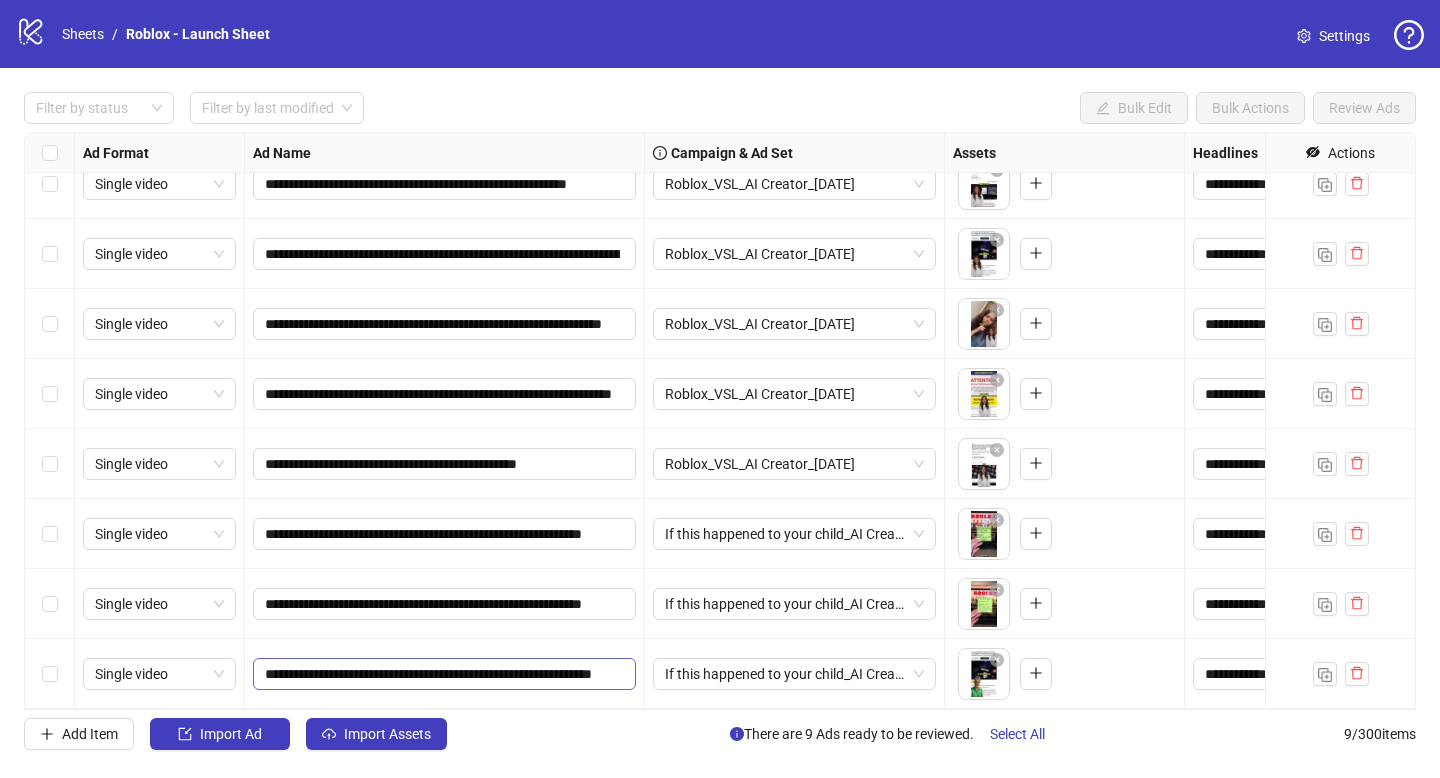 click on "**********" at bounding box center [444, 674] 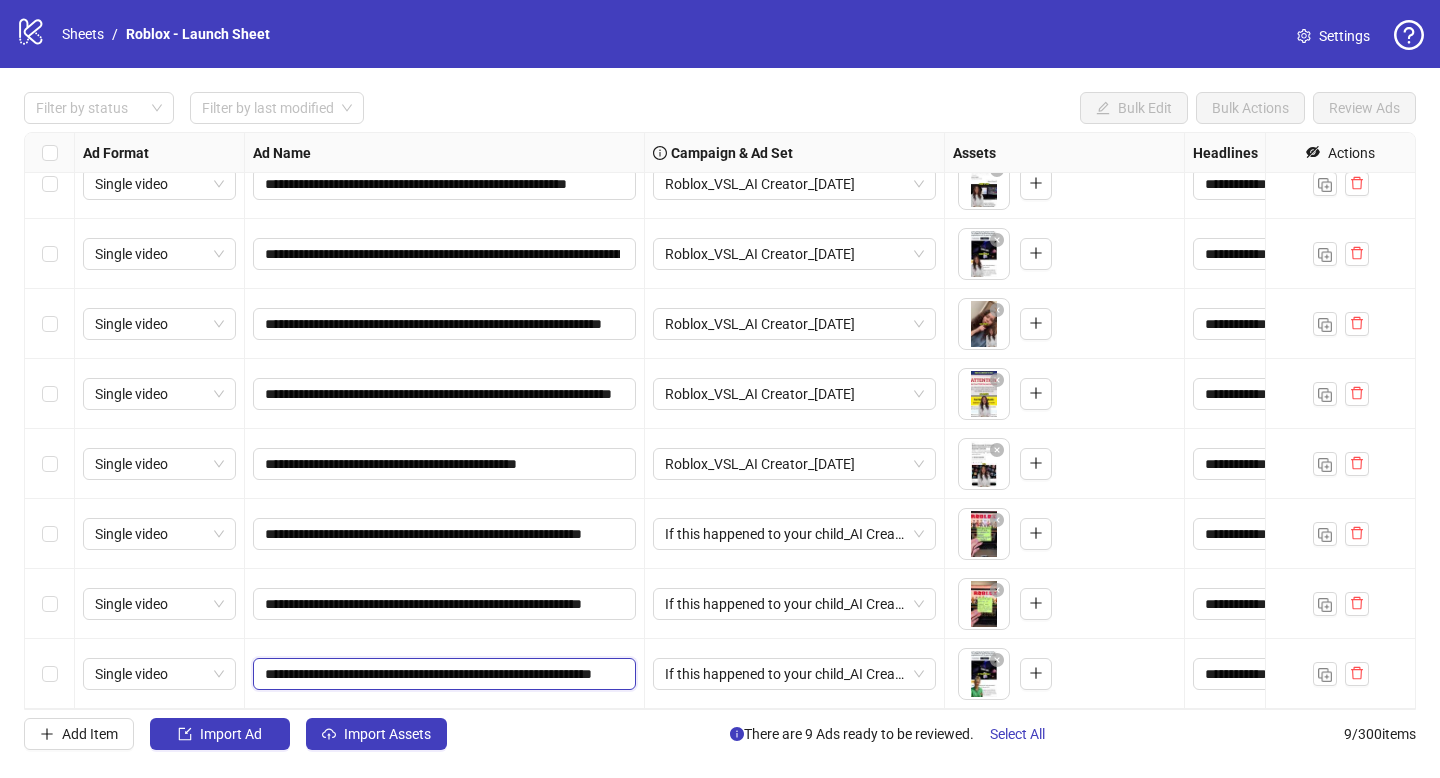 scroll, scrollTop: 0, scrollLeft: 61, axis: horizontal 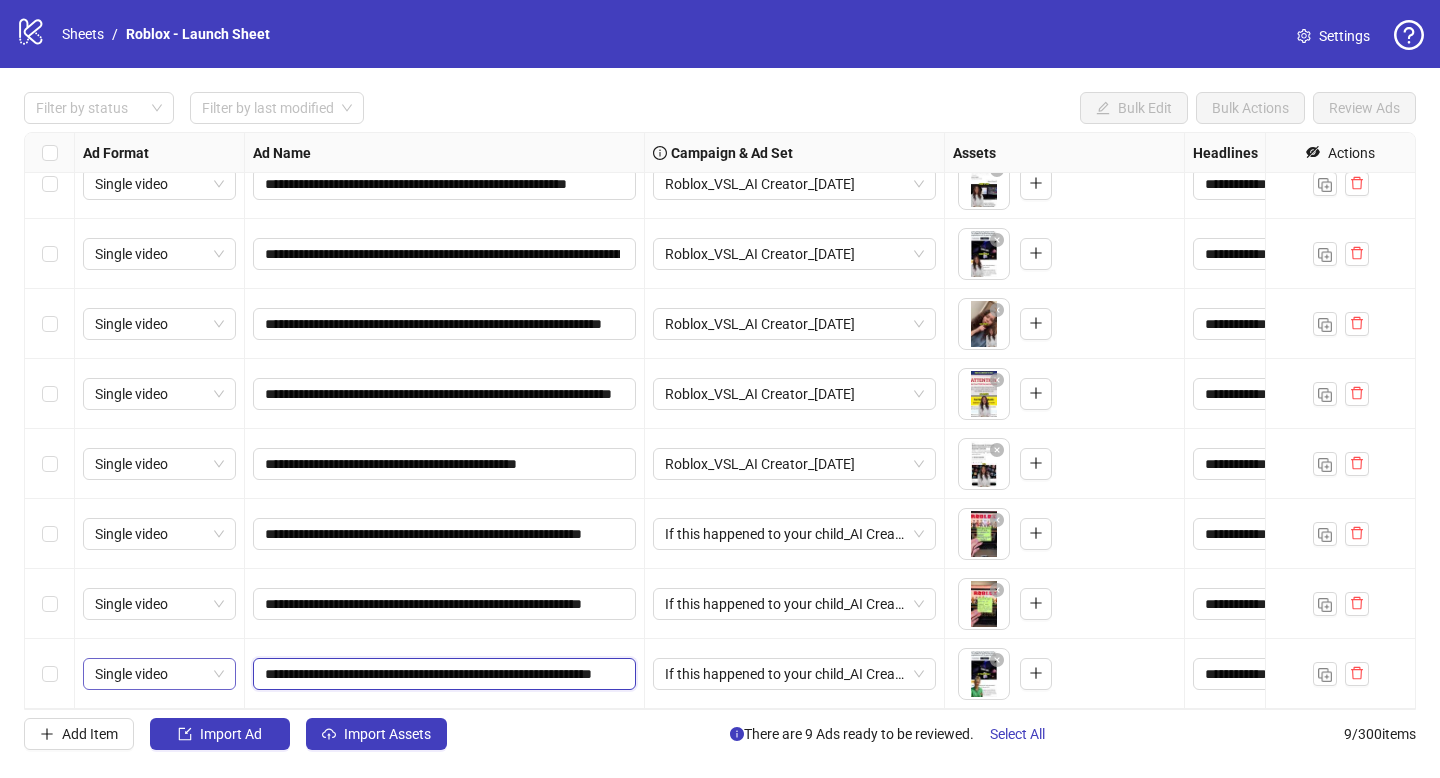drag, startPoint x: 265, startPoint y: 668, endPoint x: 217, endPoint y: 669, distance: 48.010414 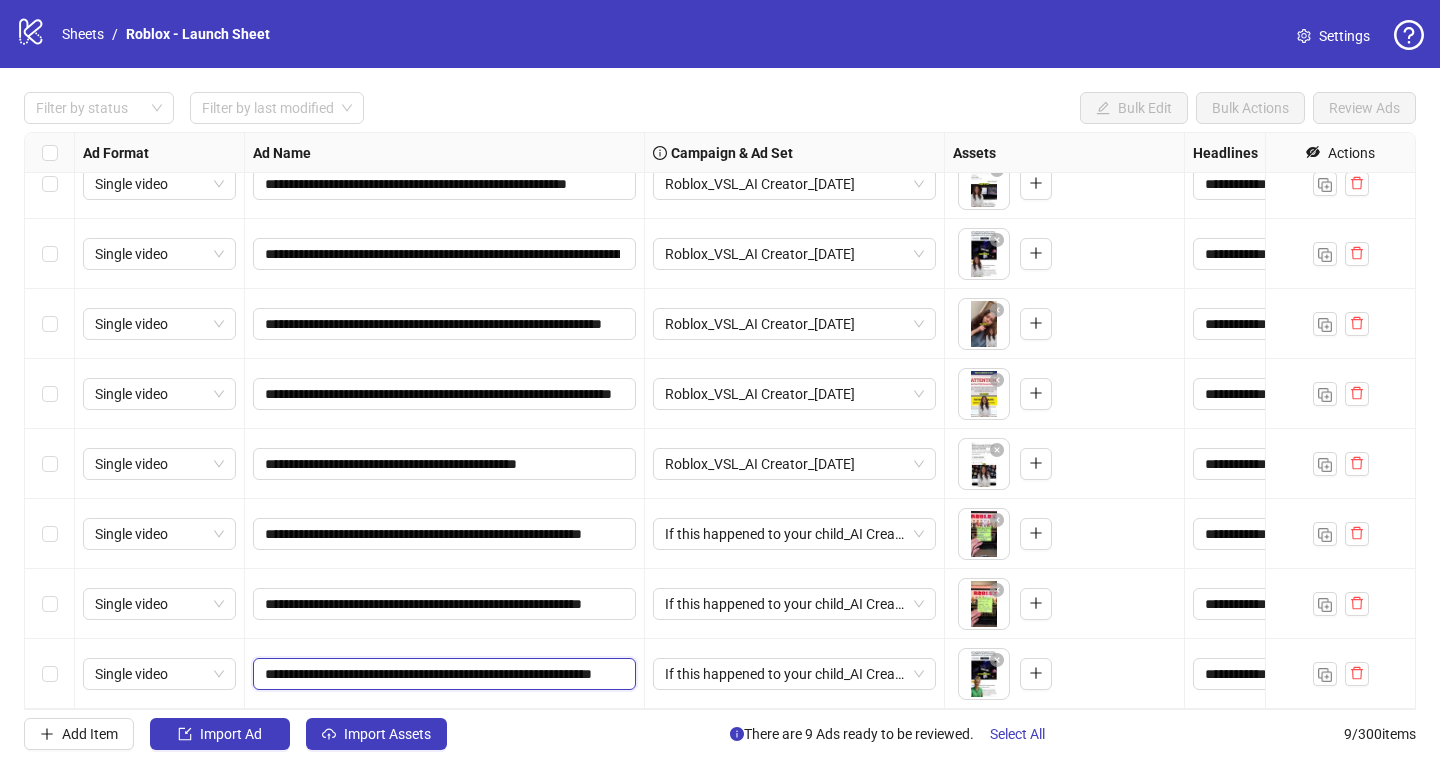 click on "**********" at bounding box center (442, 674) 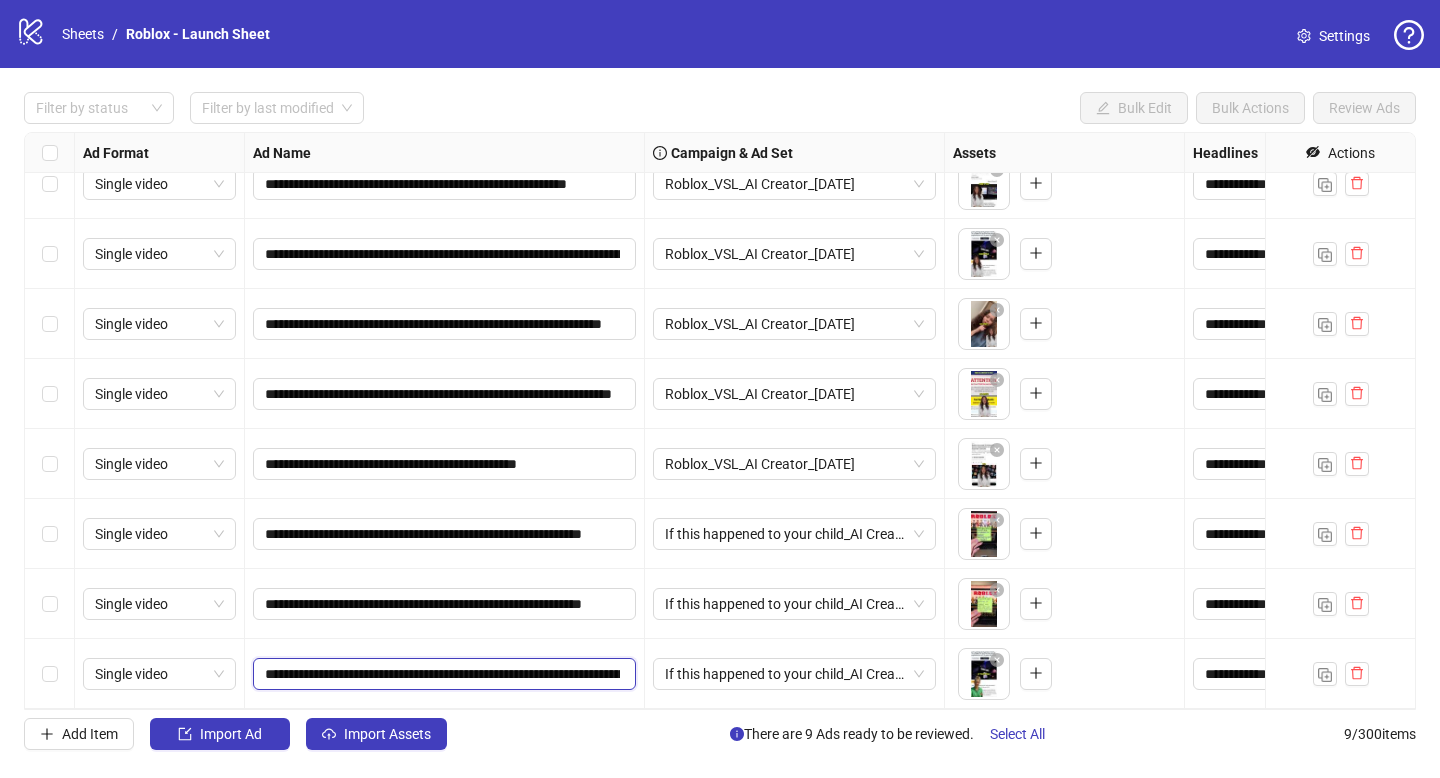 type on "**********" 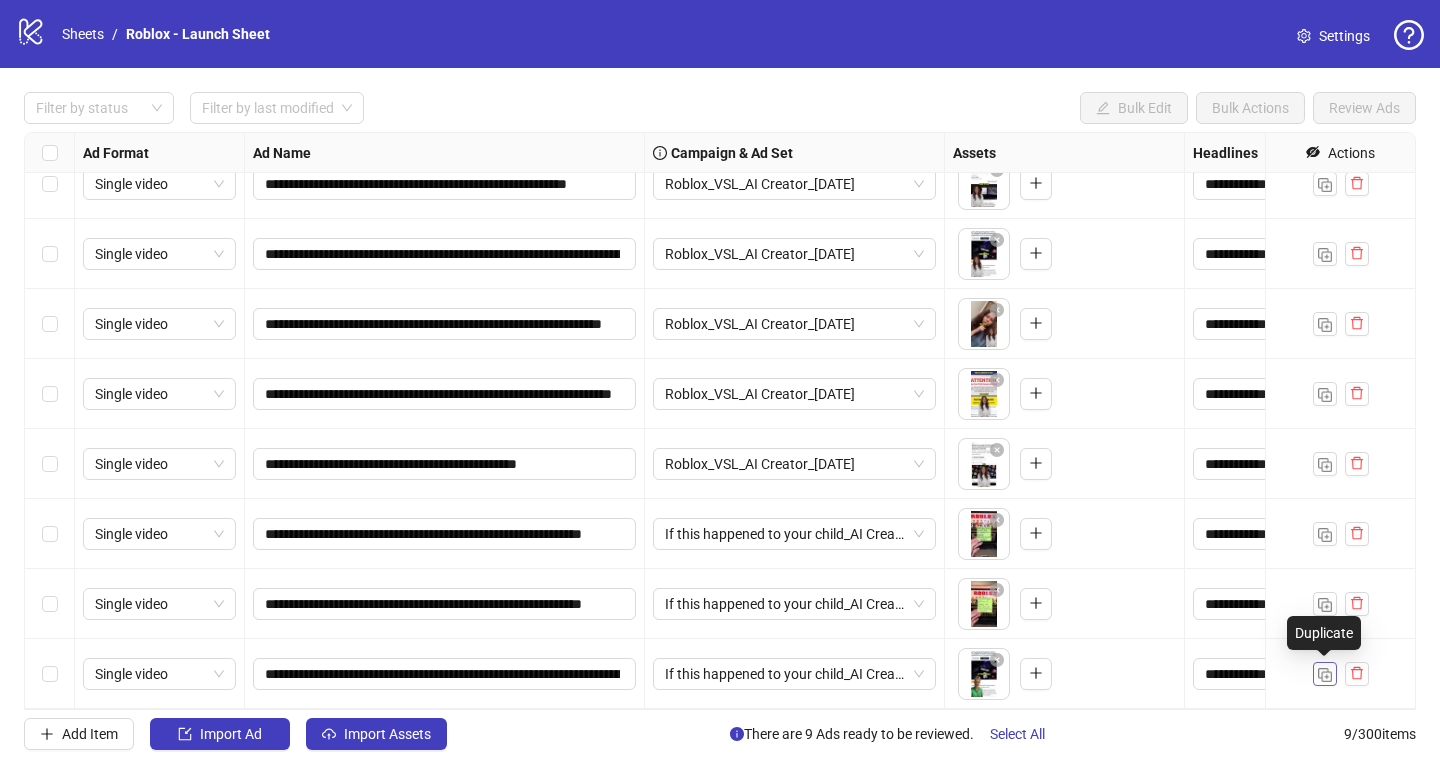 click at bounding box center (1325, 675) 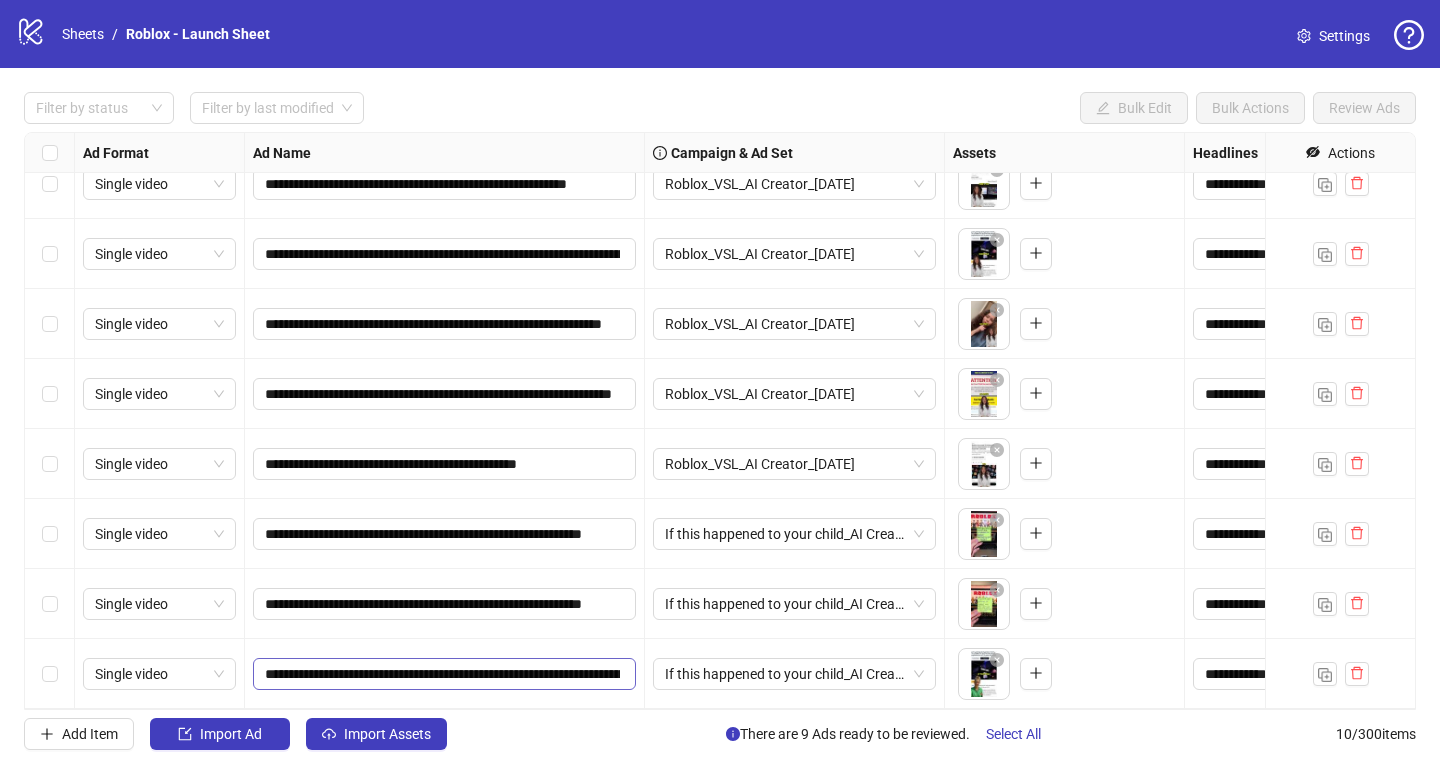 scroll, scrollTop: 164, scrollLeft: 0, axis: vertical 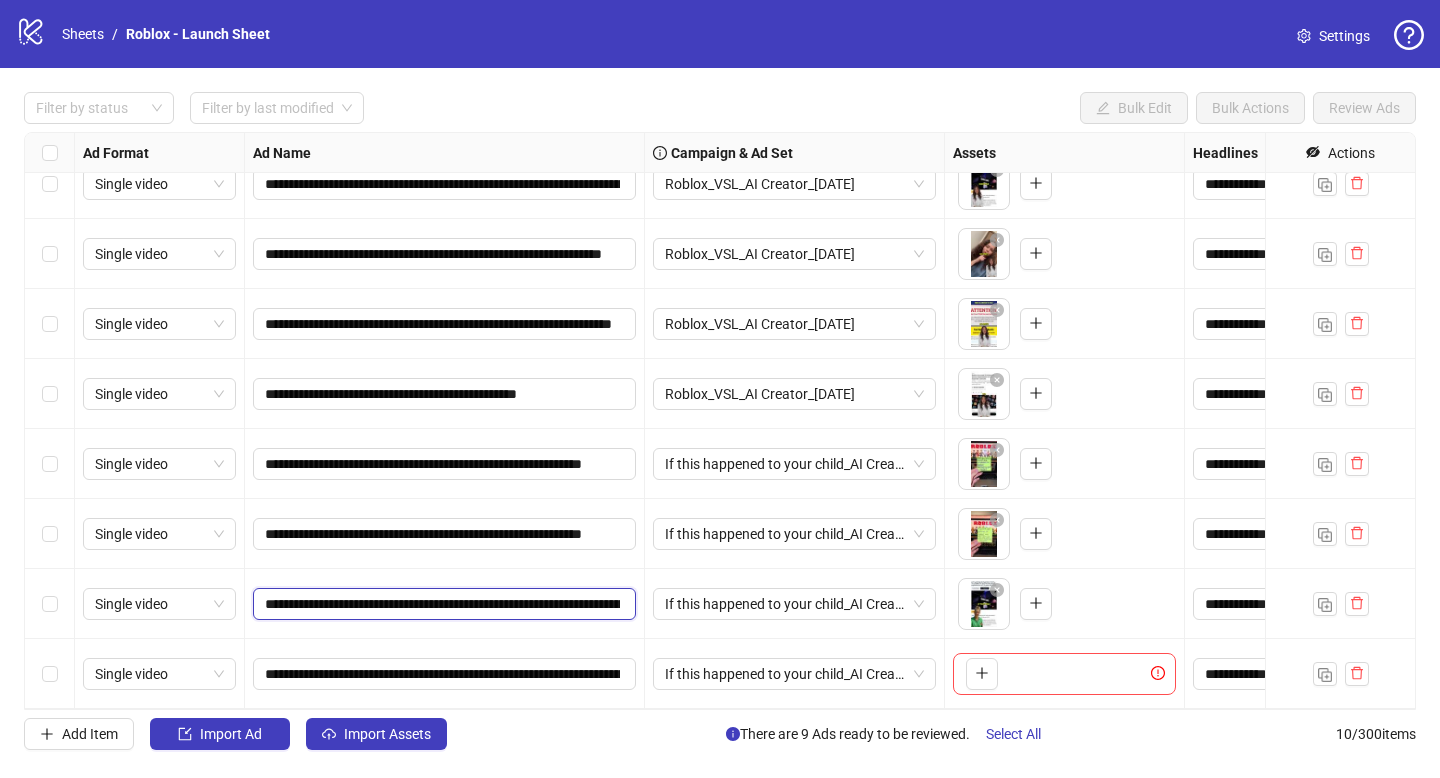 click on "**********" at bounding box center [442, 604] 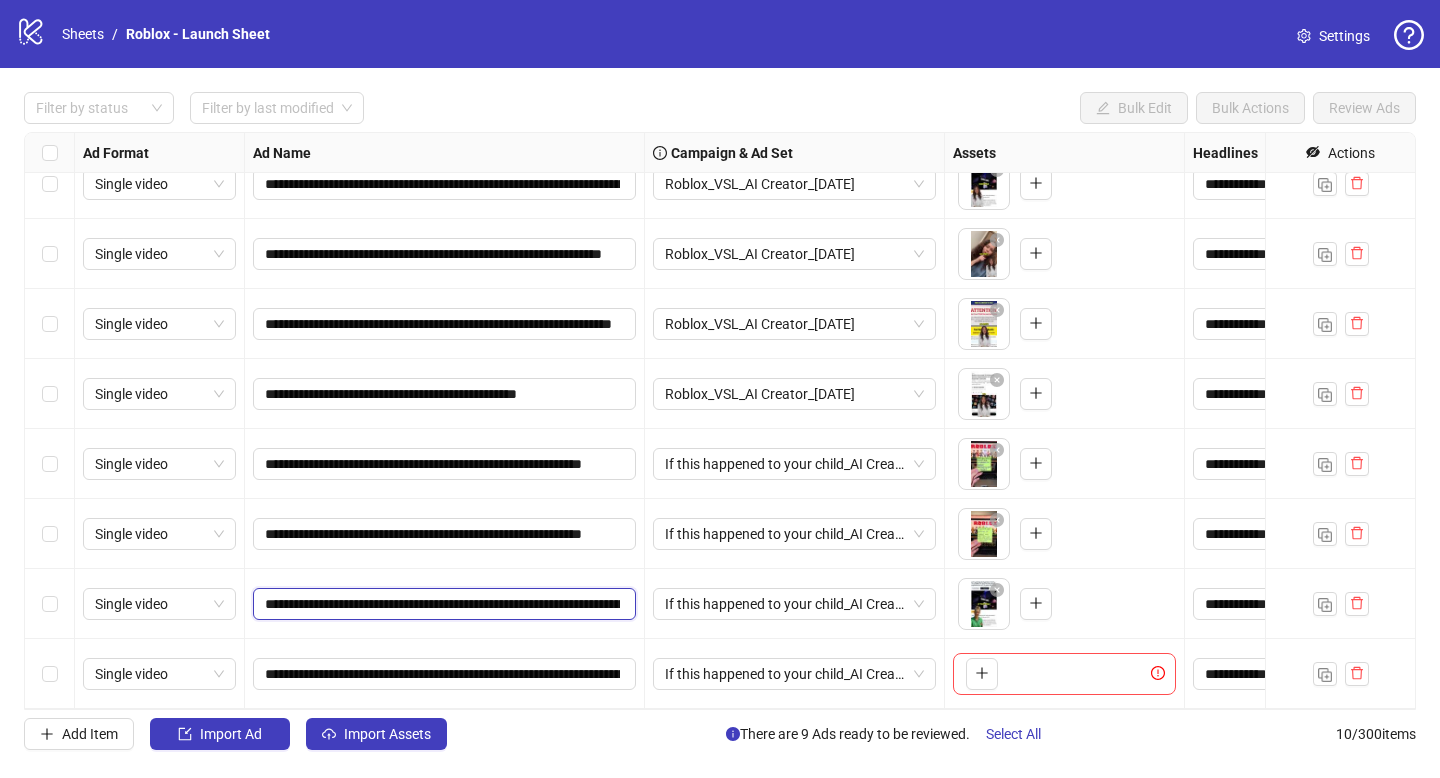 click on "**********" at bounding box center (442, 604) 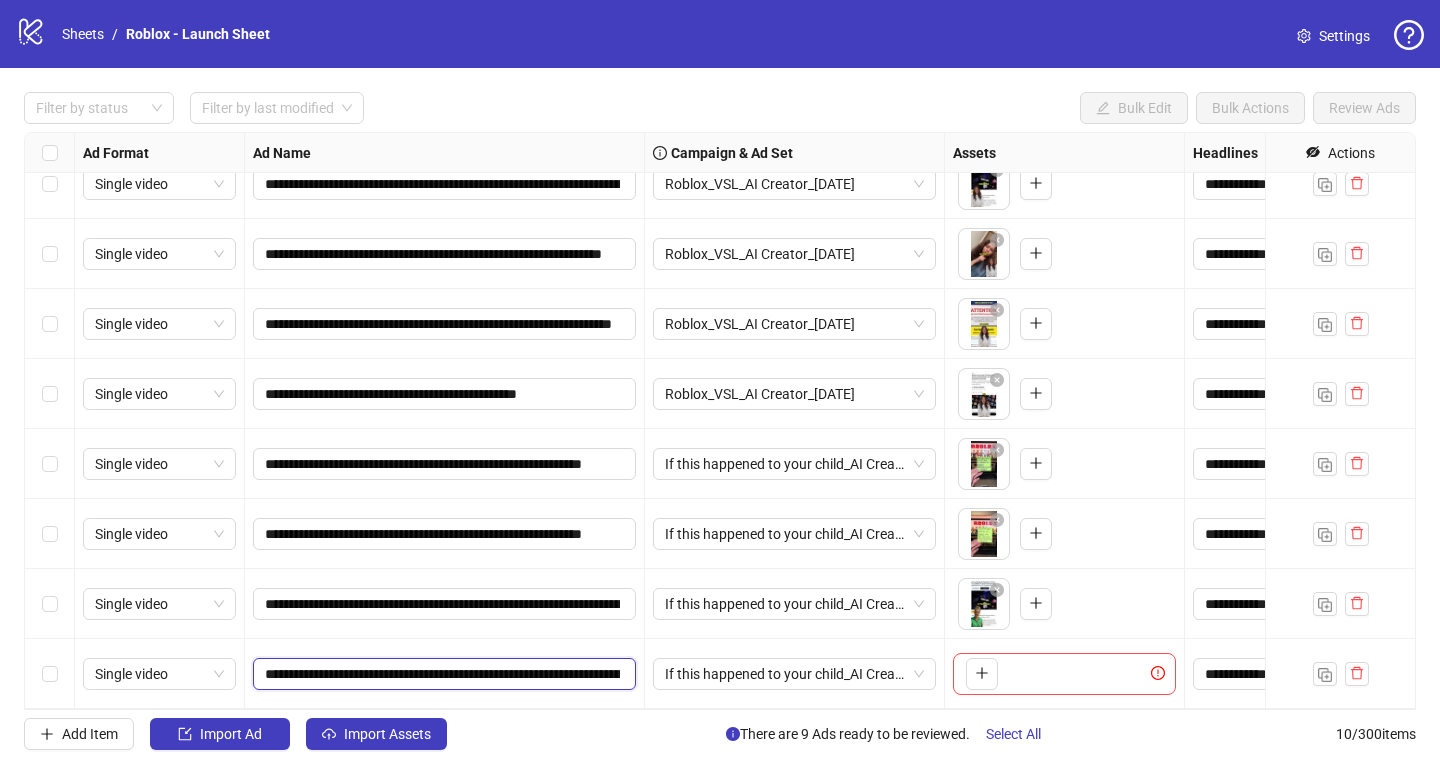 drag, startPoint x: 495, startPoint y: 671, endPoint x: 403, endPoint y: 674, distance: 92.0489 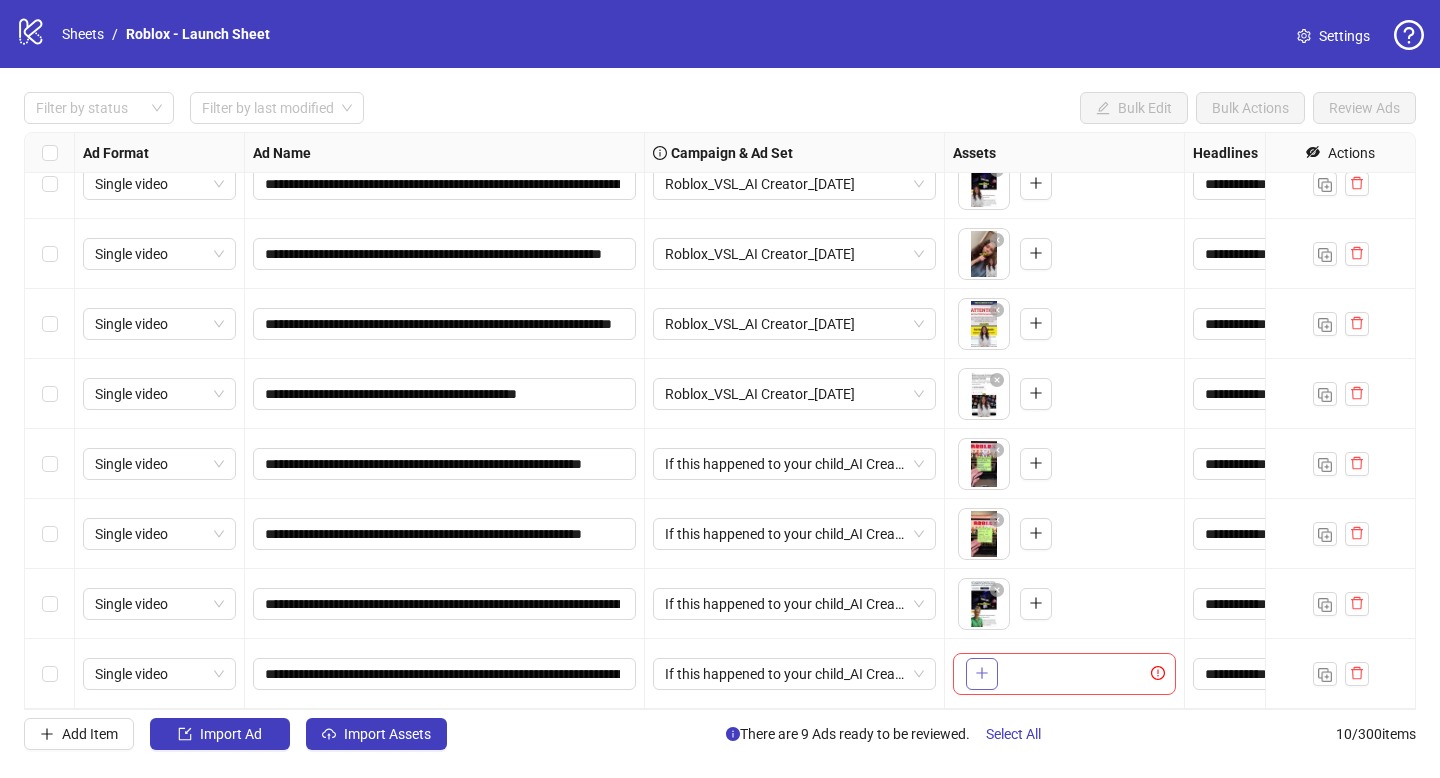 click 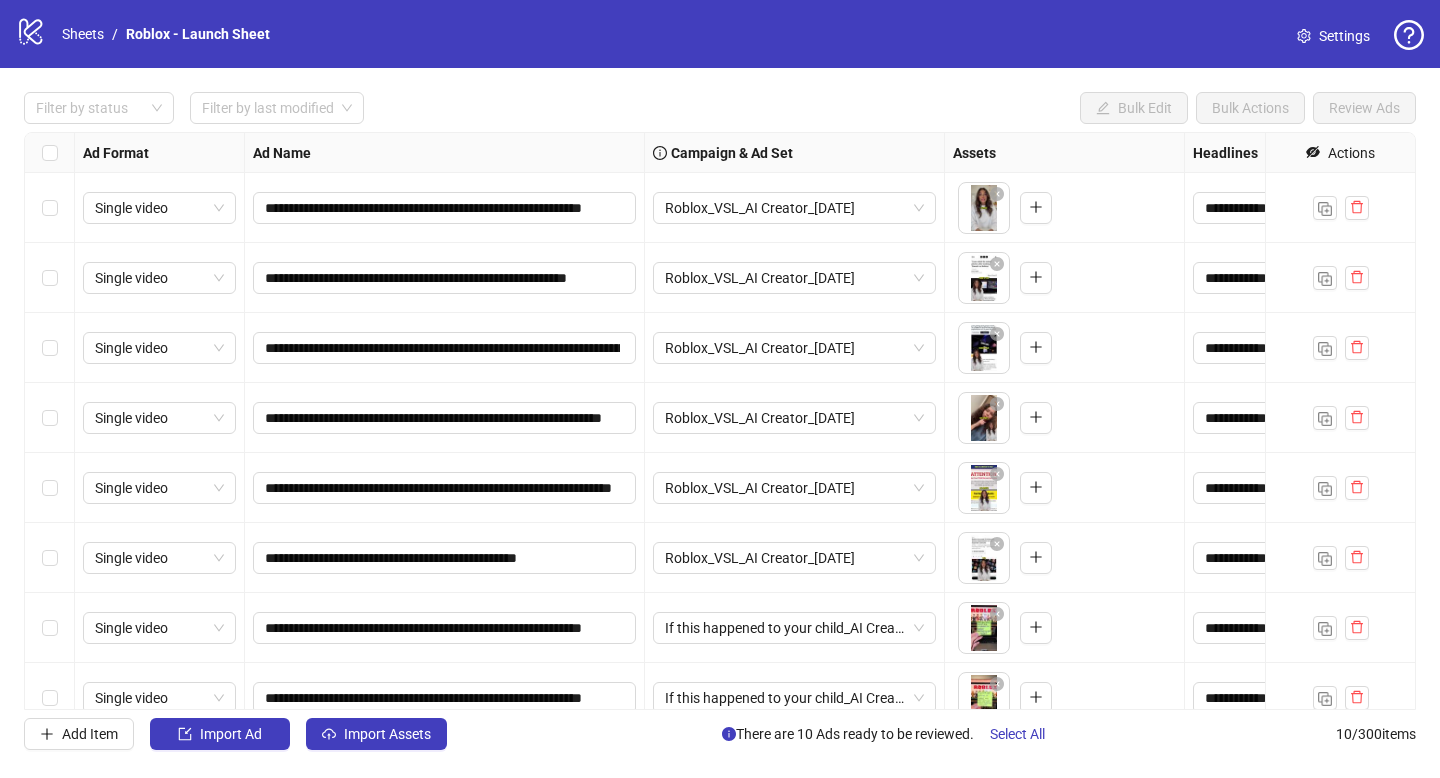 scroll, scrollTop: 164, scrollLeft: 0, axis: vertical 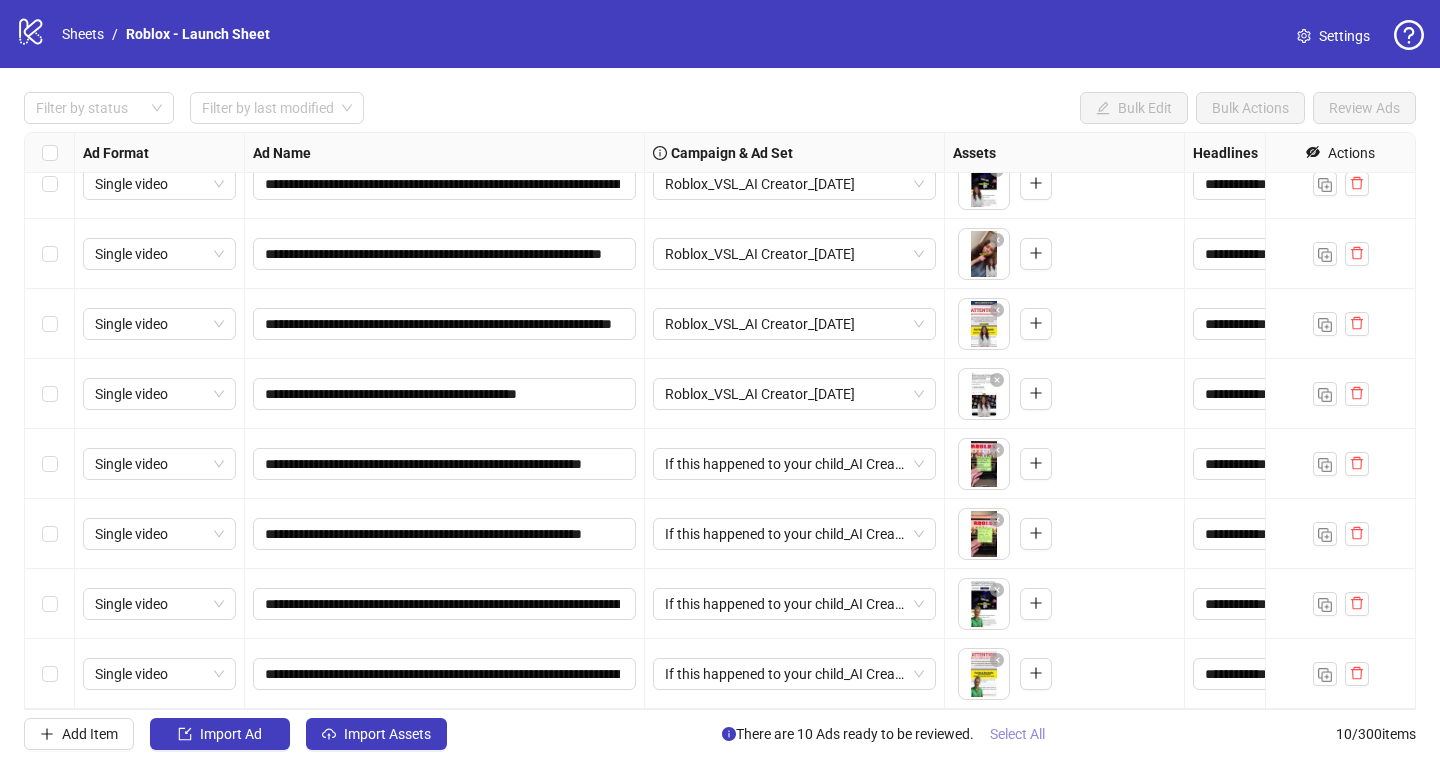 click on "Select All" at bounding box center (1017, 734) 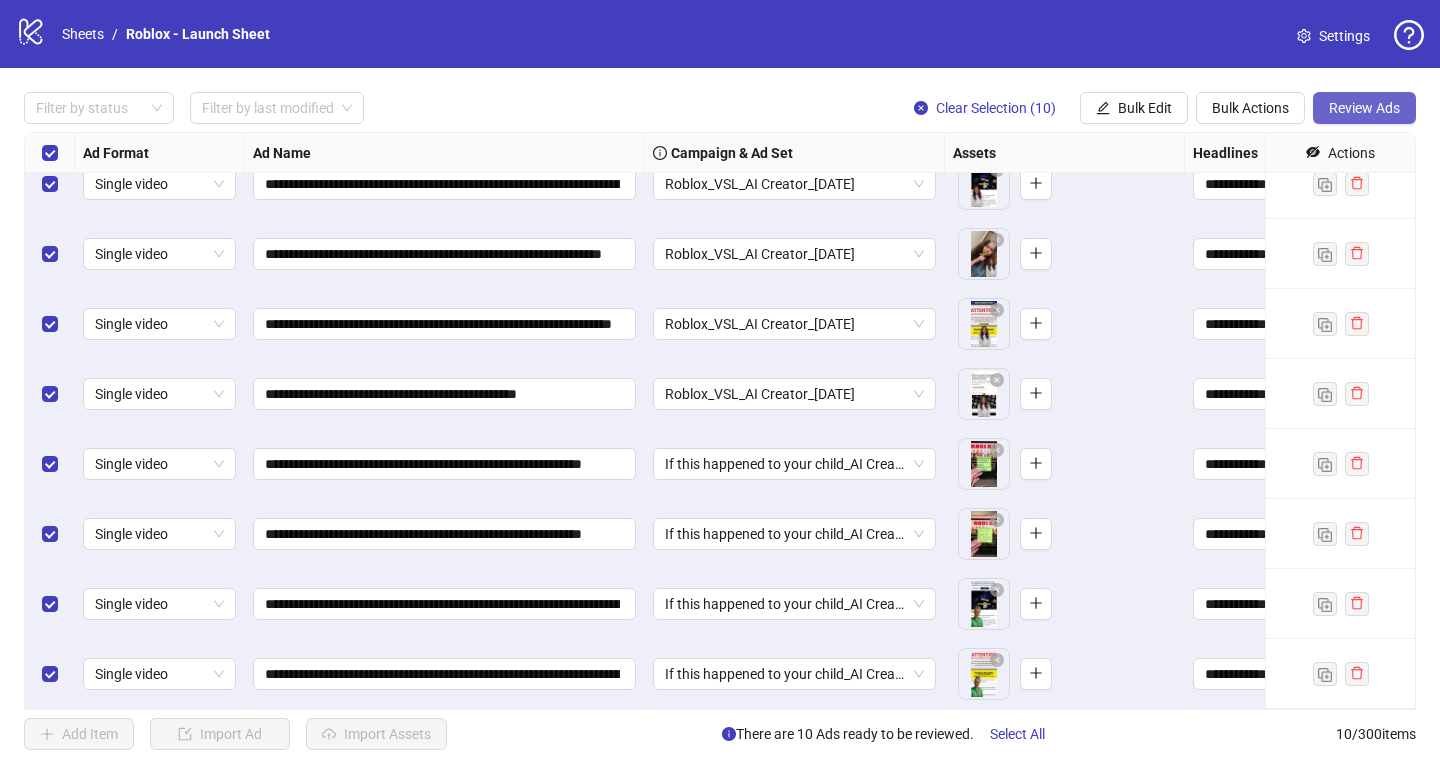 click on "Review Ads" at bounding box center [1364, 108] 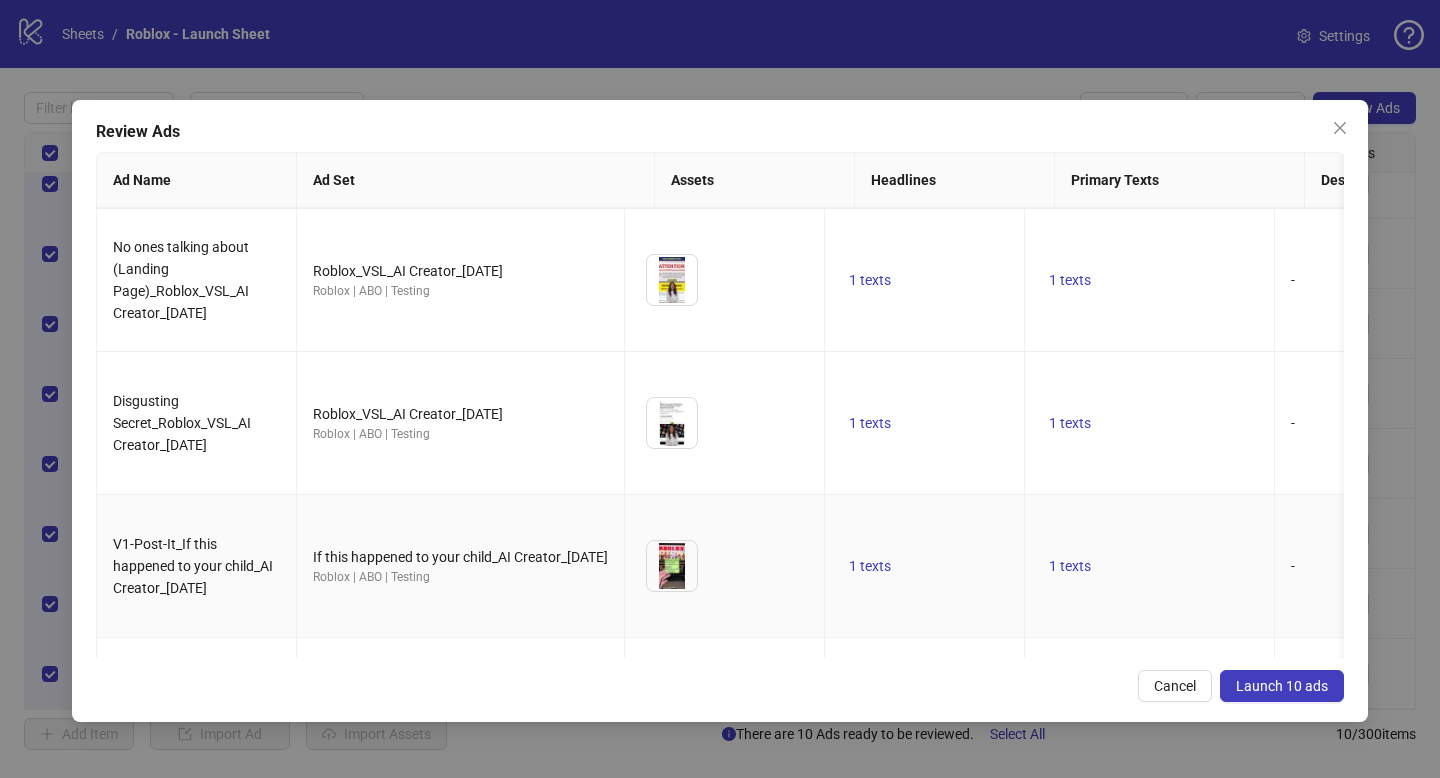 scroll, scrollTop: 591, scrollLeft: 0, axis: vertical 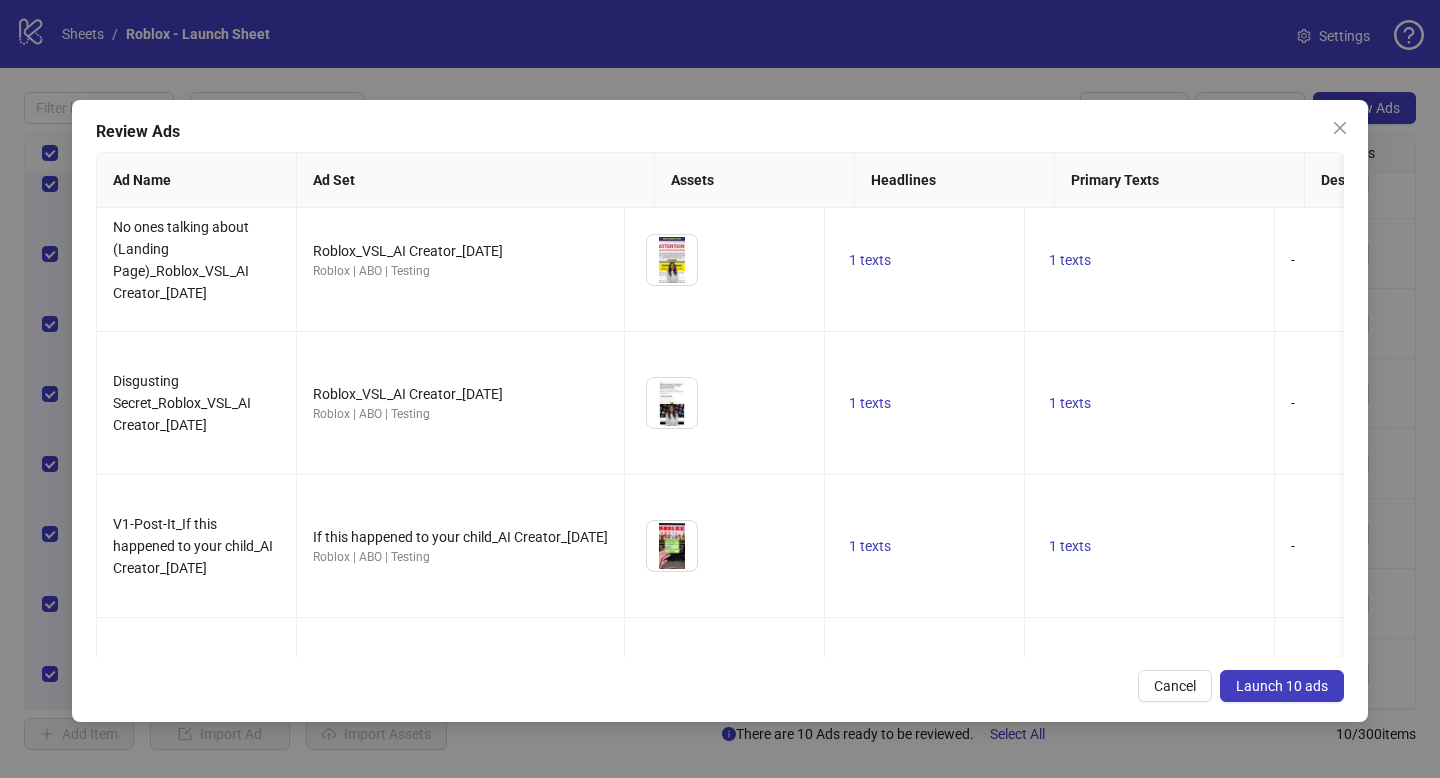 click on "Launch 10 ads" at bounding box center (1282, 686) 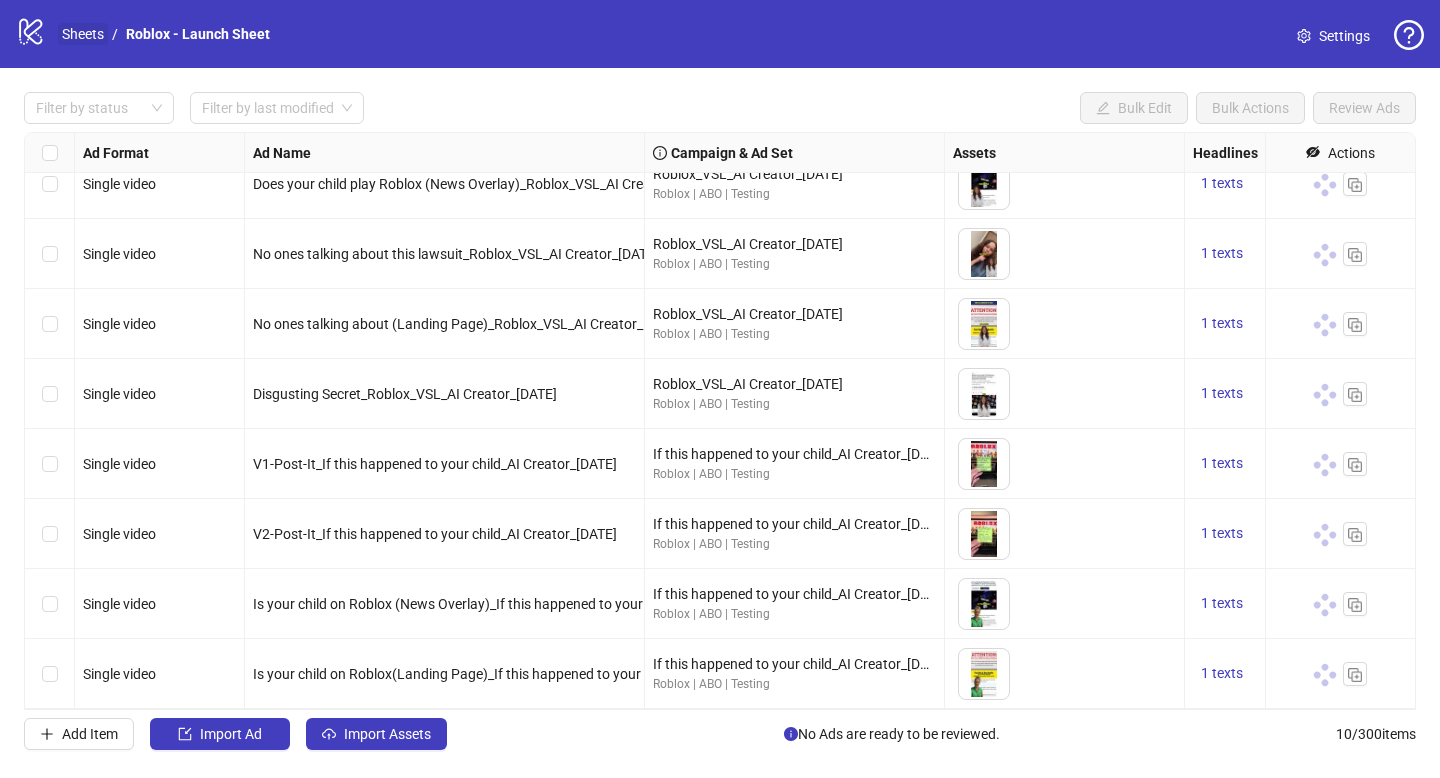 click on "Sheets" at bounding box center (83, 34) 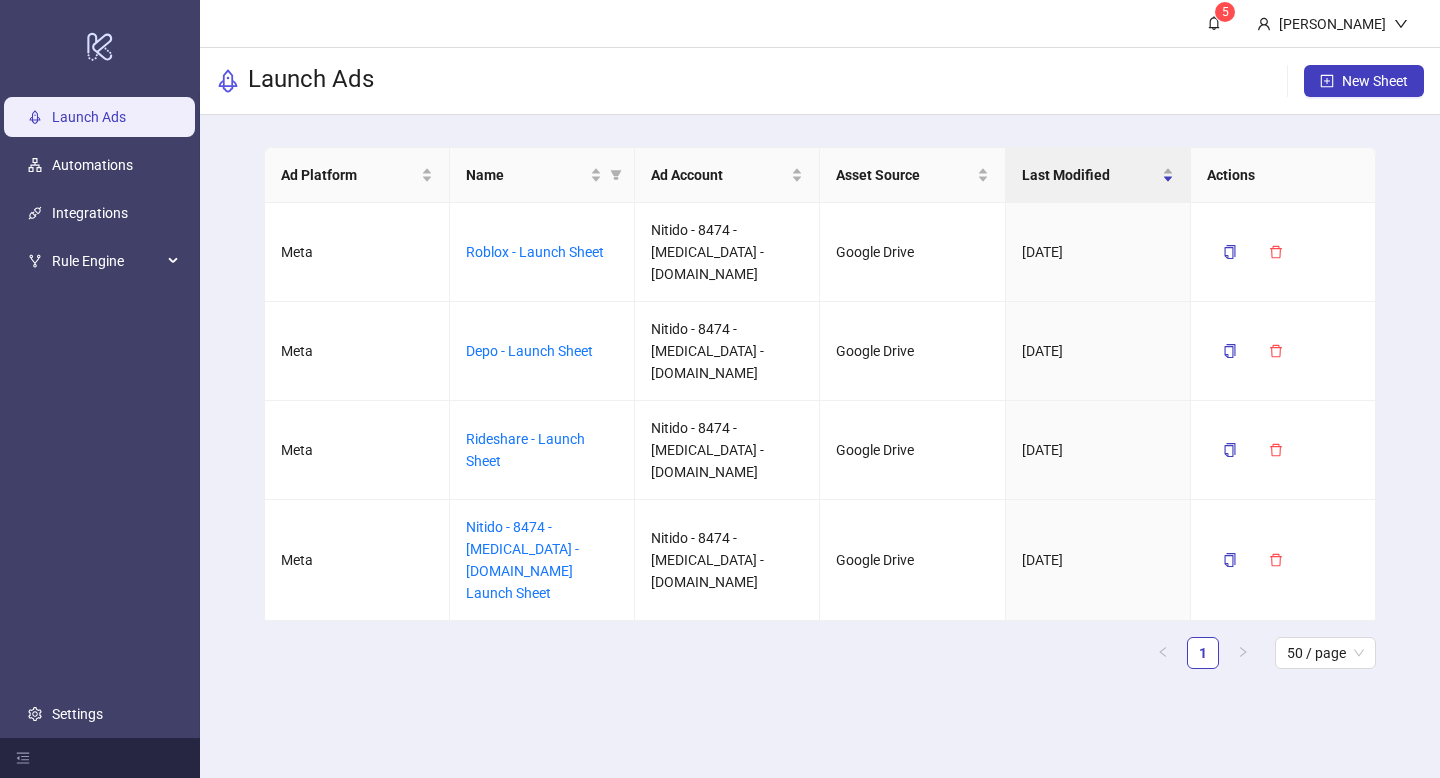 click on "Launch Ads" at bounding box center (89, 117) 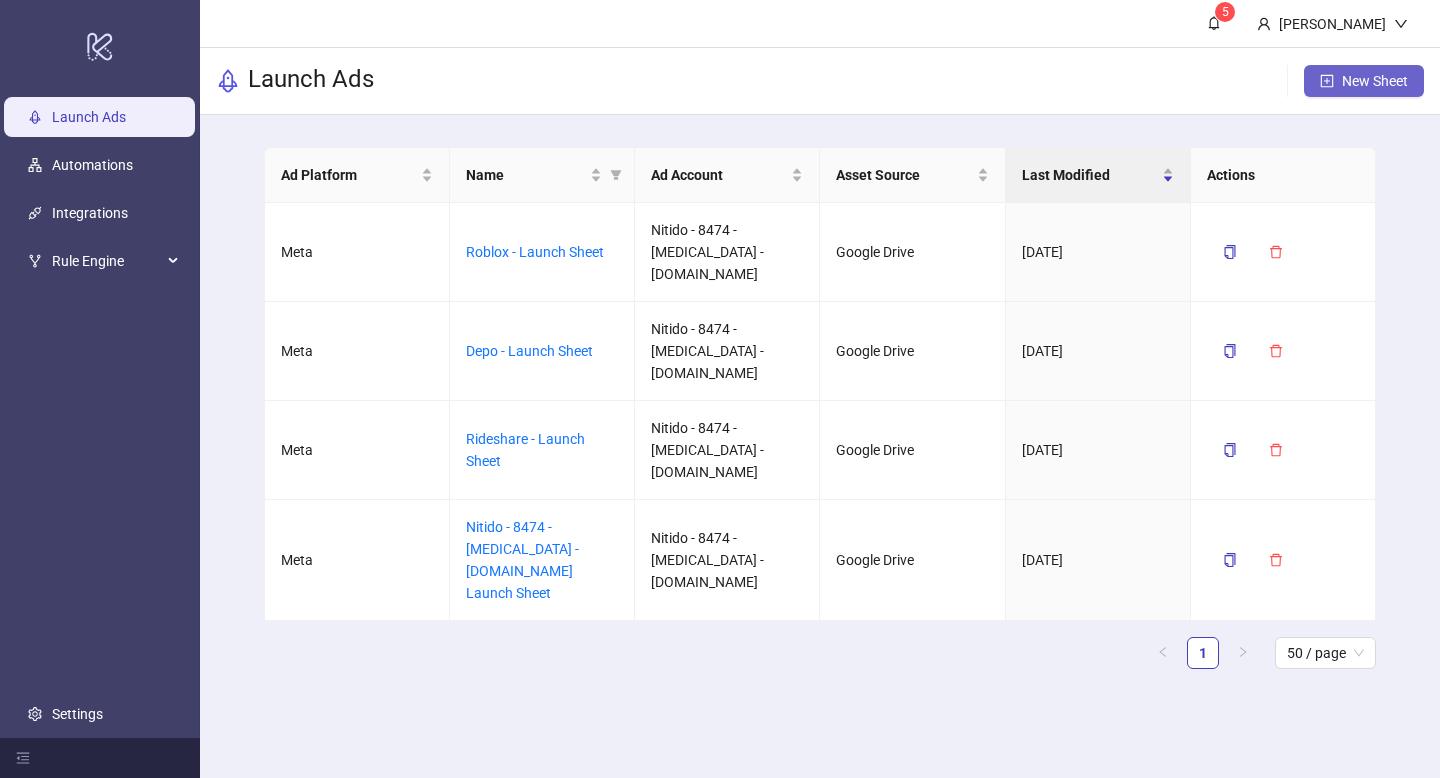 click on "New Sheet" at bounding box center [1364, 81] 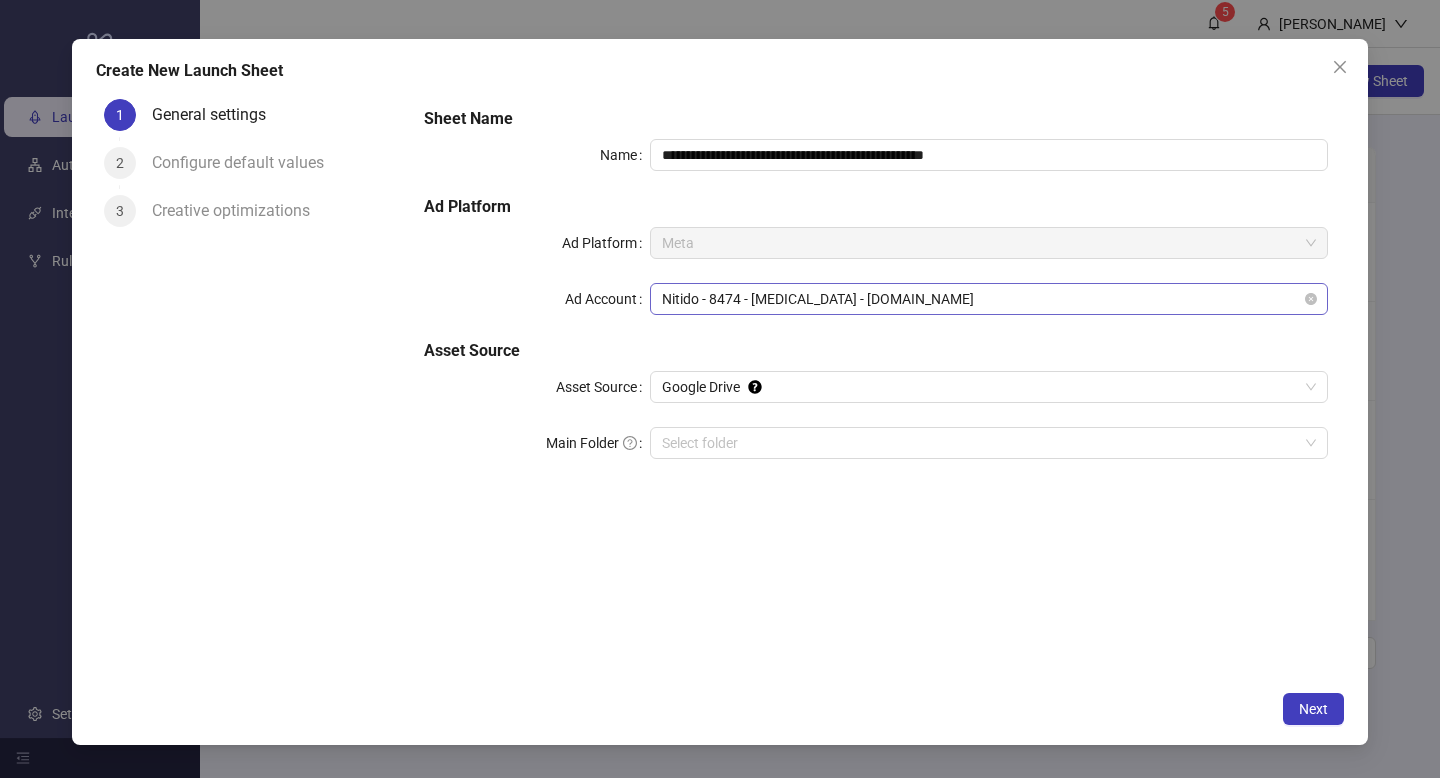 click on "Nitido - 8474 - [MEDICAL_DATA] - [DOMAIN_NAME]" at bounding box center [989, 299] 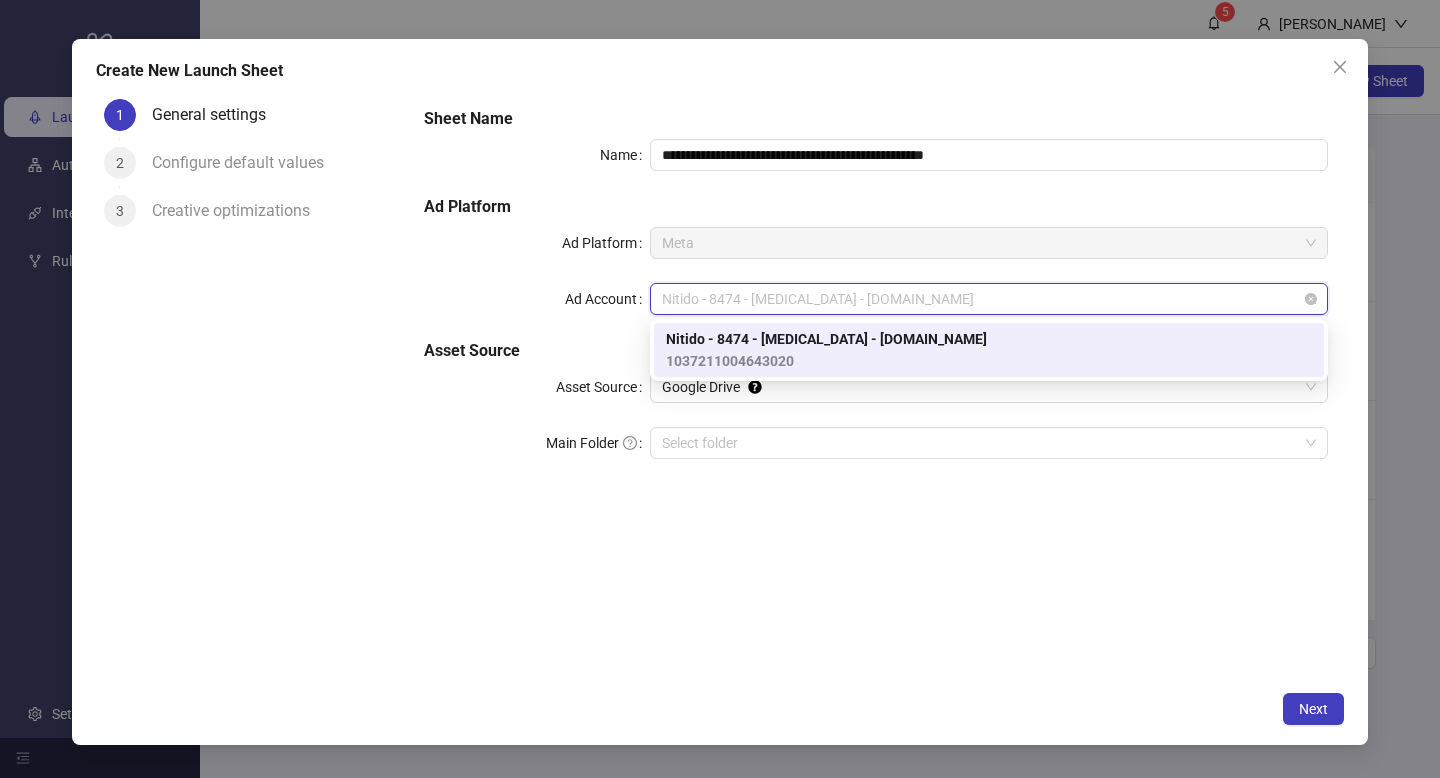 click on "Nitido - 8474 - [MEDICAL_DATA] - [DOMAIN_NAME]" at bounding box center (989, 299) 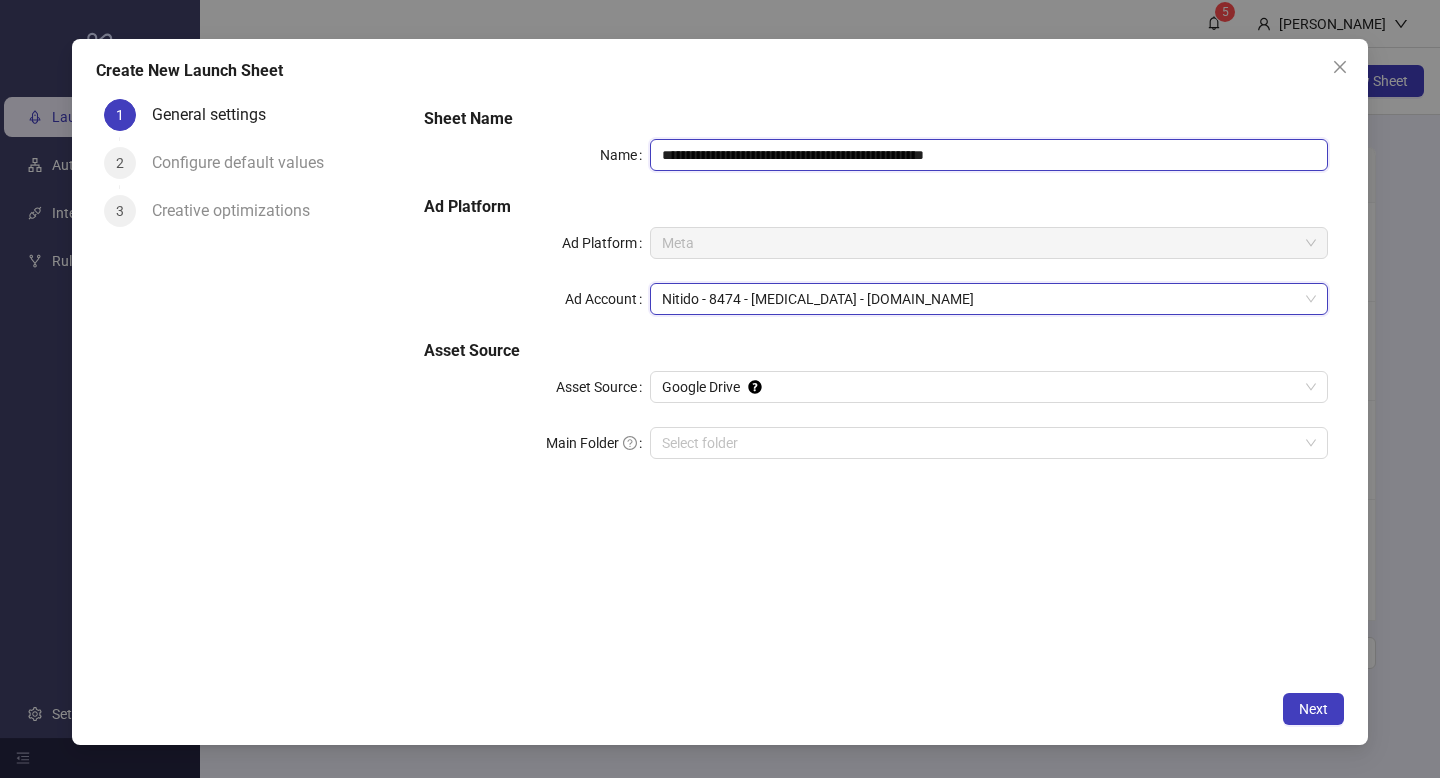 click on "**********" at bounding box center (989, 155) 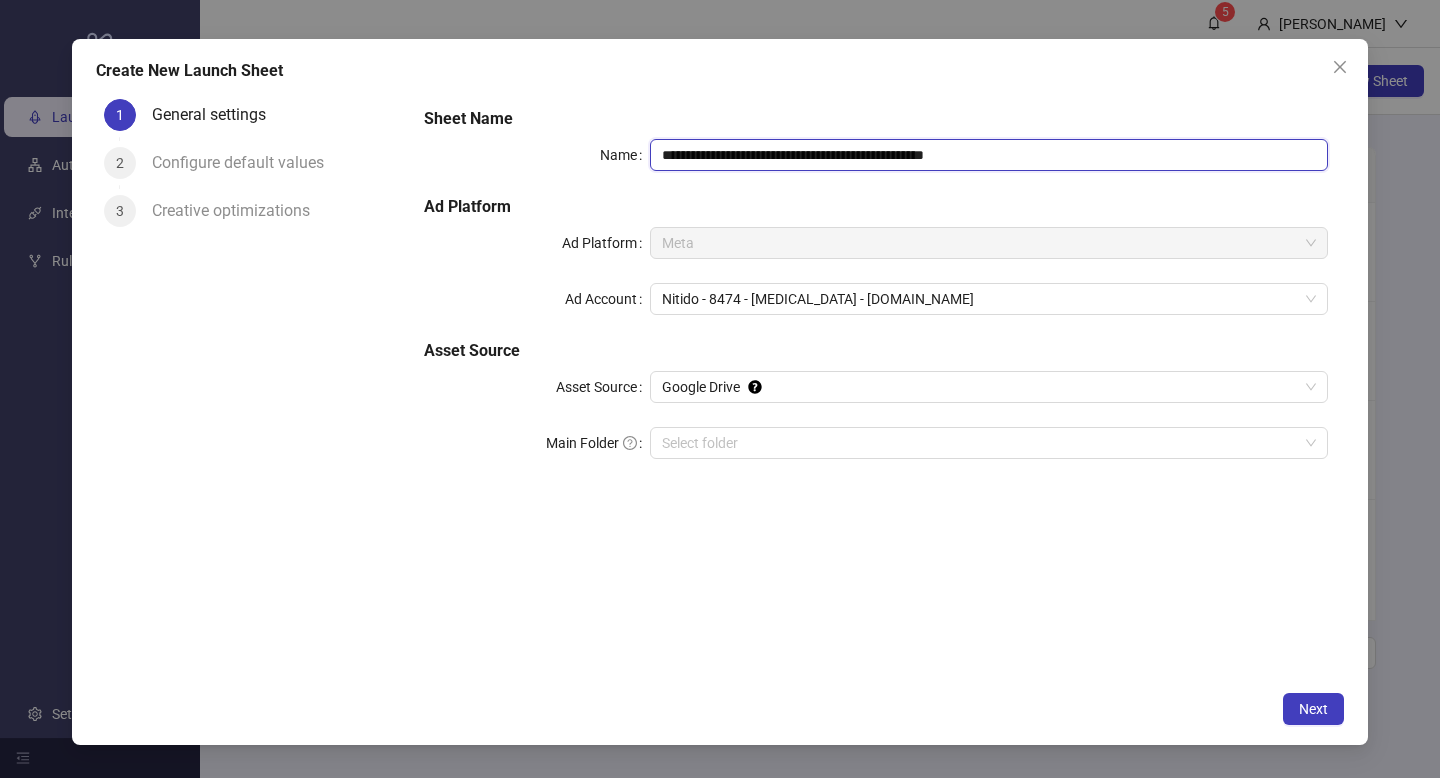 click on "**********" at bounding box center [989, 155] 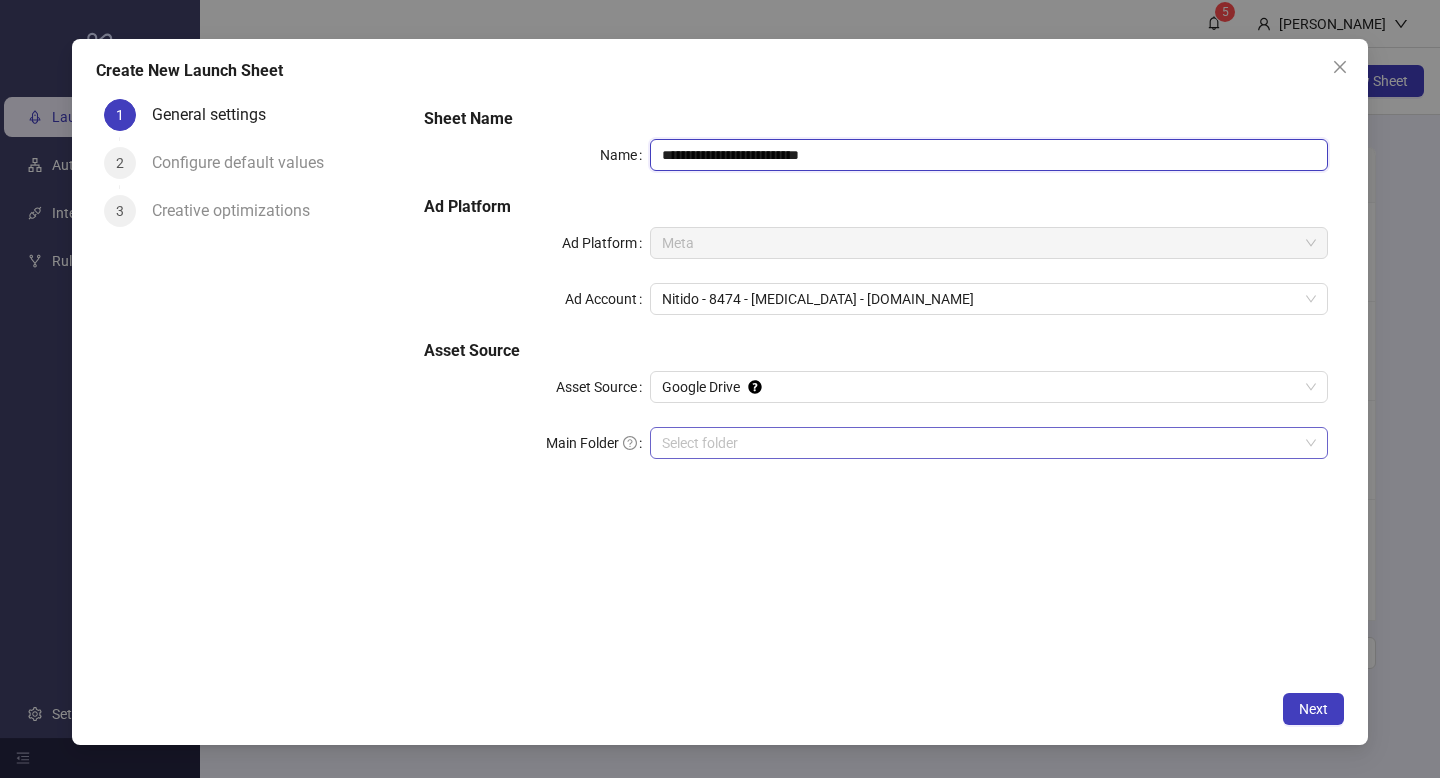 type on "**********" 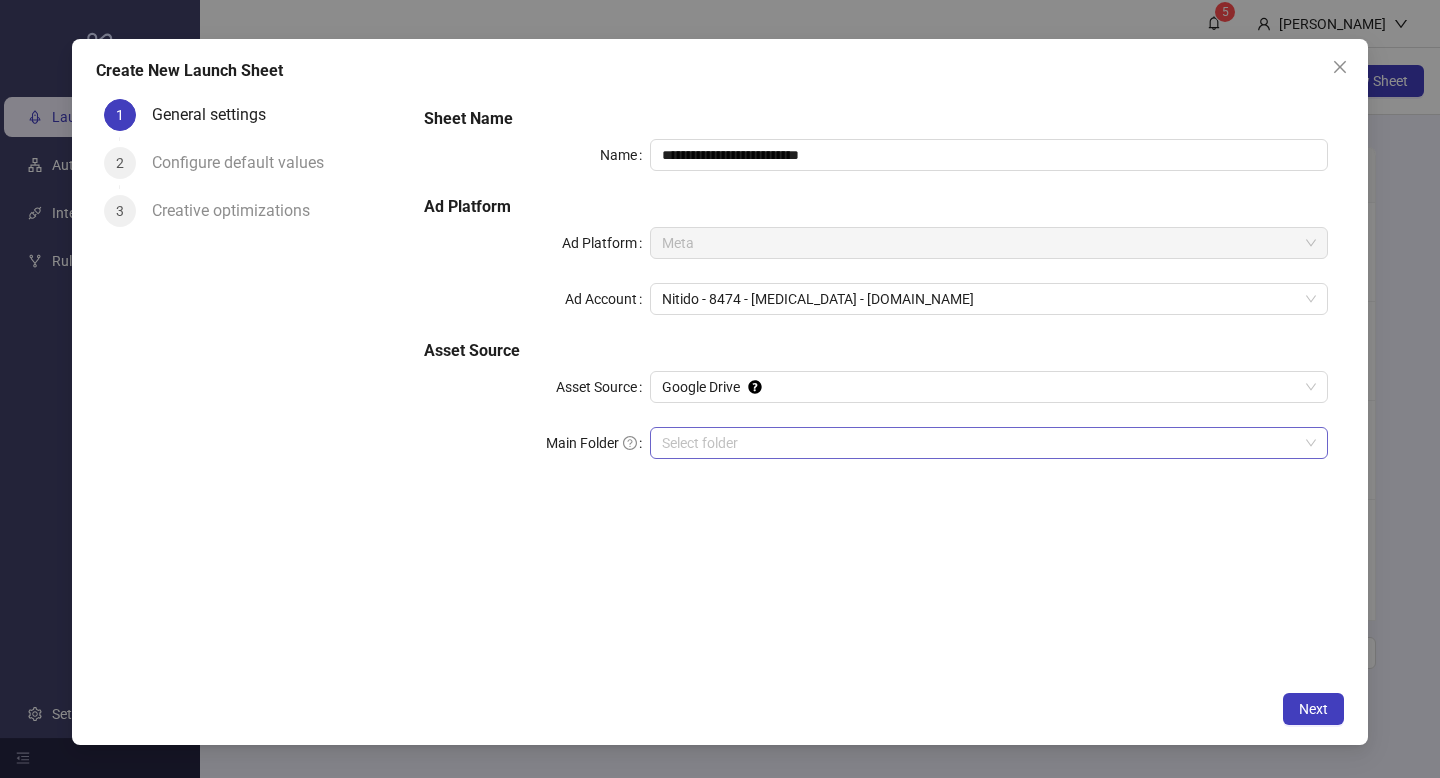 click on "Main Folder" at bounding box center [980, 443] 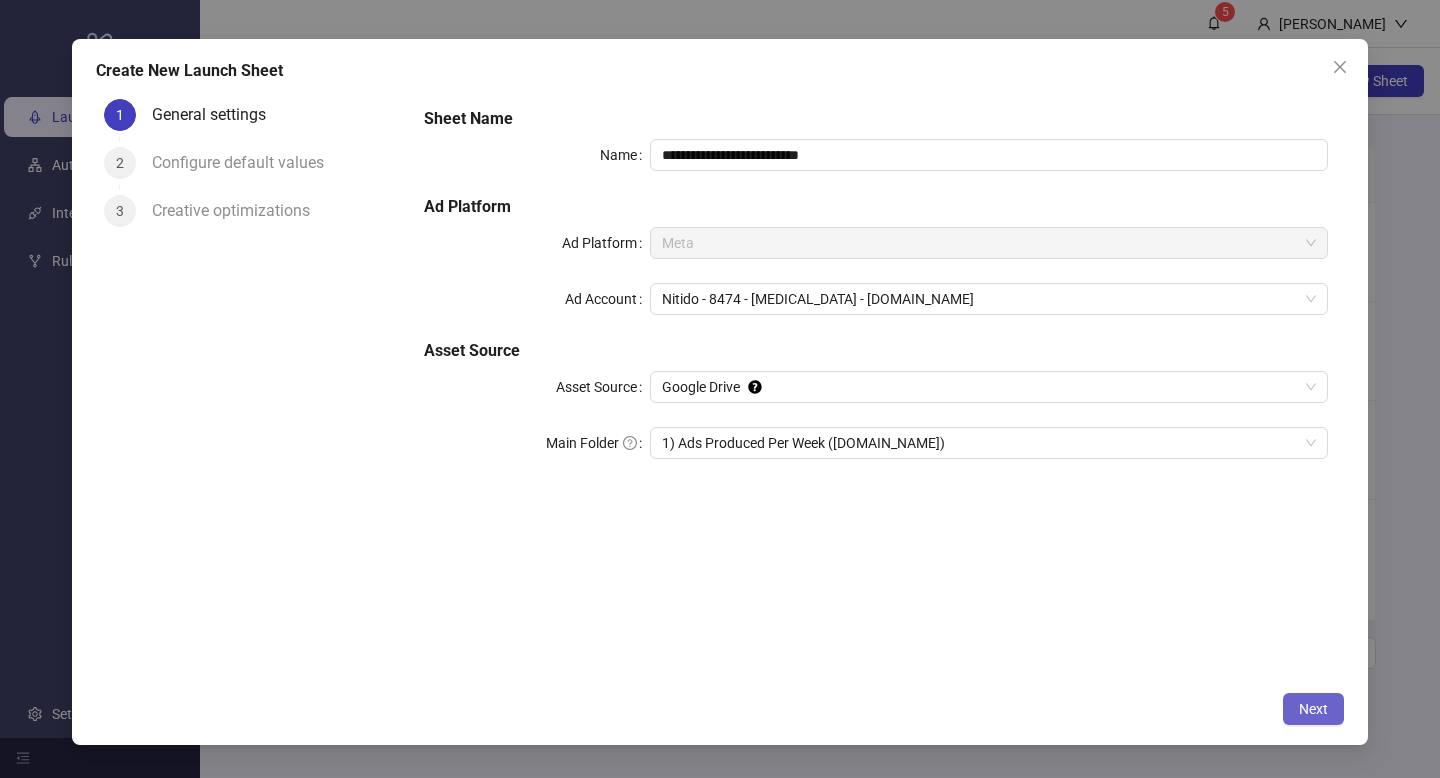 click on "Next" at bounding box center [1313, 709] 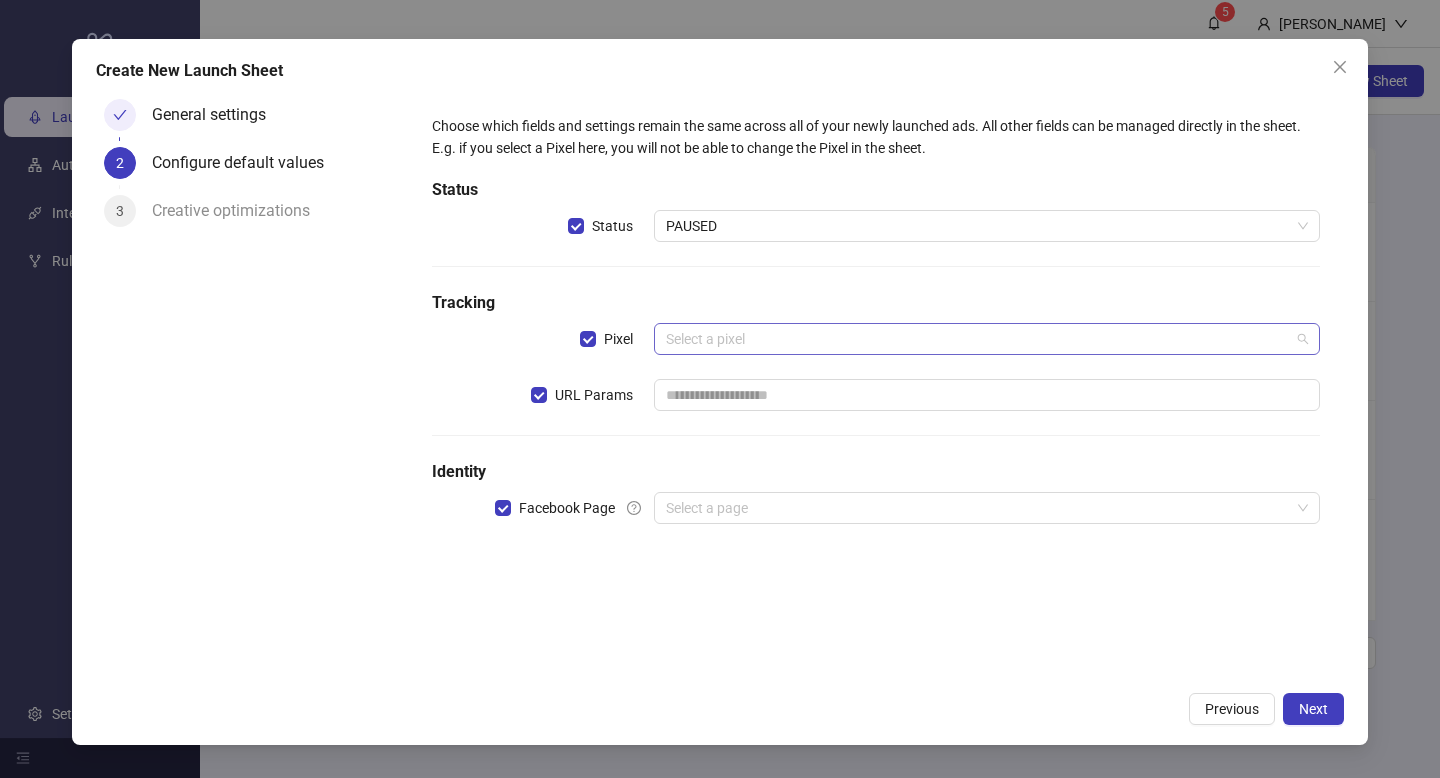 click at bounding box center (978, 339) 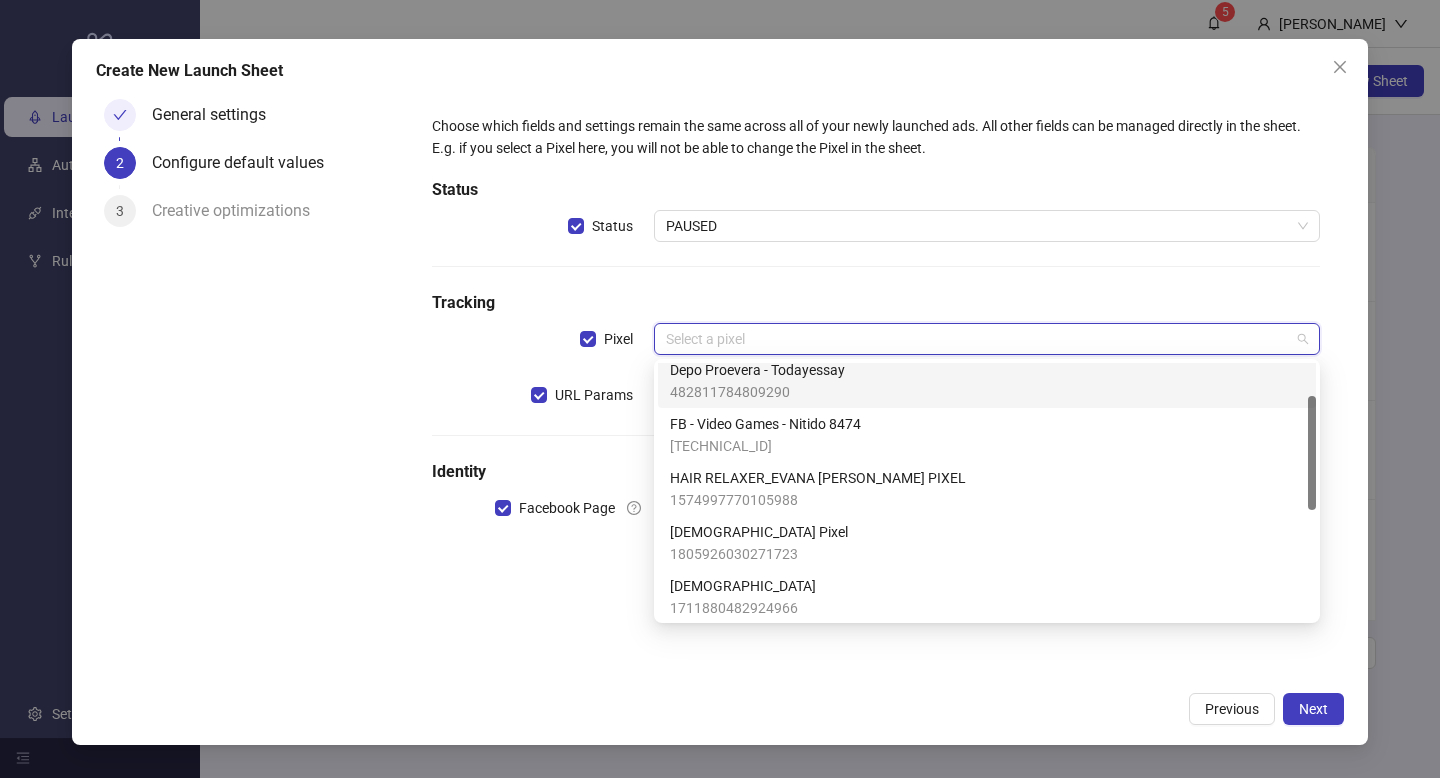 scroll, scrollTop: 74, scrollLeft: 0, axis: vertical 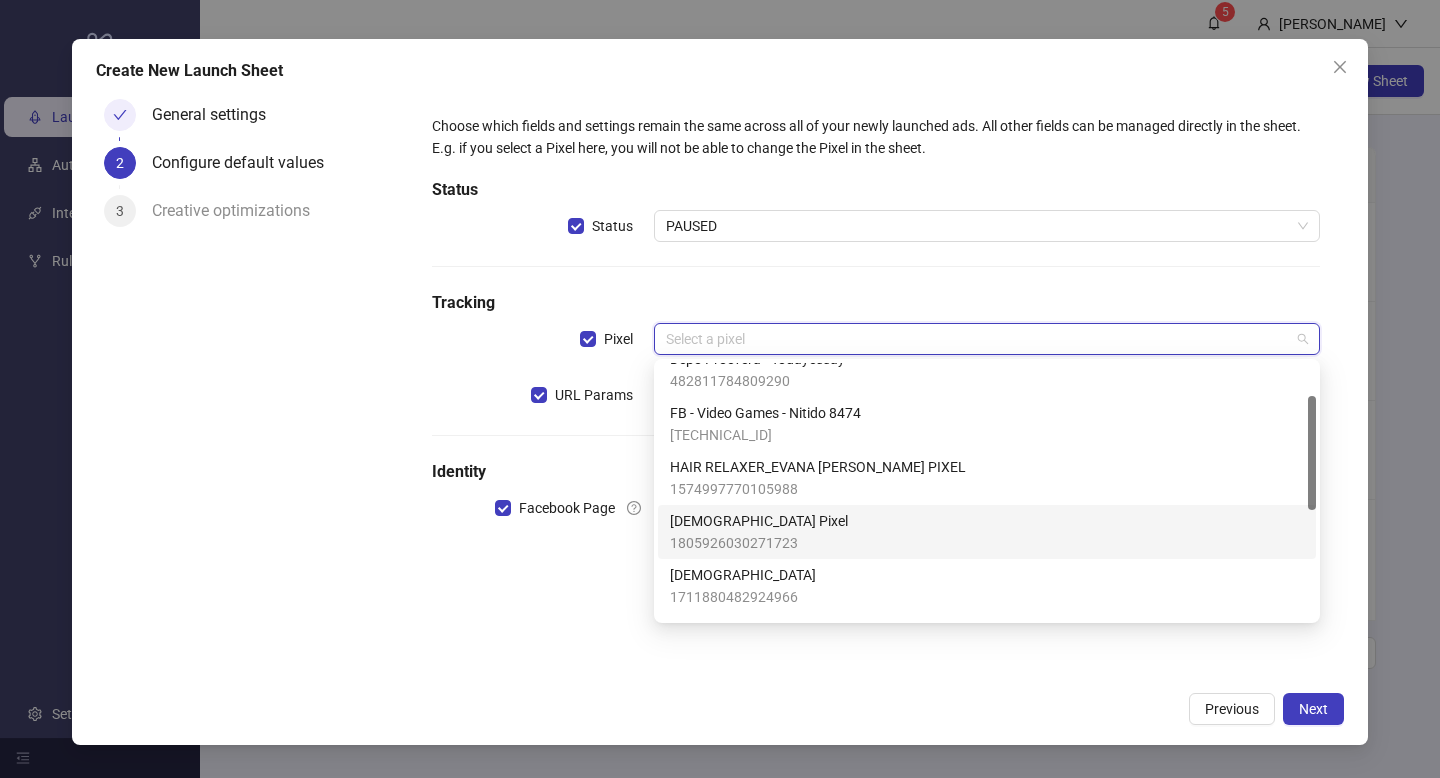 click on "[DEMOGRAPHIC_DATA] Pixel" at bounding box center (759, 521) 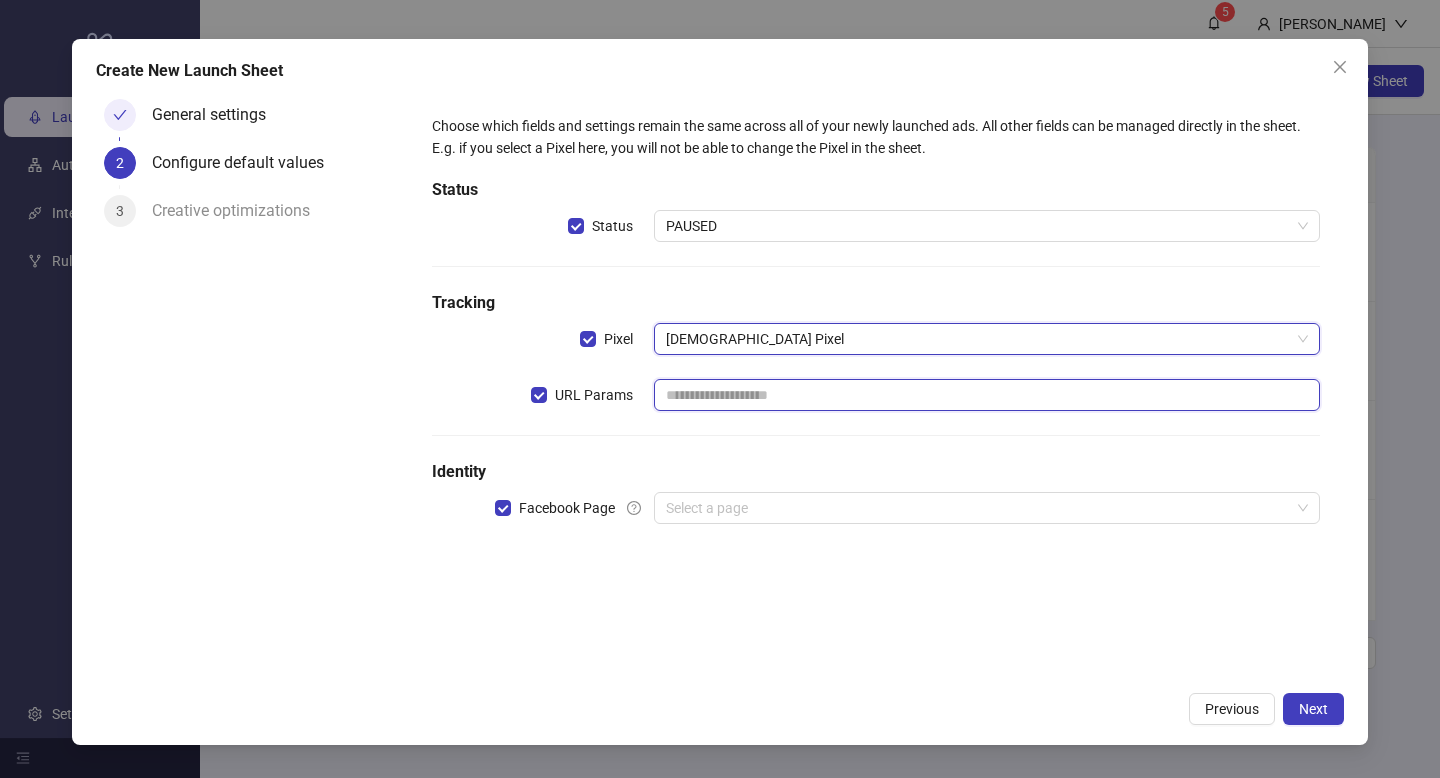 click at bounding box center (987, 395) 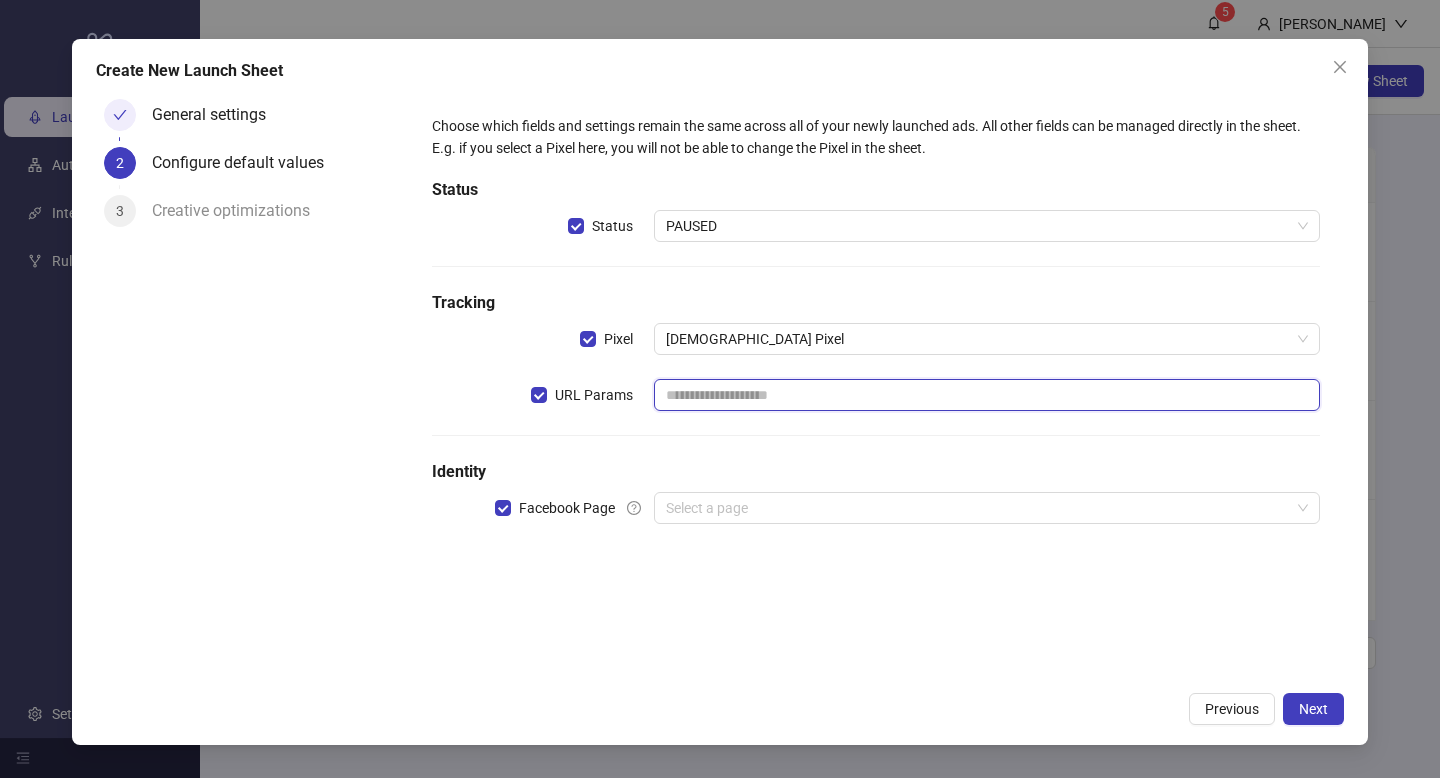 click at bounding box center [987, 395] 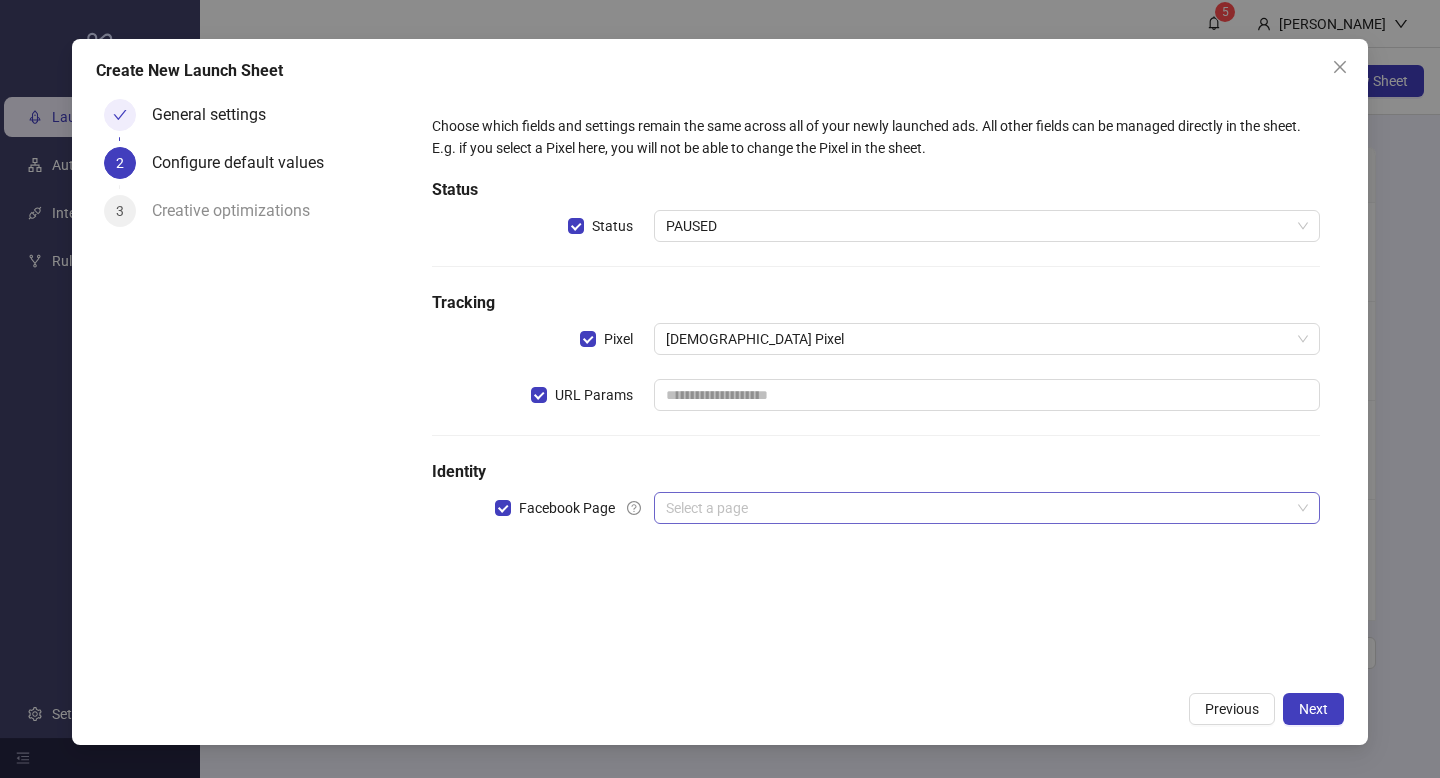 click at bounding box center (978, 508) 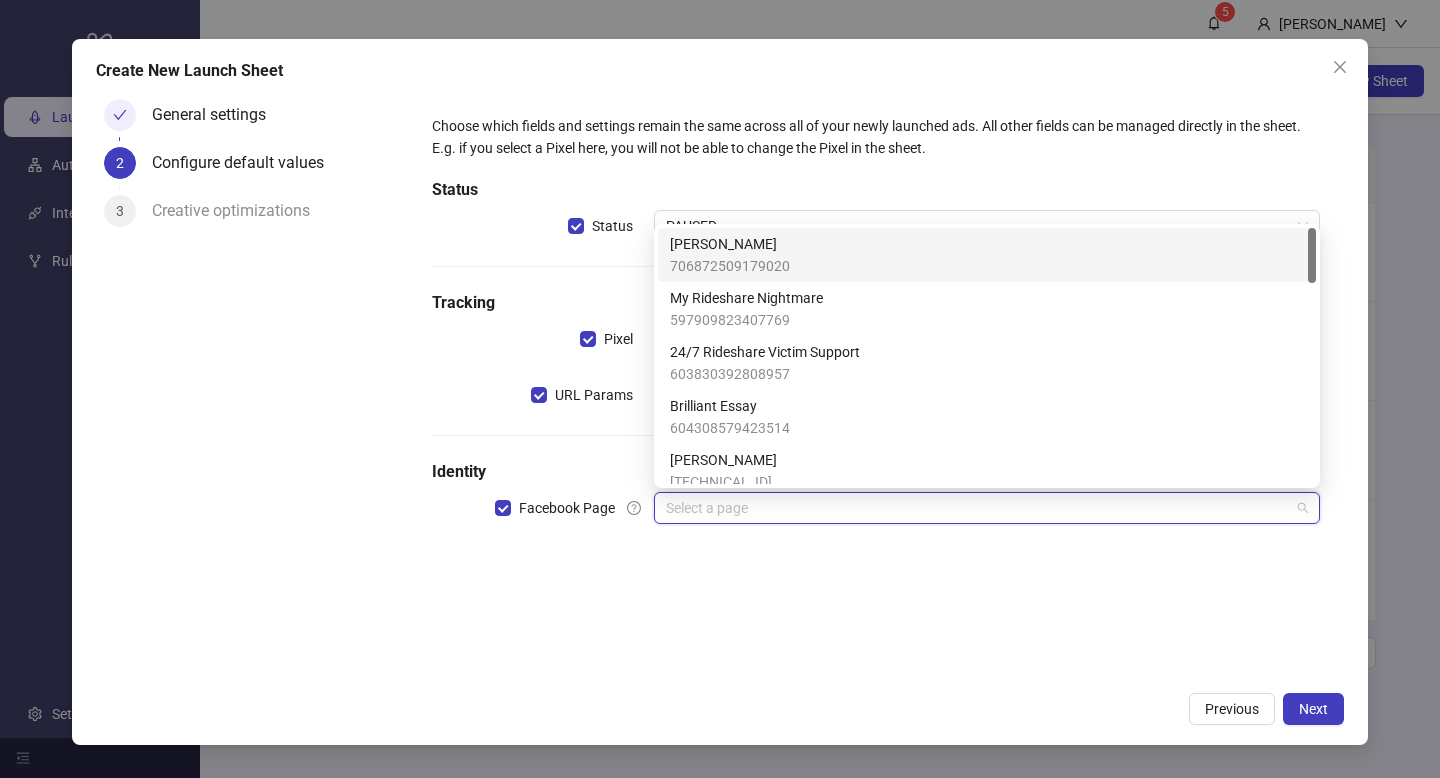 click on "706872509179020" at bounding box center (730, 266) 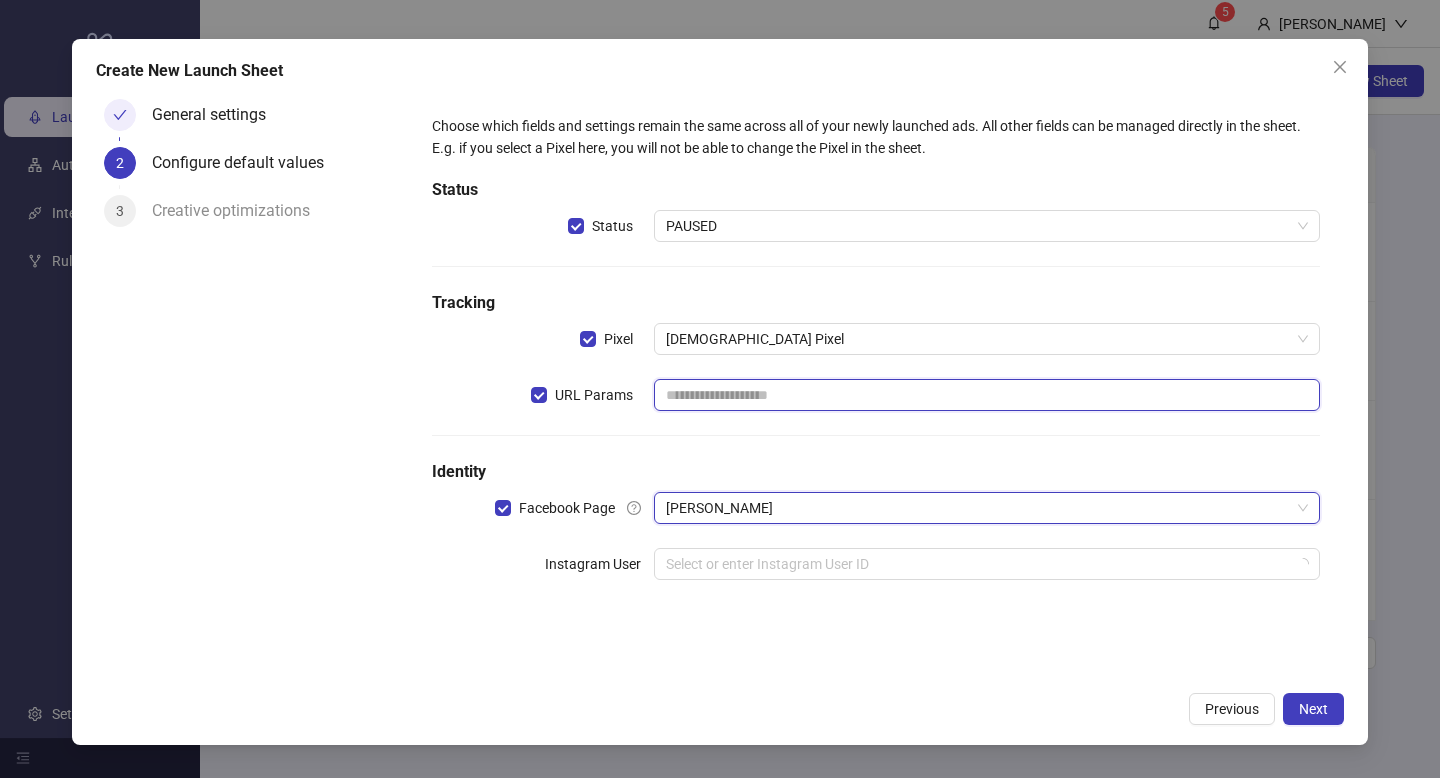 click at bounding box center (987, 395) 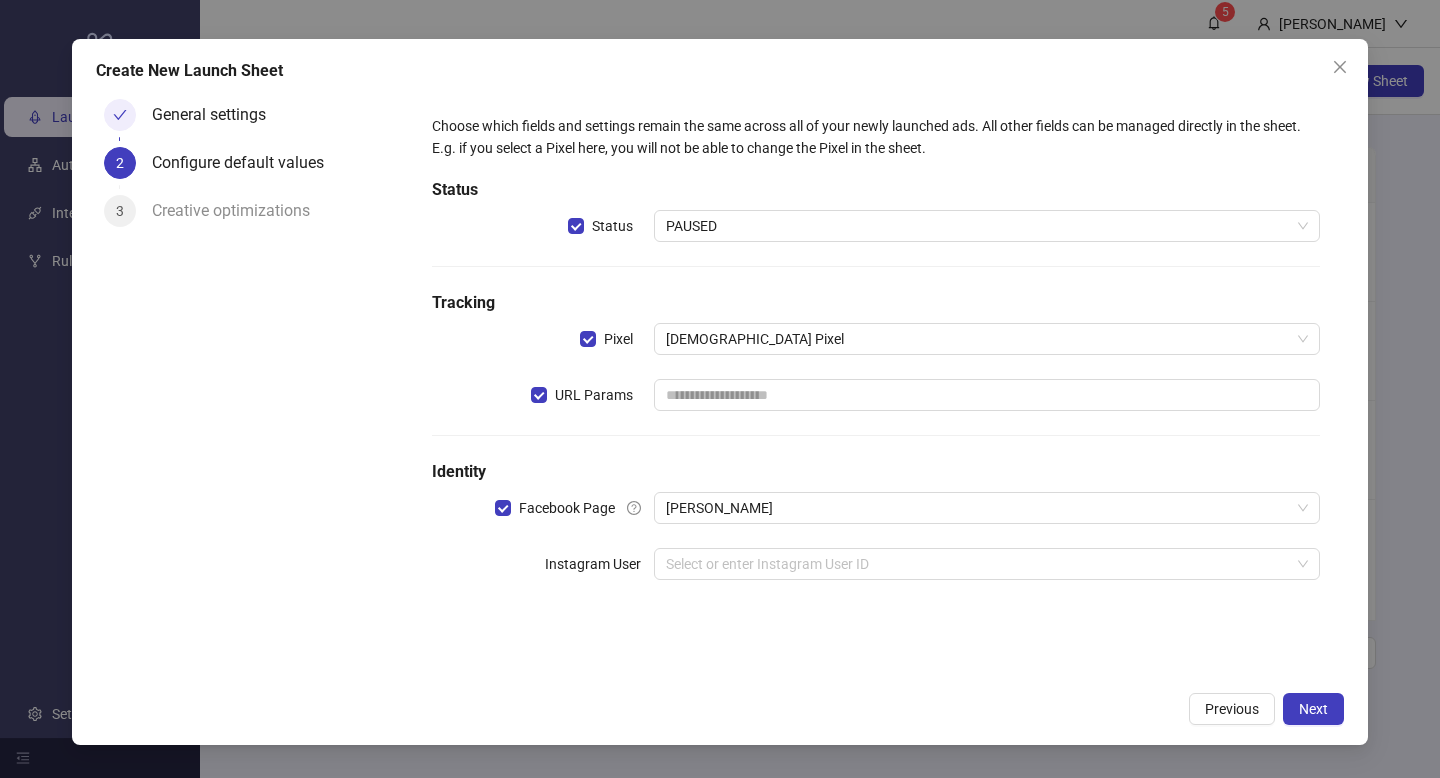 click on "Choose which fields and settings remain the same across all of your newly launched ads. All other fields can be managed directly in the sheet. E.g. if you select a Pixel here, you will not be able to change the Pixel in the sheet. Status Status PAUSED Tracking Pixel LDS Pixel URL Params Identity Facebook Page [PERSON_NAME] Instagram User Select or enter Instagram User ID" at bounding box center (876, 359) 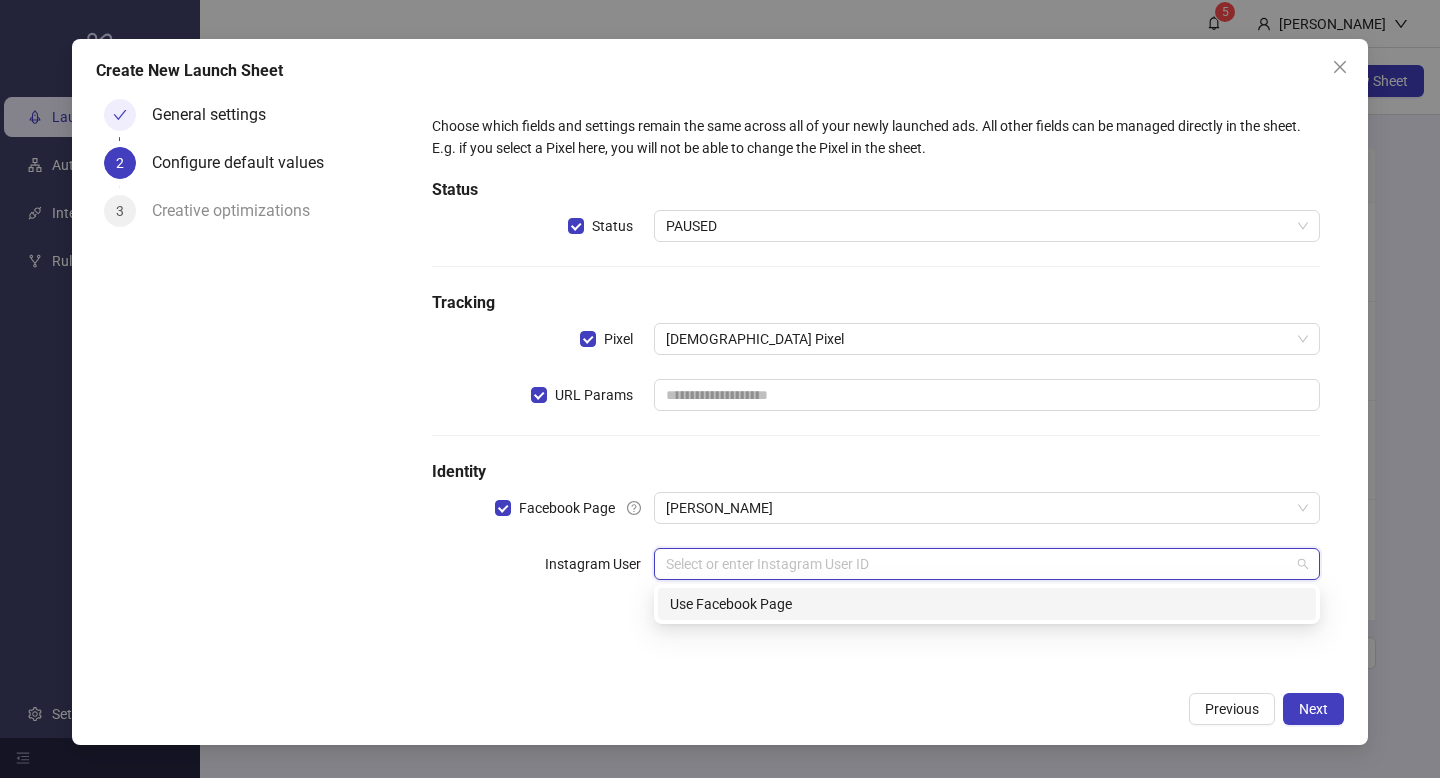 click at bounding box center (978, 564) 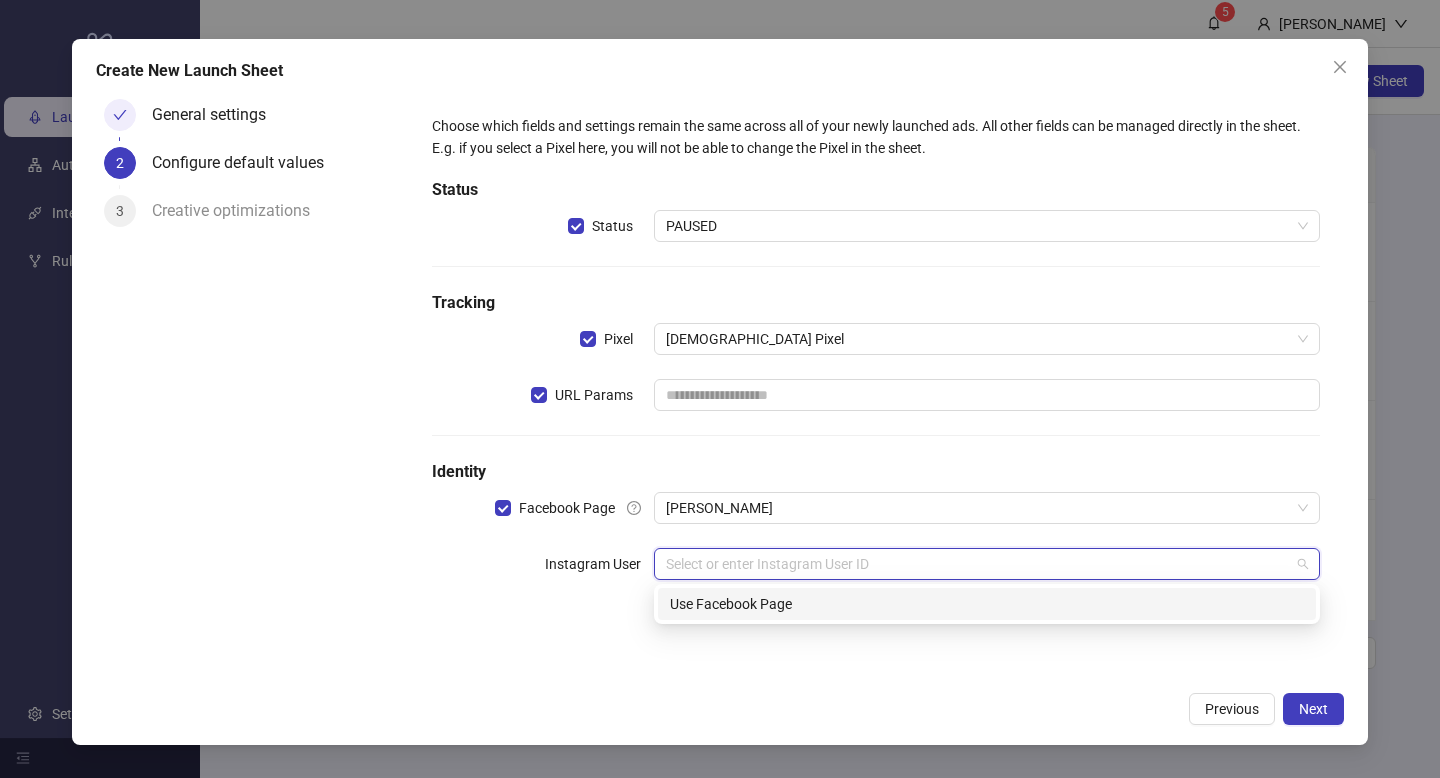 click on "Use Facebook Page" at bounding box center [987, 604] 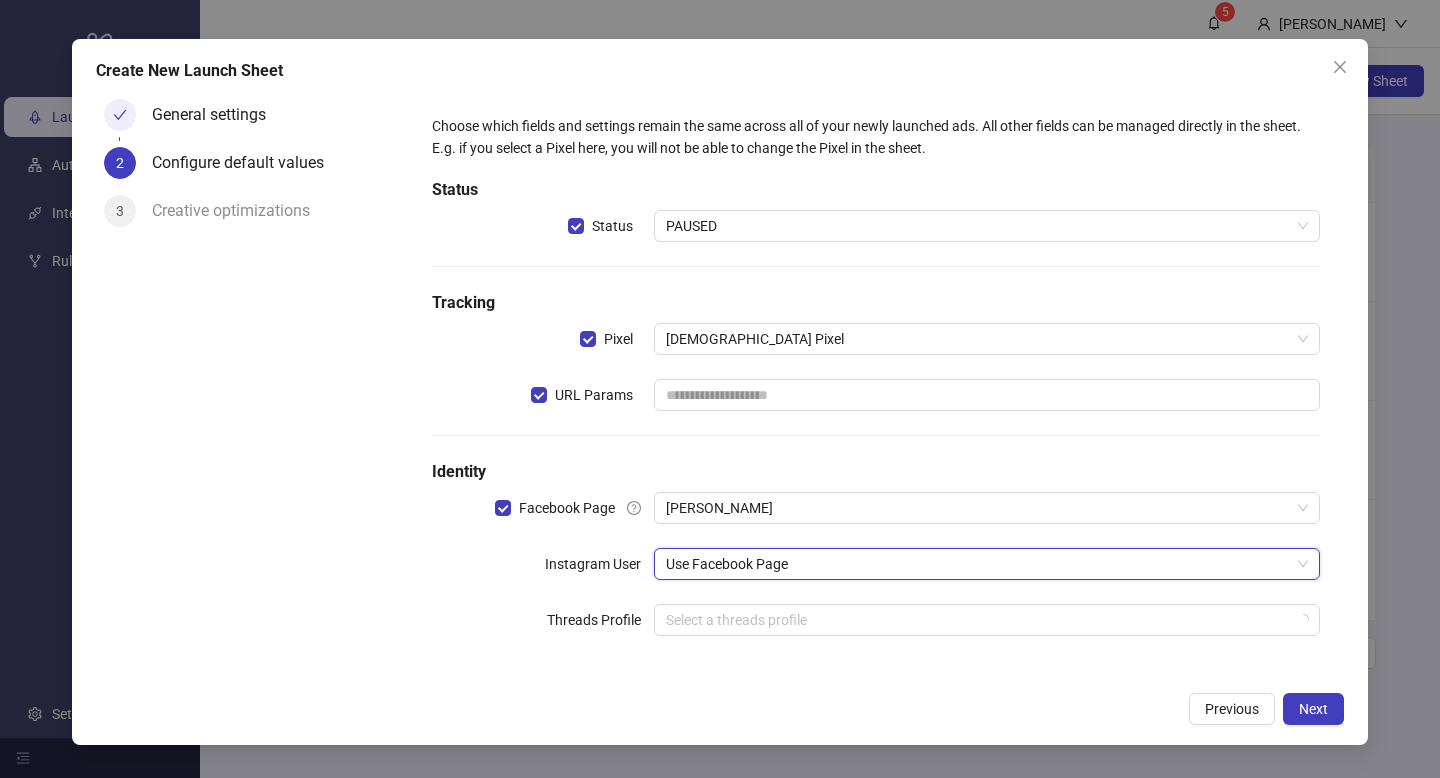 drag, startPoint x: 993, startPoint y: 657, endPoint x: 1030, endPoint y: 670, distance: 39.217342 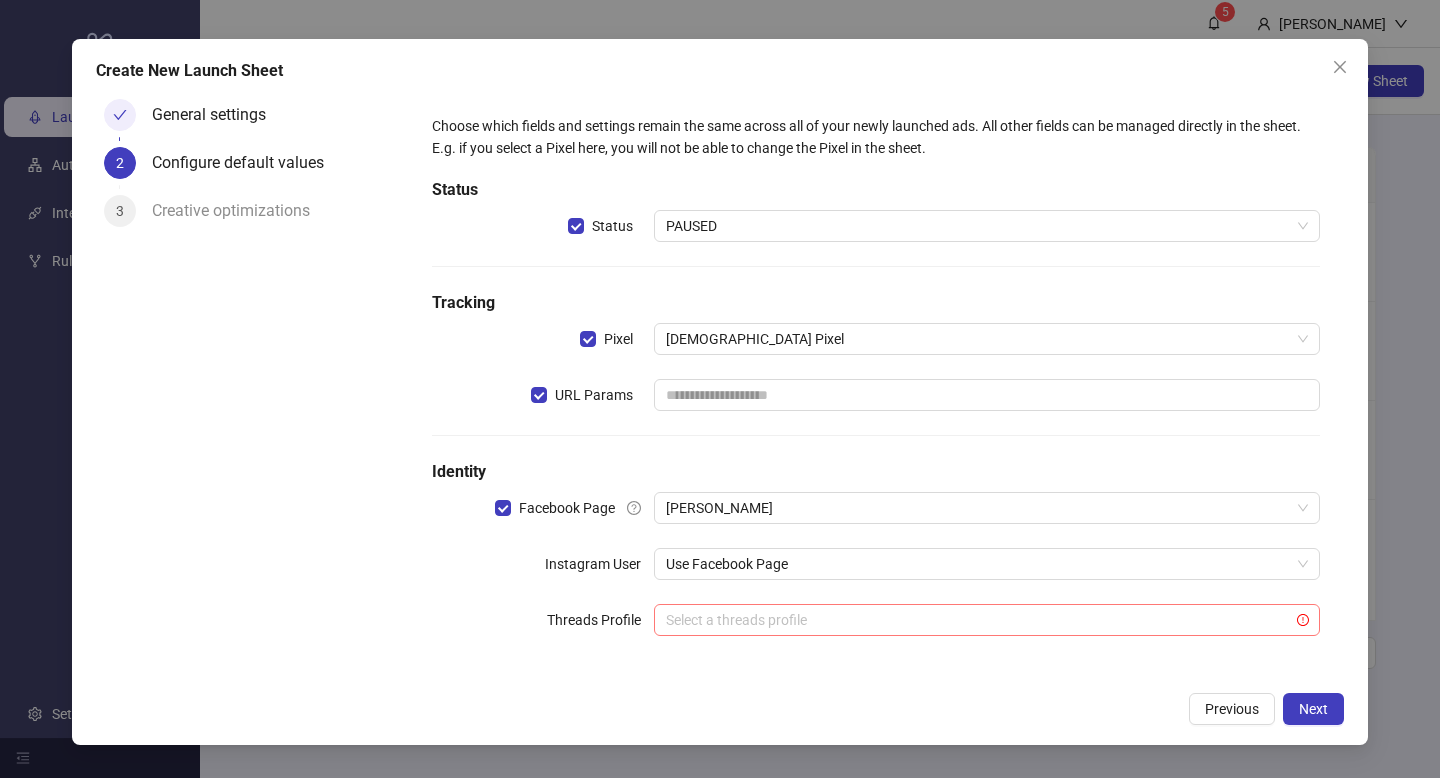 click 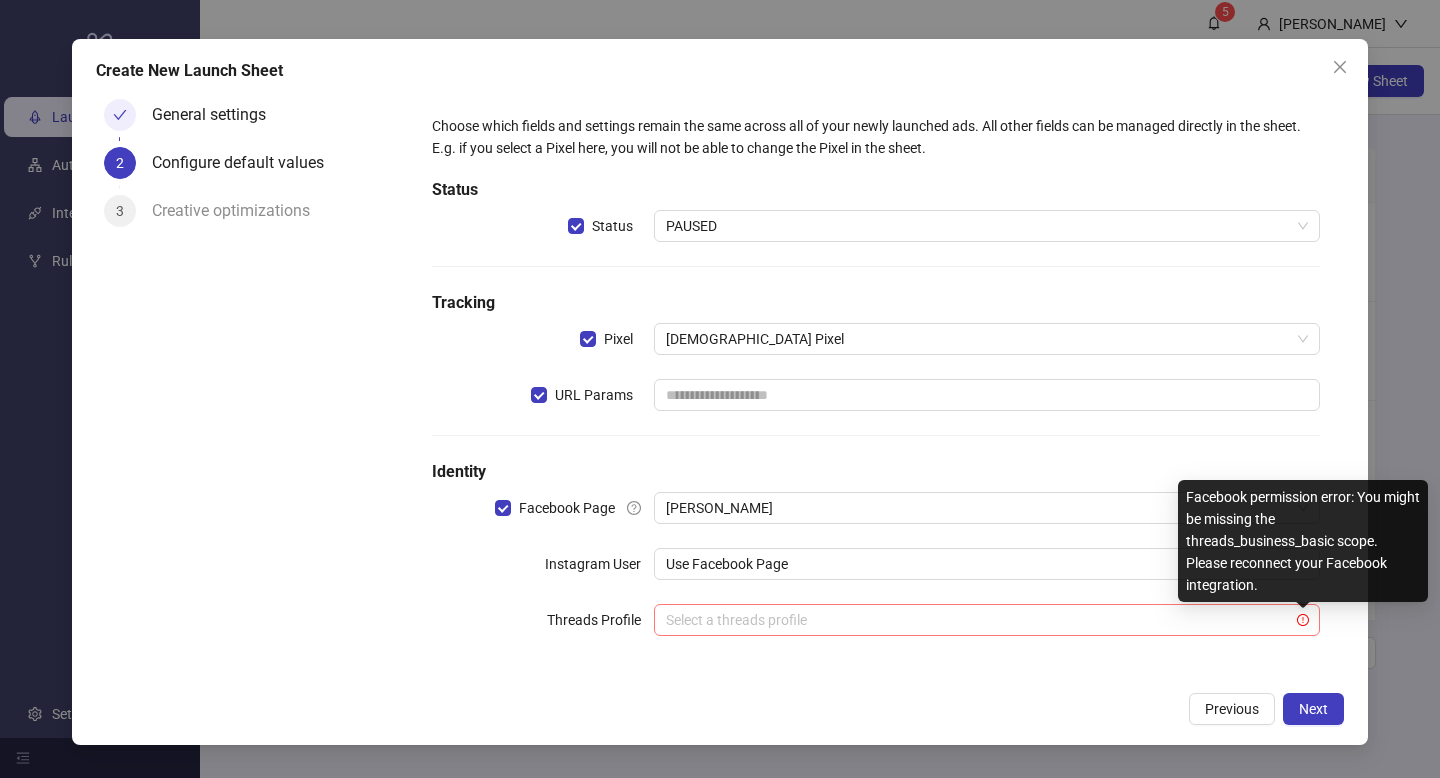 click at bounding box center [978, 620] 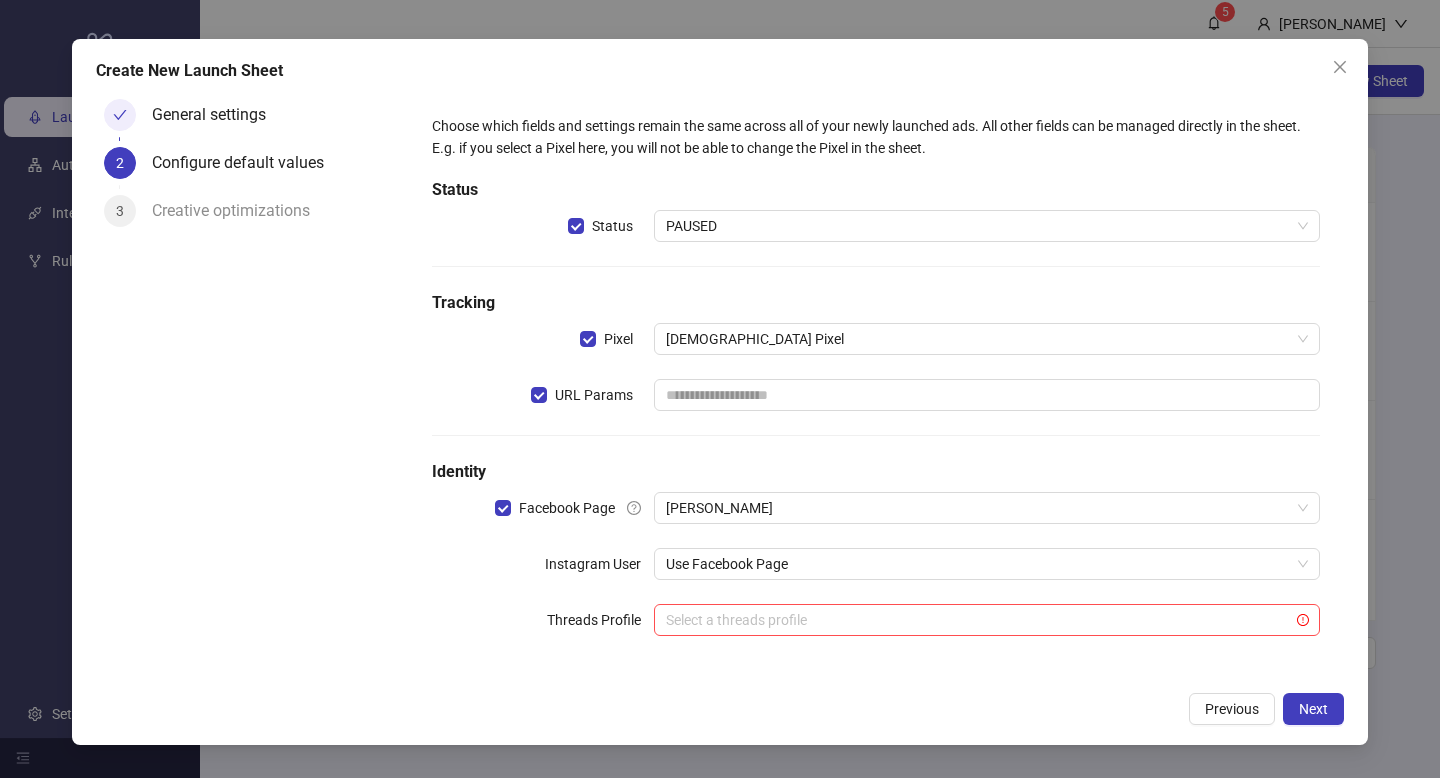 drag, startPoint x: 476, startPoint y: 650, endPoint x: 509, endPoint y: 633, distance: 37.12142 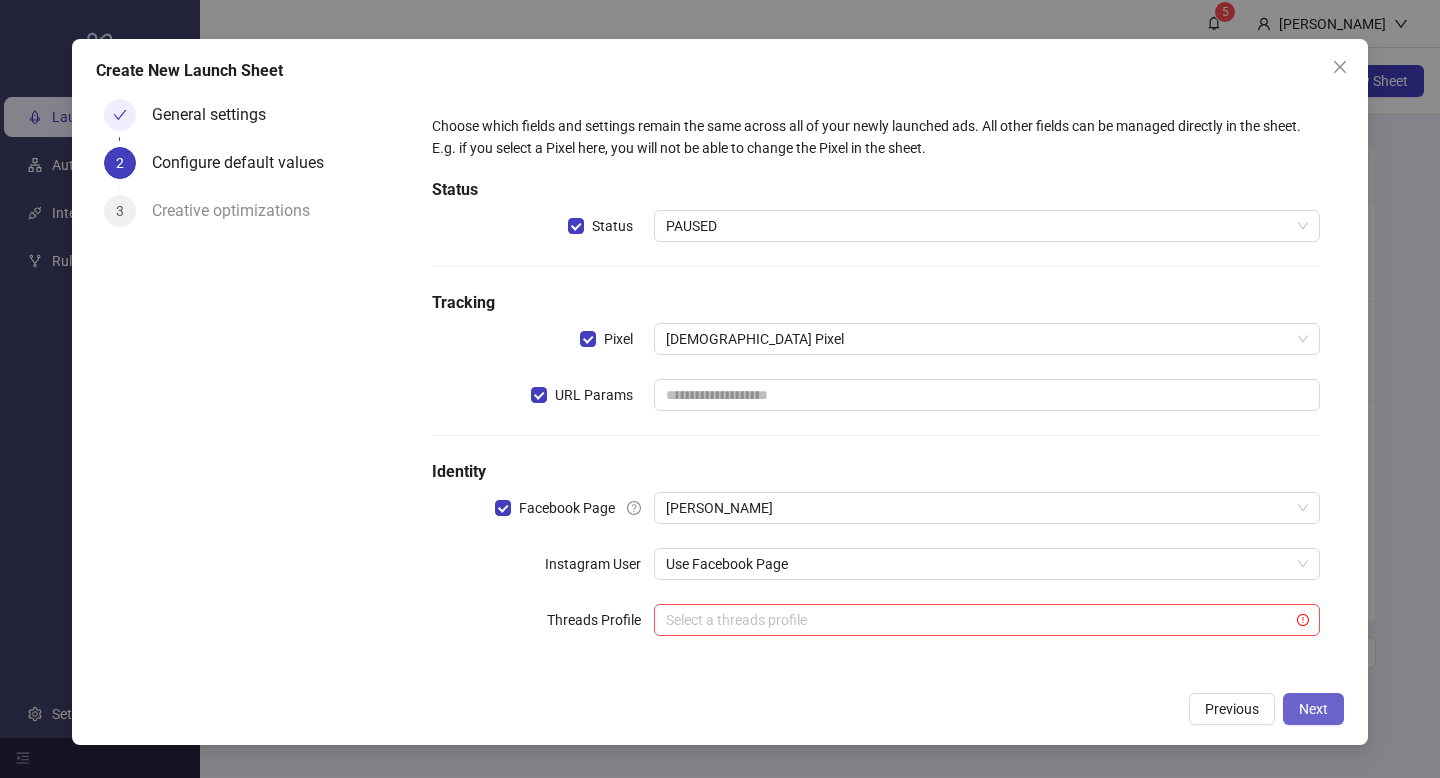 click on "Next" at bounding box center (1313, 709) 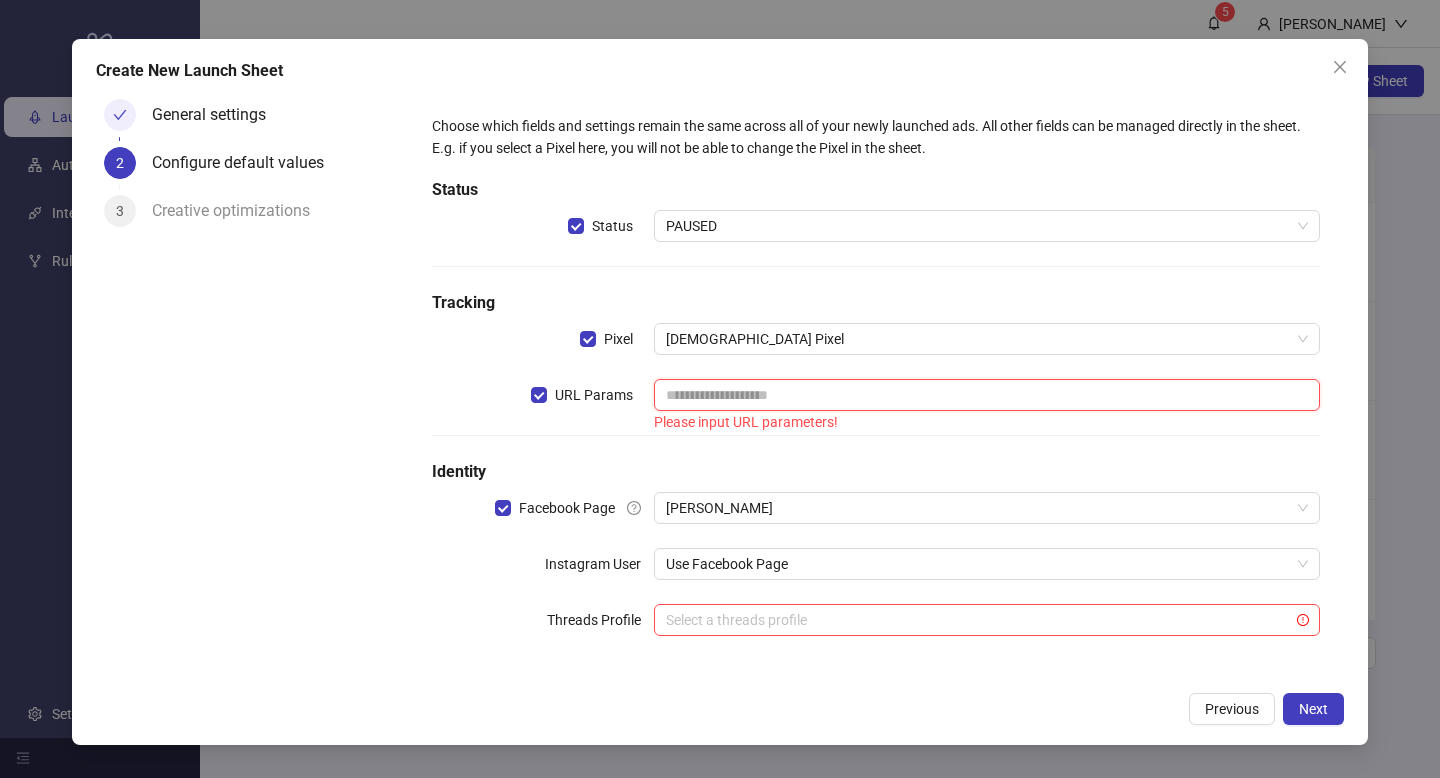 click at bounding box center (987, 395) 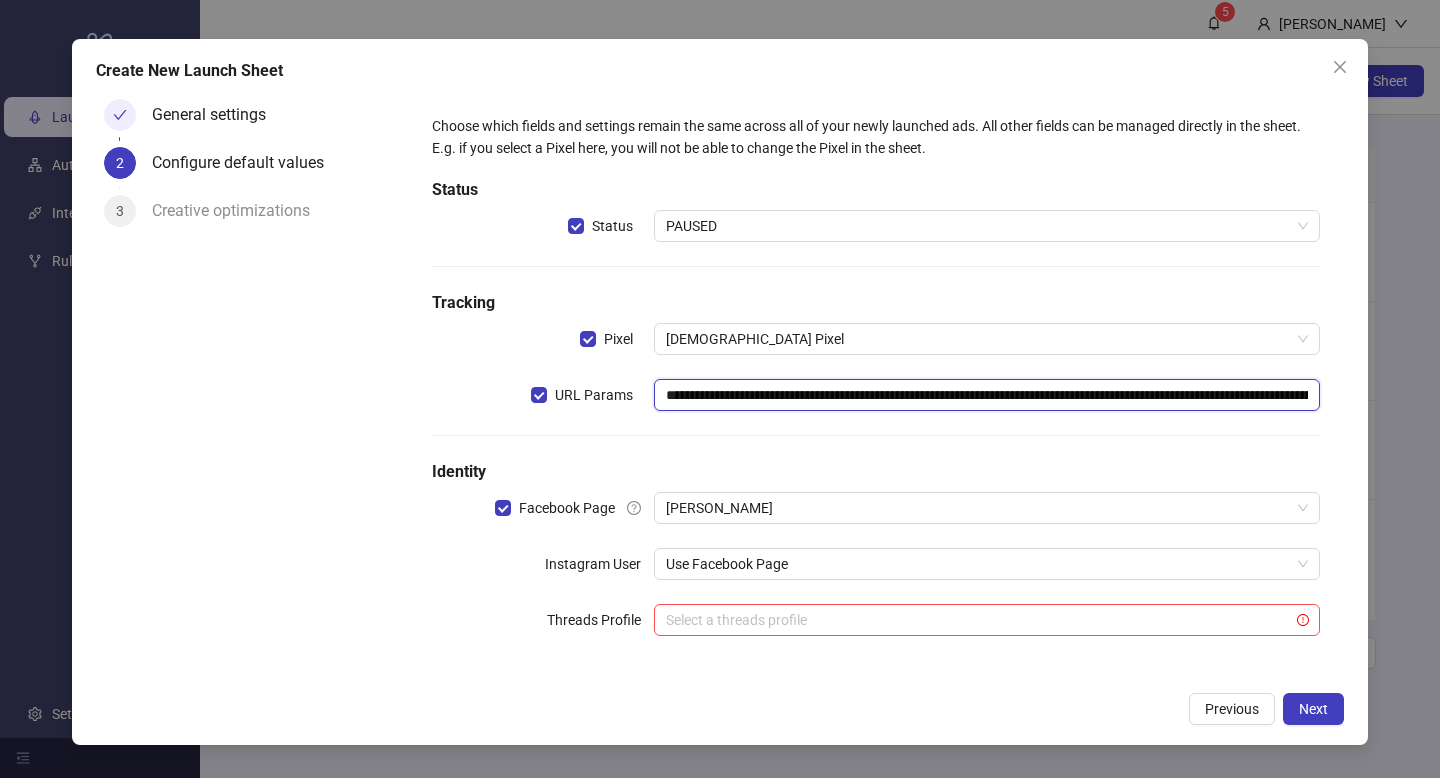 drag, startPoint x: 714, startPoint y: 392, endPoint x: 521, endPoint y: 357, distance: 196.1479 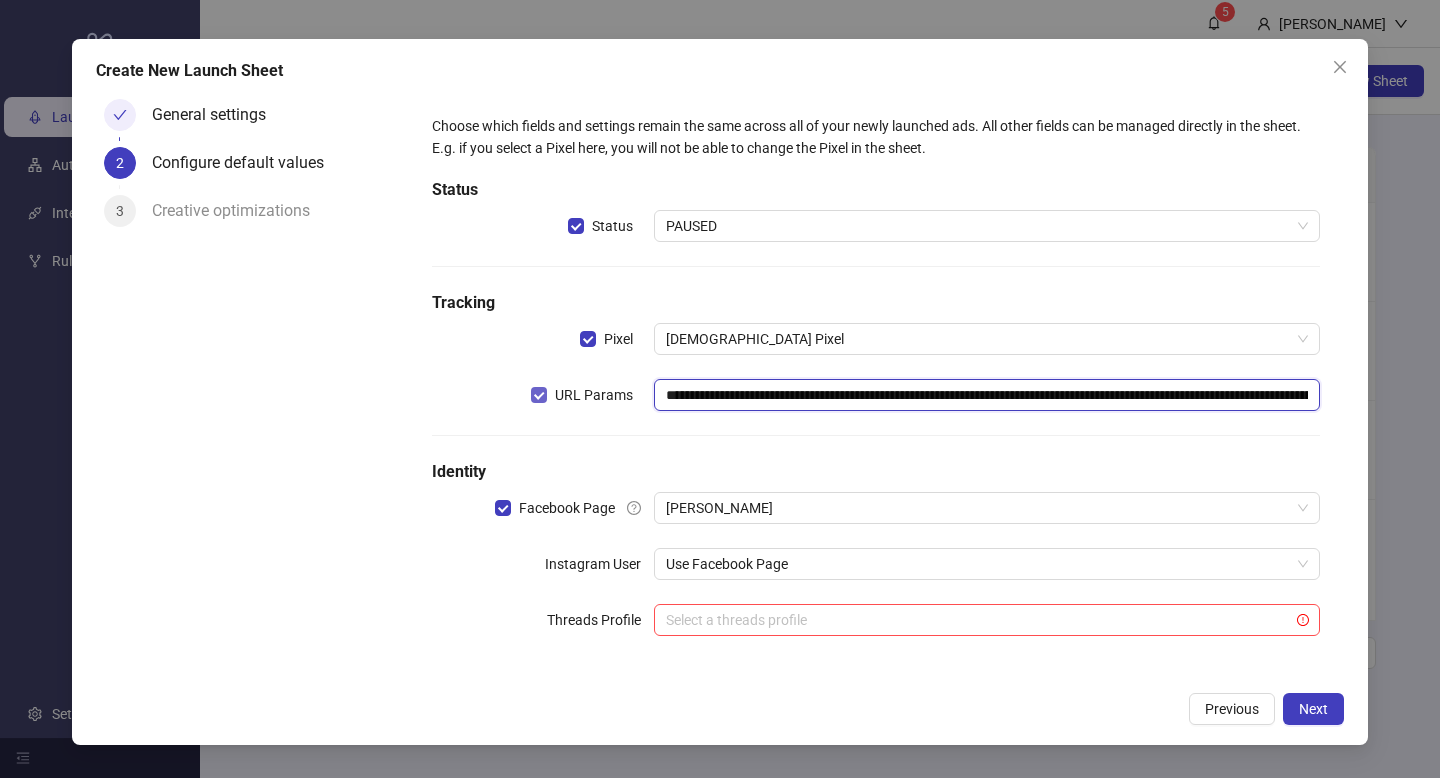 drag, startPoint x: 853, startPoint y: 393, endPoint x: 577, endPoint y: 395, distance: 276.00723 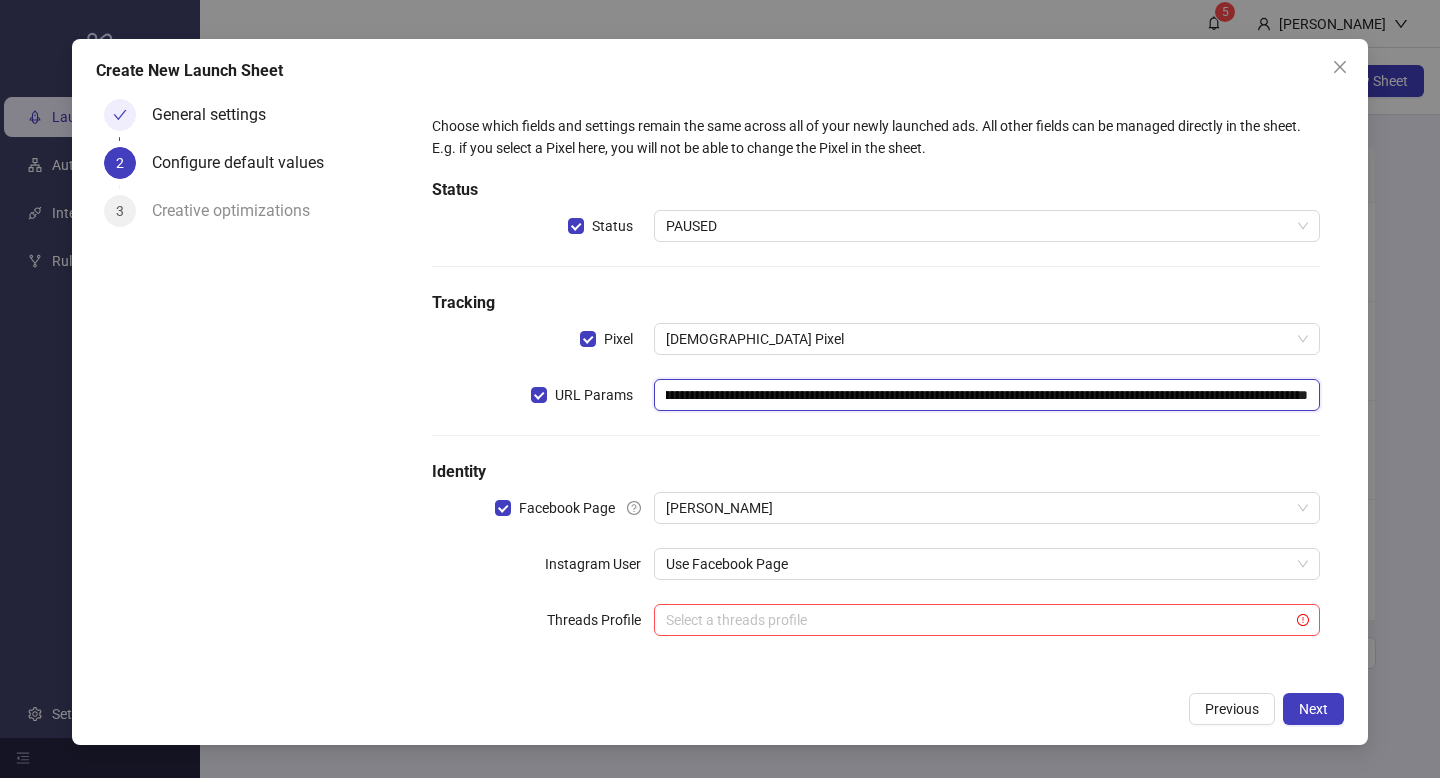 scroll, scrollTop: 0, scrollLeft: 713, axis: horizontal 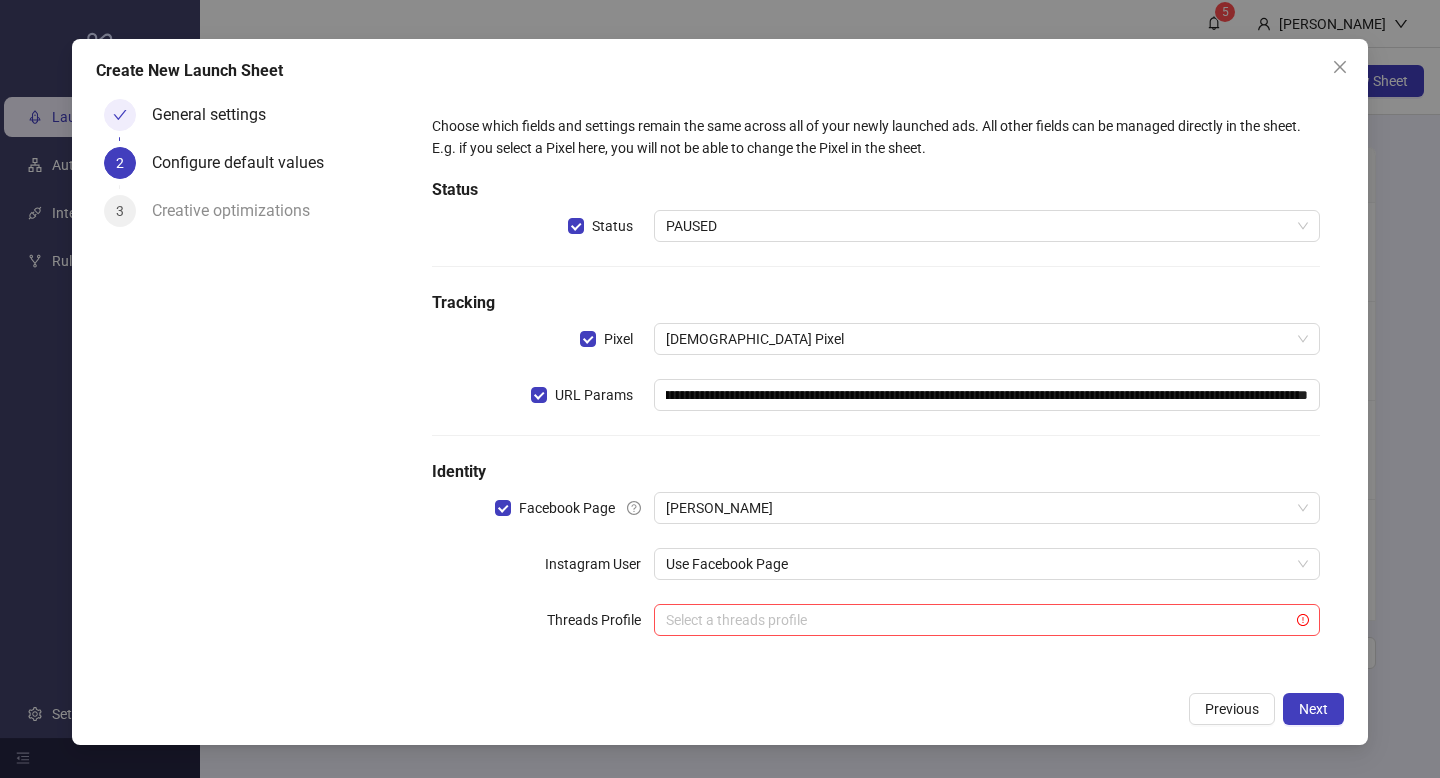 click on "**********" at bounding box center (876, 387) 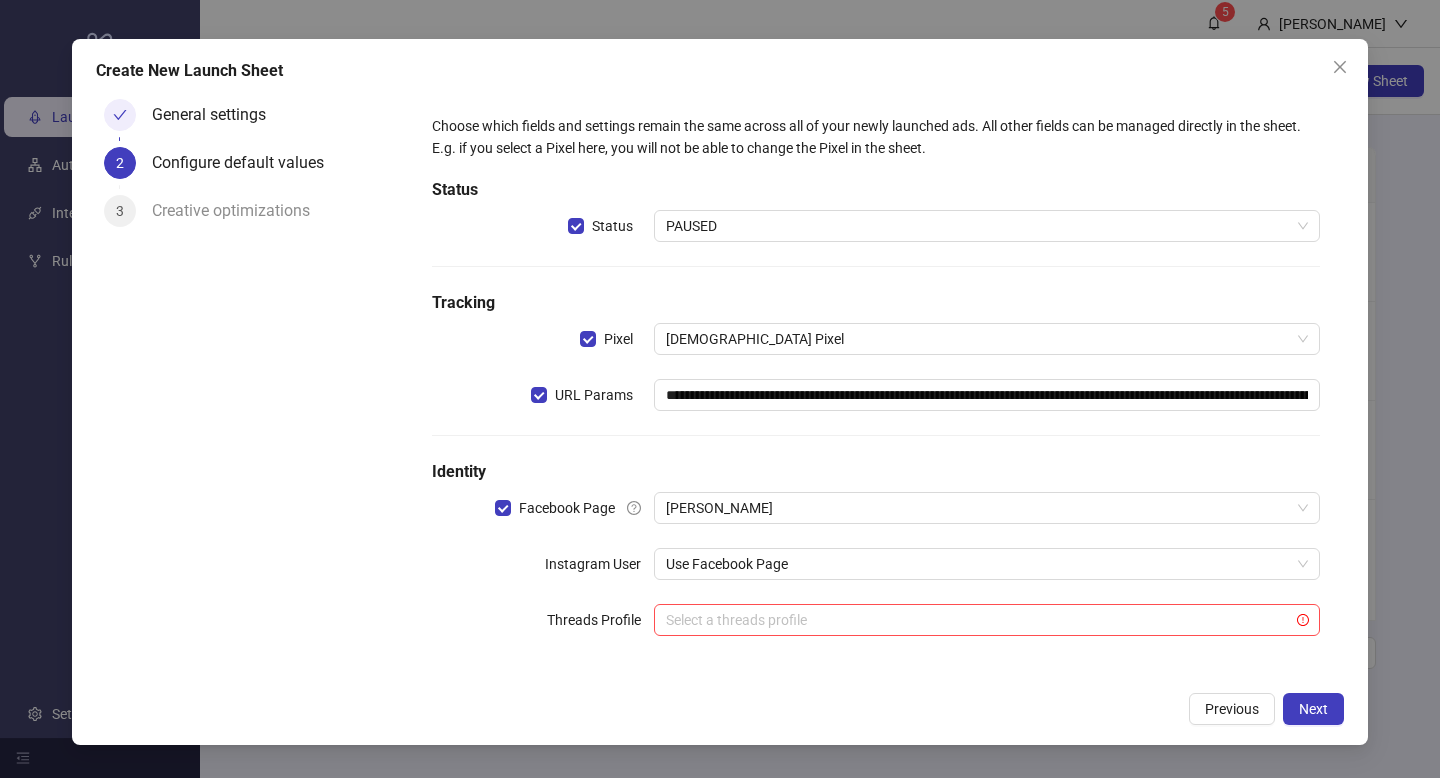 click on "Previous Next" at bounding box center (720, 709) 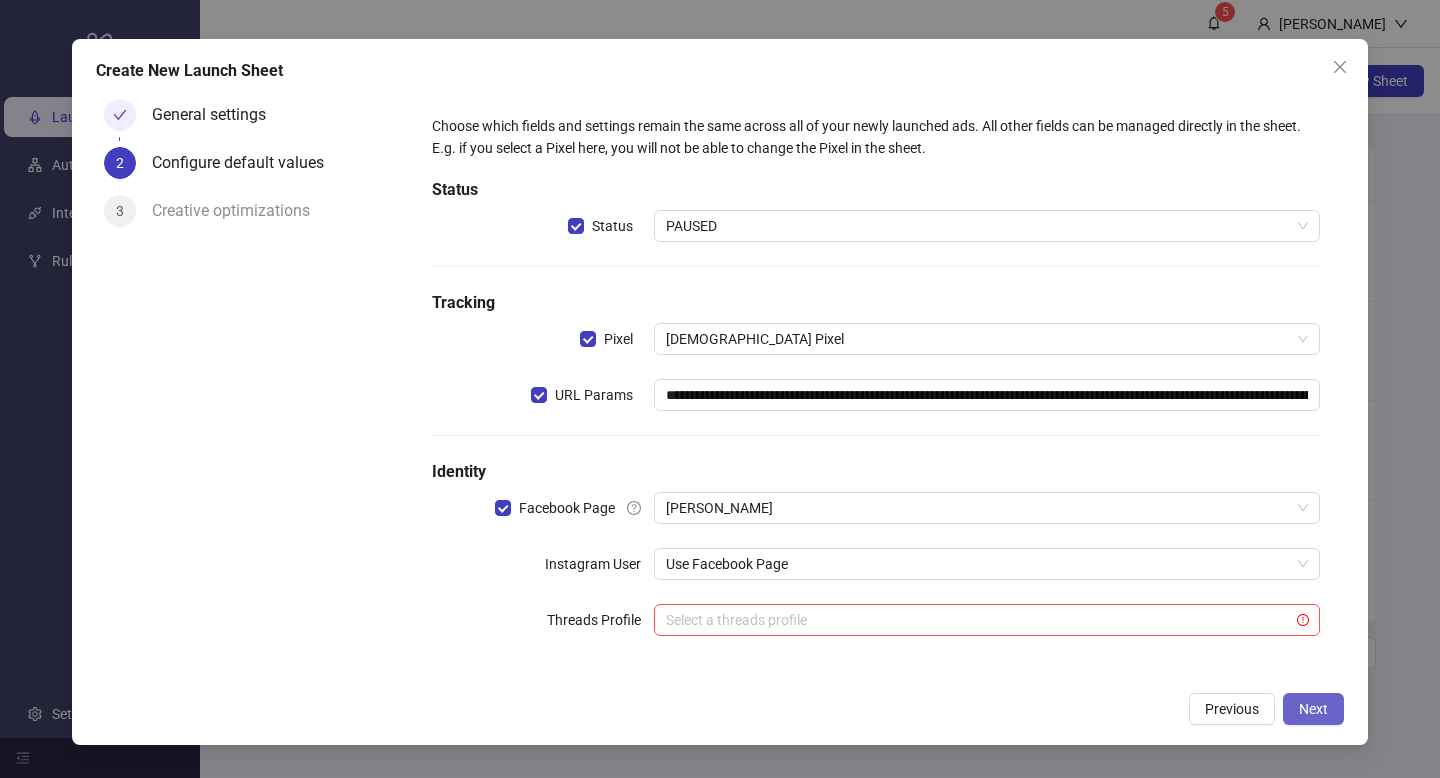 click on "Next" at bounding box center [1313, 709] 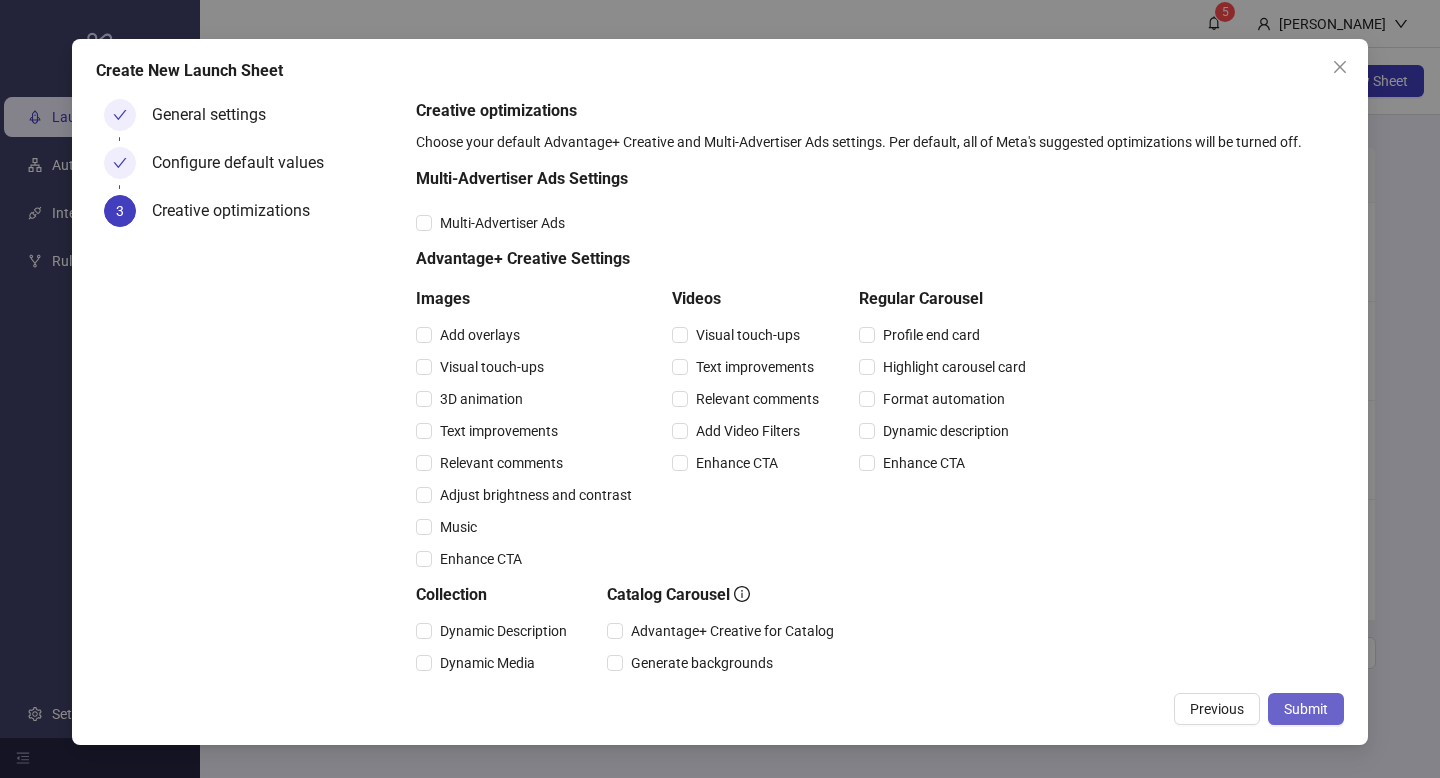 click on "Submit" at bounding box center [1306, 709] 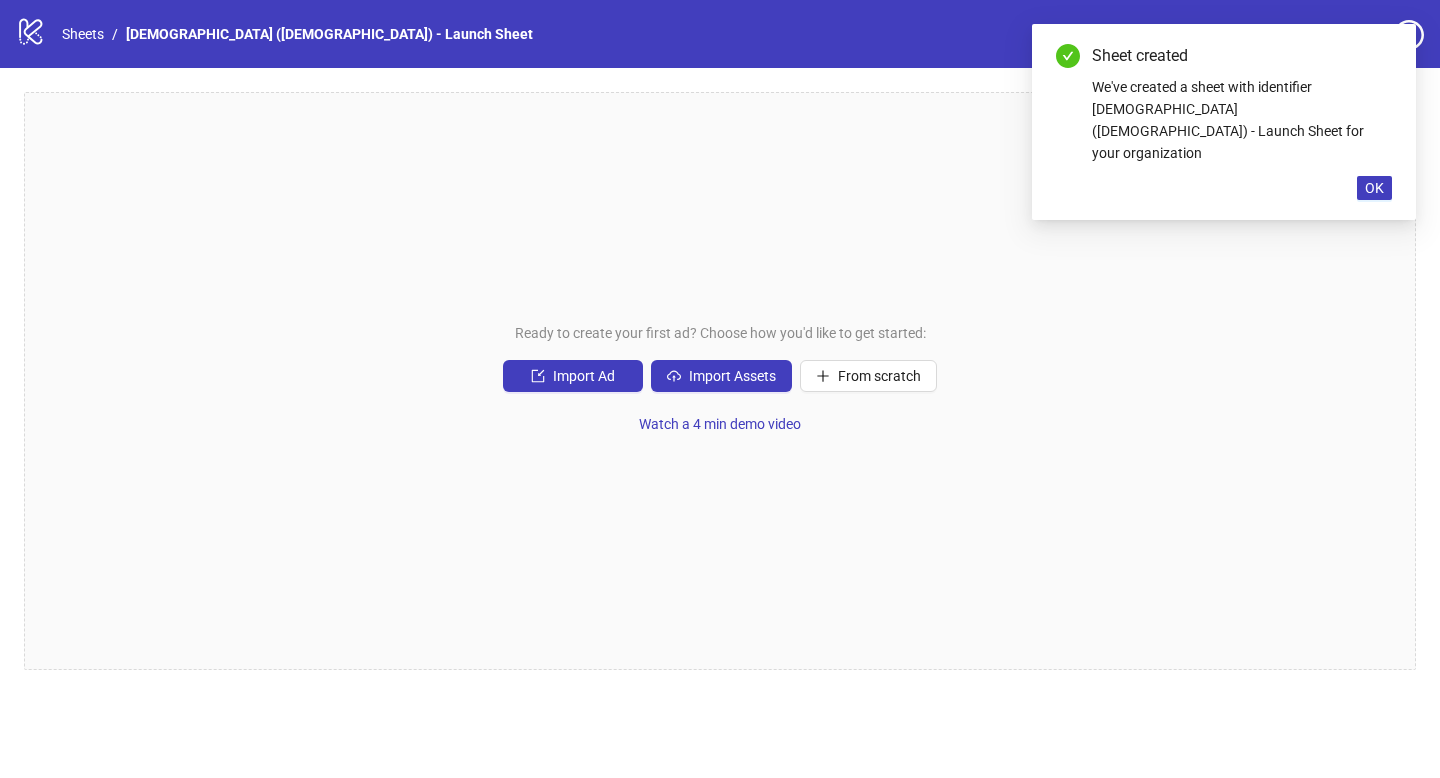 drag, startPoint x: 1371, startPoint y: 140, endPoint x: 1202, endPoint y: 222, distance: 187.84302 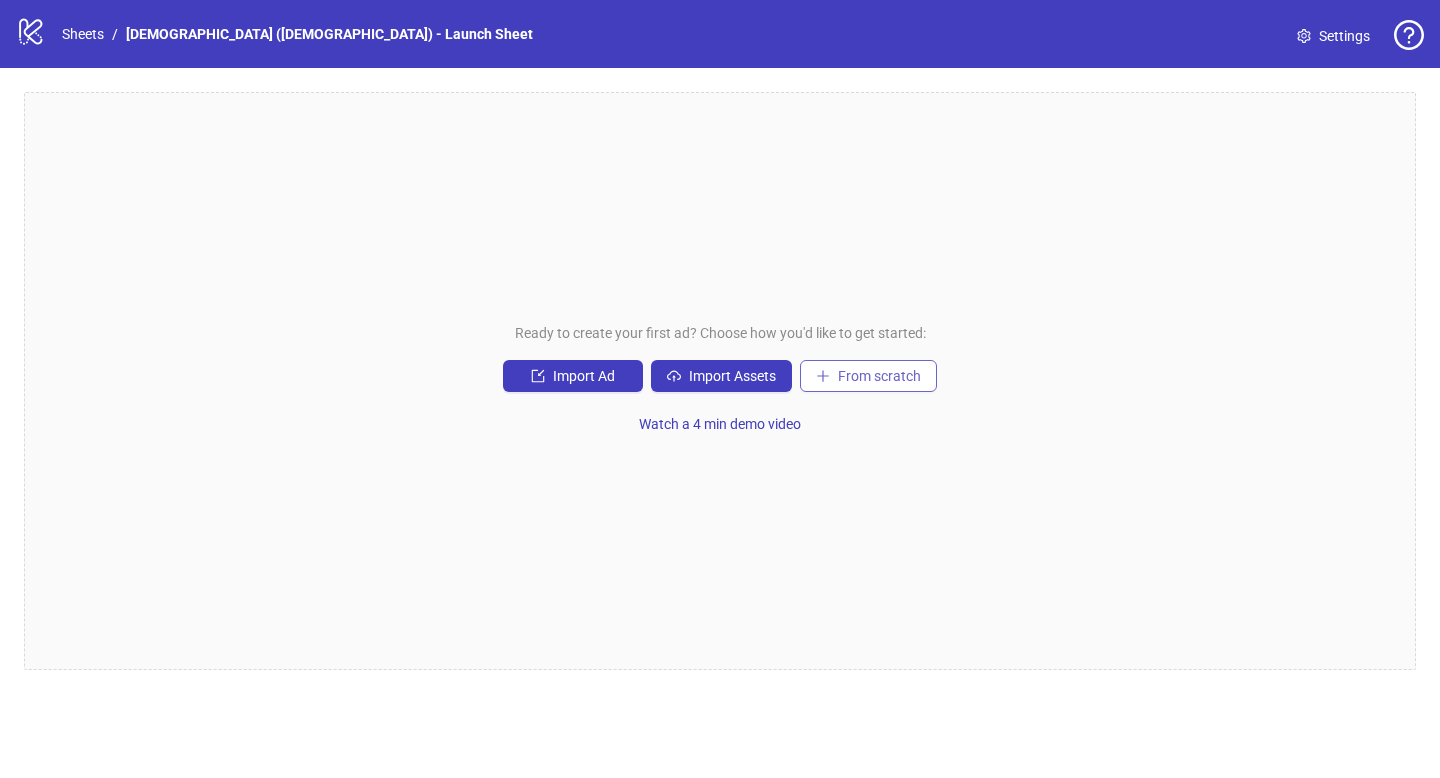 click on "From scratch" at bounding box center [879, 376] 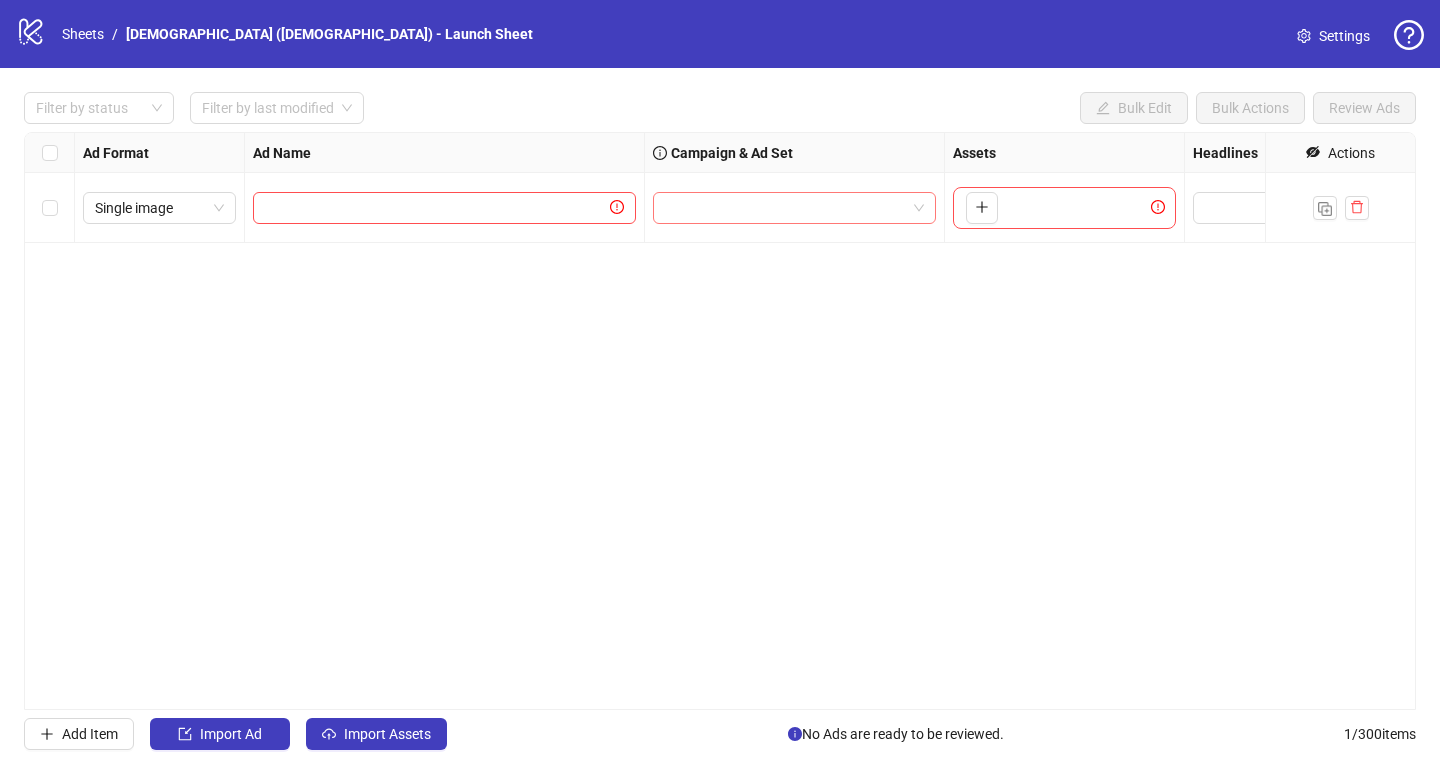 drag, startPoint x: 744, startPoint y: 203, endPoint x: 754, endPoint y: 202, distance: 10.049875 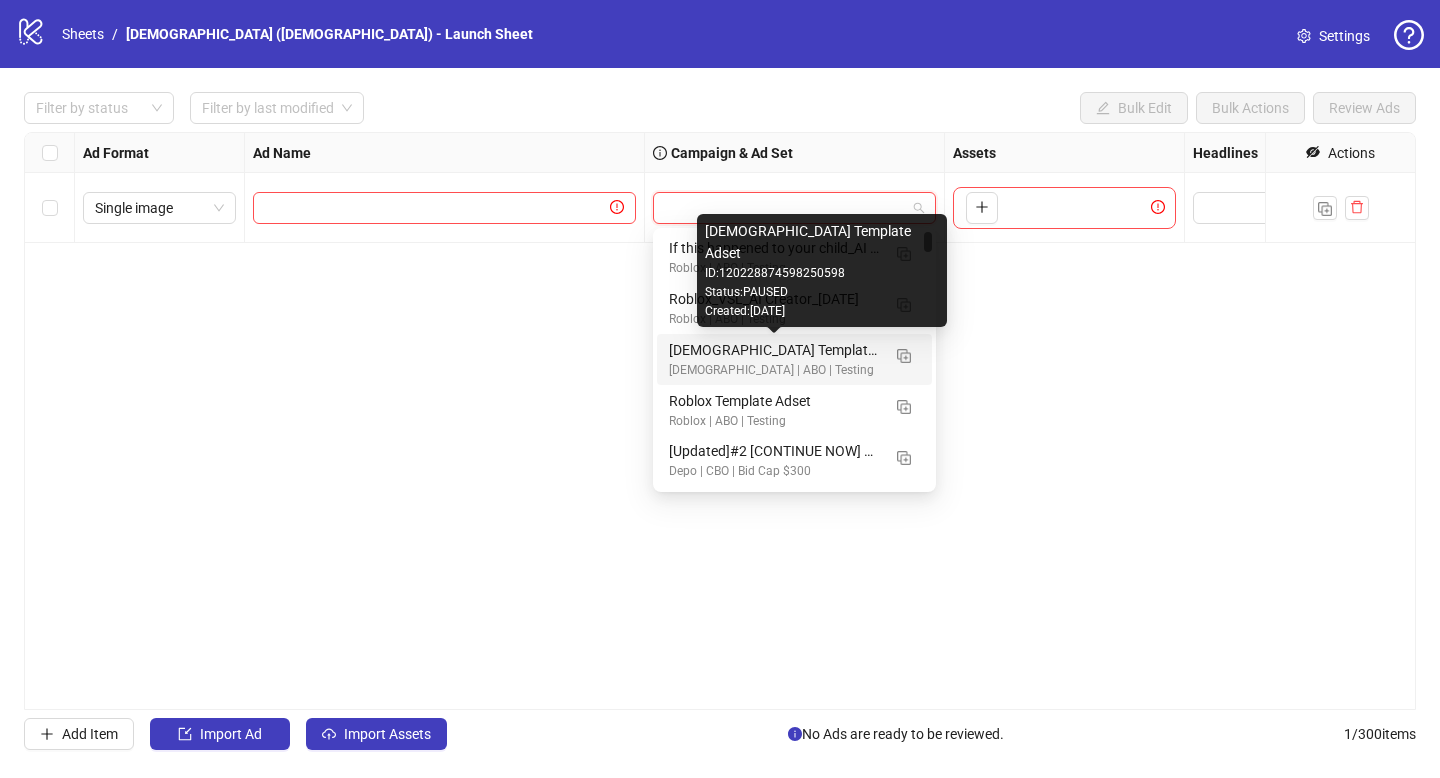 click on "[DEMOGRAPHIC_DATA] | ABO | Testing" at bounding box center (774, 370) 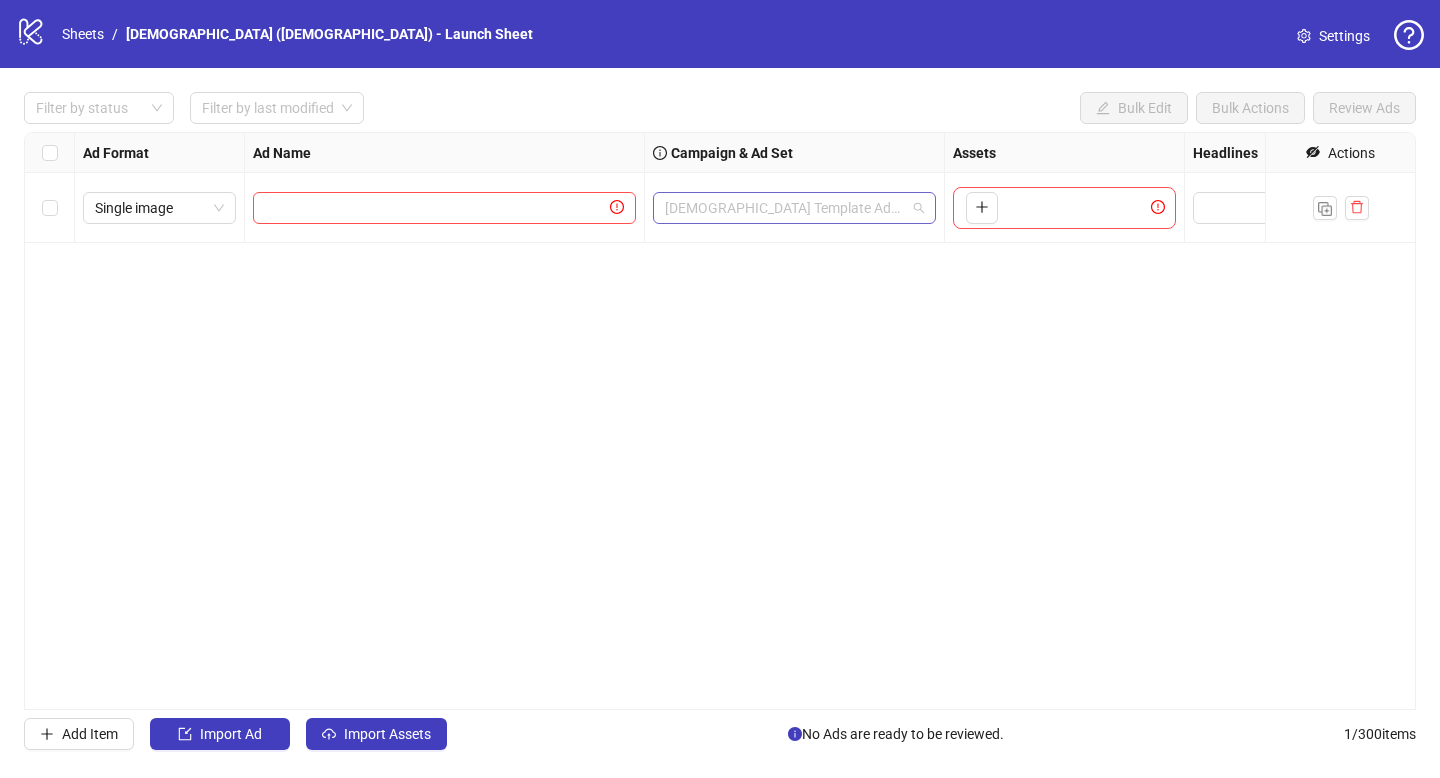 click on "[DEMOGRAPHIC_DATA] Template Adset" at bounding box center (794, 208) 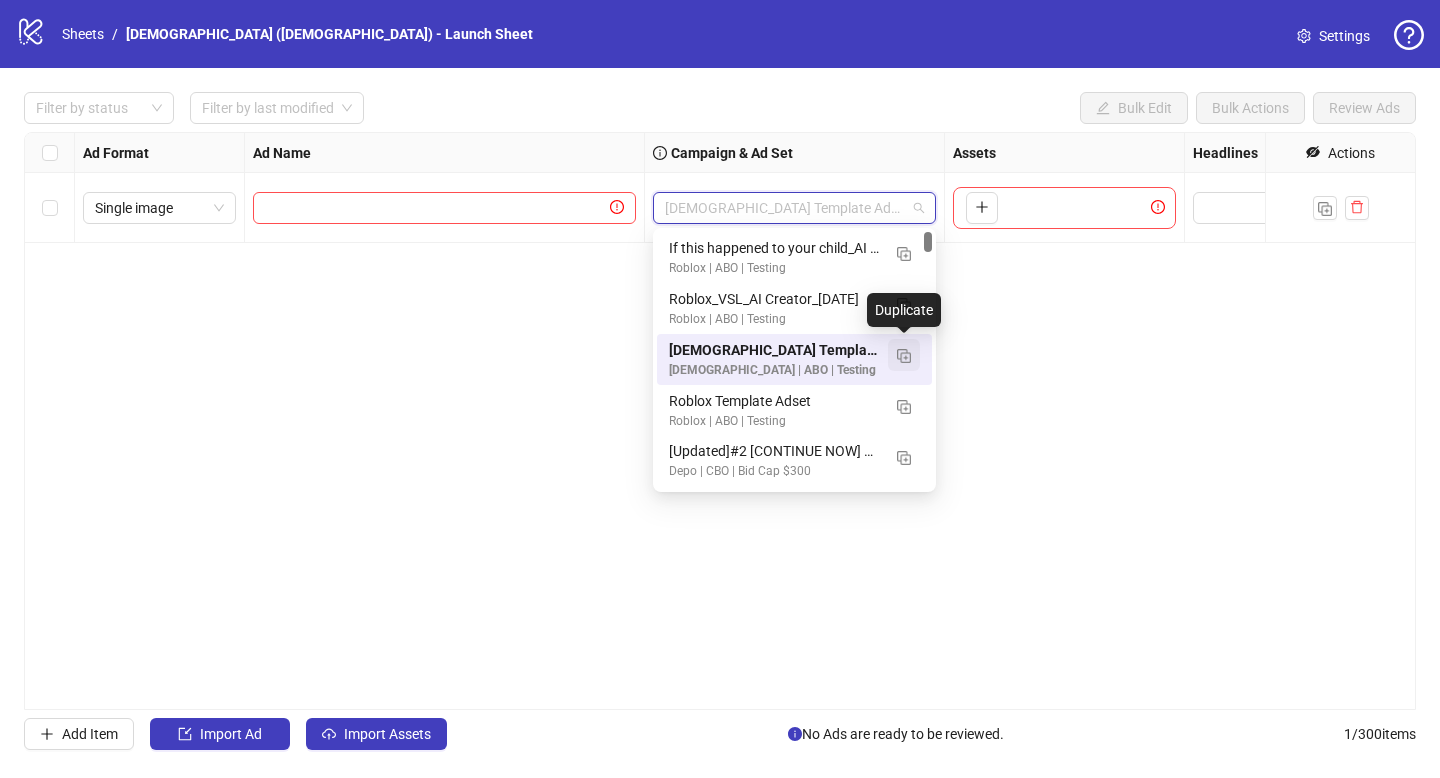 click at bounding box center (904, 356) 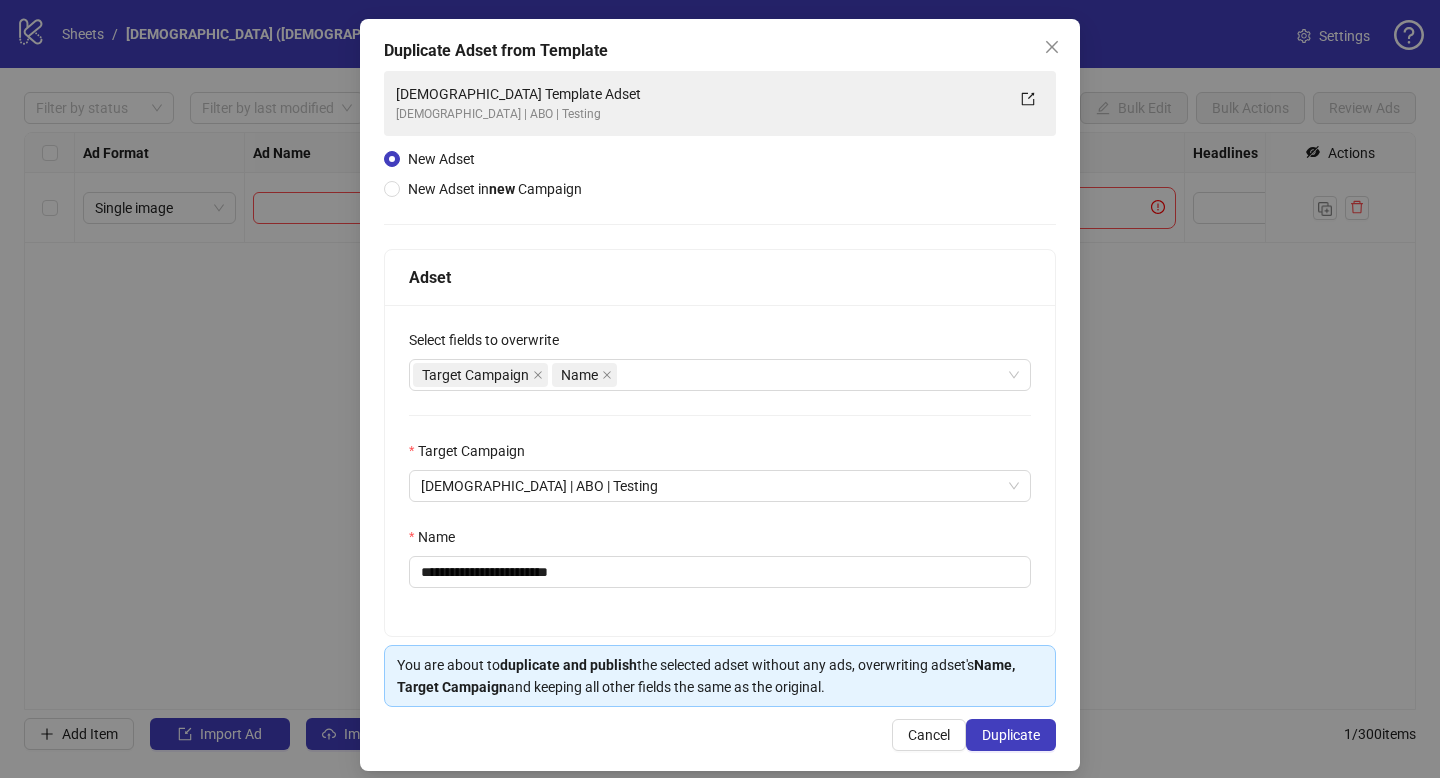 scroll, scrollTop: 99, scrollLeft: 0, axis: vertical 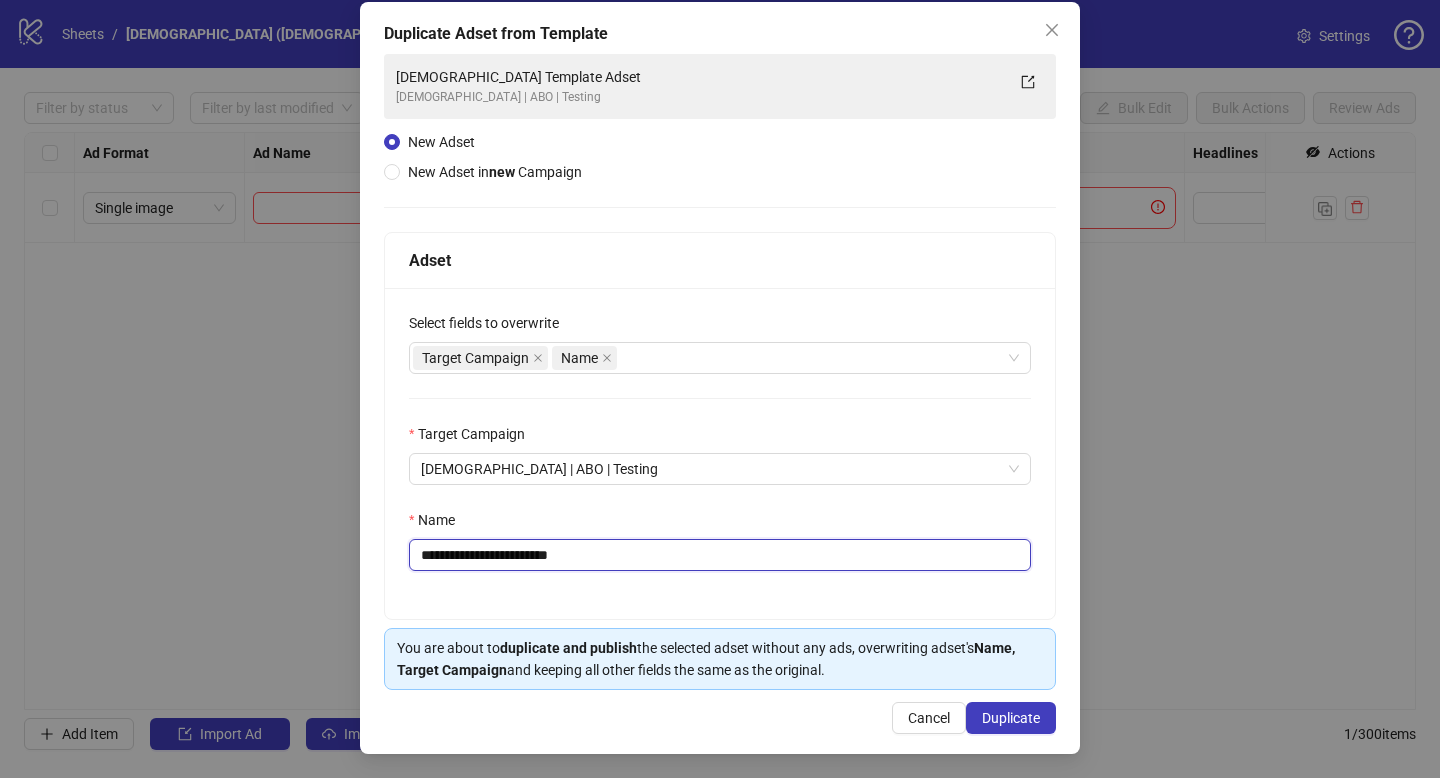 drag, startPoint x: 374, startPoint y: 557, endPoint x: 344, endPoint y: 554, distance: 30.149628 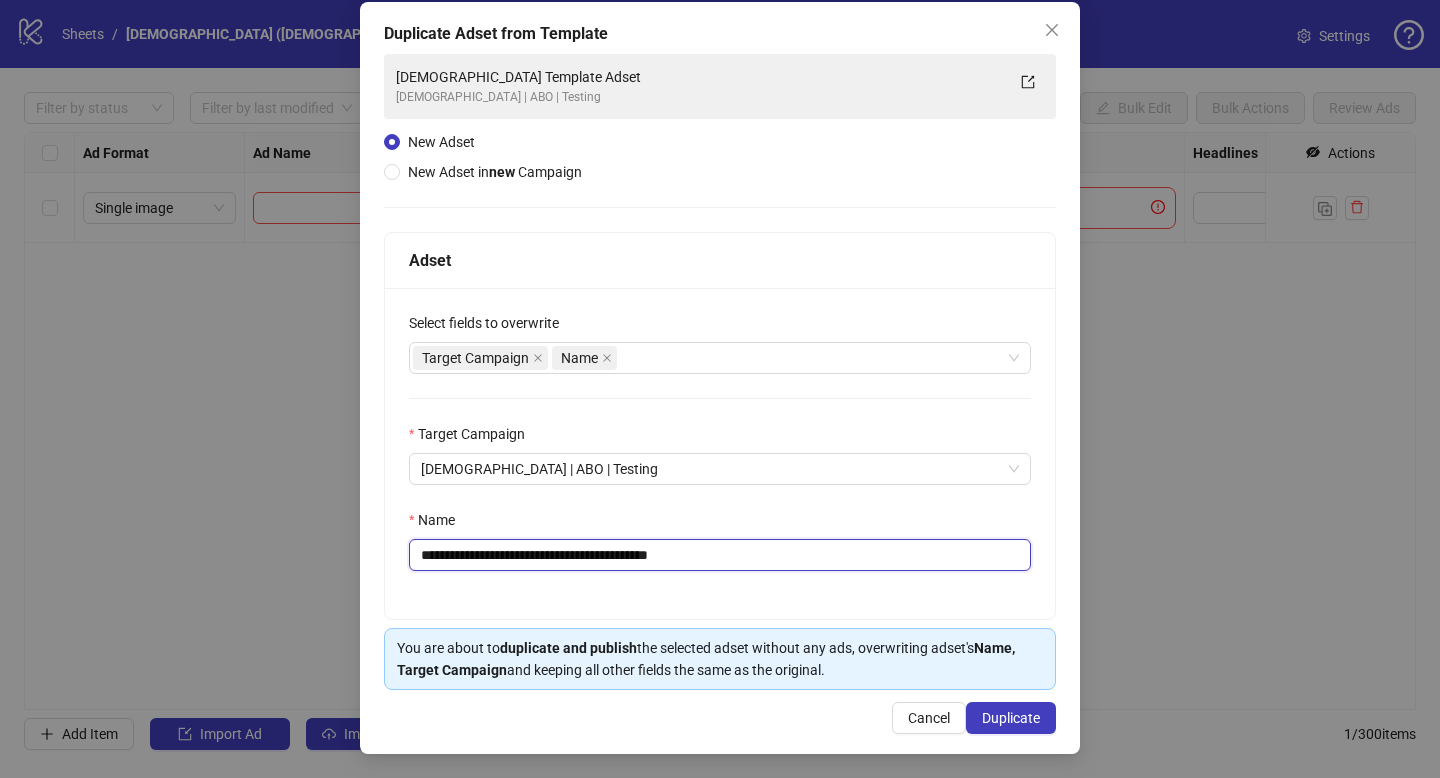 type on "**********" 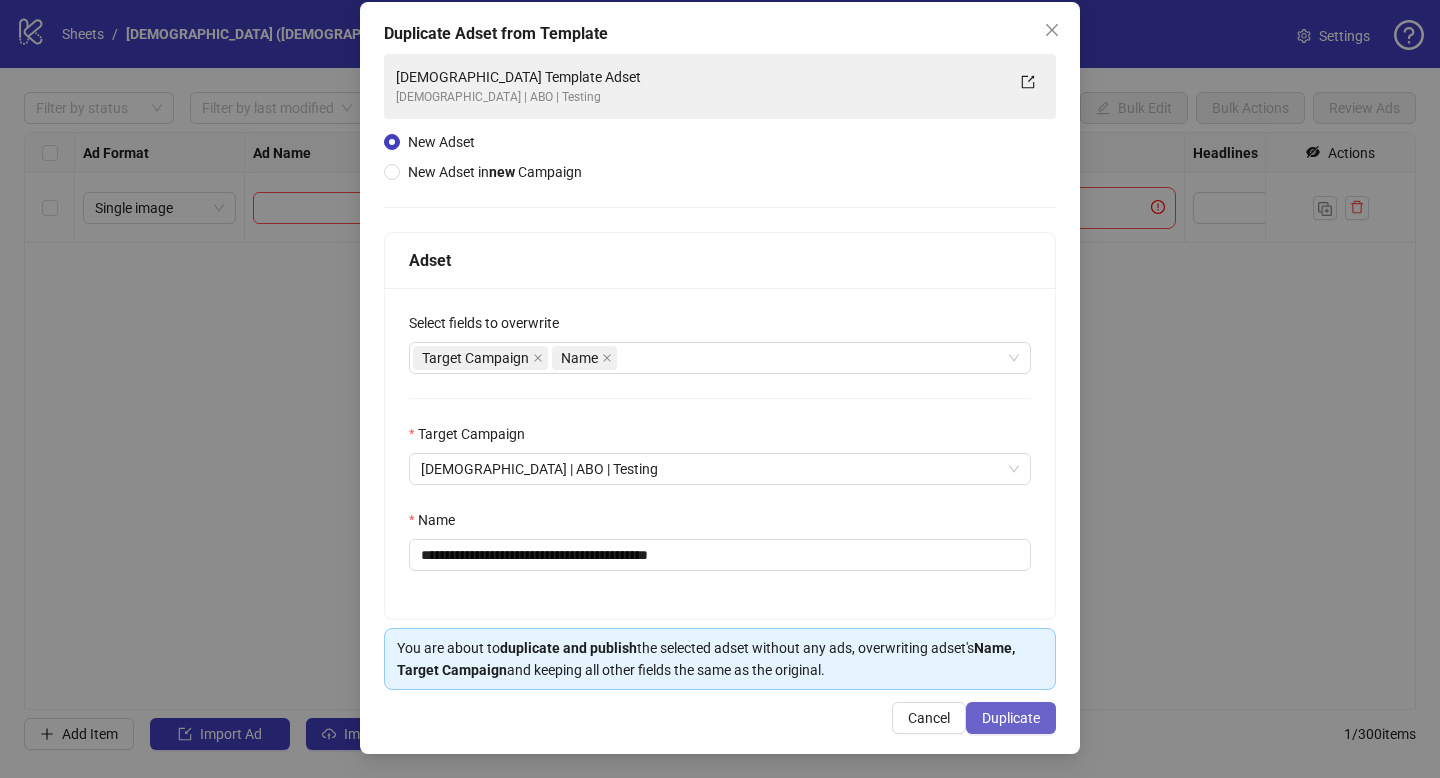 click on "**********" at bounding box center (720, 378) 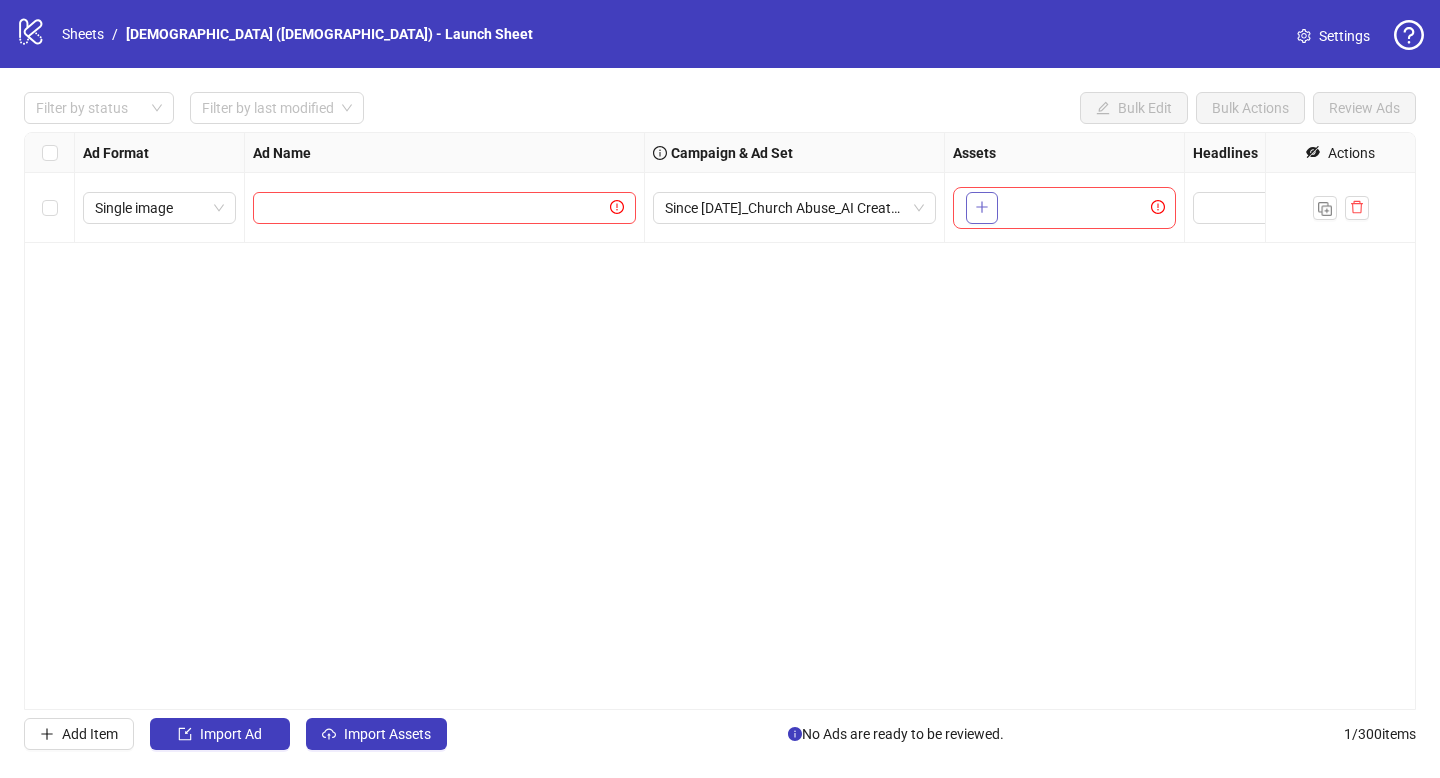 click 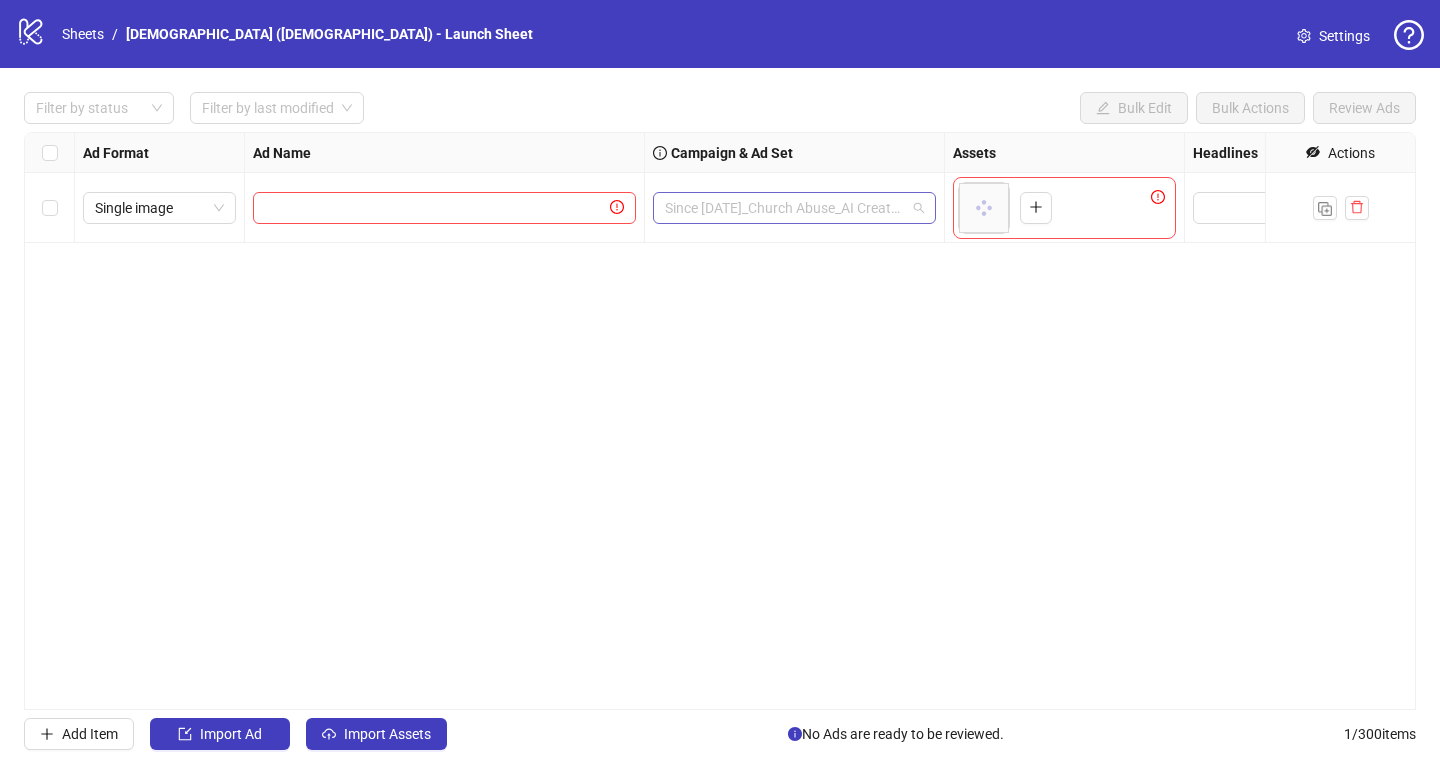 click on "Since [DATE]_Church Abuse_AI Creator_[DATE]" at bounding box center (794, 208) 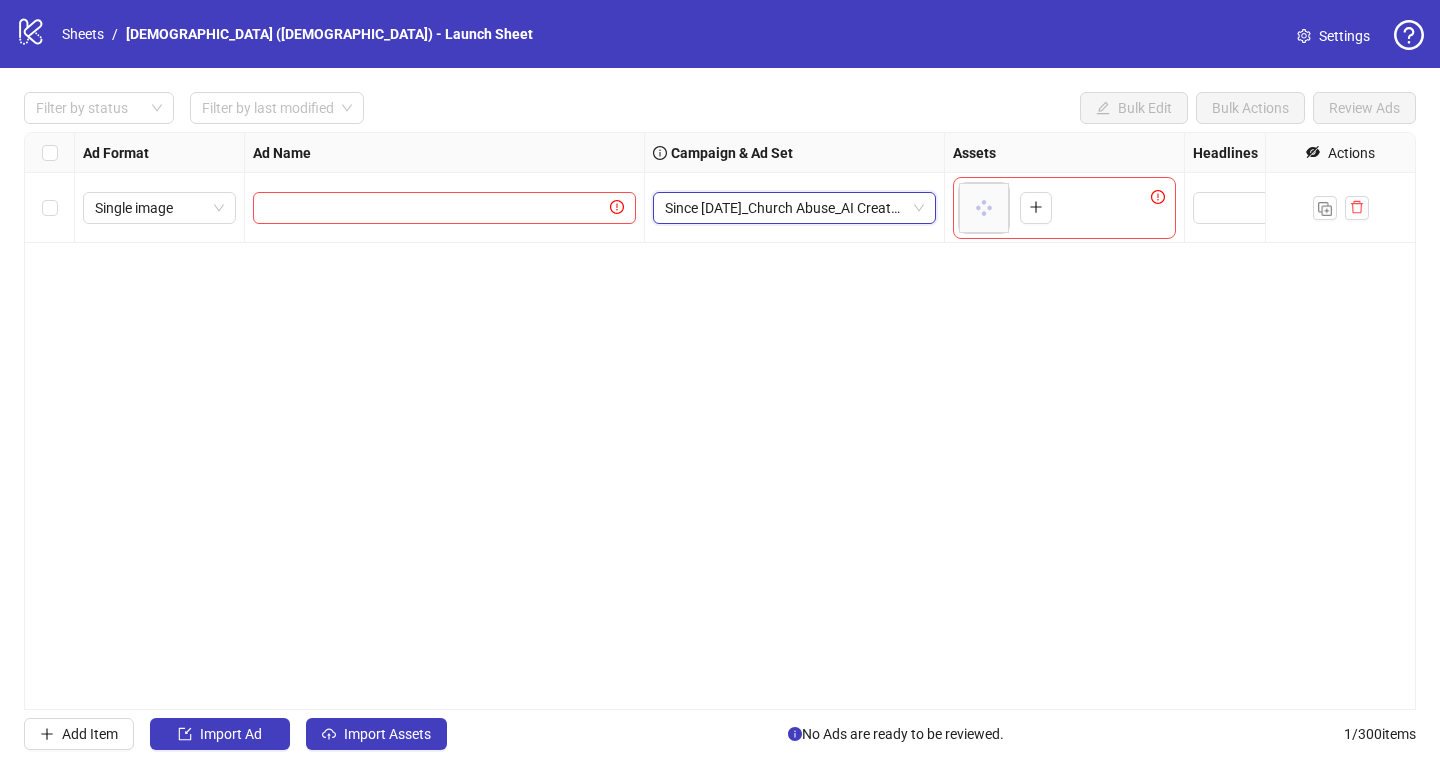 click on "Since [DATE]_Church Abuse_AI Creator_[DATE]" at bounding box center [794, 208] 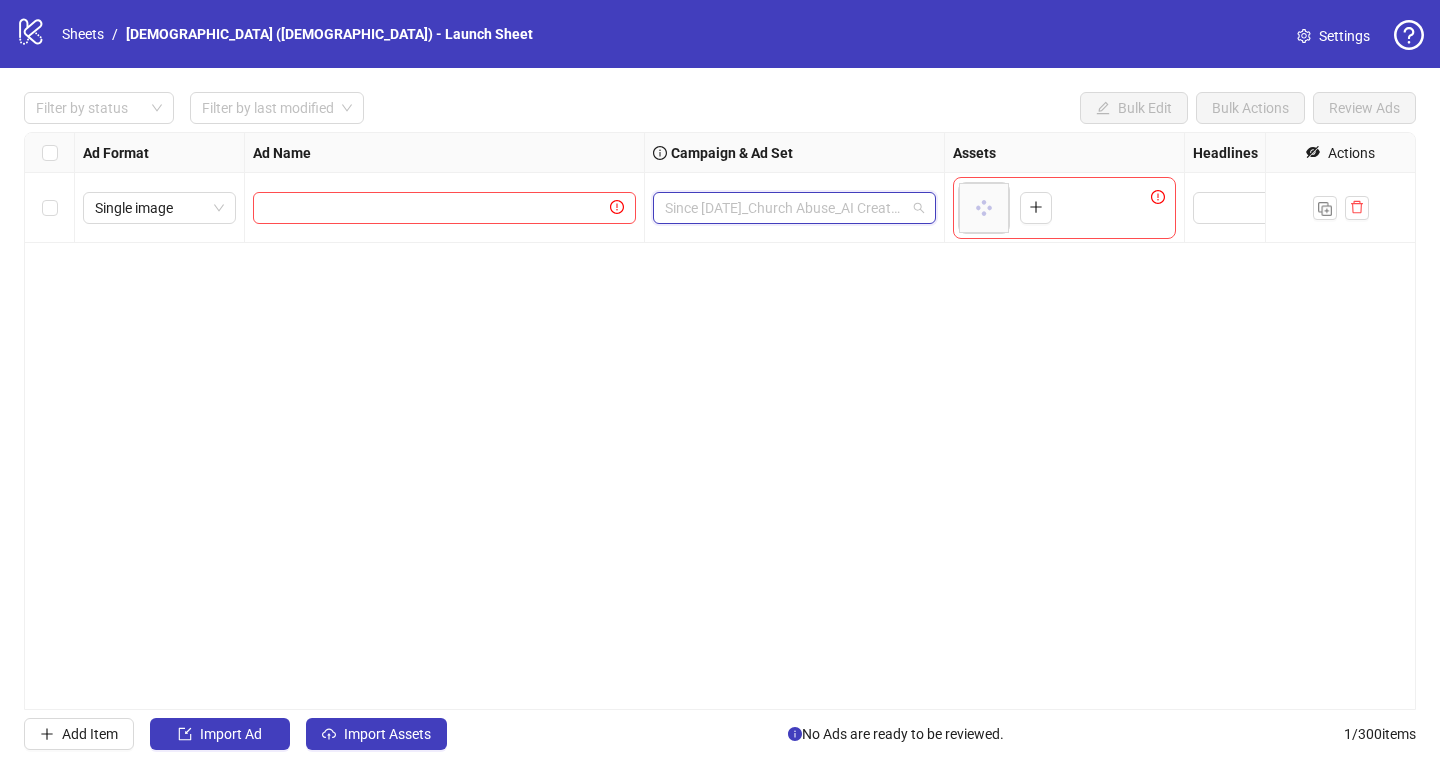 click on "Since [DATE]_Church Abuse_AI Creator_[DATE]" at bounding box center [794, 208] 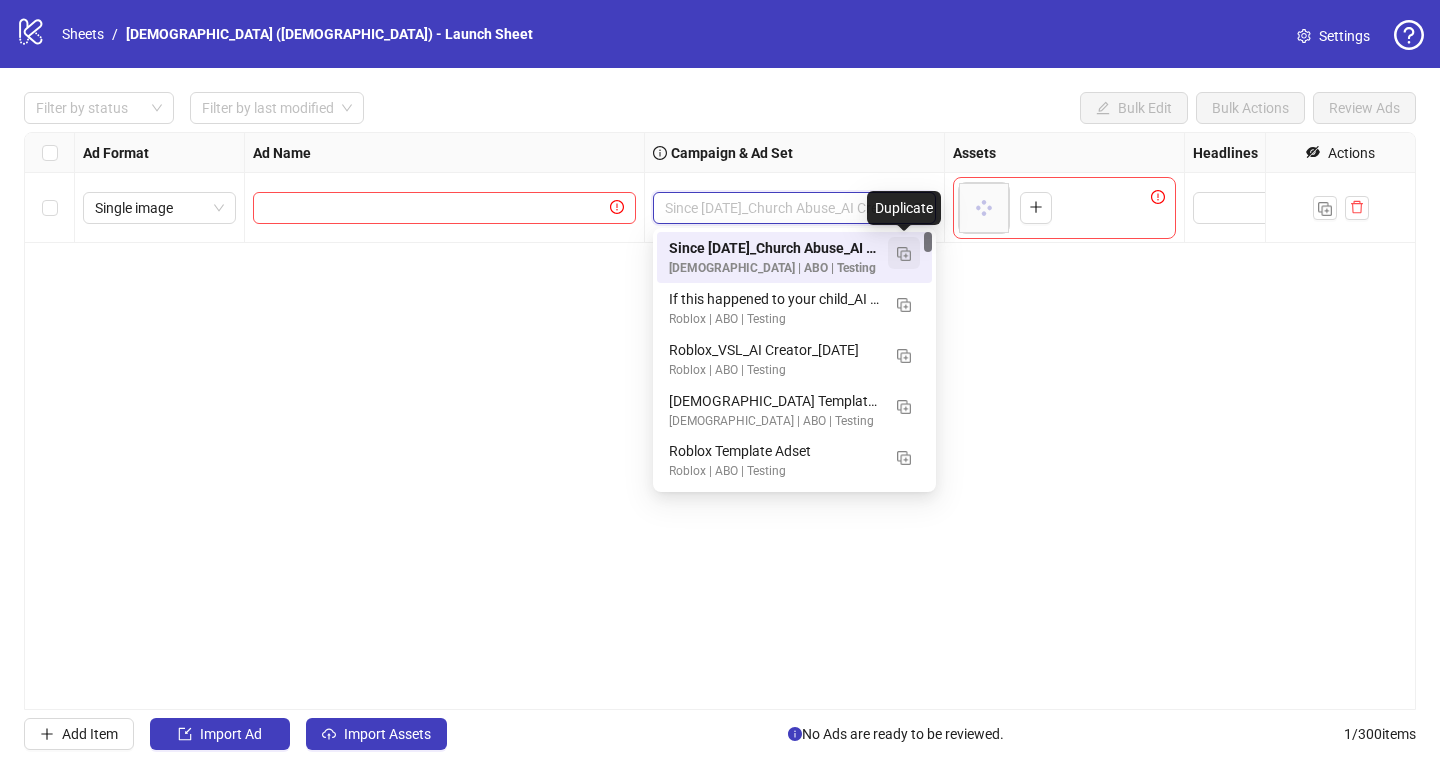 click at bounding box center [904, 254] 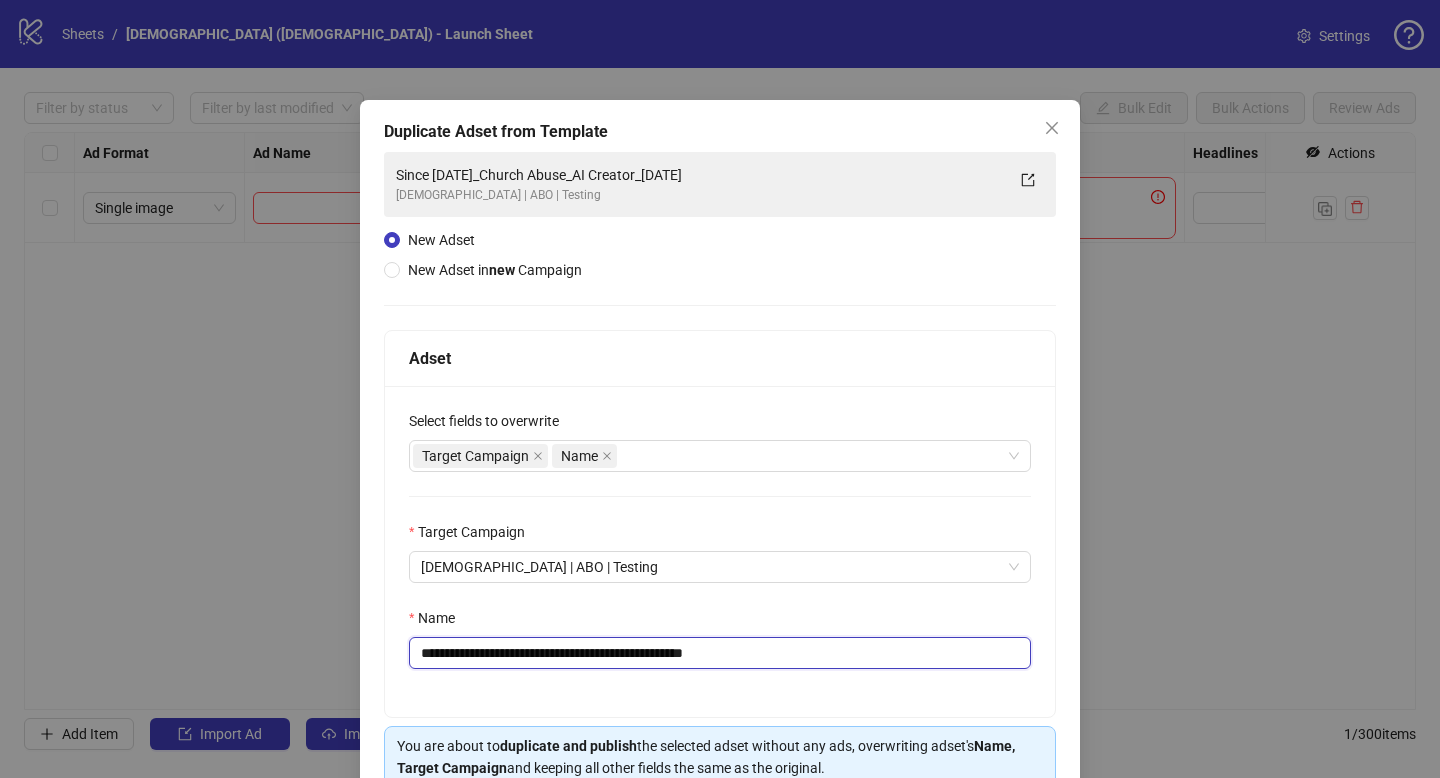 click on "**********" at bounding box center (720, 653) 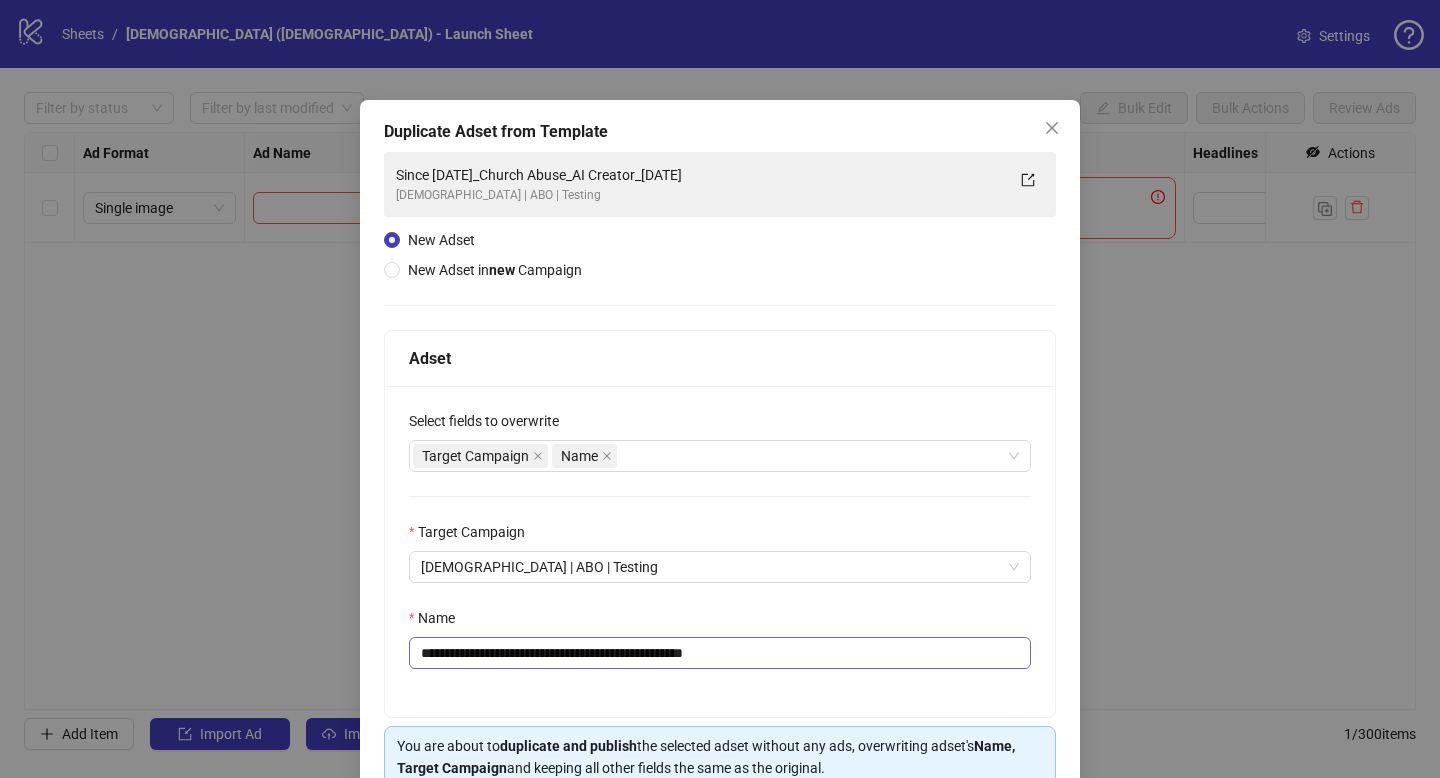 drag, startPoint x: 766, startPoint y: 637, endPoint x: 722, endPoint y: 651, distance: 46.173584 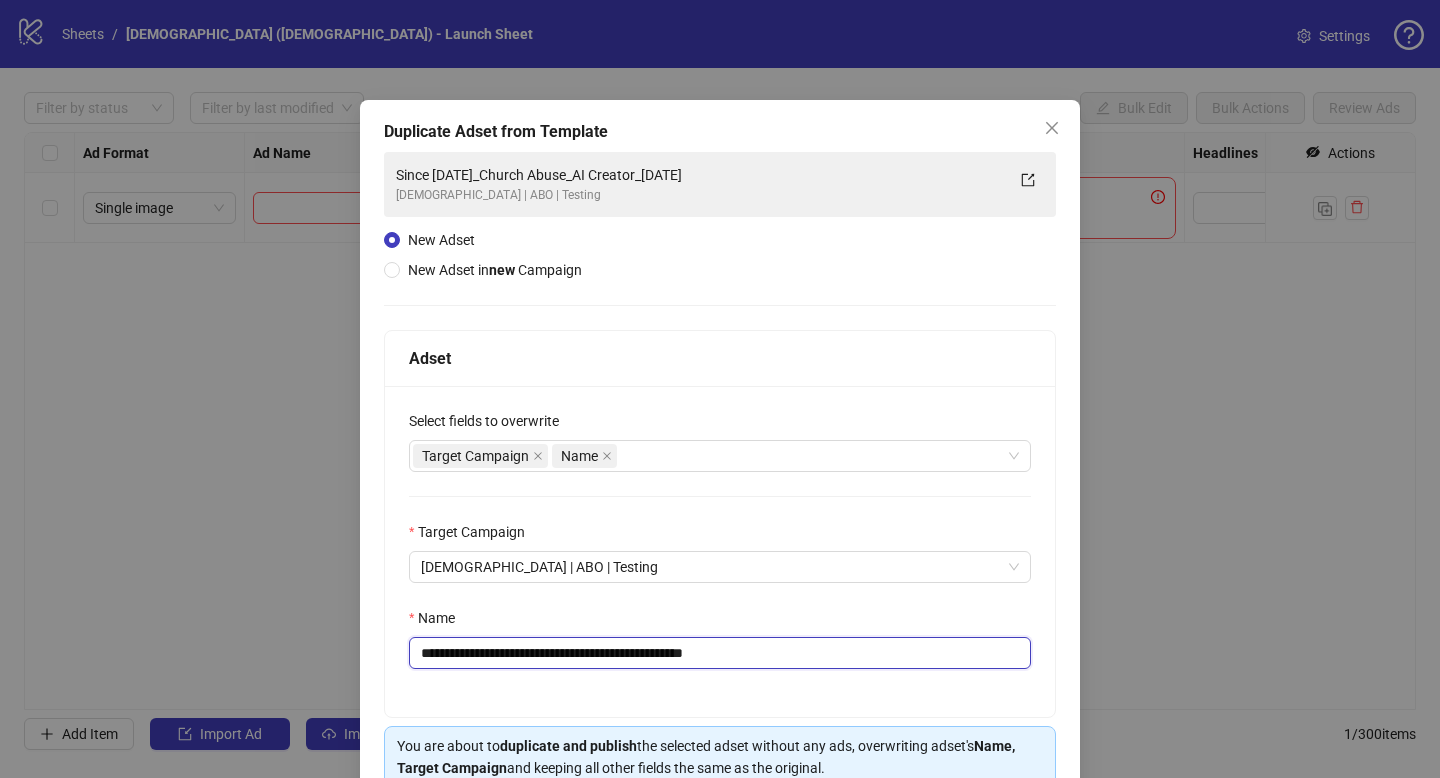 drag, startPoint x: 731, startPoint y: 649, endPoint x: 404, endPoint y: 650, distance: 327.00153 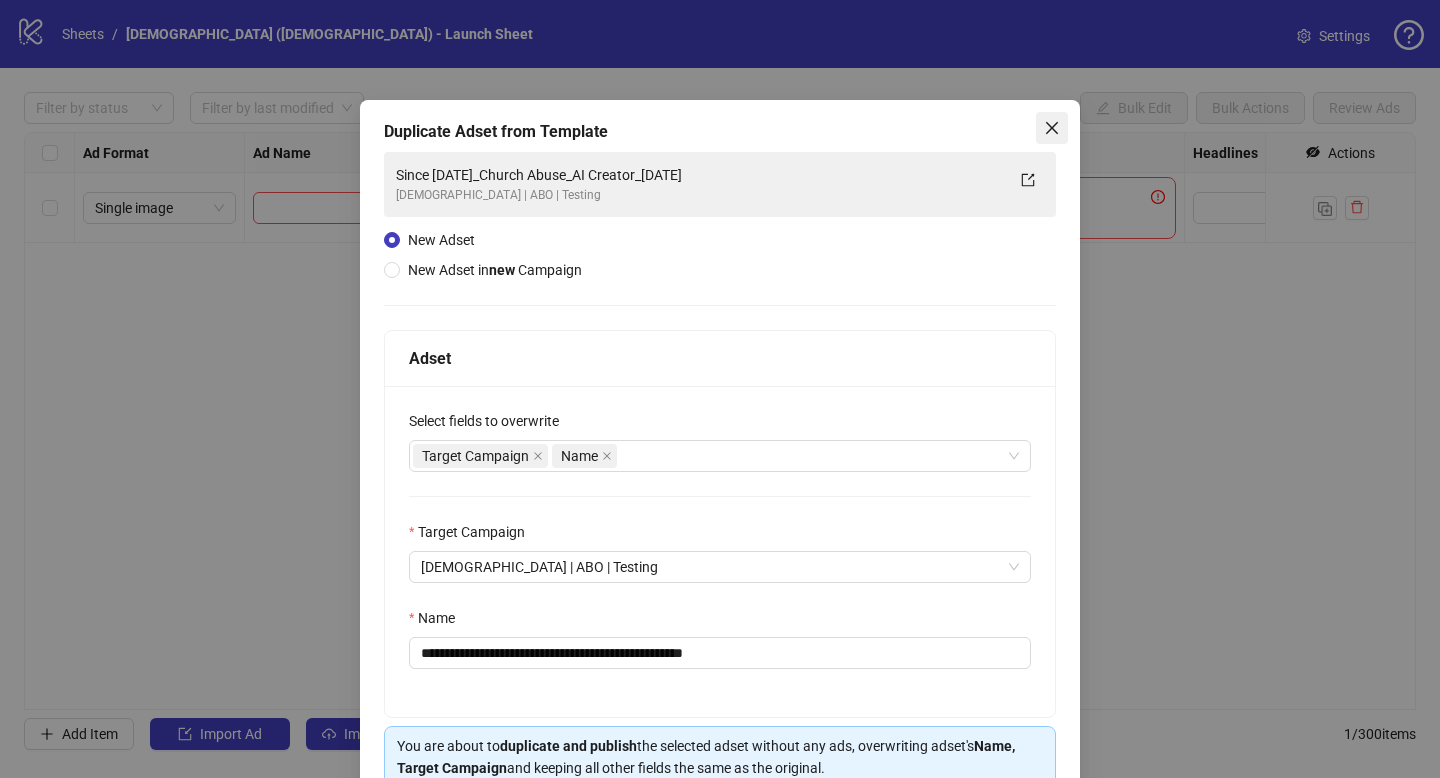 click at bounding box center (1052, 128) 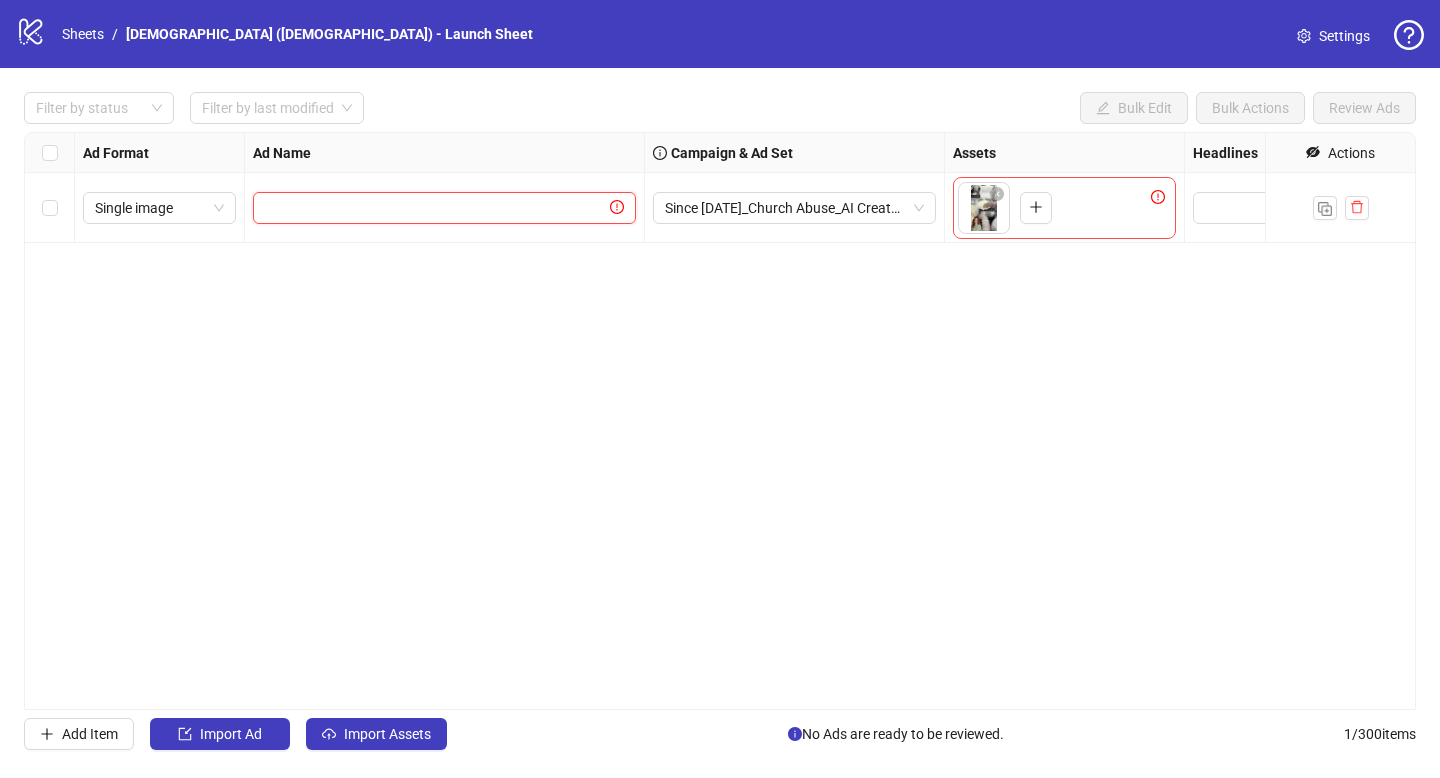 click at bounding box center [435, 208] 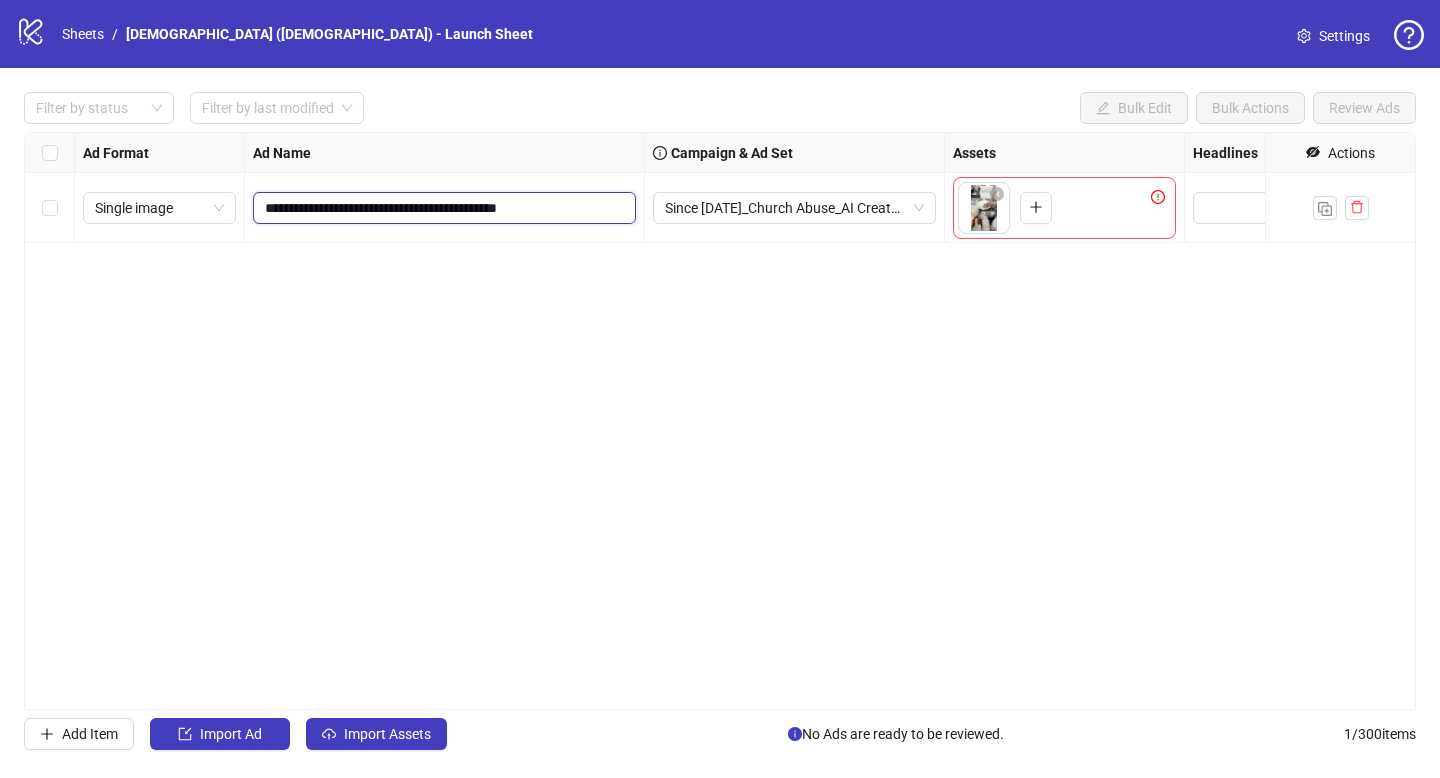 click on "**********" at bounding box center (442, 208) 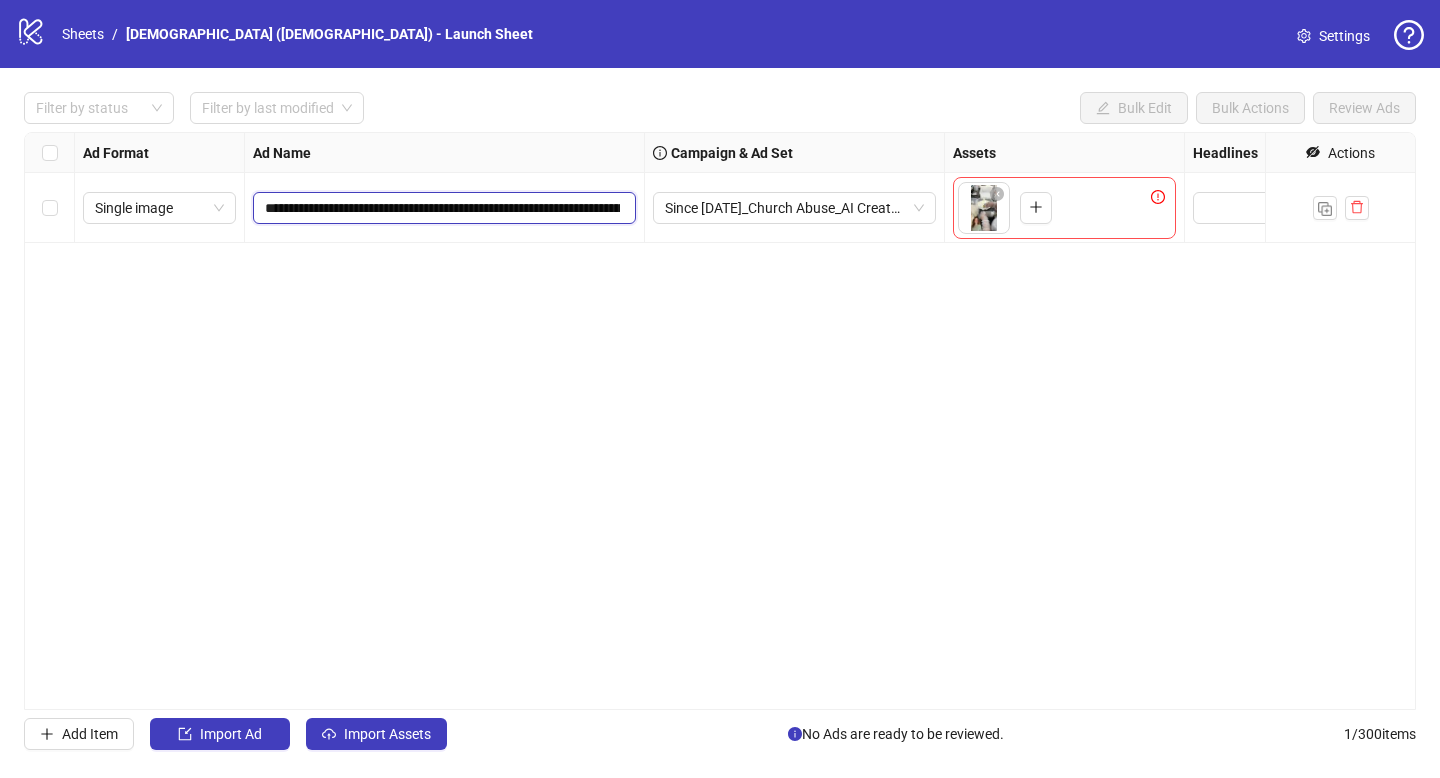 type on "**********" 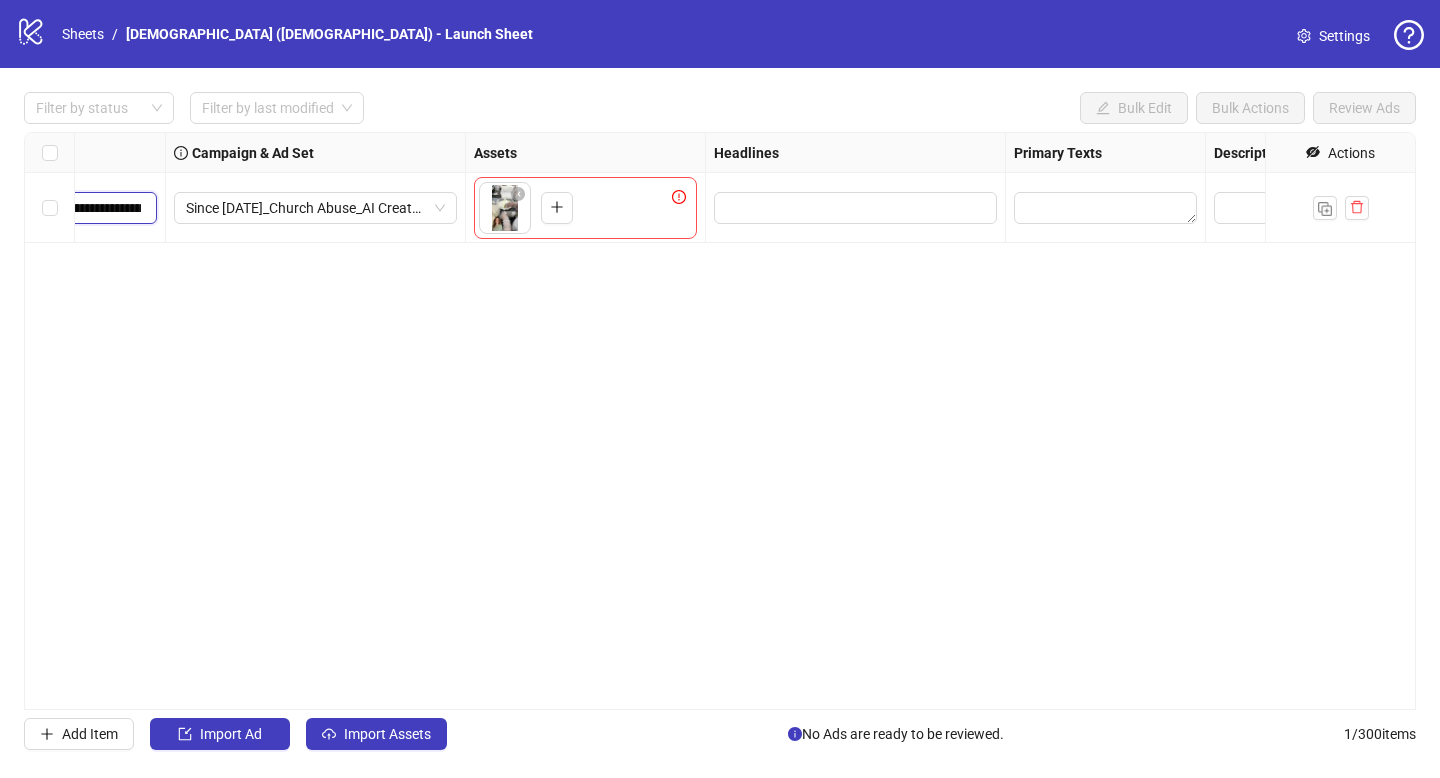 scroll, scrollTop: 0, scrollLeft: 536, axis: horizontal 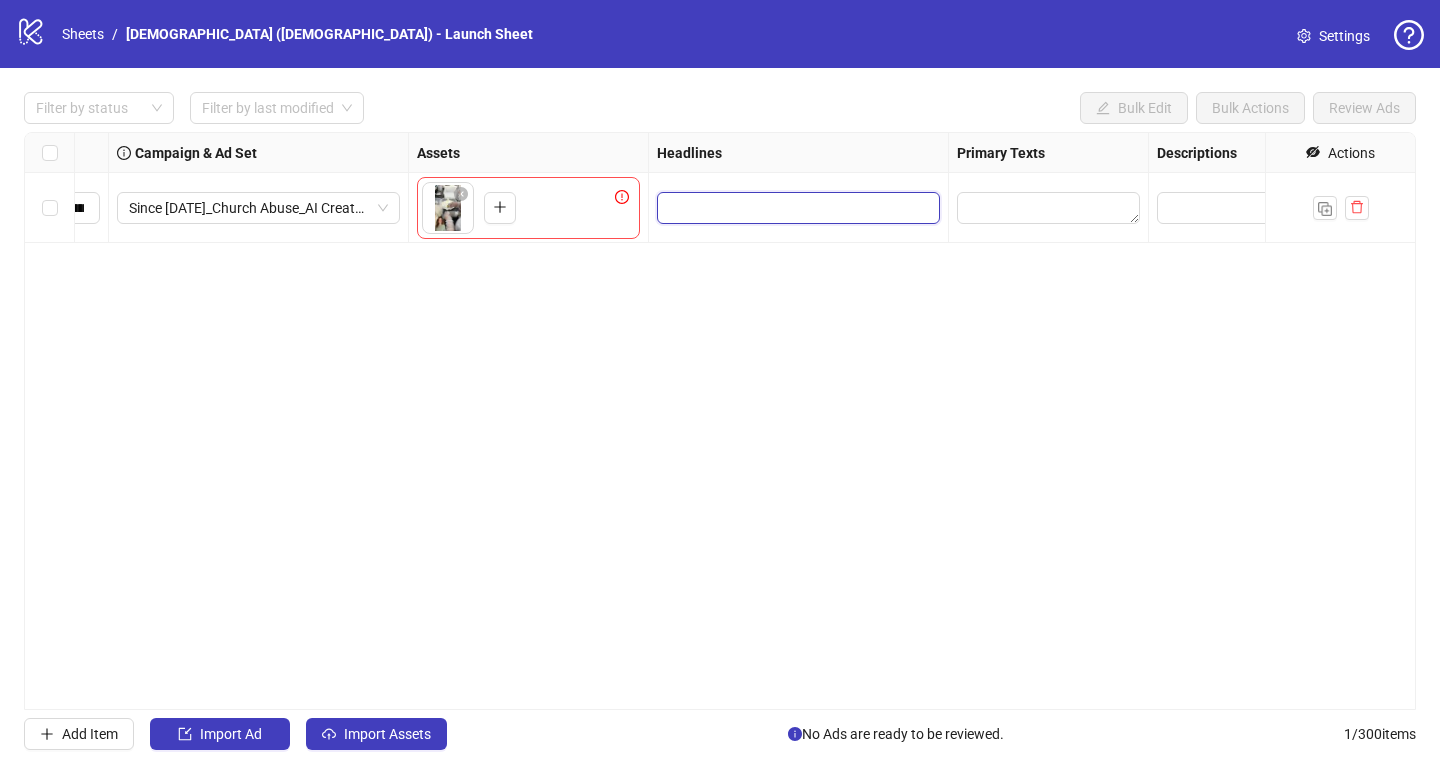 click at bounding box center [796, 208] 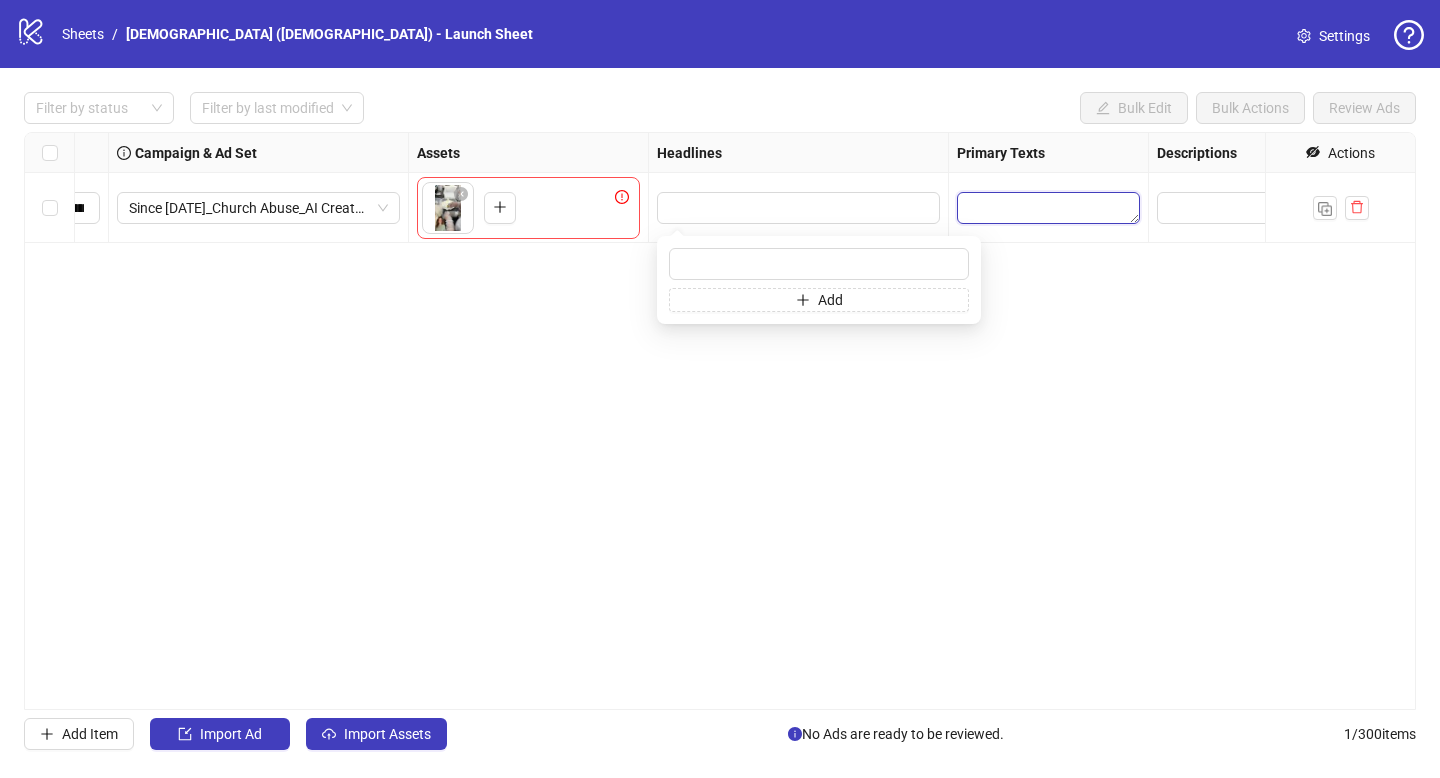 click at bounding box center [1048, 208] 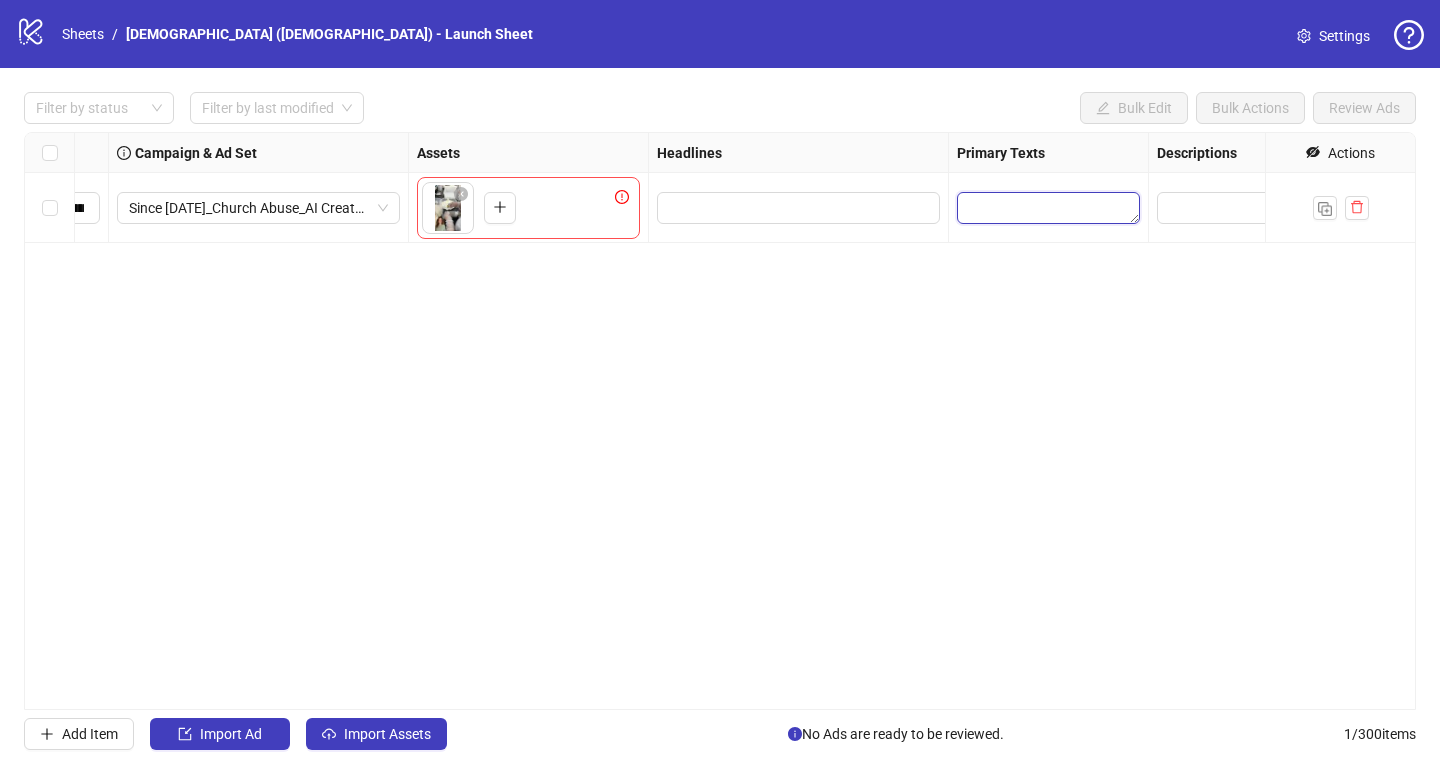 click at bounding box center [1048, 208] 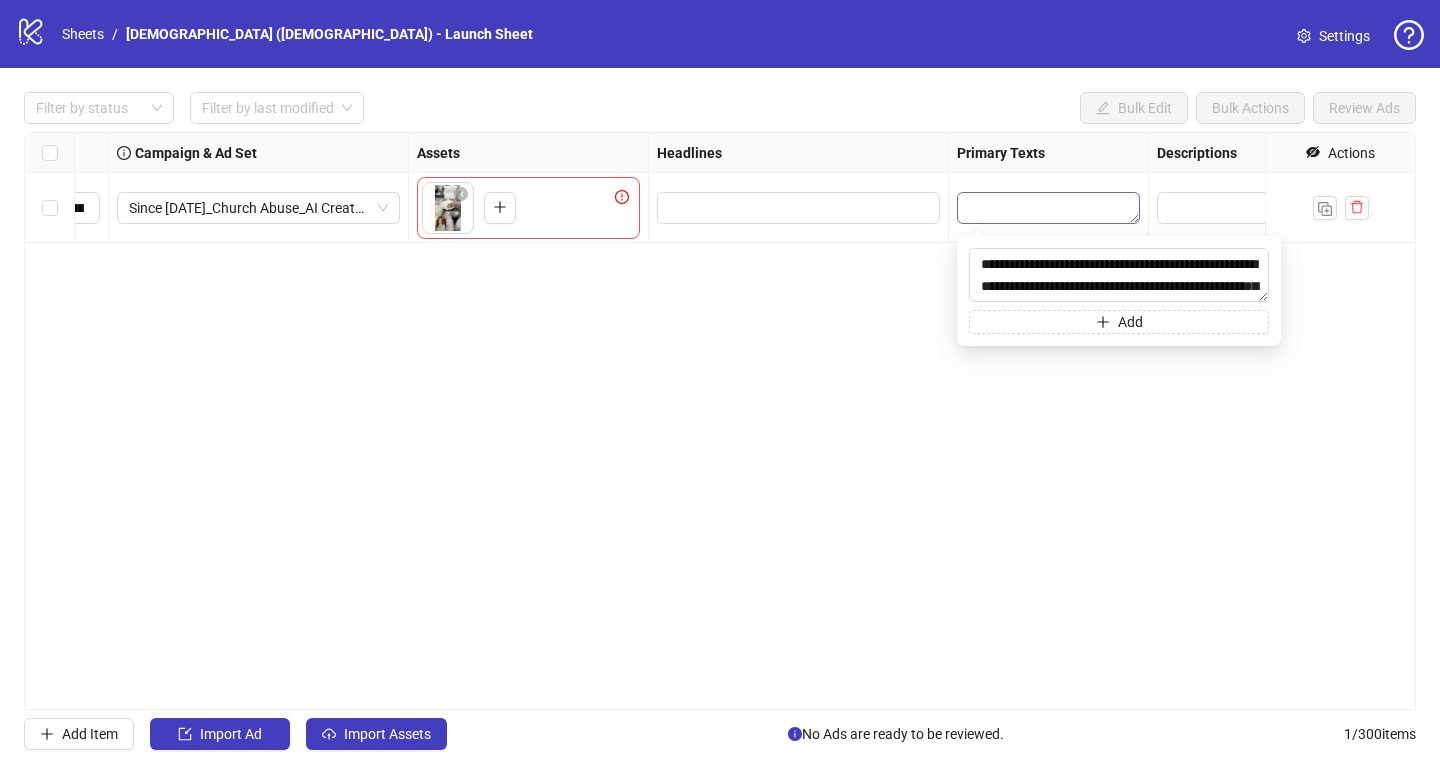 scroll, scrollTop: 37, scrollLeft: 0, axis: vertical 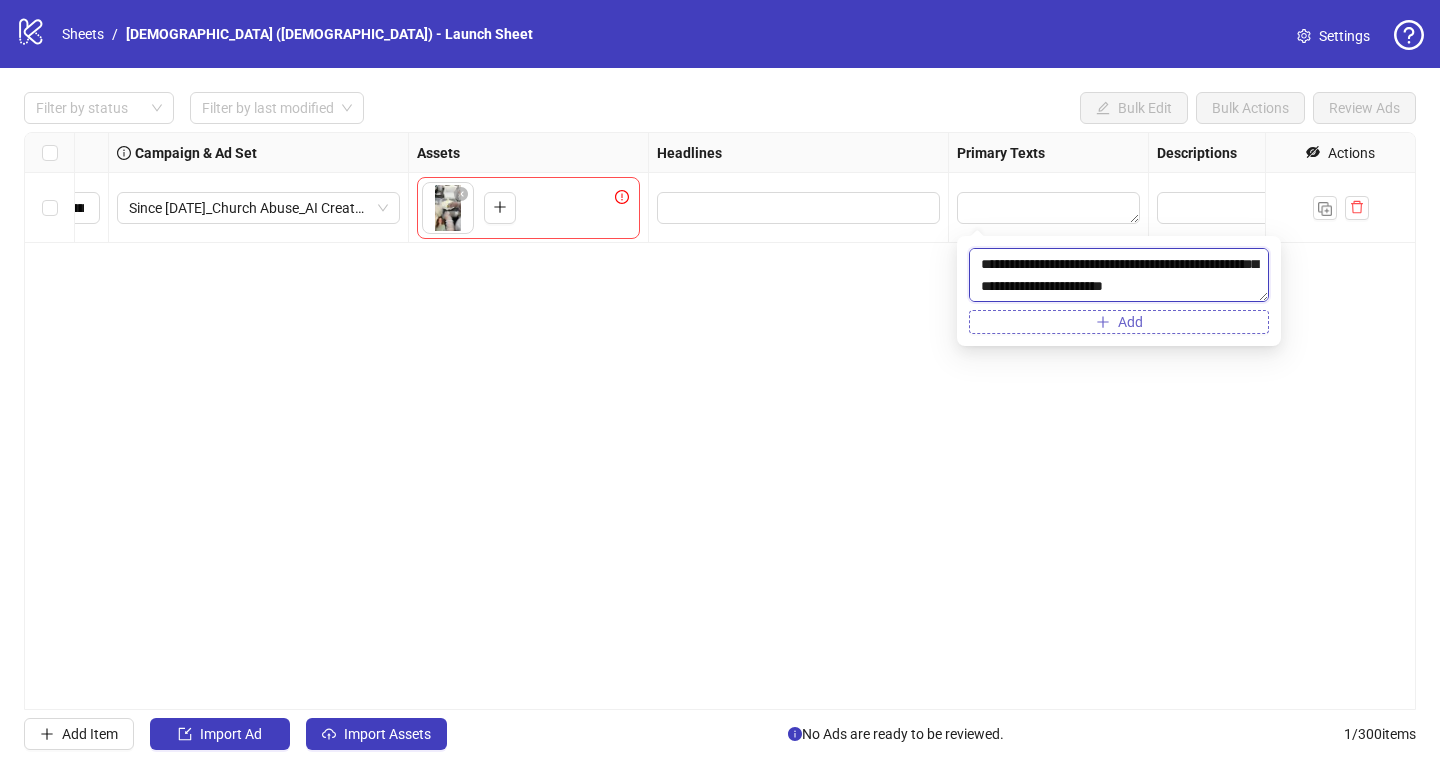 drag, startPoint x: 1160, startPoint y: 269, endPoint x: 1163, endPoint y: 309, distance: 40.112343 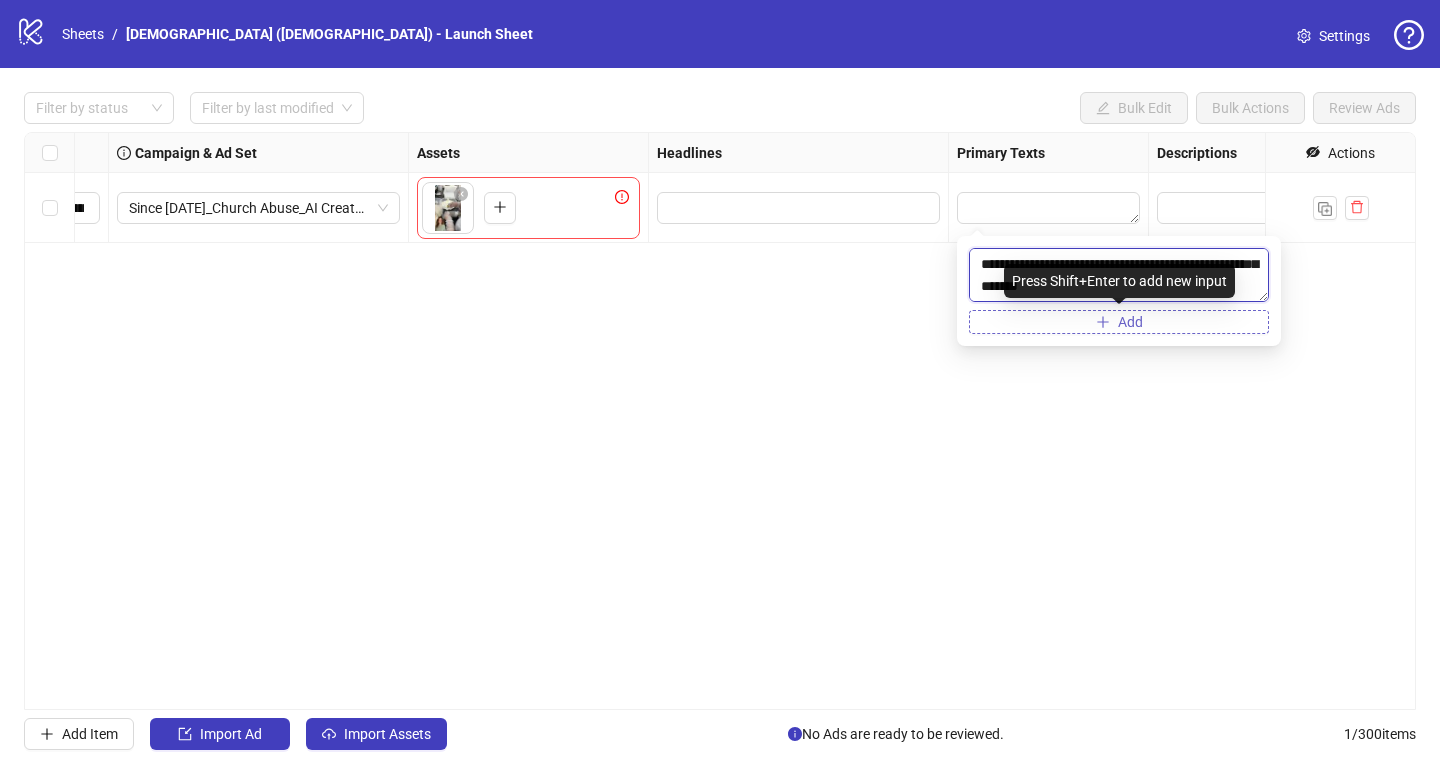 scroll, scrollTop: 22, scrollLeft: 0, axis: vertical 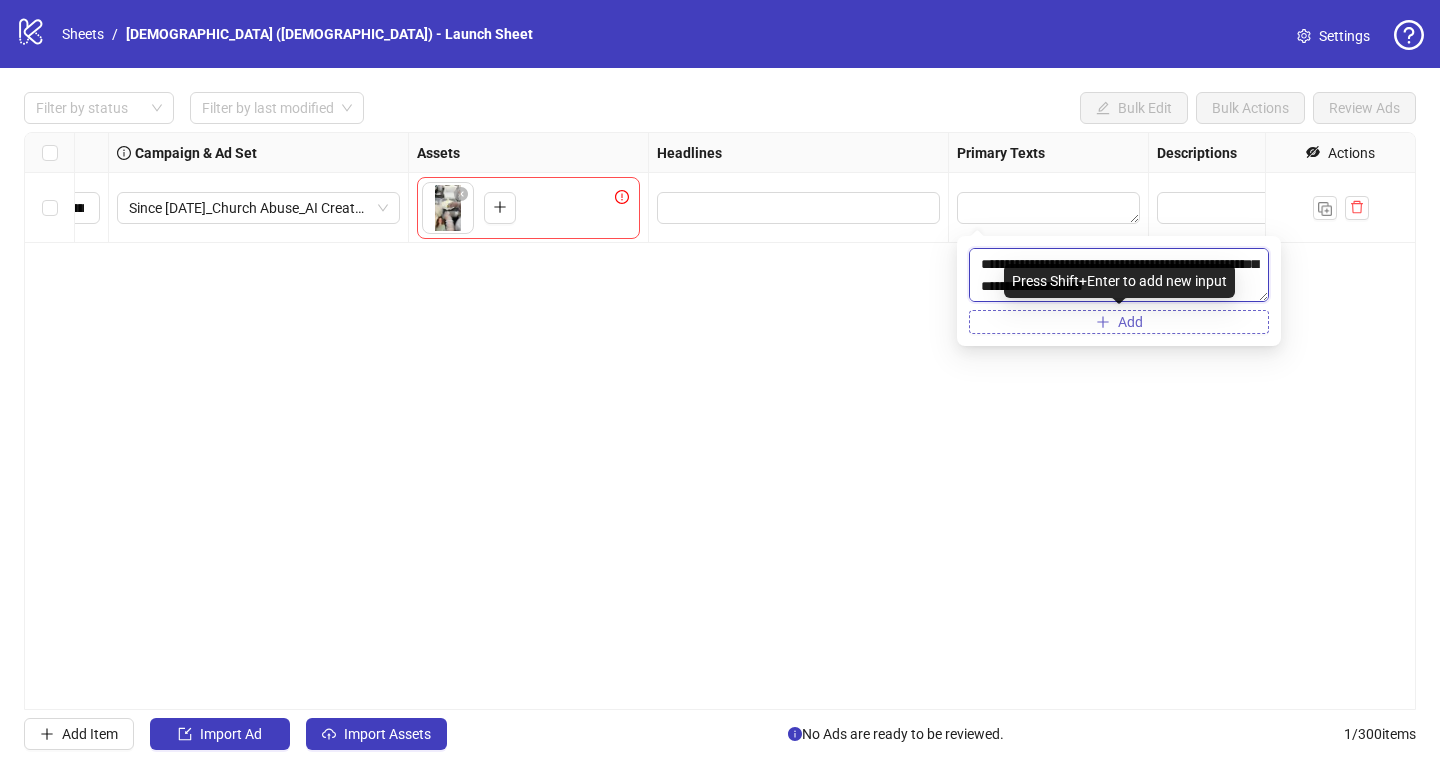 type on "**********" 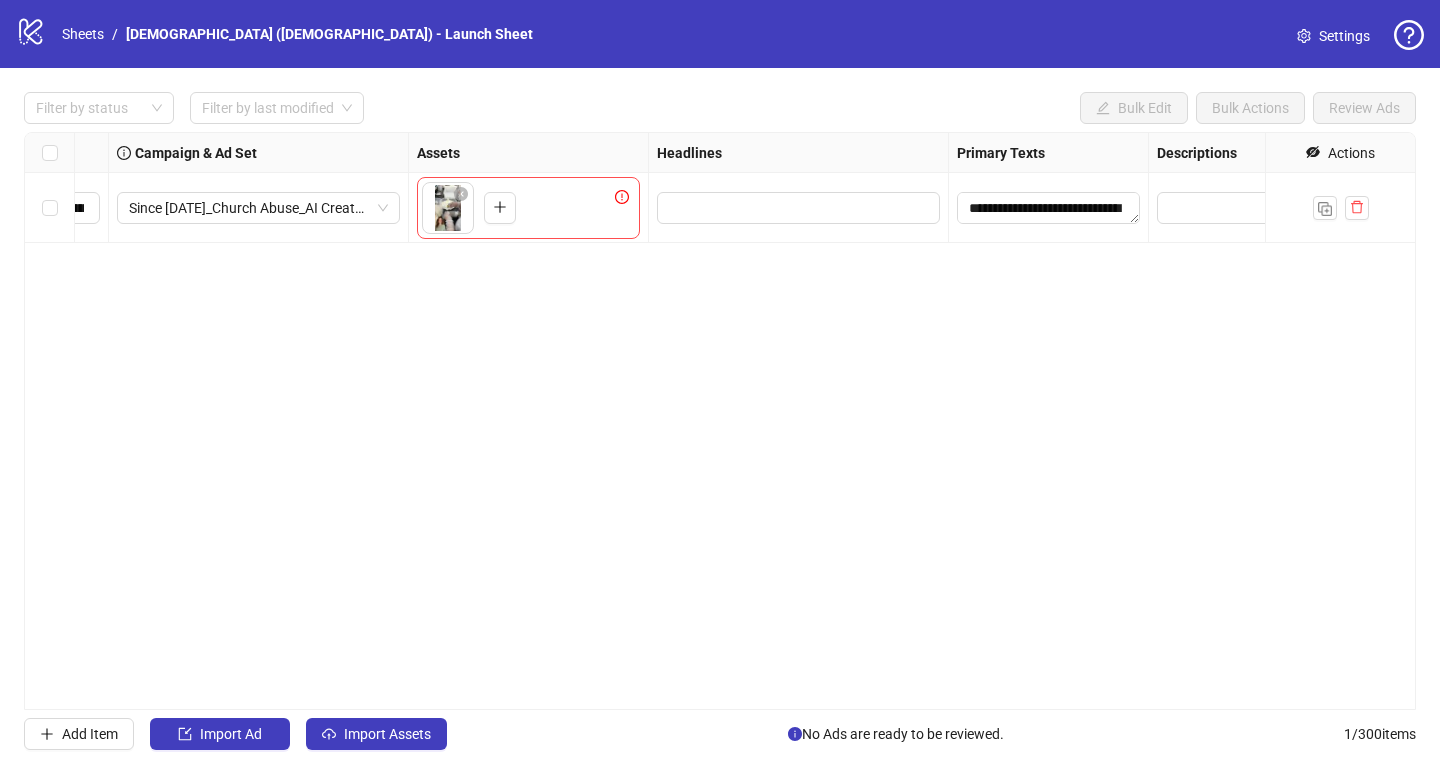 click on "**********" at bounding box center (720, 421) 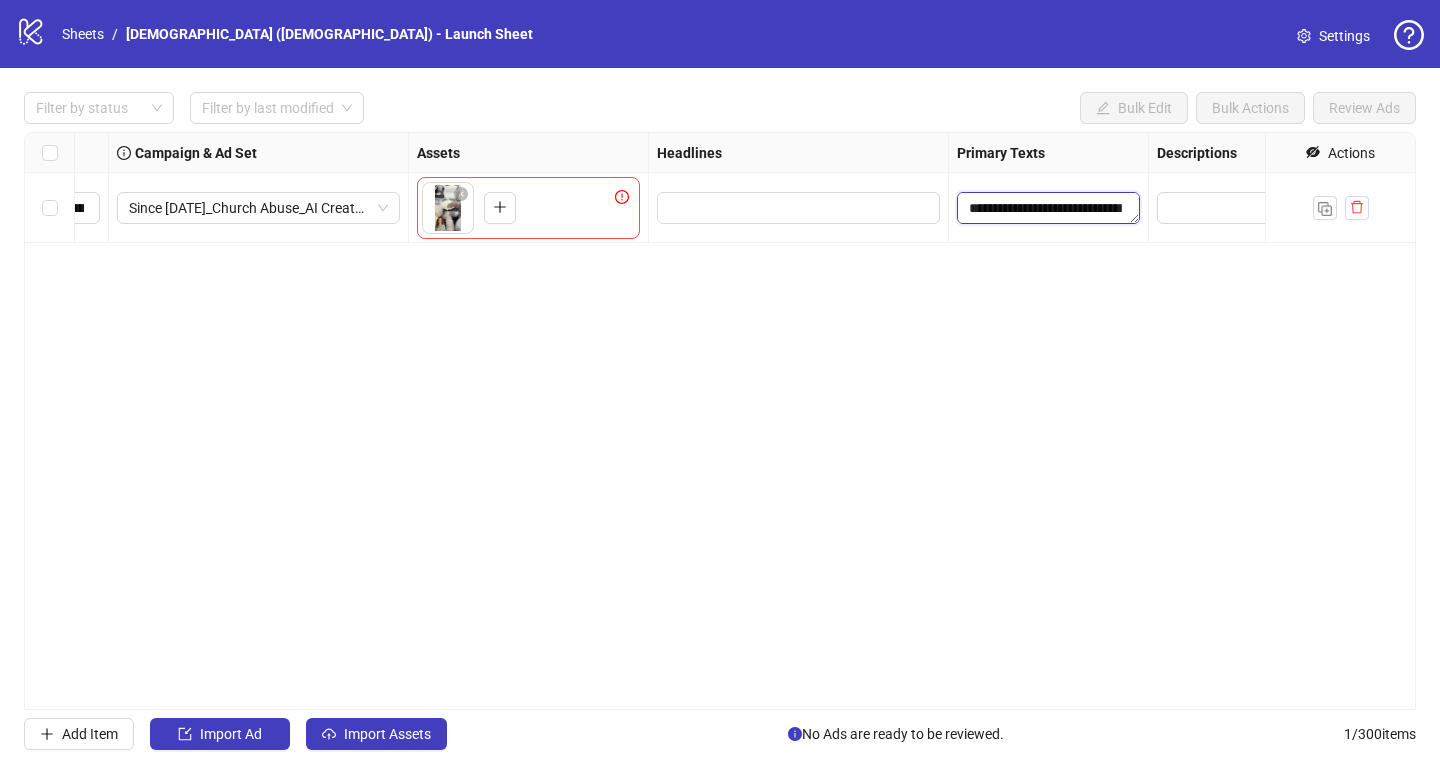 click on "**********" at bounding box center [1048, 208] 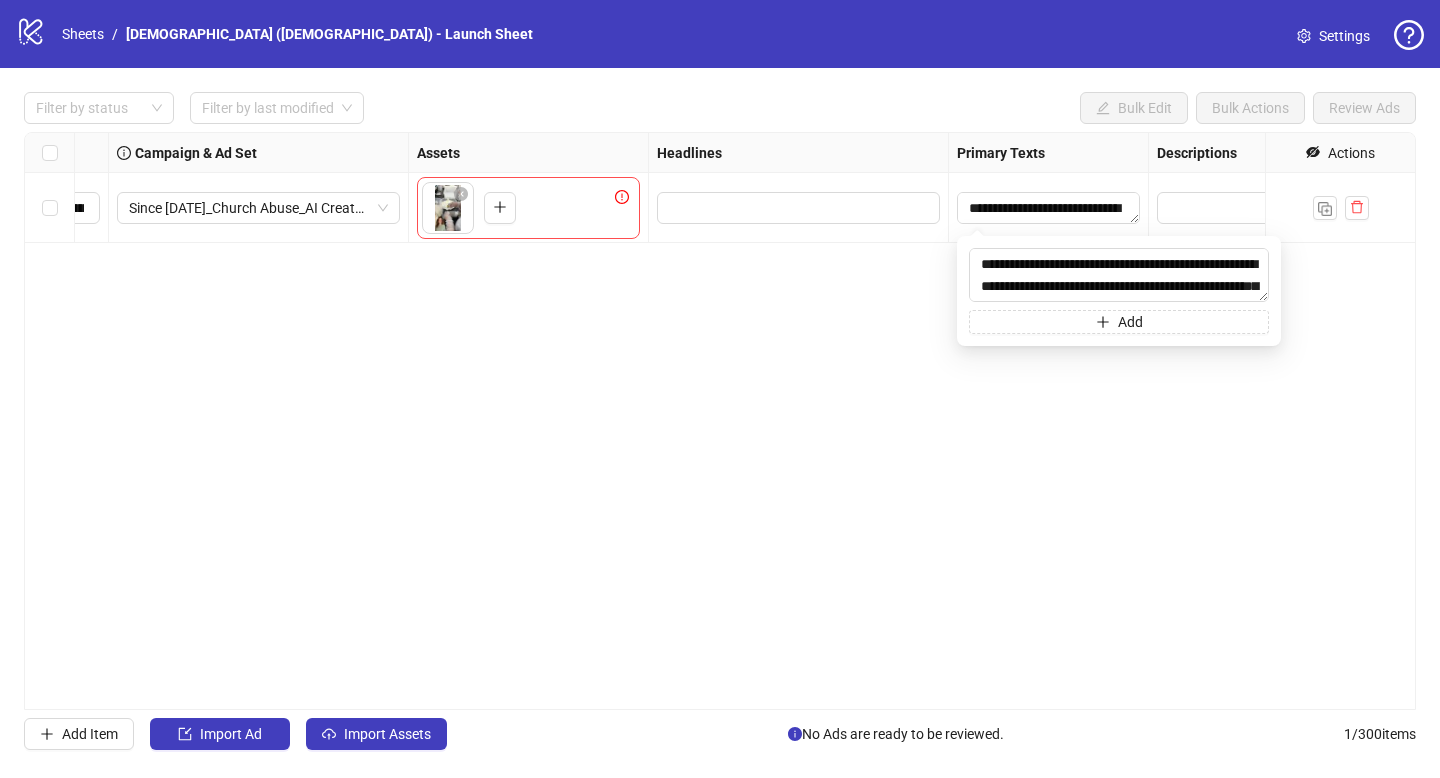 drag, startPoint x: 1177, startPoint y: 269, endPoint x: 1170, endPoint y: 239, distance: 30.805843 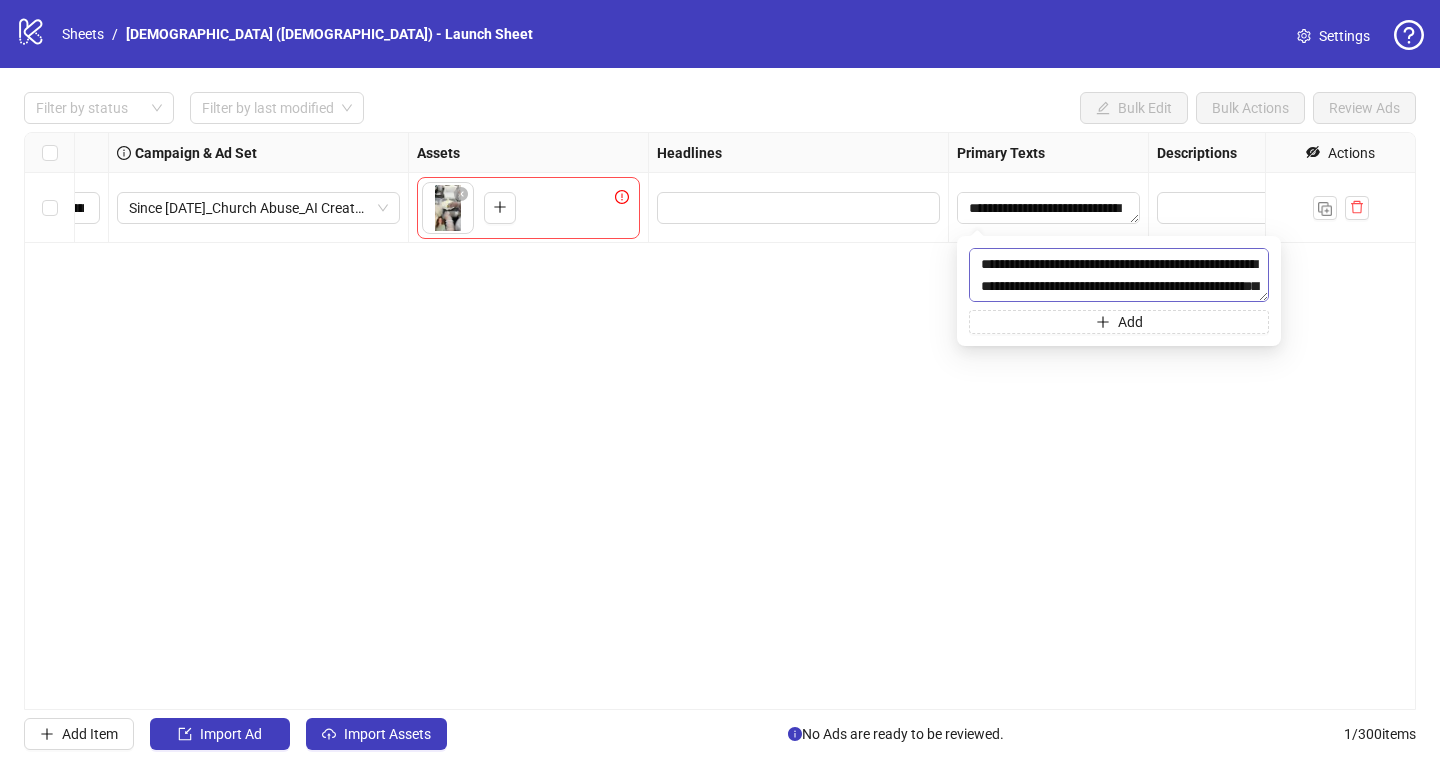 scroll, scrollTop: 22, scrollLeft: 0, axis: vertical 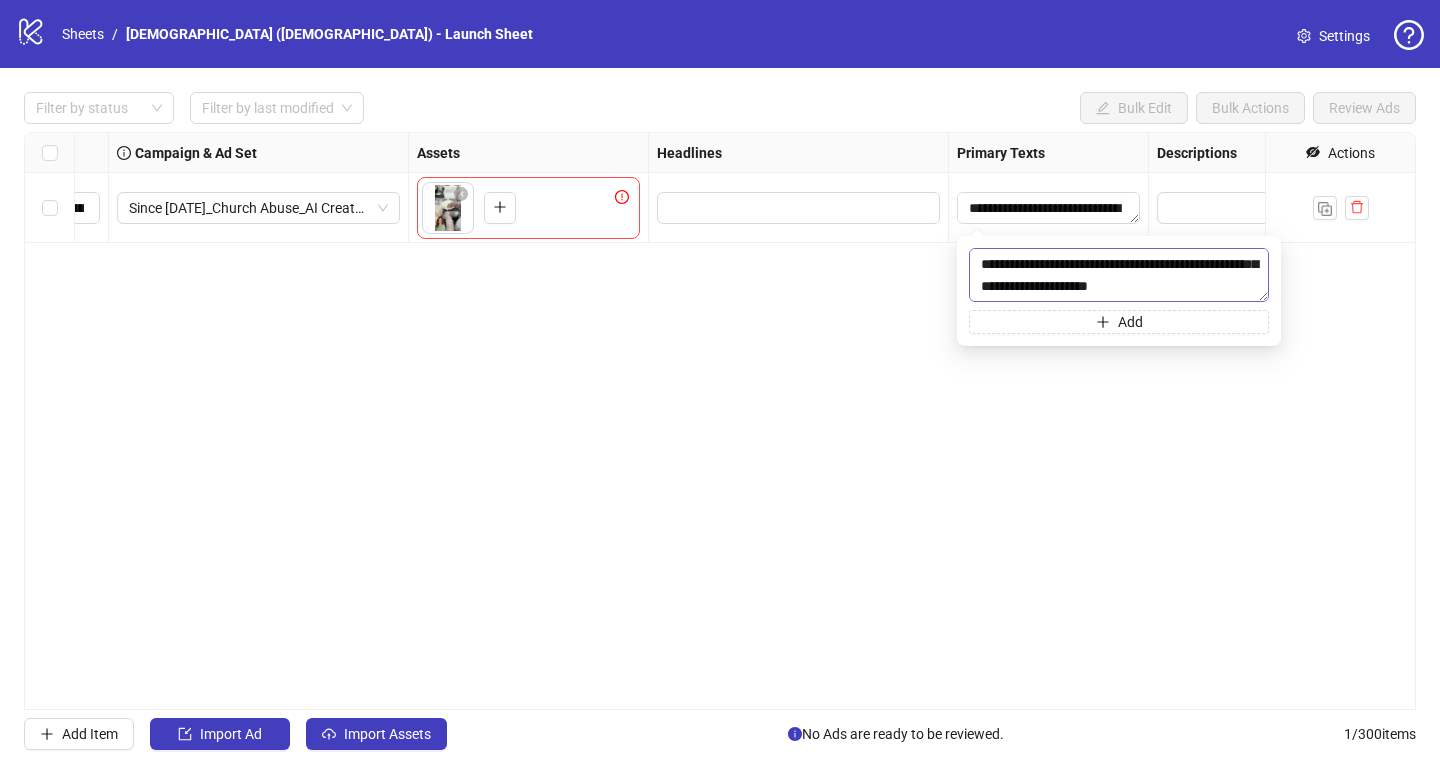 click on "**********" at bounding box center [1119, 275] 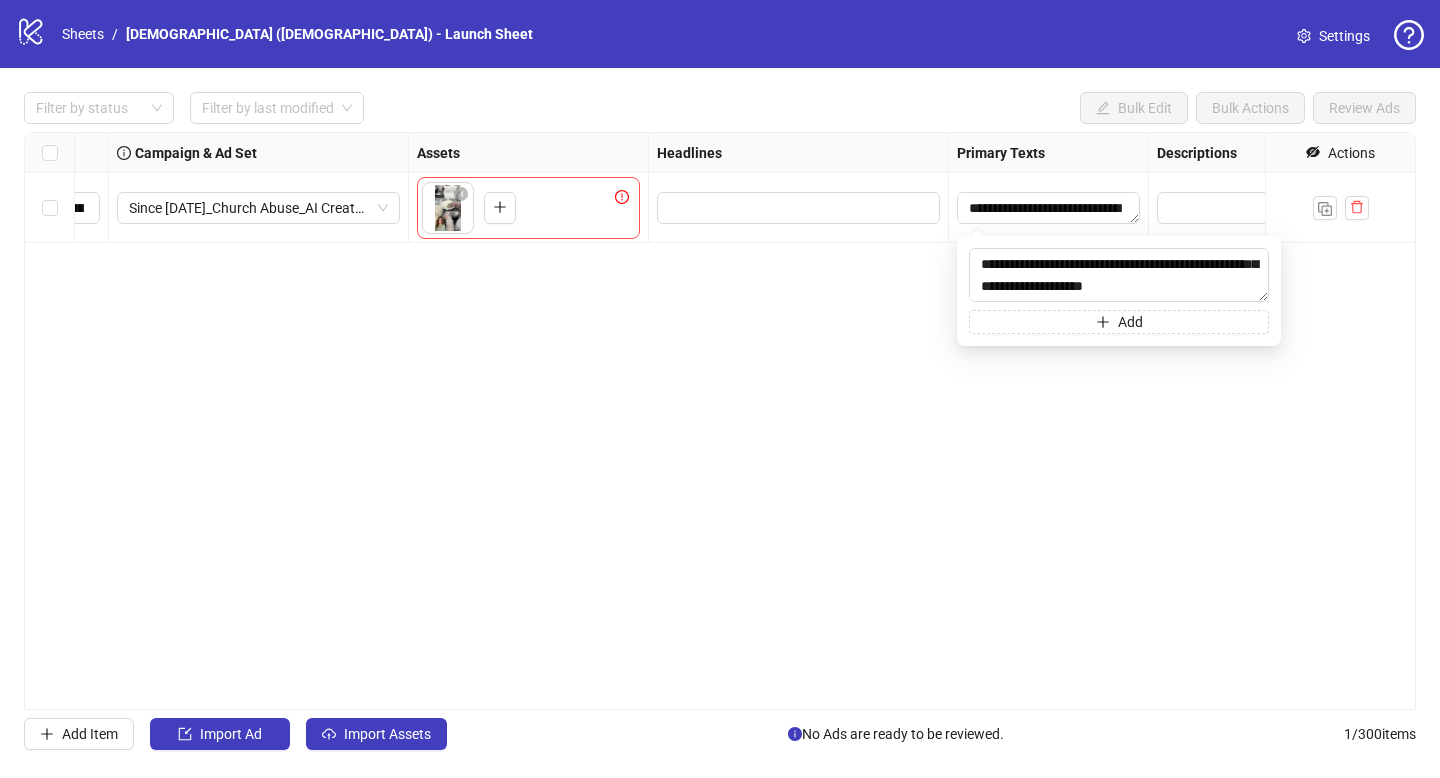 drag, startPoint x: 1229, startPoint y: 286, endPoint x: 1289, endPoint y: 286, distance: 60 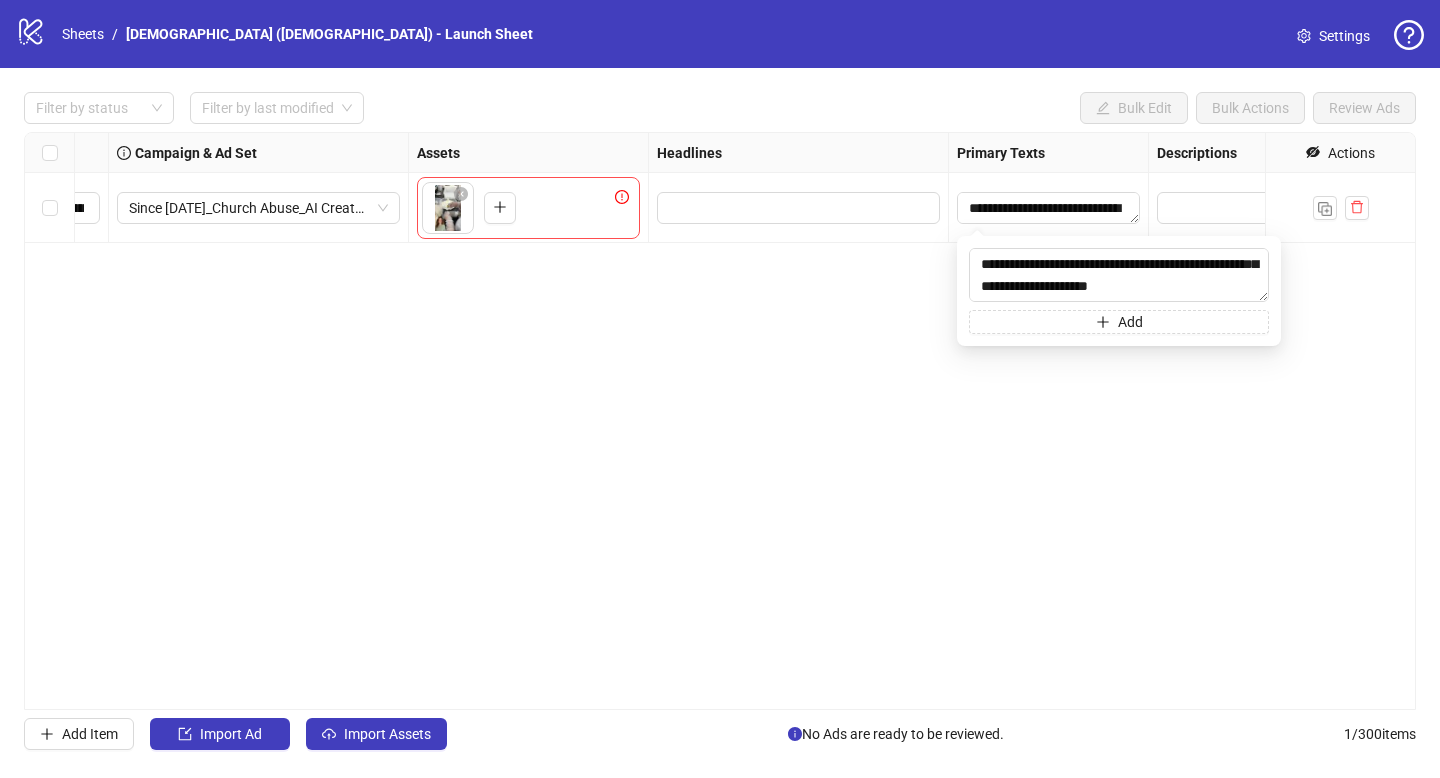 type on "**********" 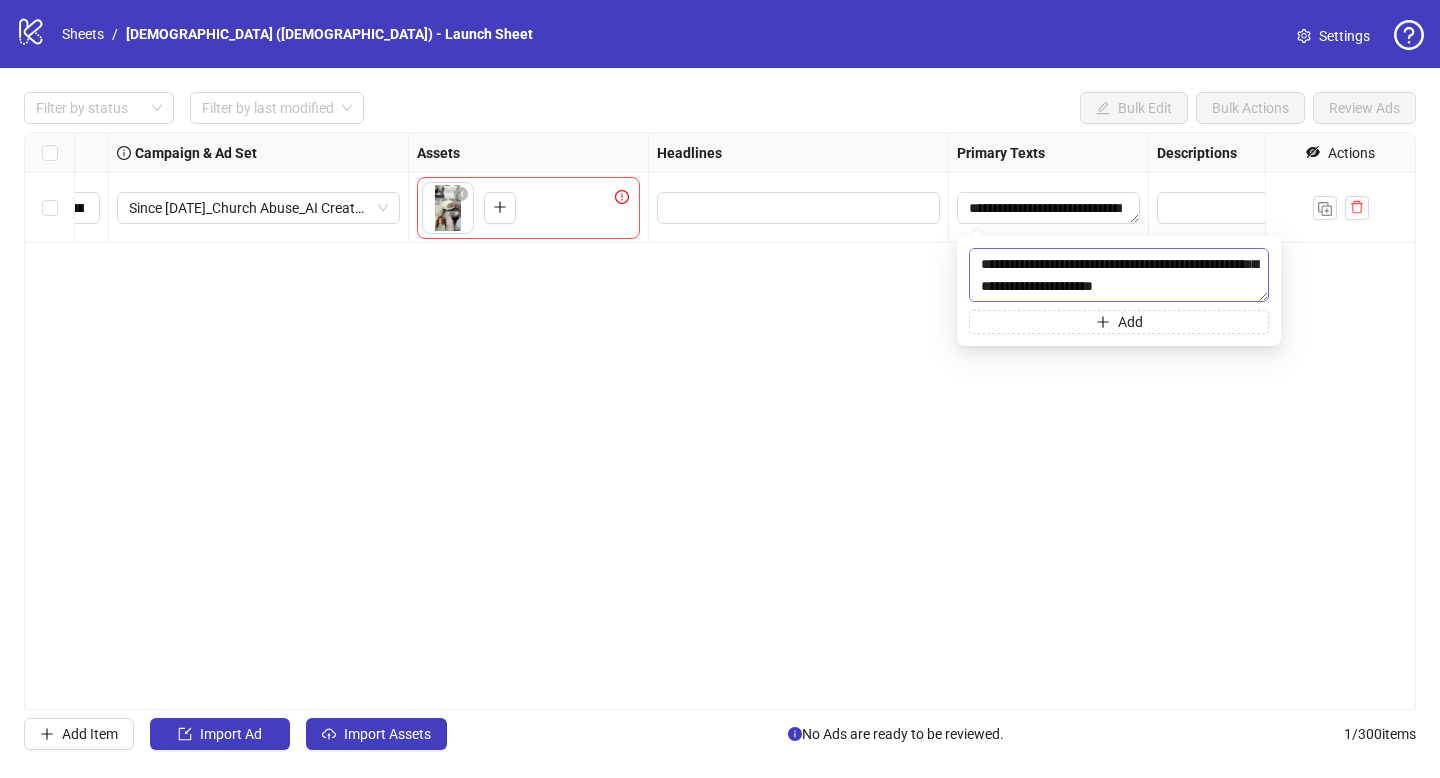scroll, scrollTop: 44, scrollLeft: 0, axis: vertical 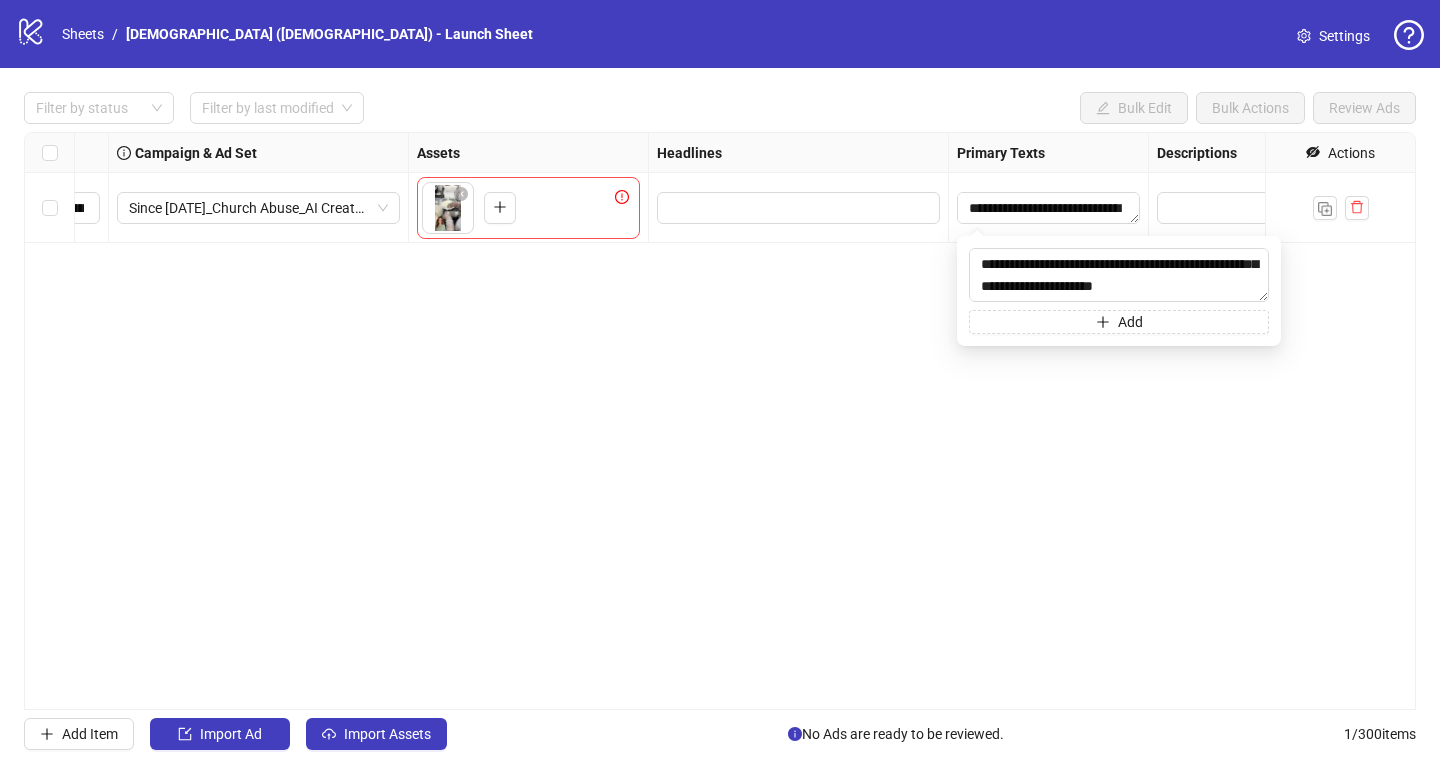 click on "**********" at bounding box center [720, 421] 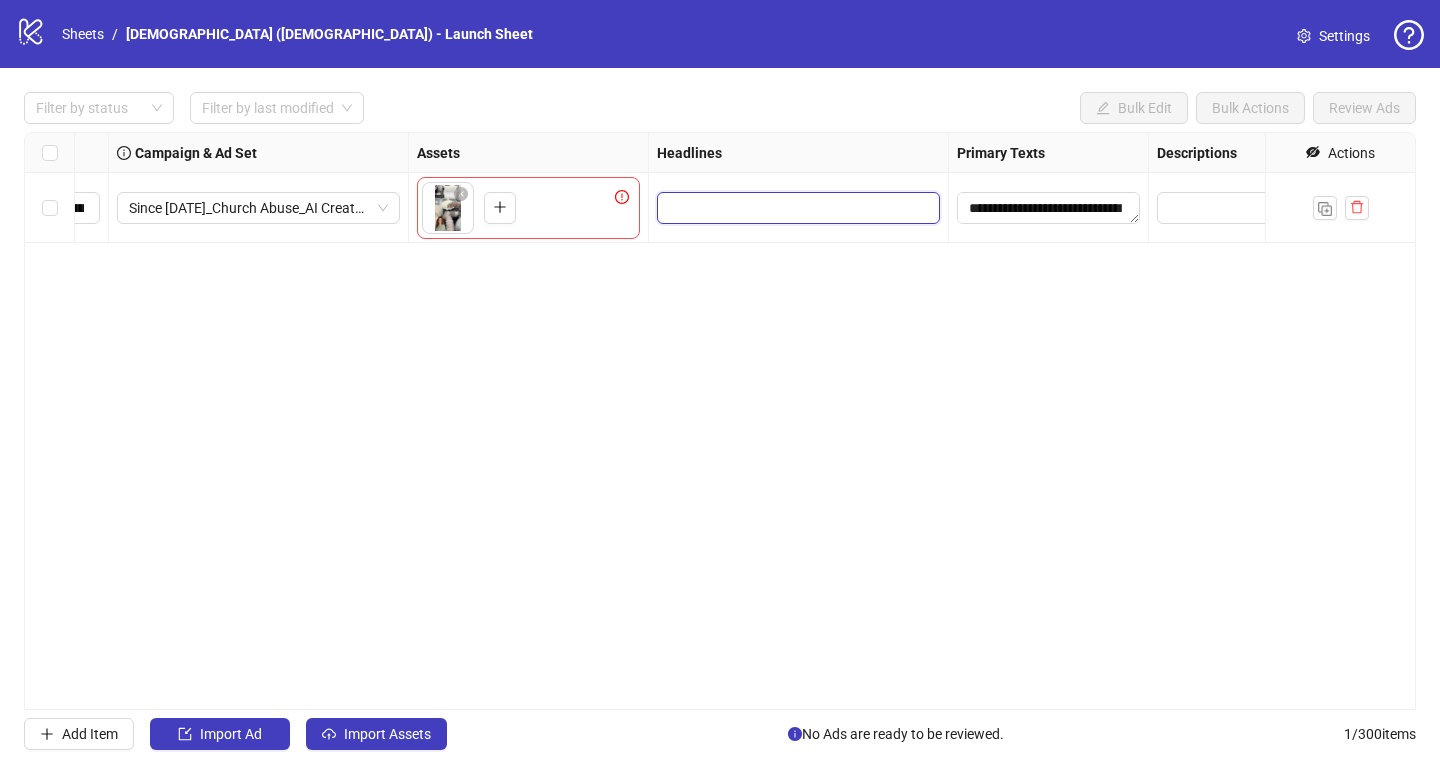 click at bounding box center (796, 208) 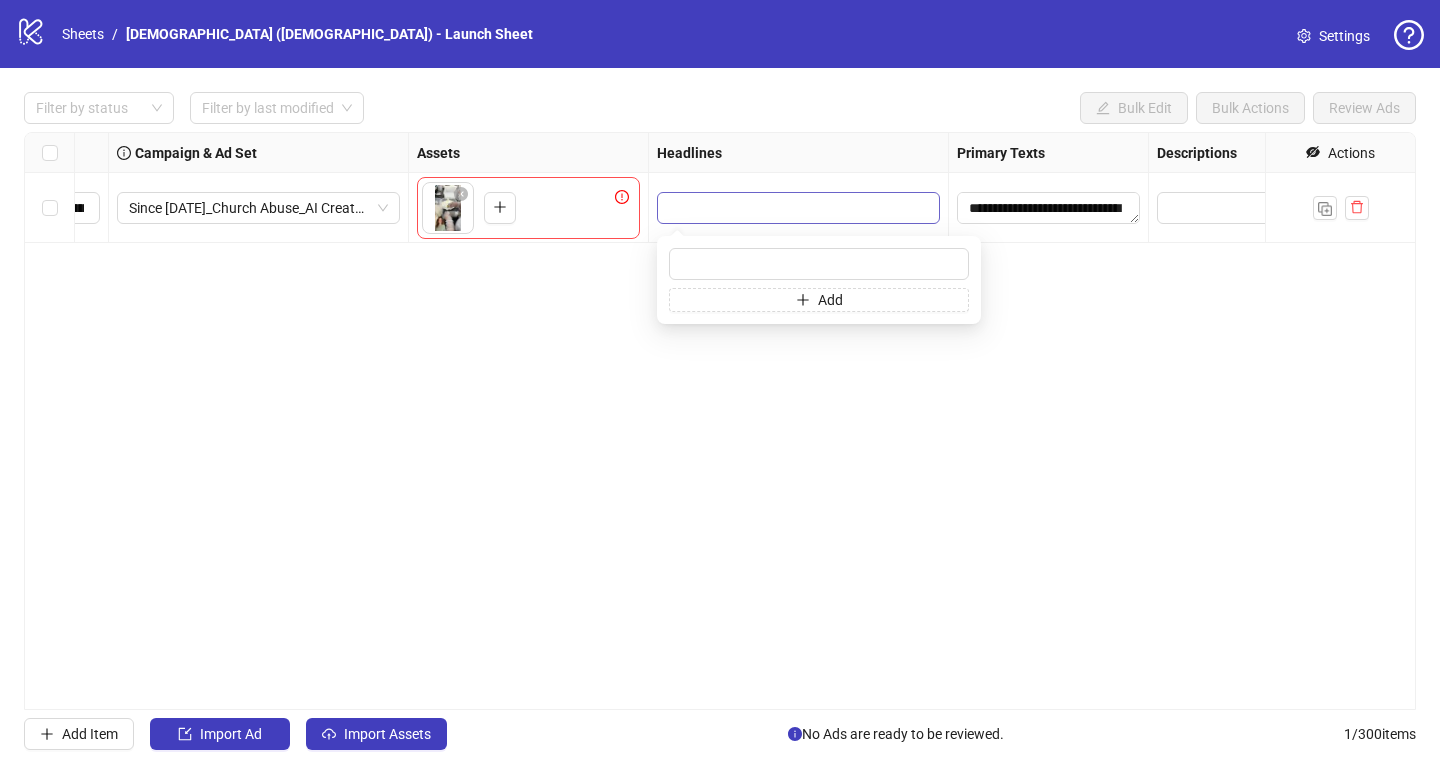 type on "**********" 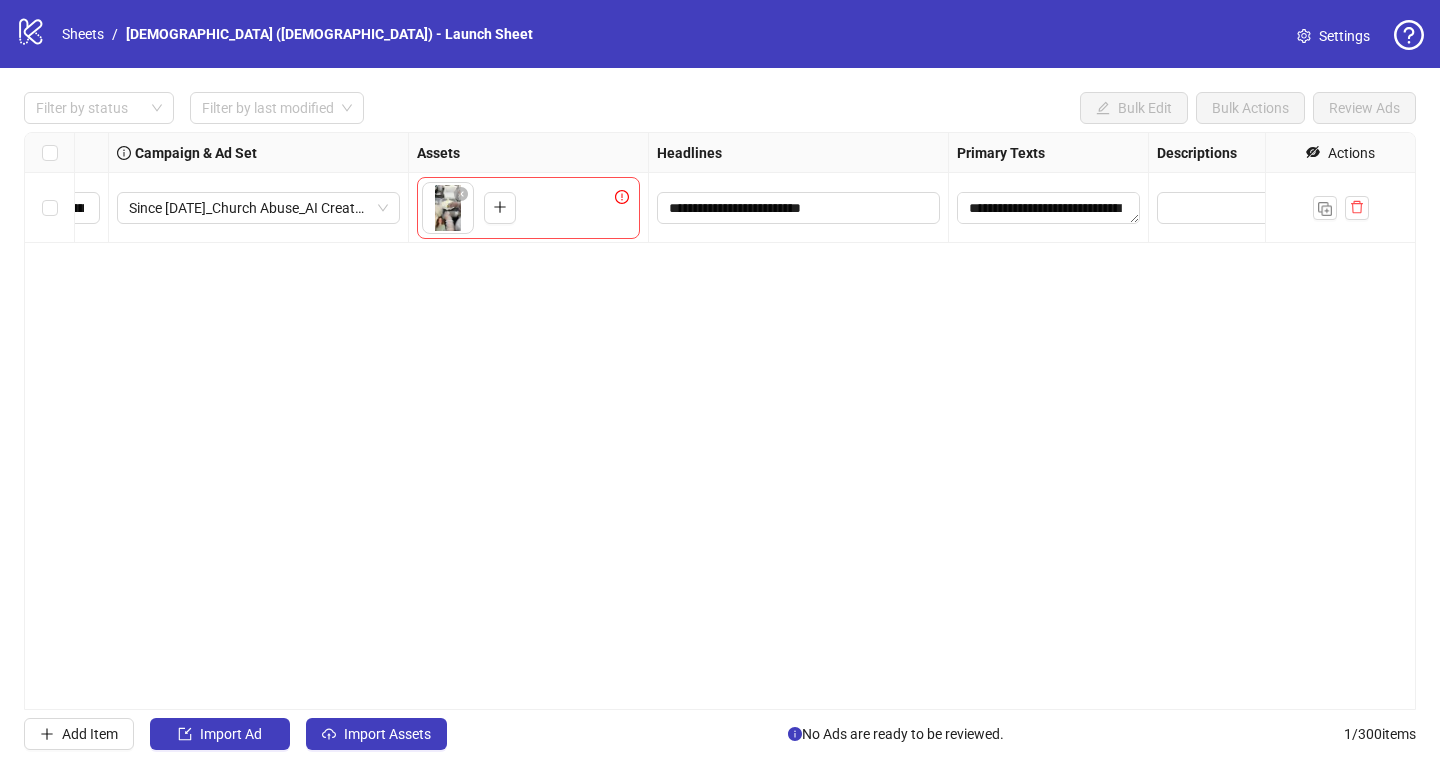 click on "**********" at bounding box center [720, 421] 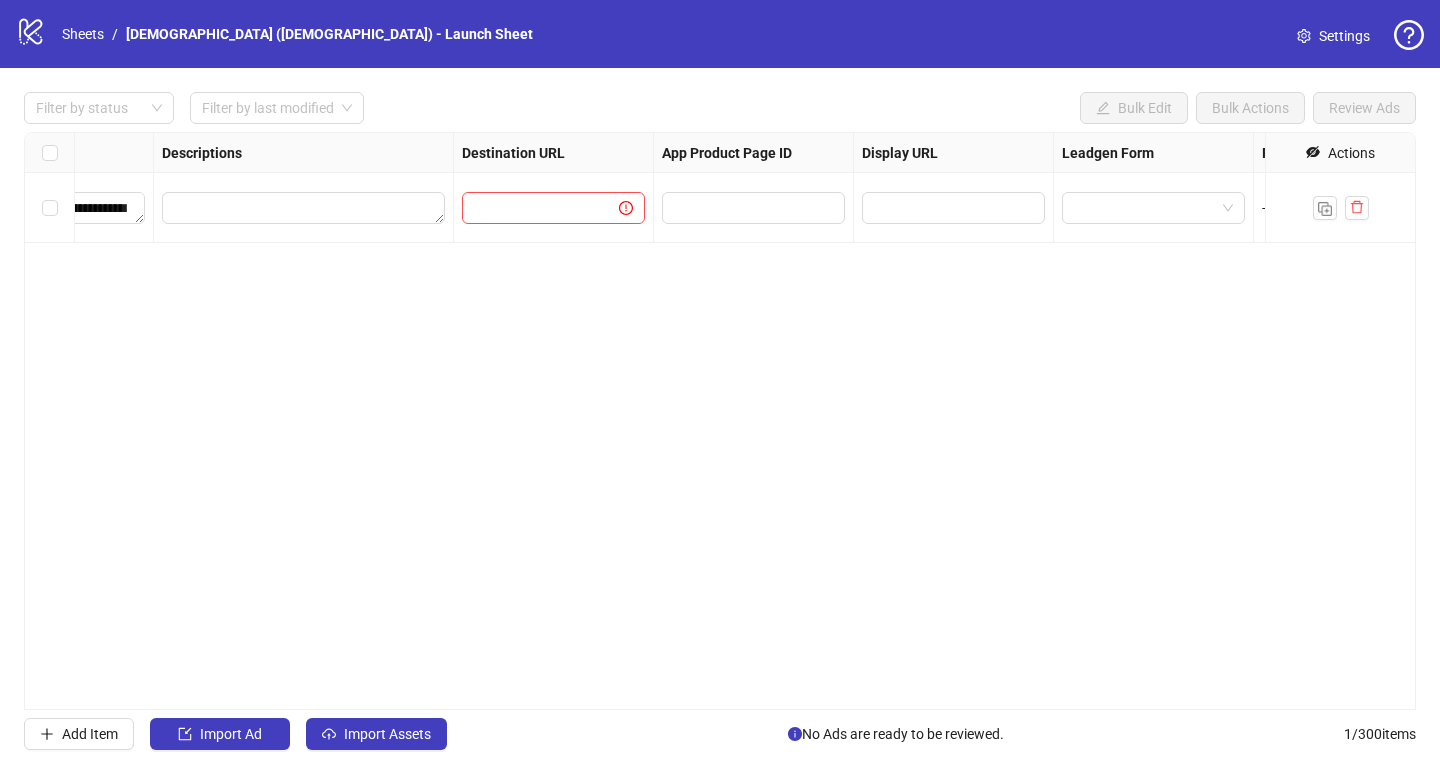 scroll, scrollTop: 0, scrollLeft: 1623, axis: horizontal 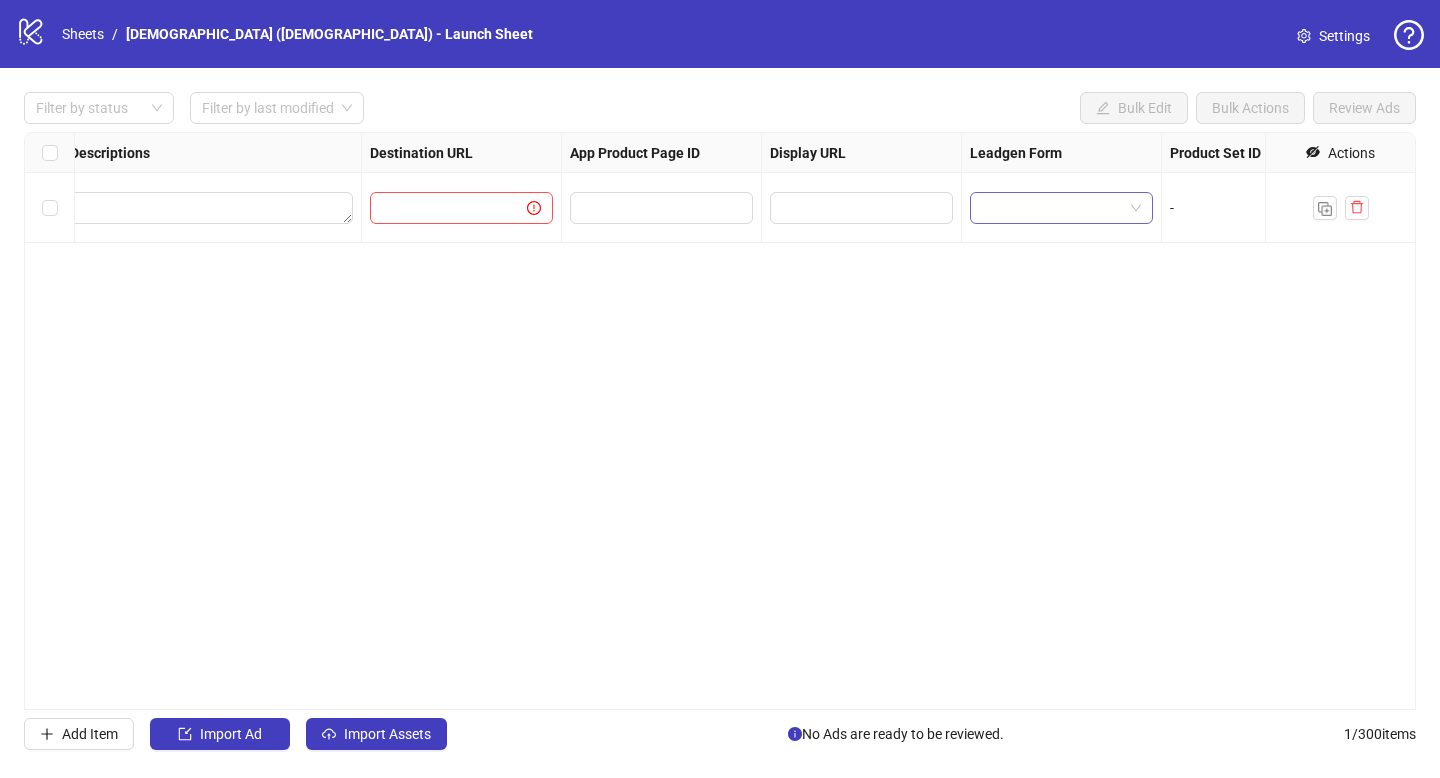 click at bounding box center (1061, 208) 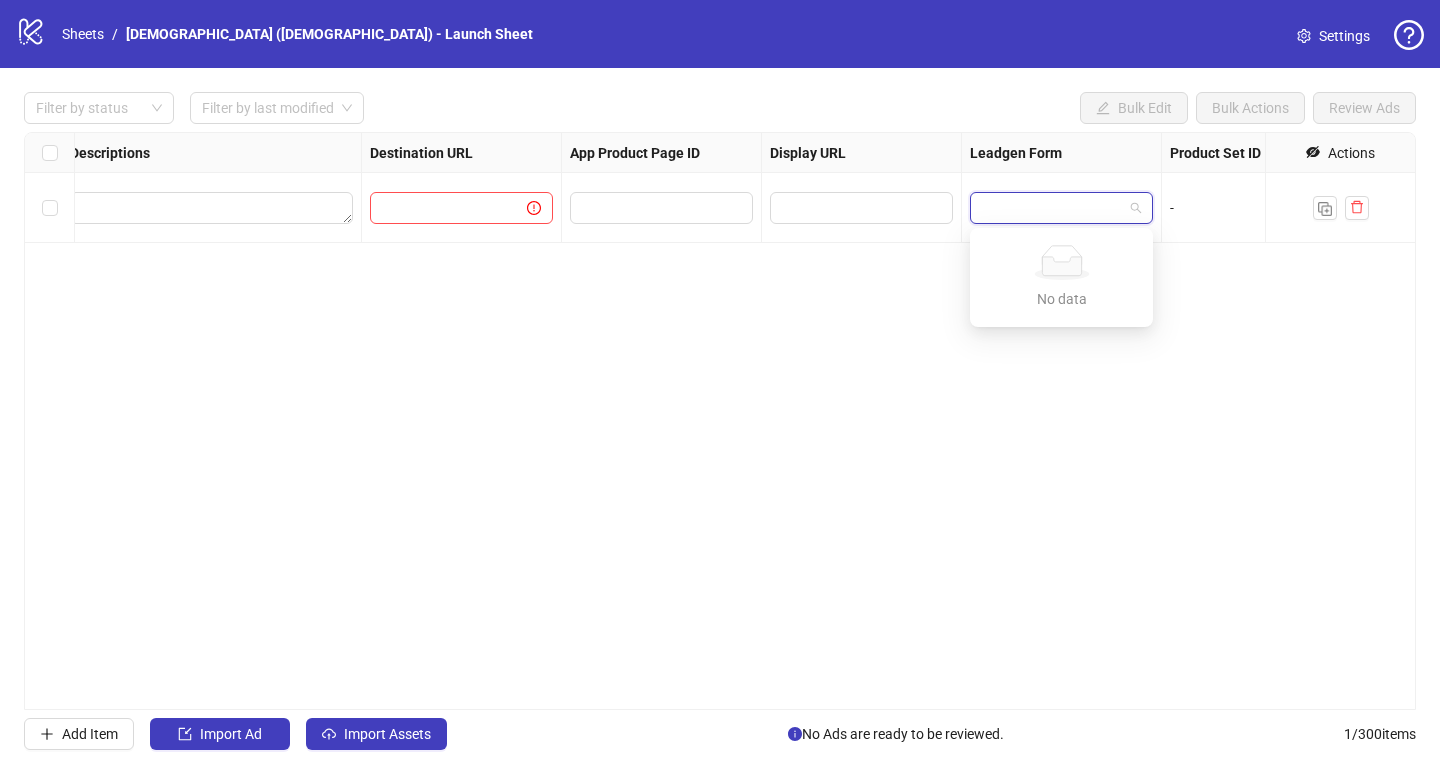 click on "-" at bounding box center (1262, 208) 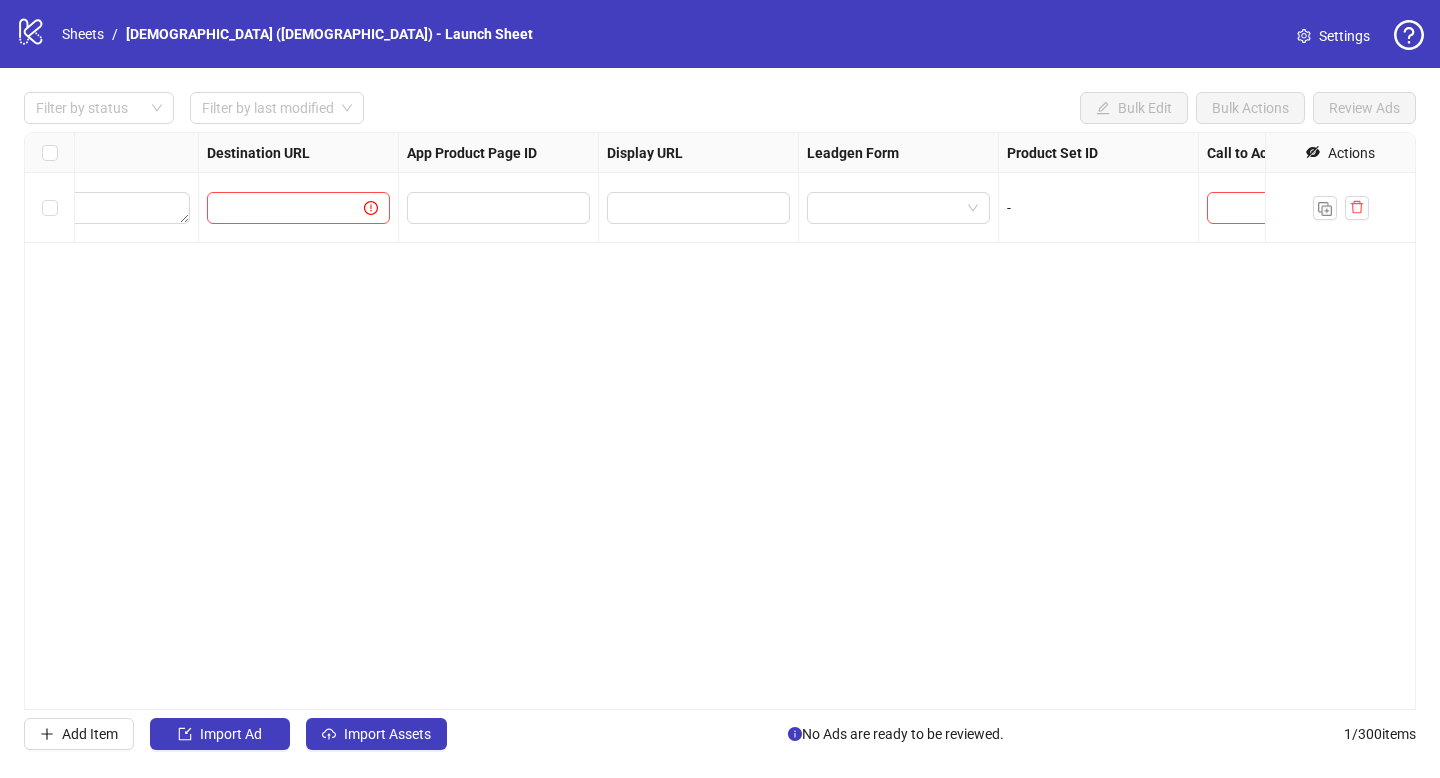 scroll, scrollTop: 0, scrollLeft: 1880, axis: horizontal 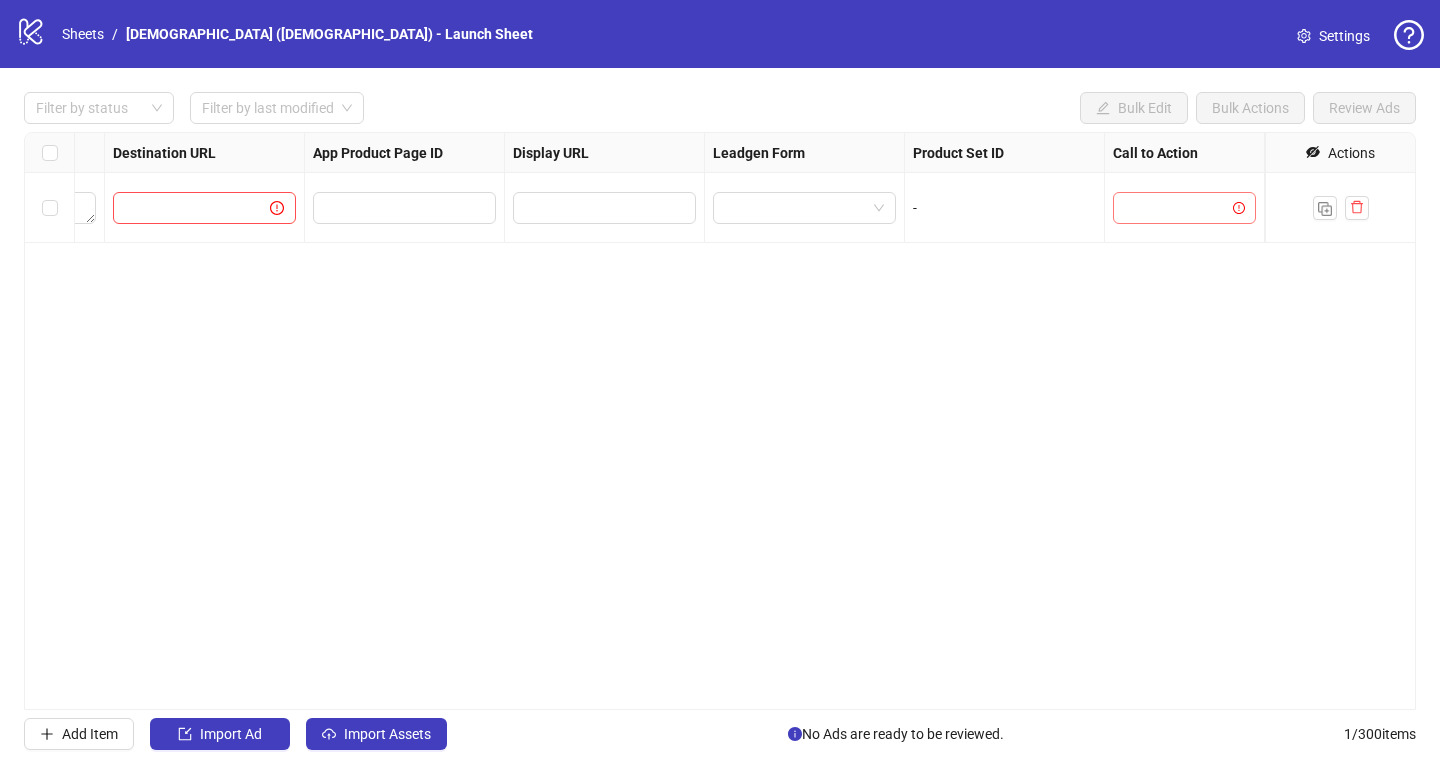 click at bounding box center [1175, 208] 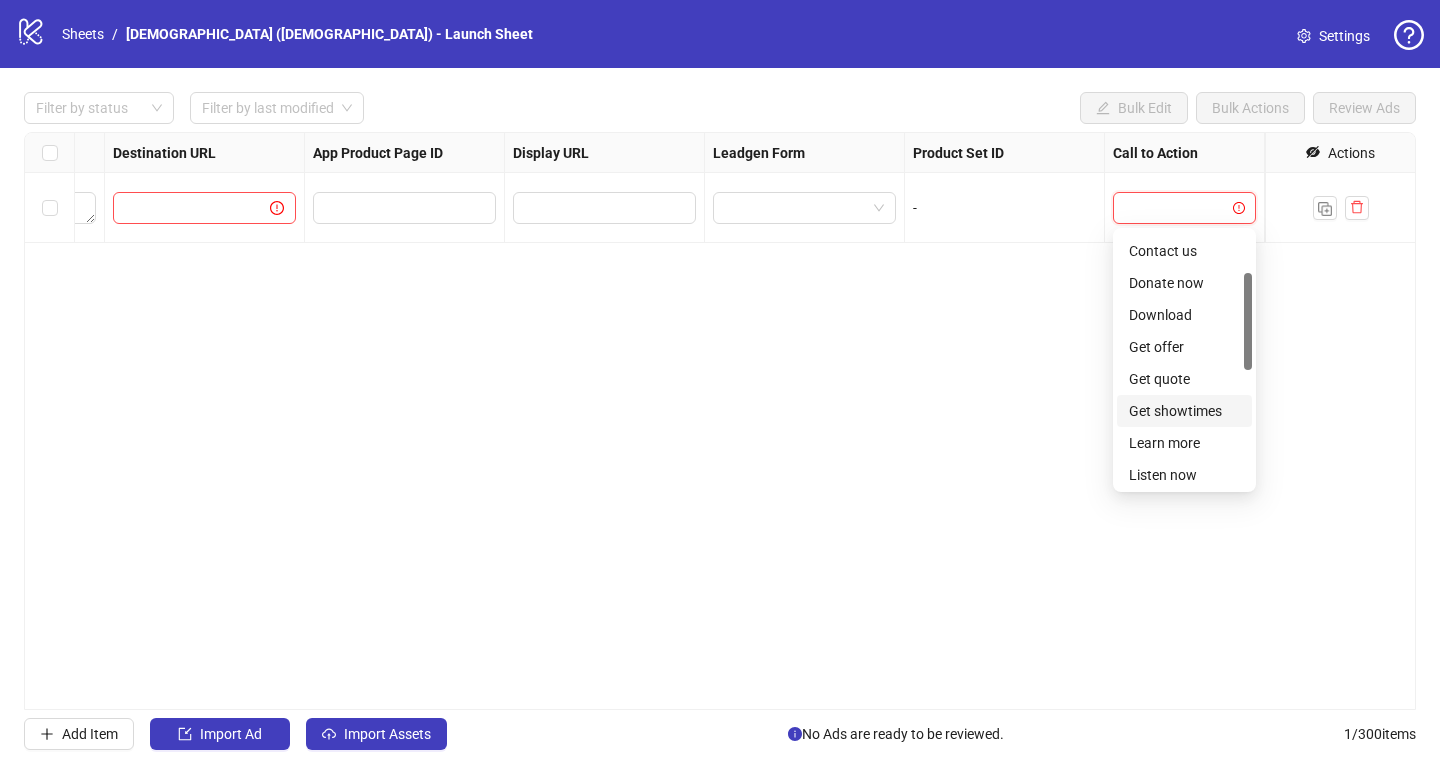 scroll, scrollTop: 132, scrollLeft: 0, axis: vertical 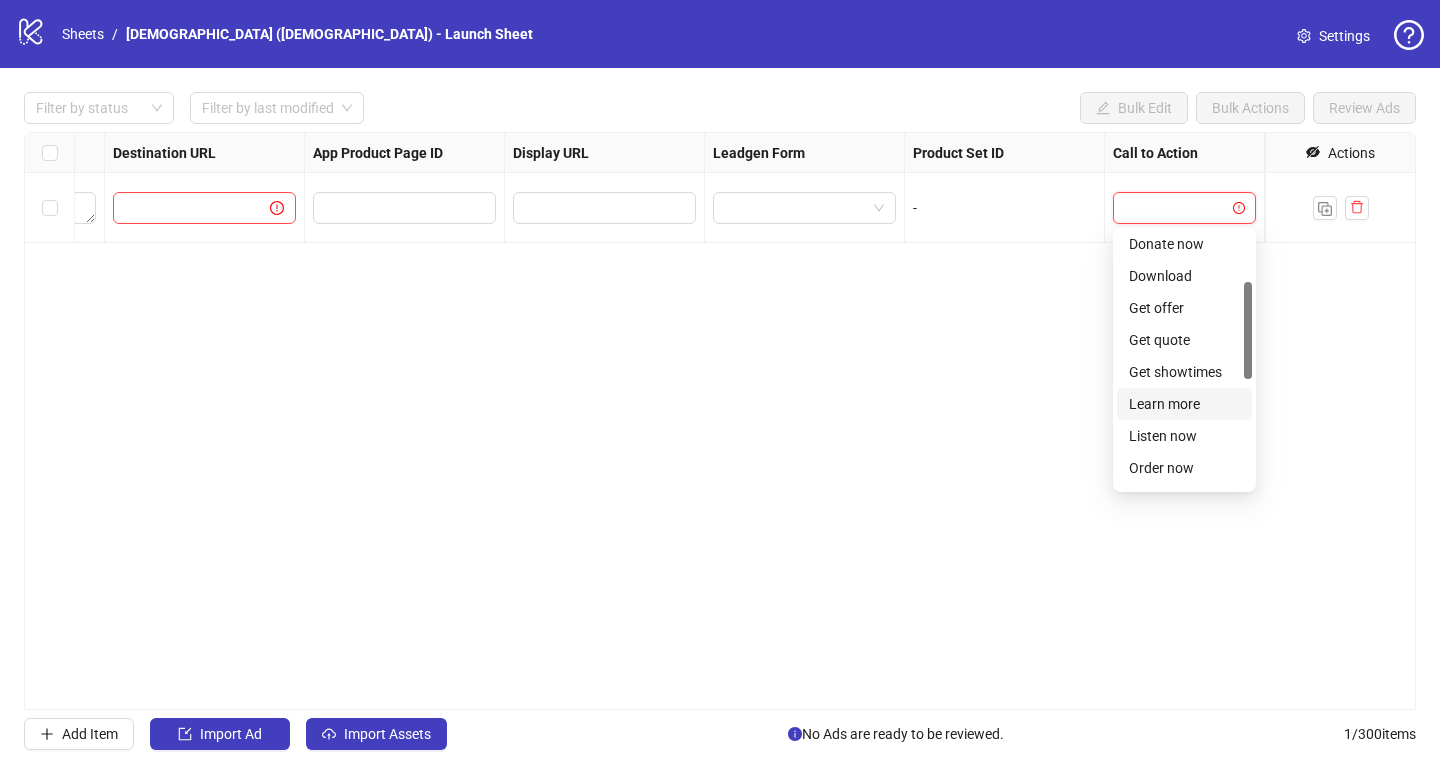click on "Learn more" at bounding box center [1184, 404] 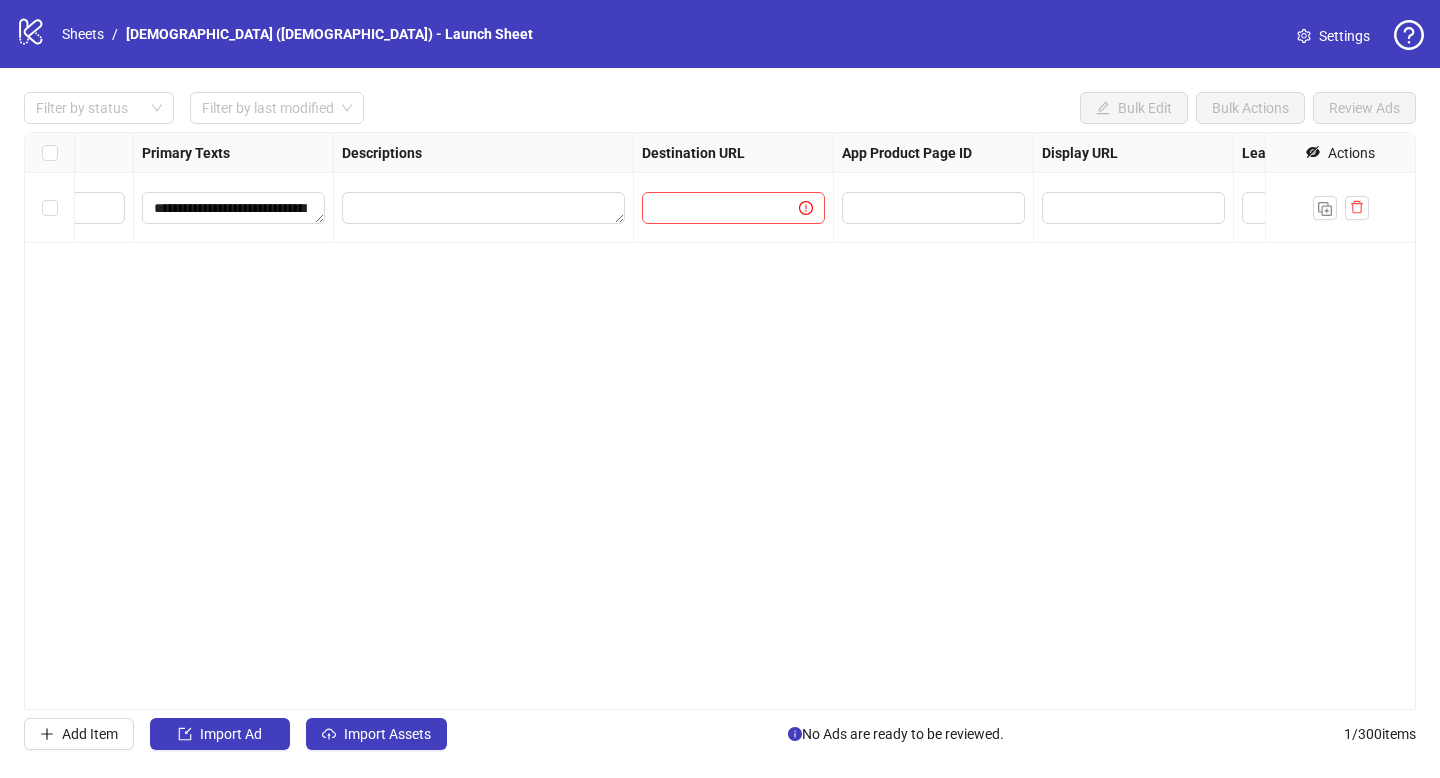 scroll, scrollTop: 0, scrollLeft: 1340, axis: horizontal 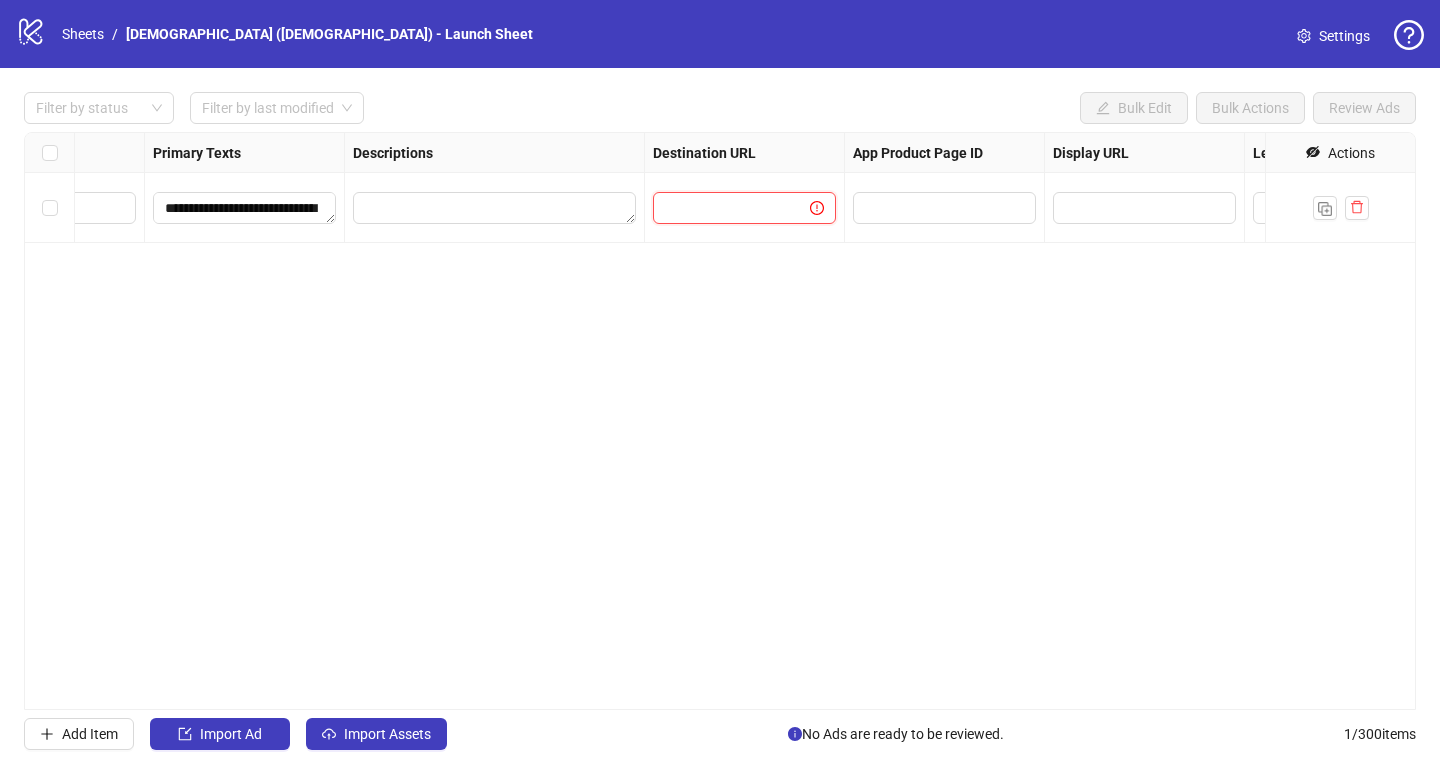 click at bounding box center [723, 208] 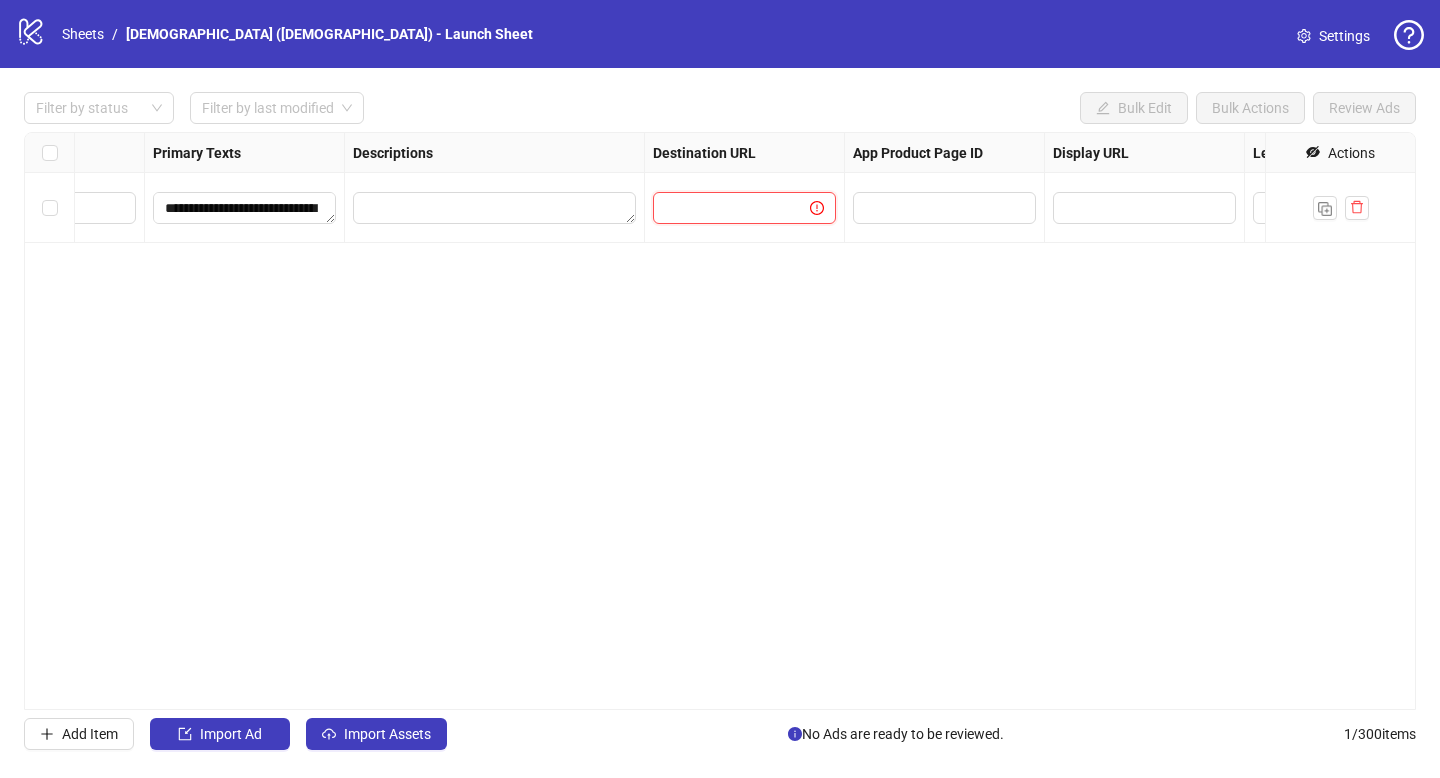 paste on "**********" 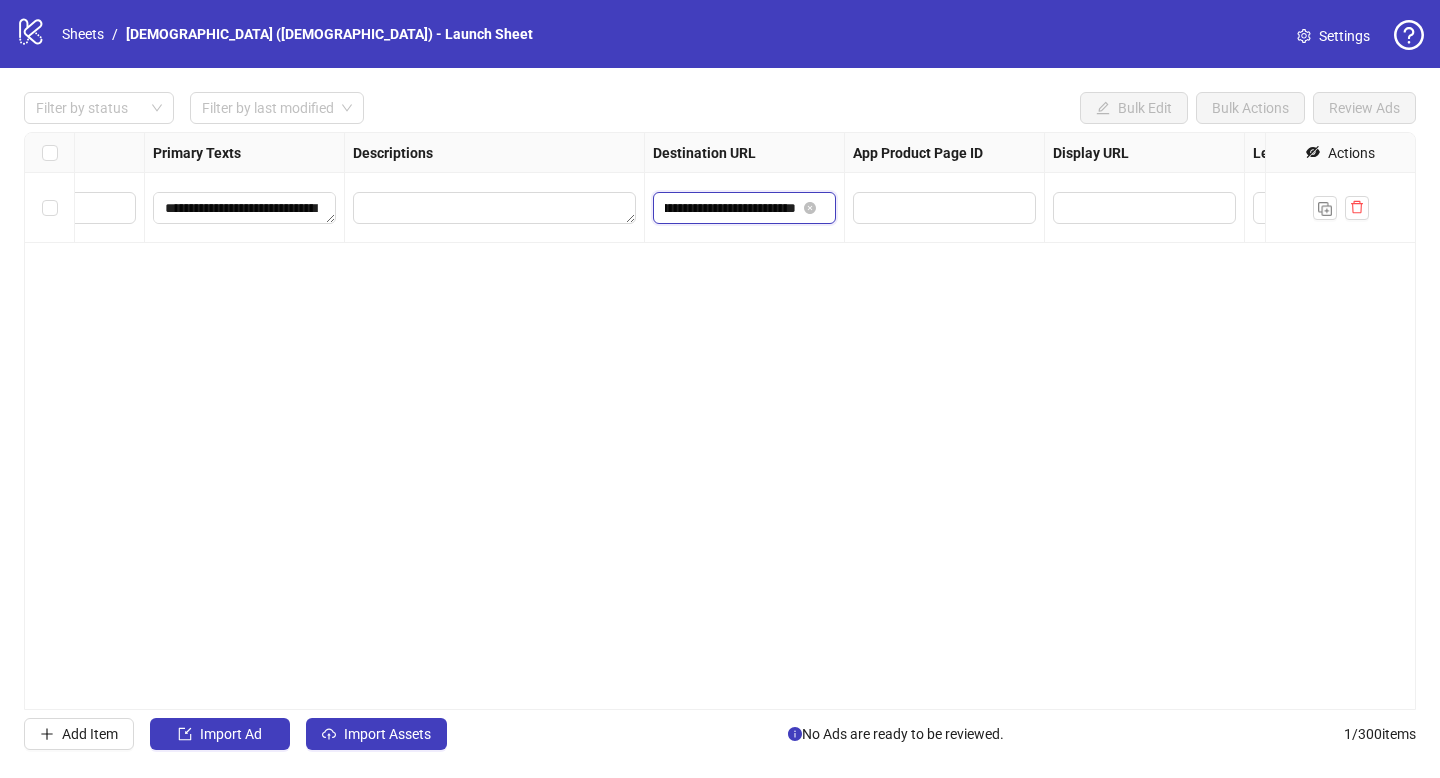 type on "**********" 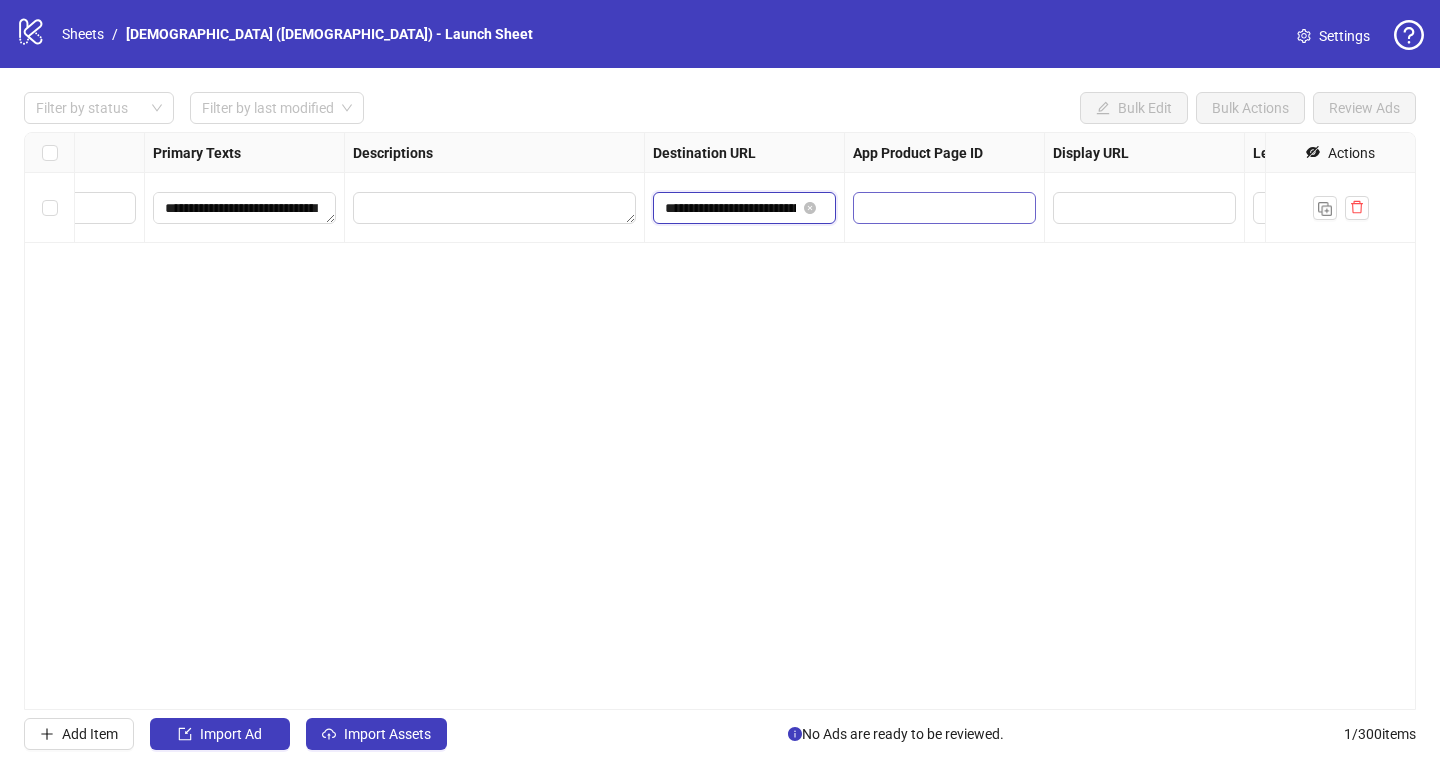 scroll, scrollTop: 0, scrollLeft: 110, axis: horizontal 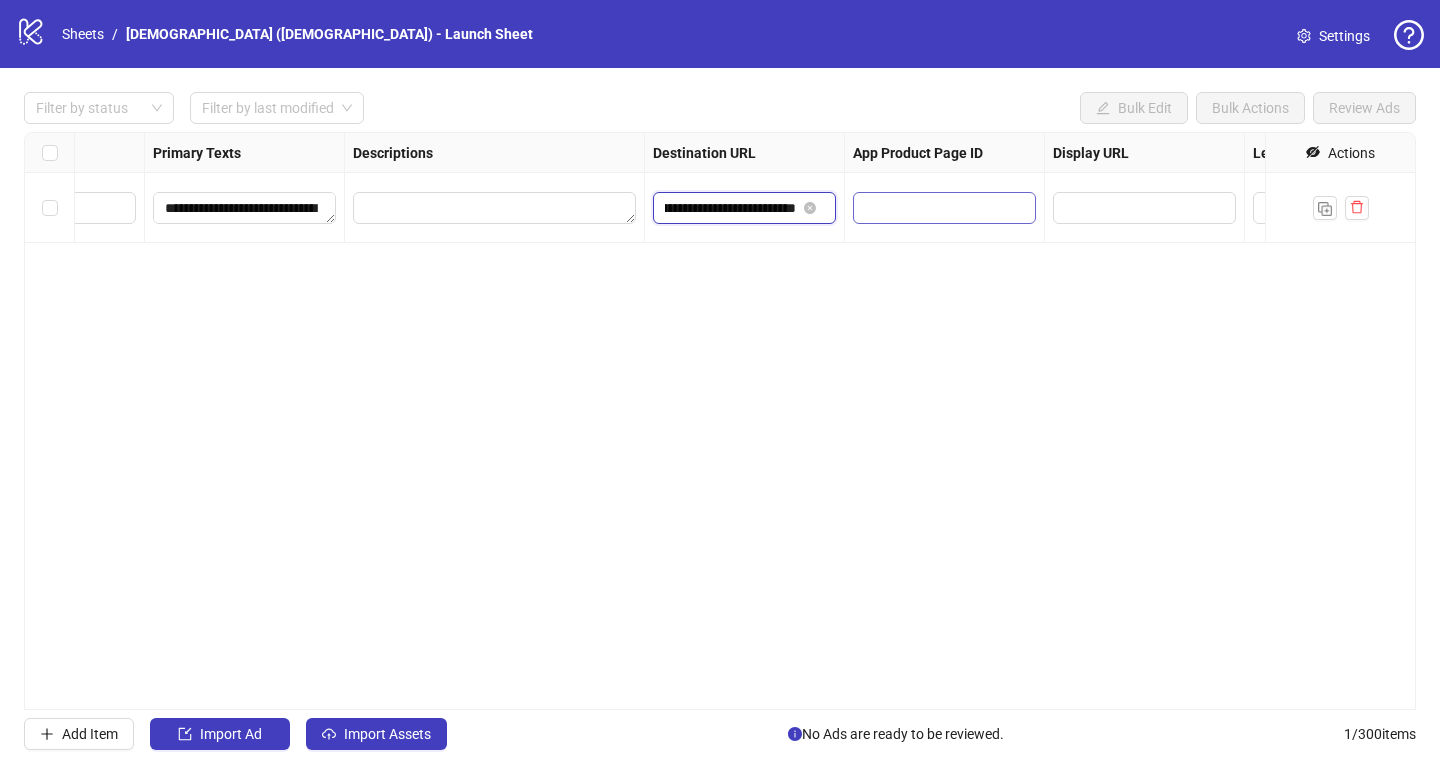 drag, startPoint x: 776, startPoint y: 209, endPoint x: 981, endPoint y: 214, distance: 205.06097 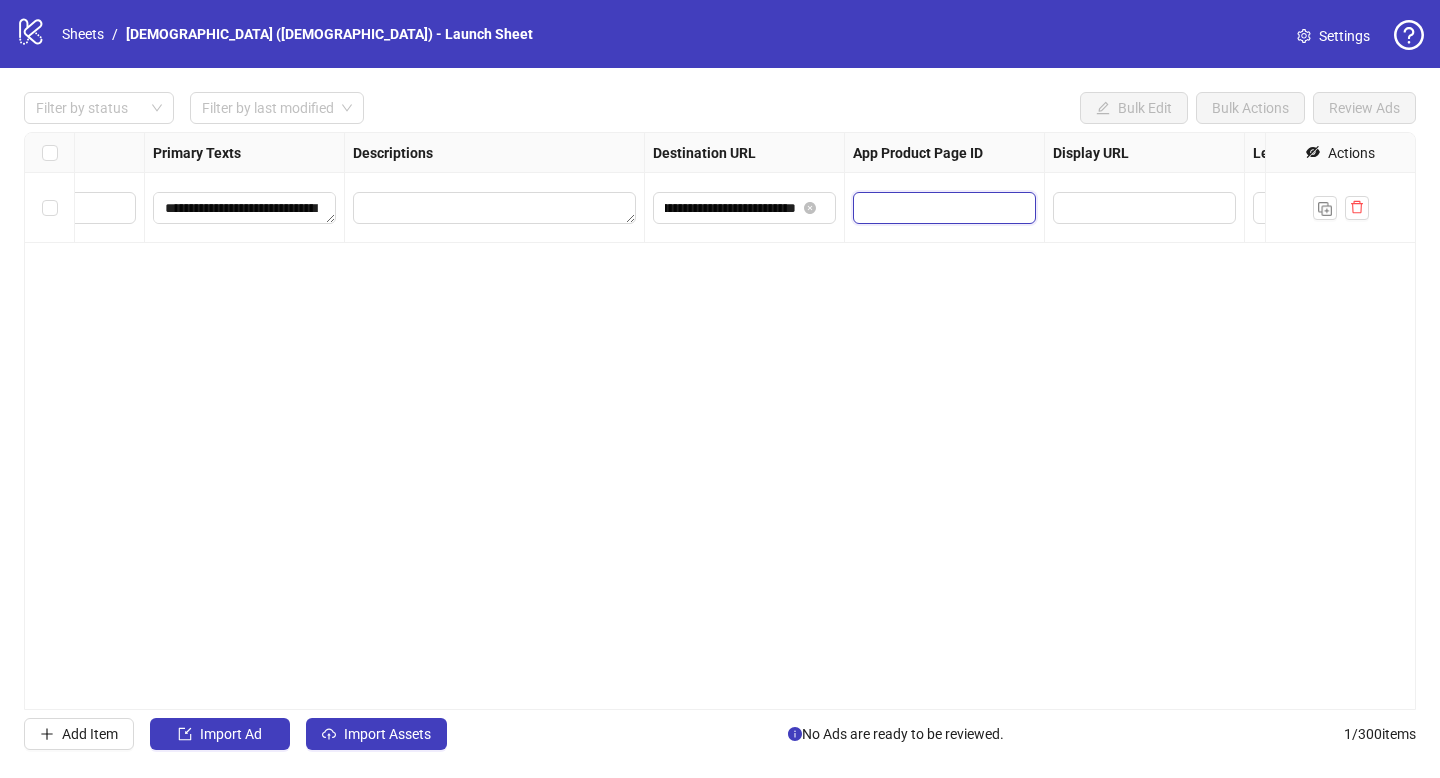 click at bounding box center (930, 208) 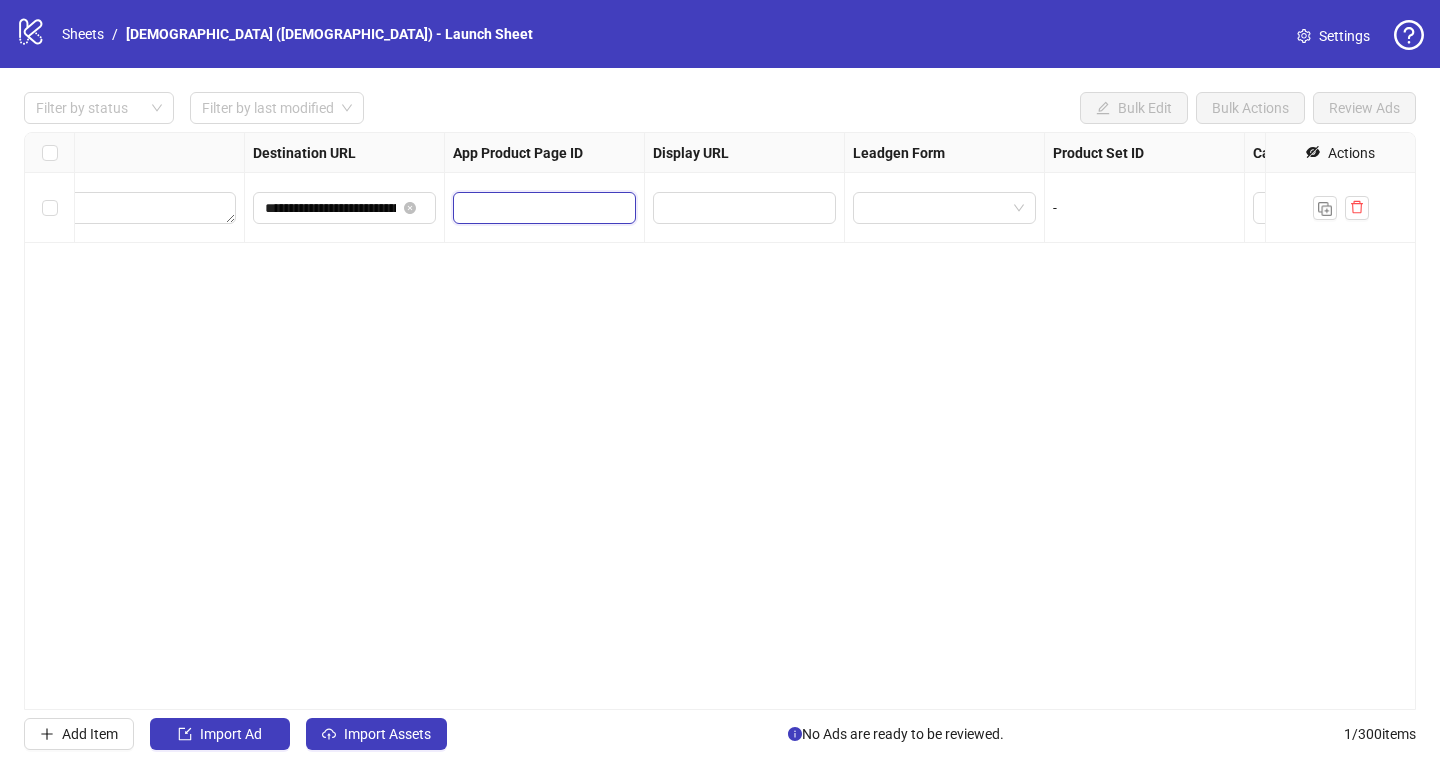 scroll, scrollTop: 0, scrollLeft: 1880, axis: horizontal 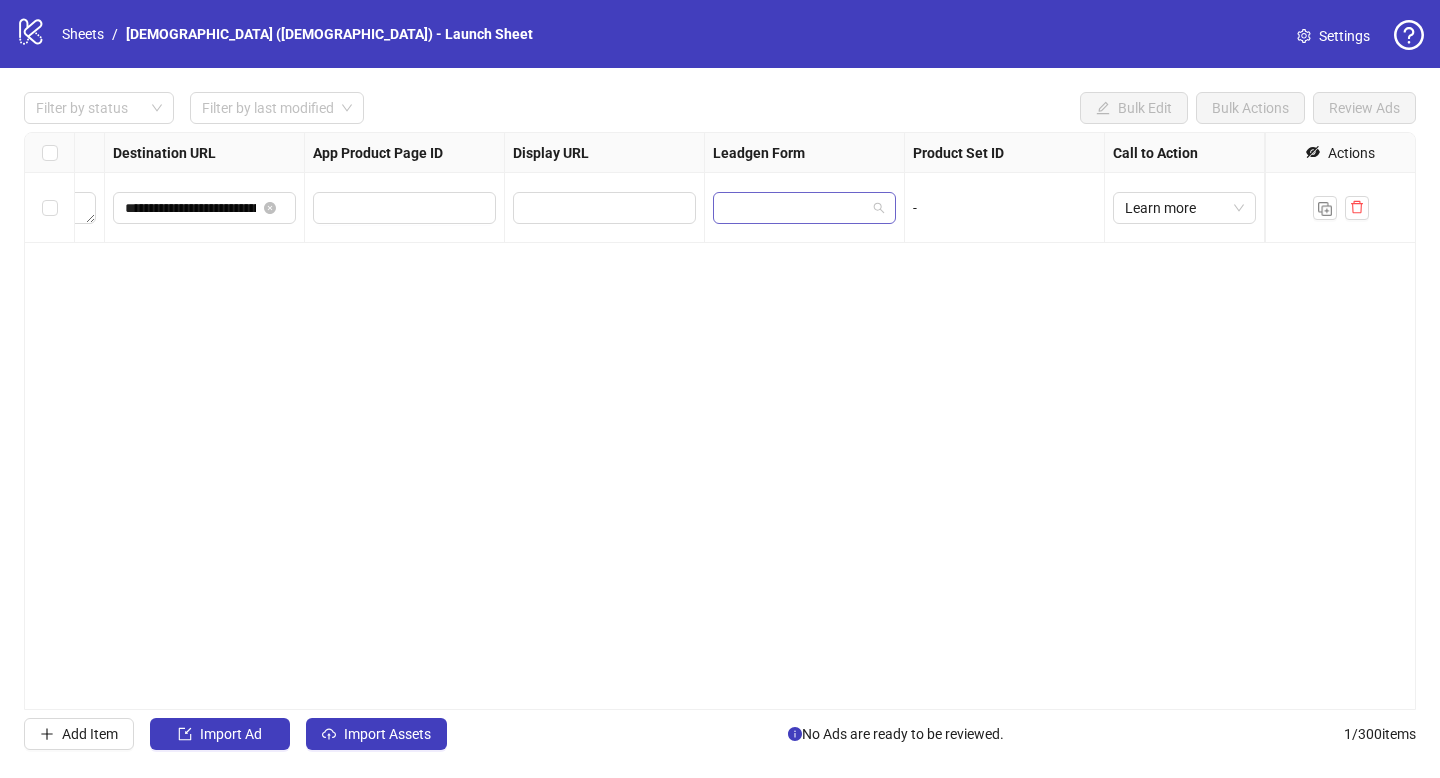 click at bounding box center (795, 208) 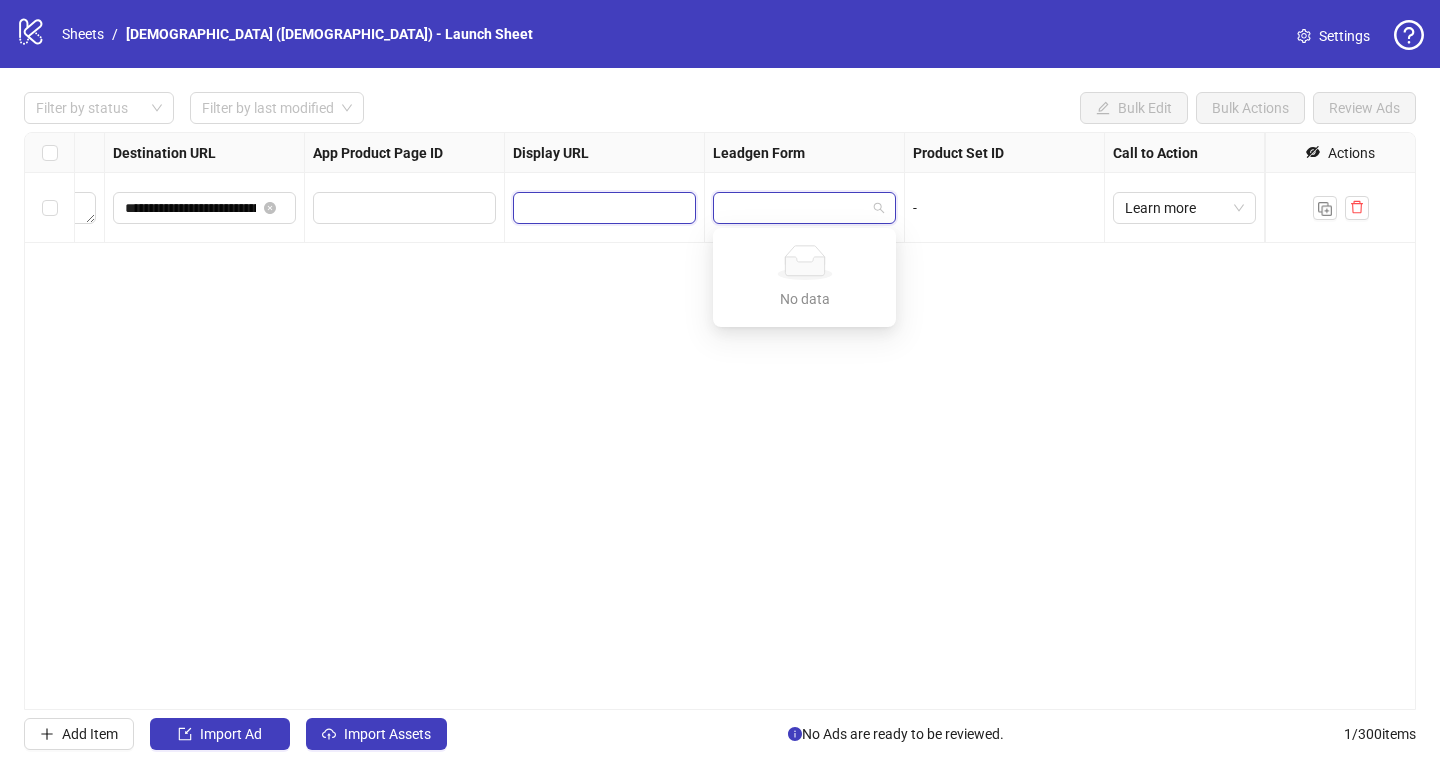 click at bounding box center (602, 208) 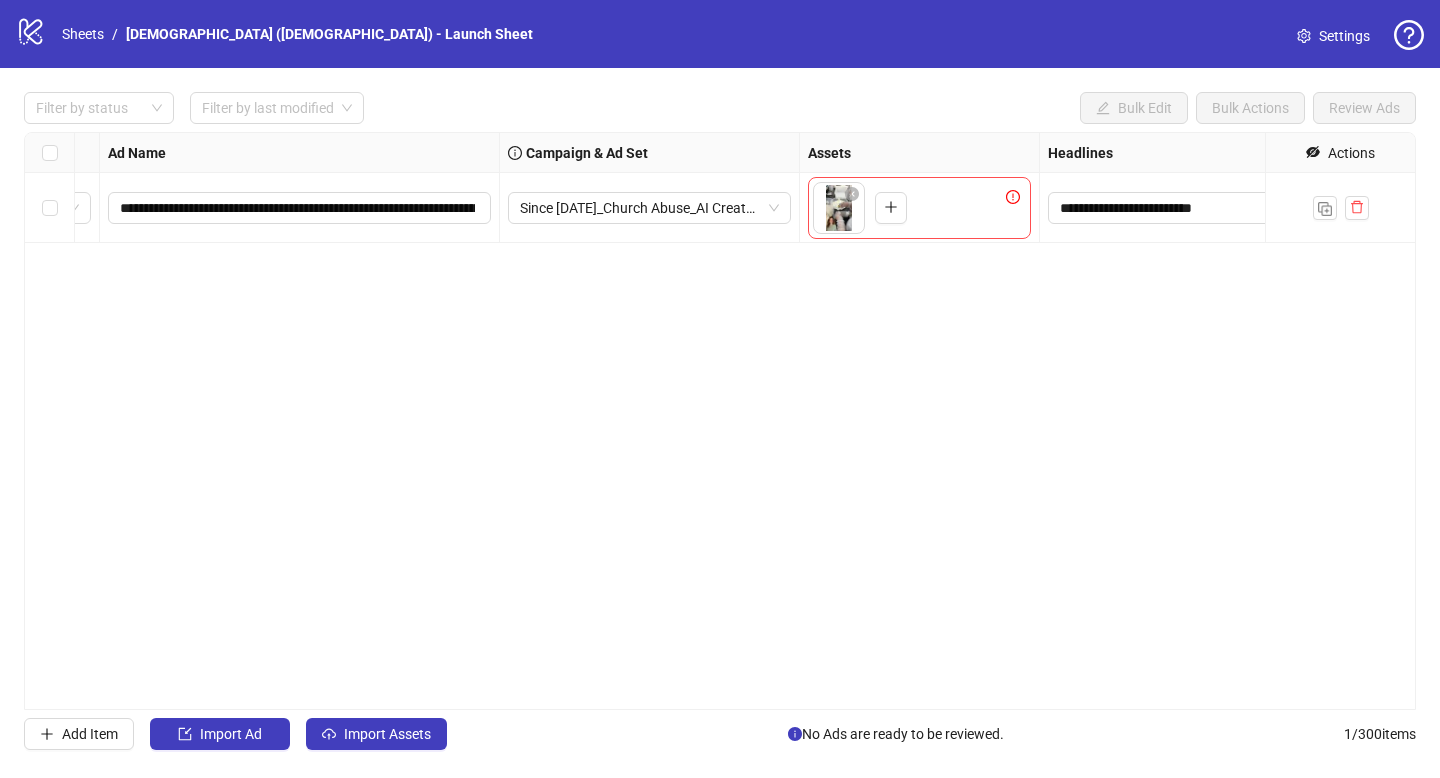 scroll, scrollTop: 0, scrollLeft: 0, axis: both 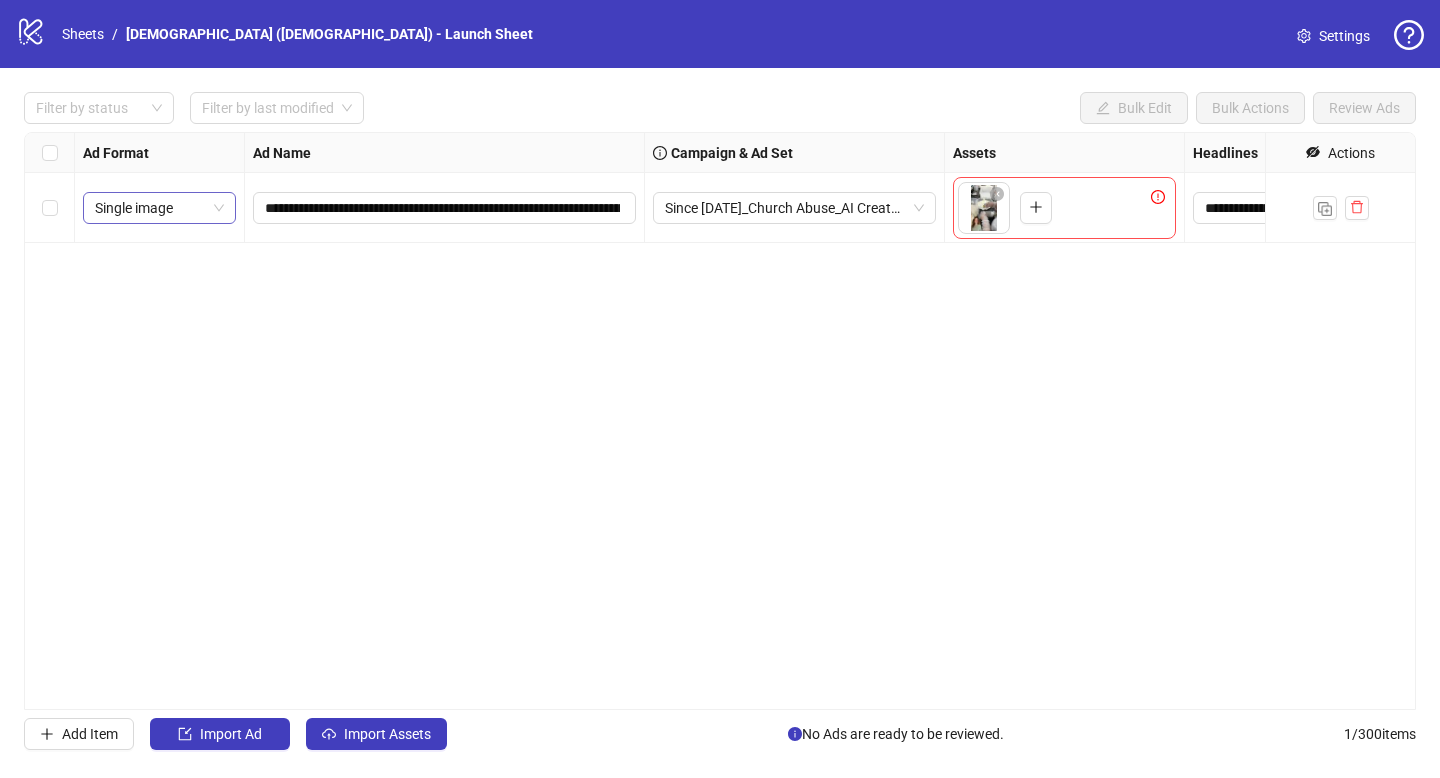 click on "Single image" at bounding box center (159, 208) 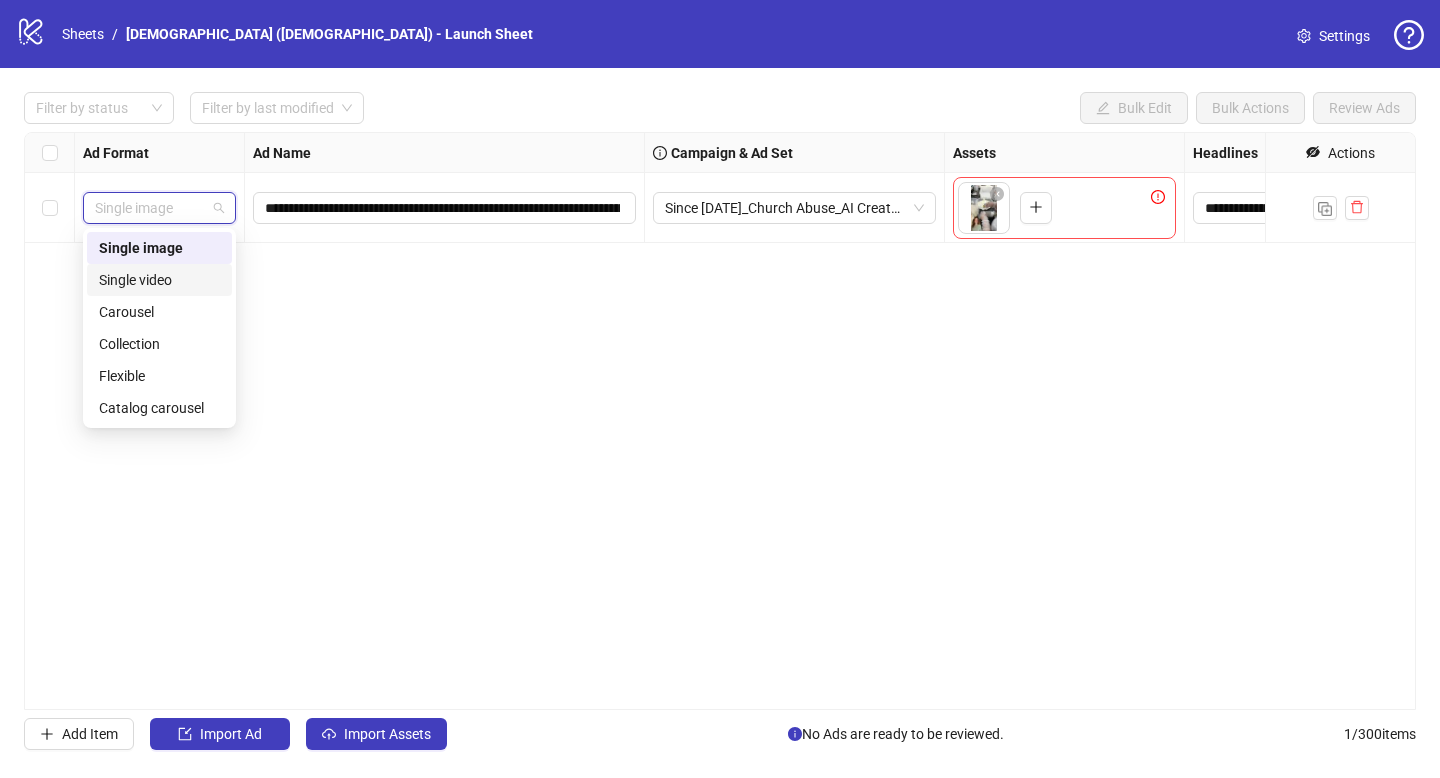 drag, startPoint x: 169, startPoint y: 276, endPoint x: 180, endPoint y: 273, distance: 11.401754 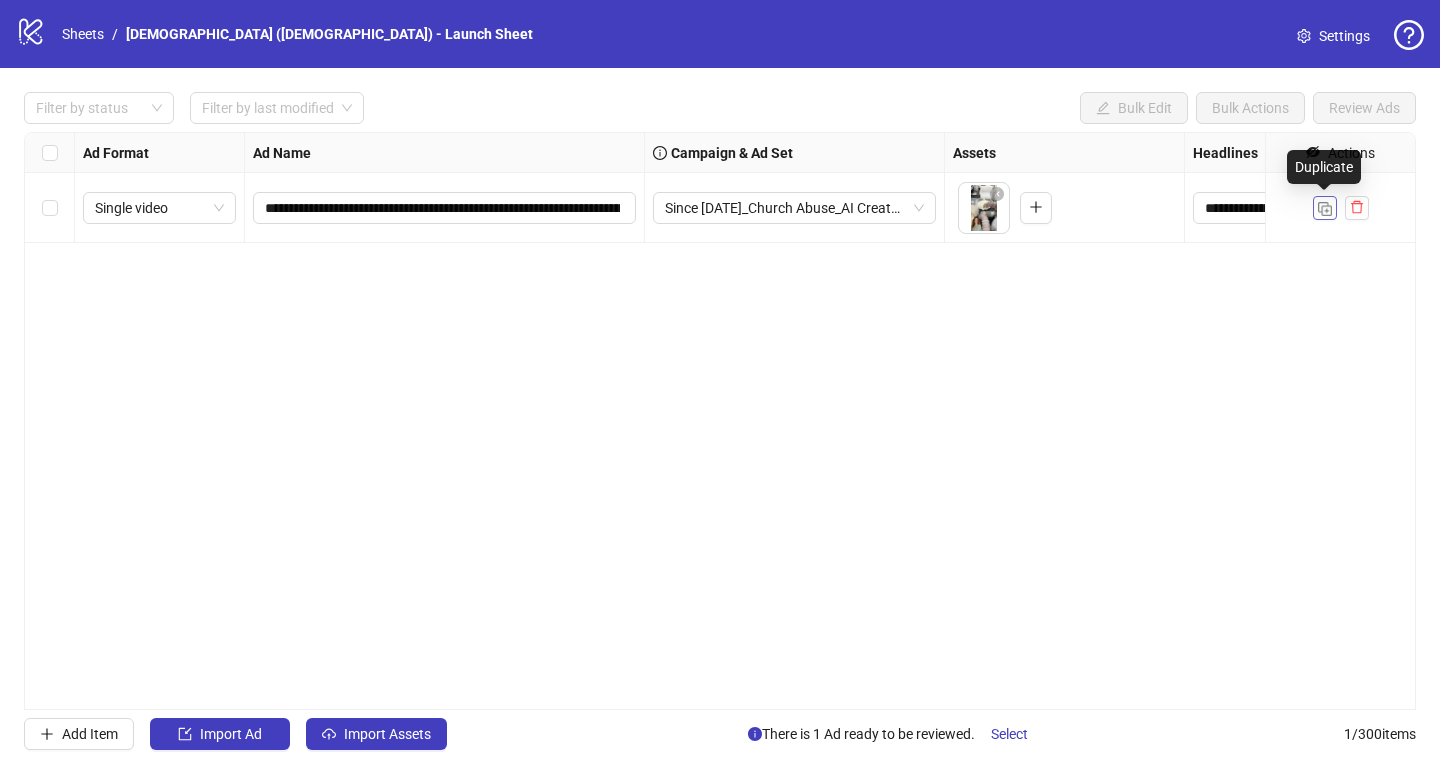 click at bounding box center [1325, 209] 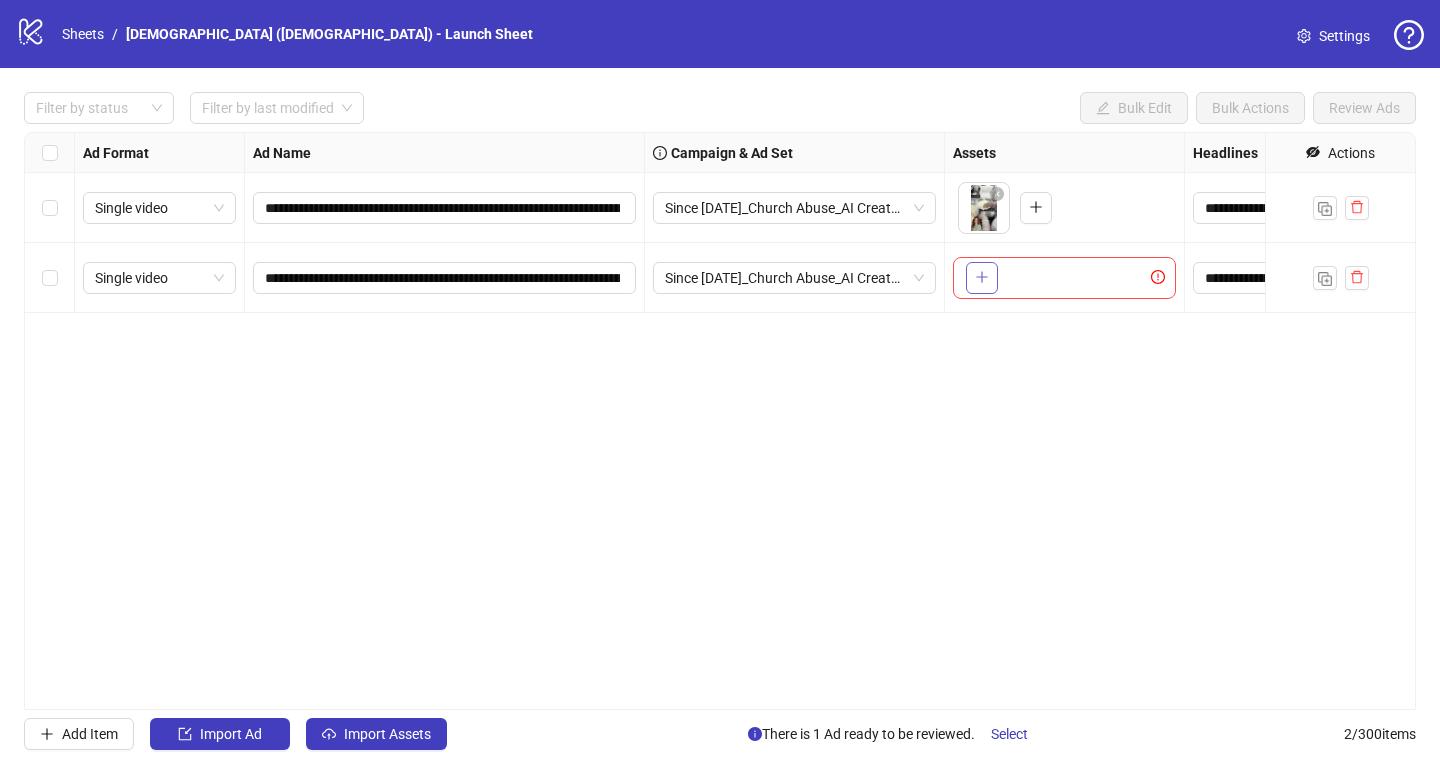 click 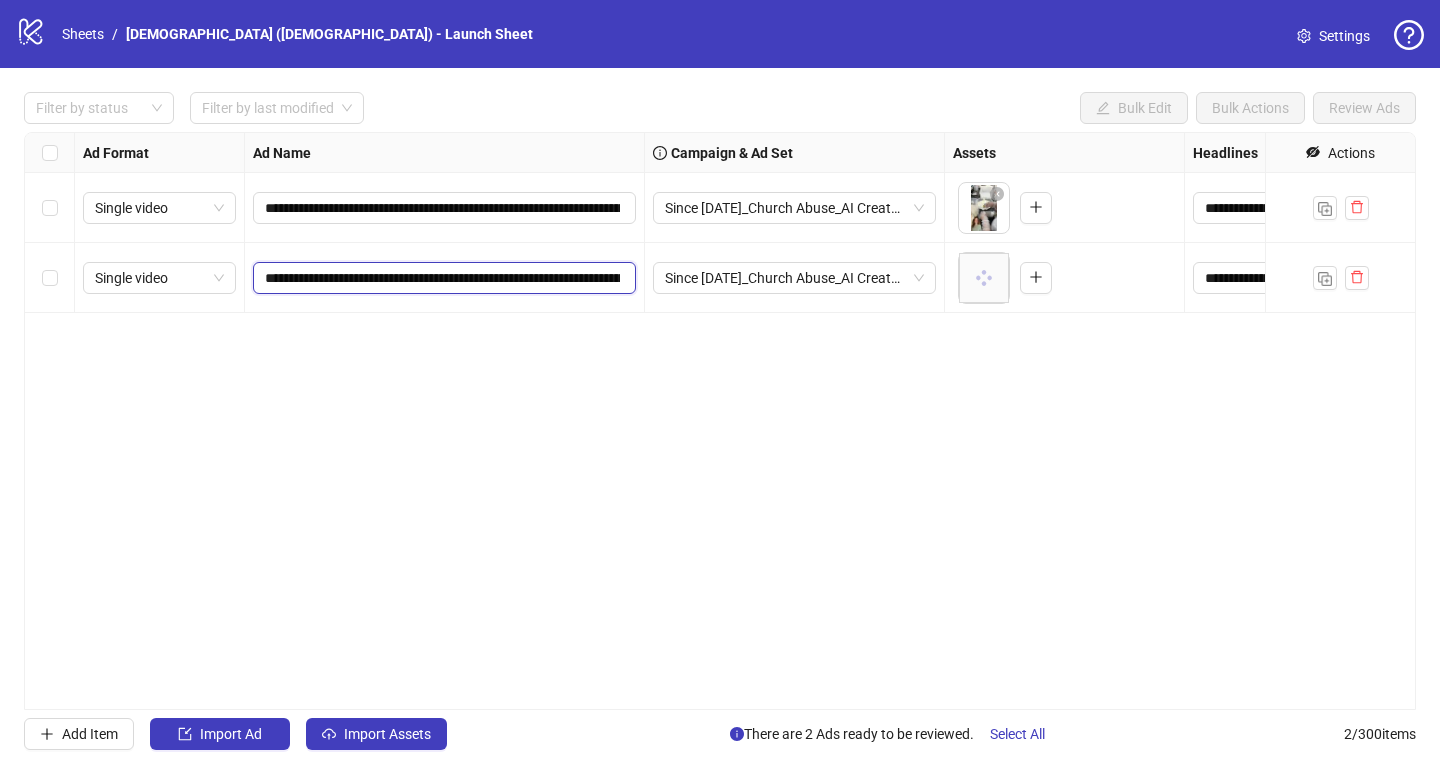 drag, startPoint x: 428, startPoint y: 280, endPoint x: 179, endPoint y: 253, distance: 250.45958 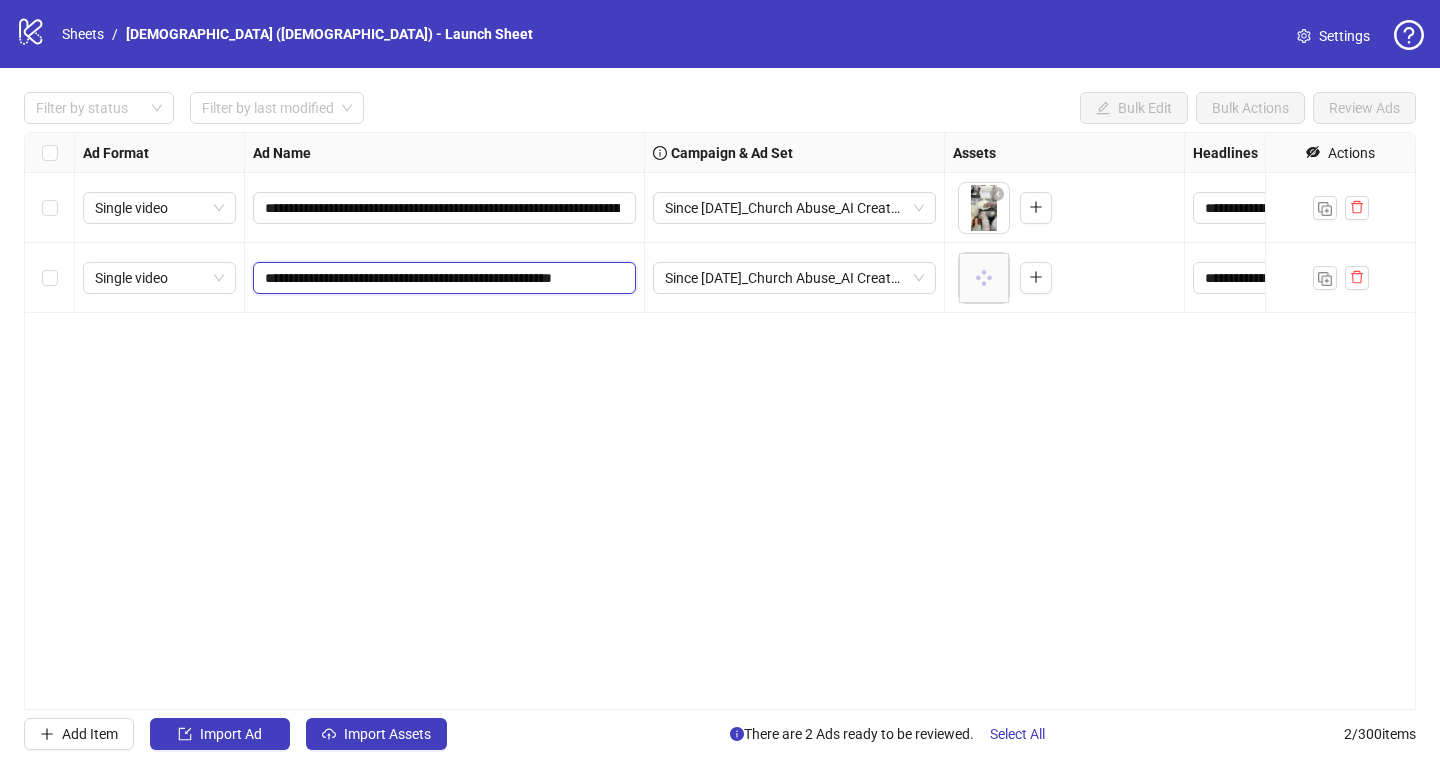 type on "**********" 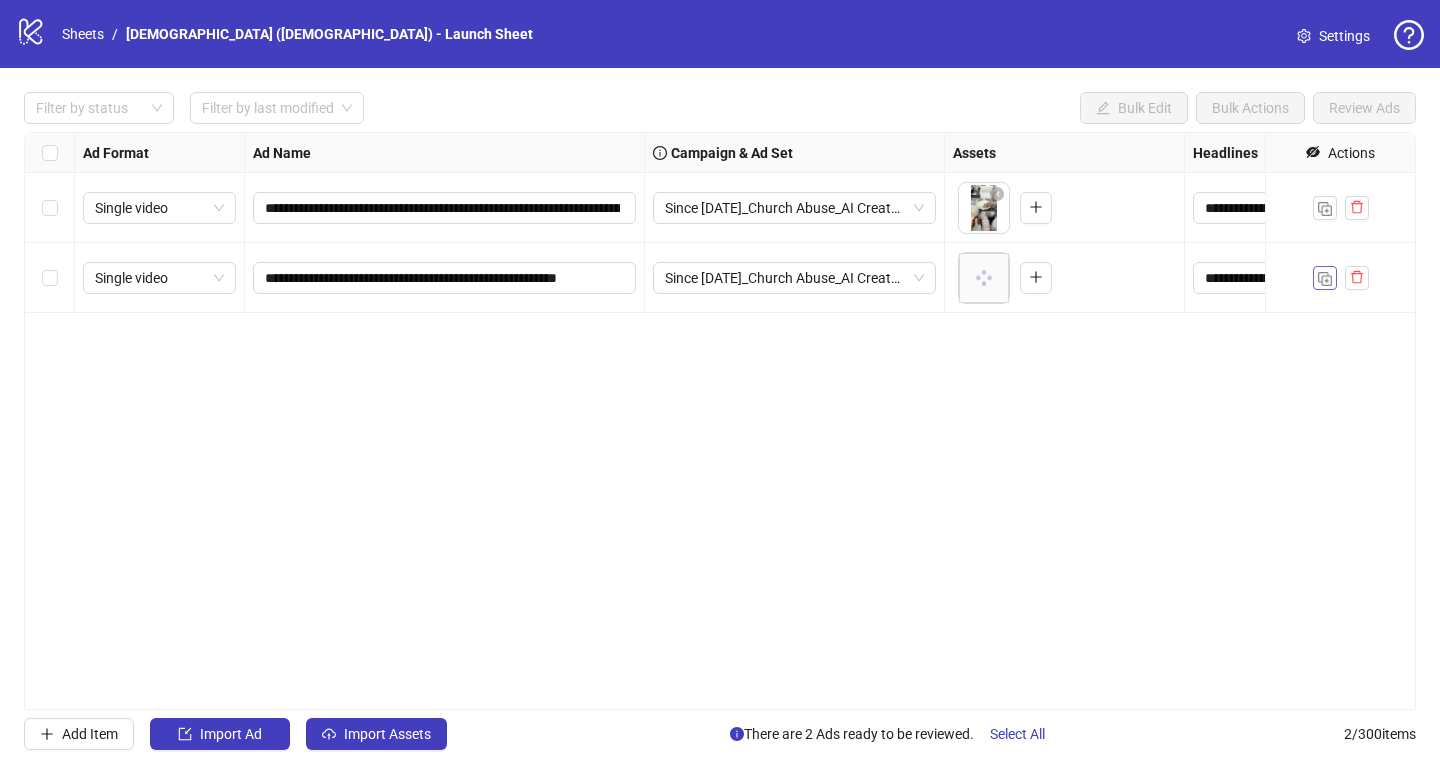 click at bounding box center [1325, 279] 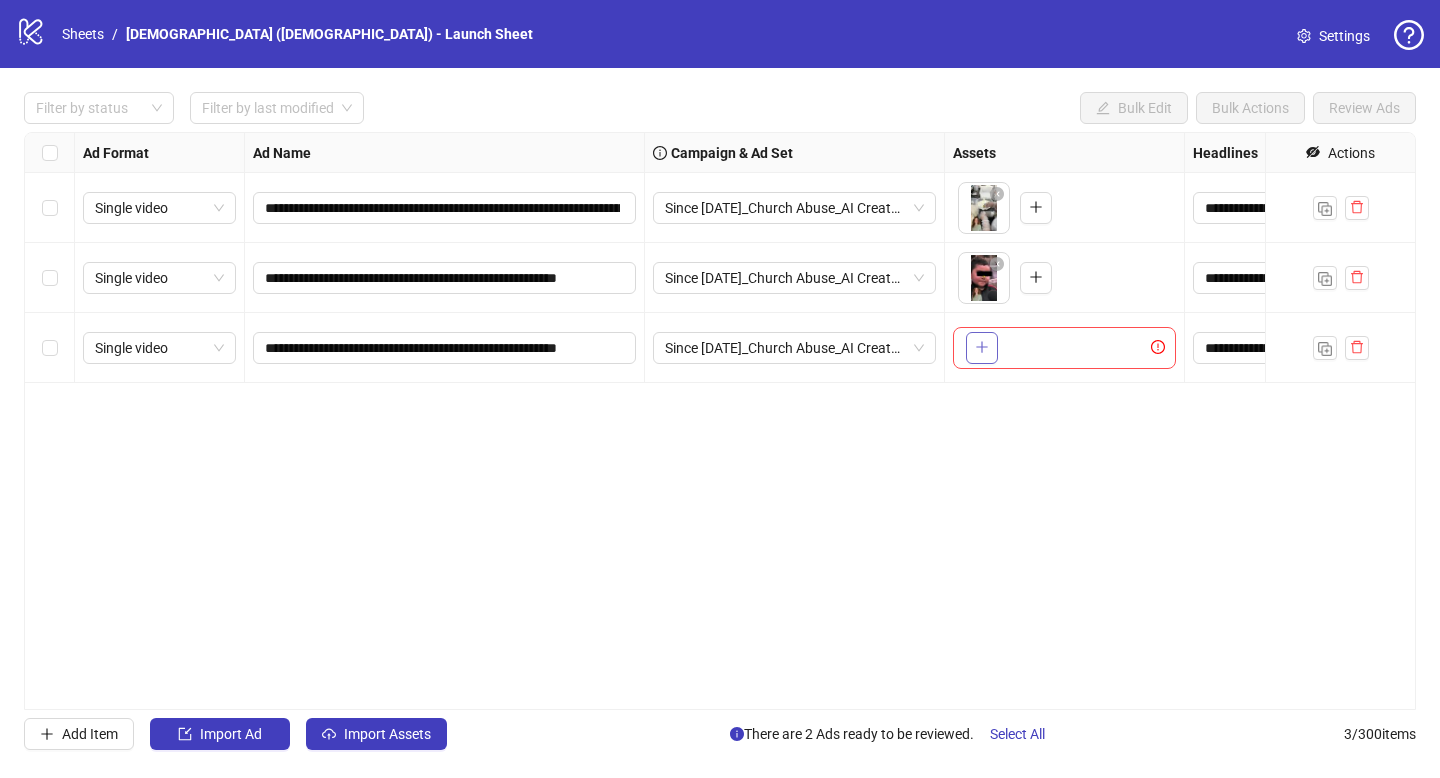 click 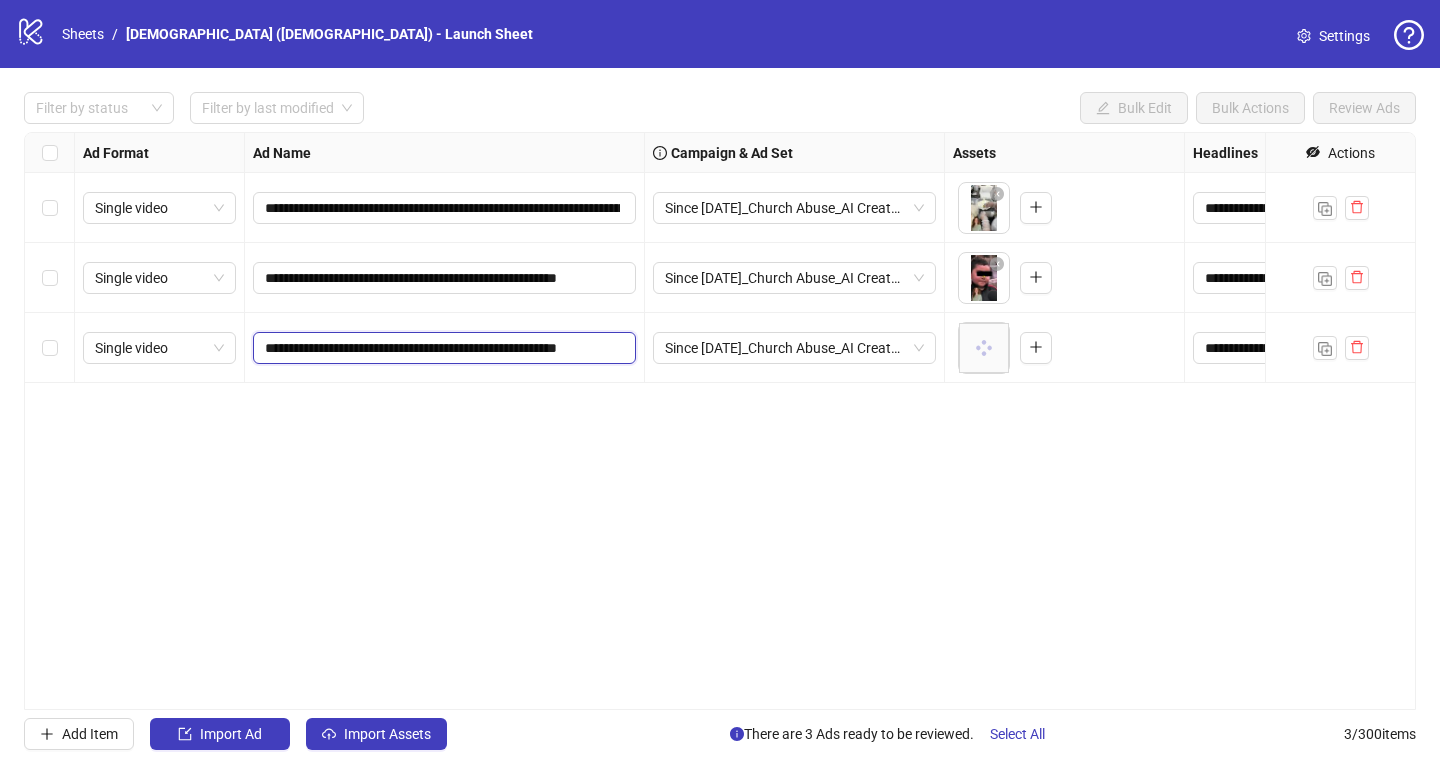 drag, startPoint x: 324, startPoint y: 345, endPoint x: 278, endPoint y: 345, distance: 46 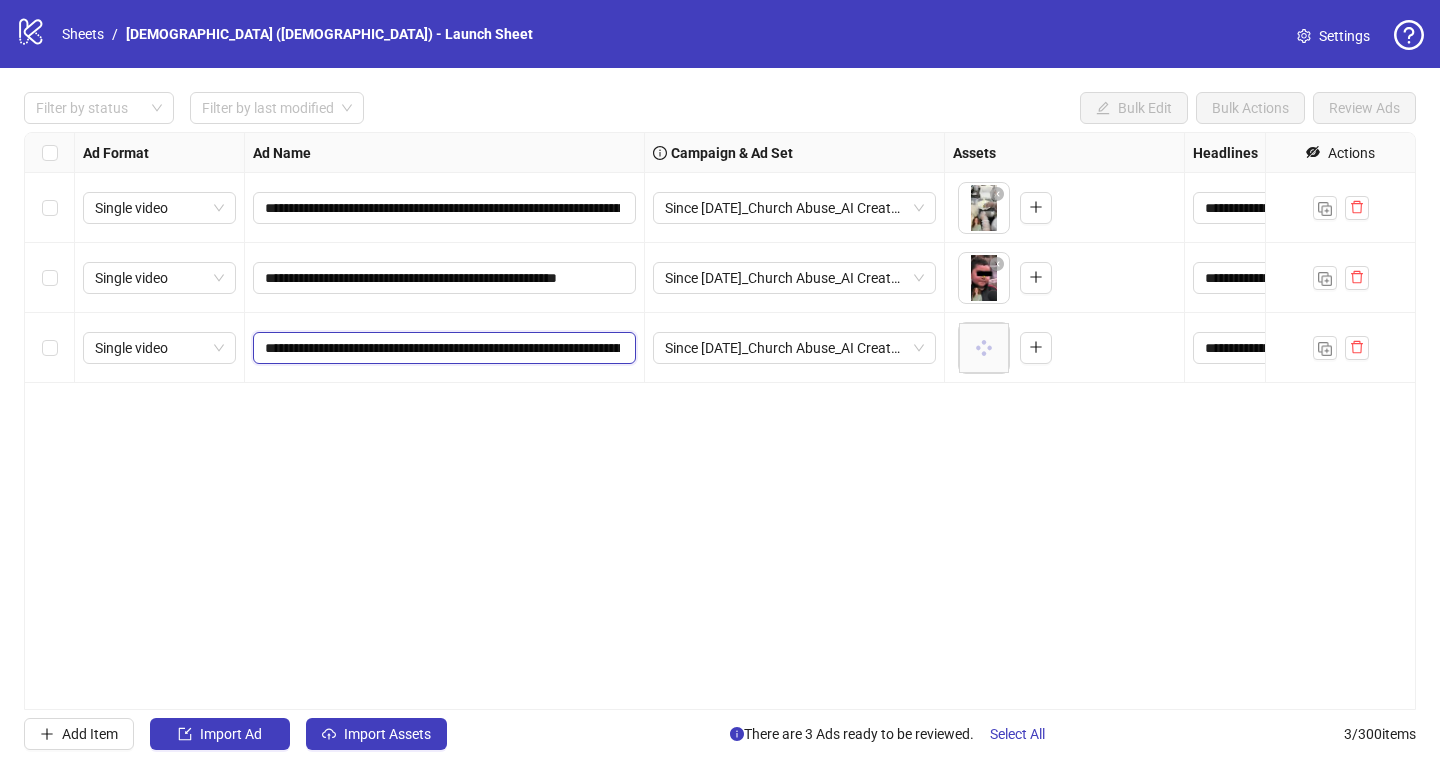 type on "**********" 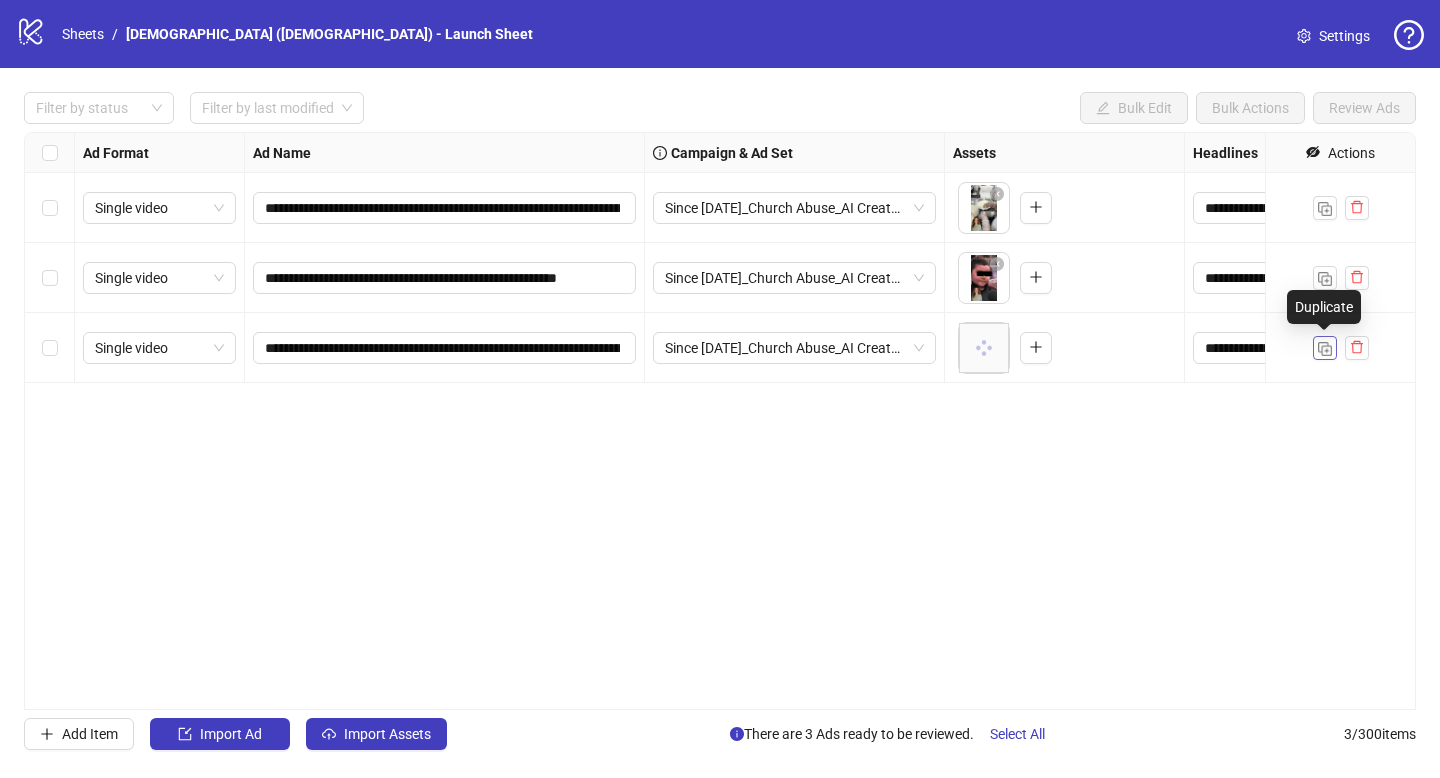 drag, startPoint x: 1320, startPoint y: 352, endPoint x: 1334, endPoint y: 355, distance: 14.3178215 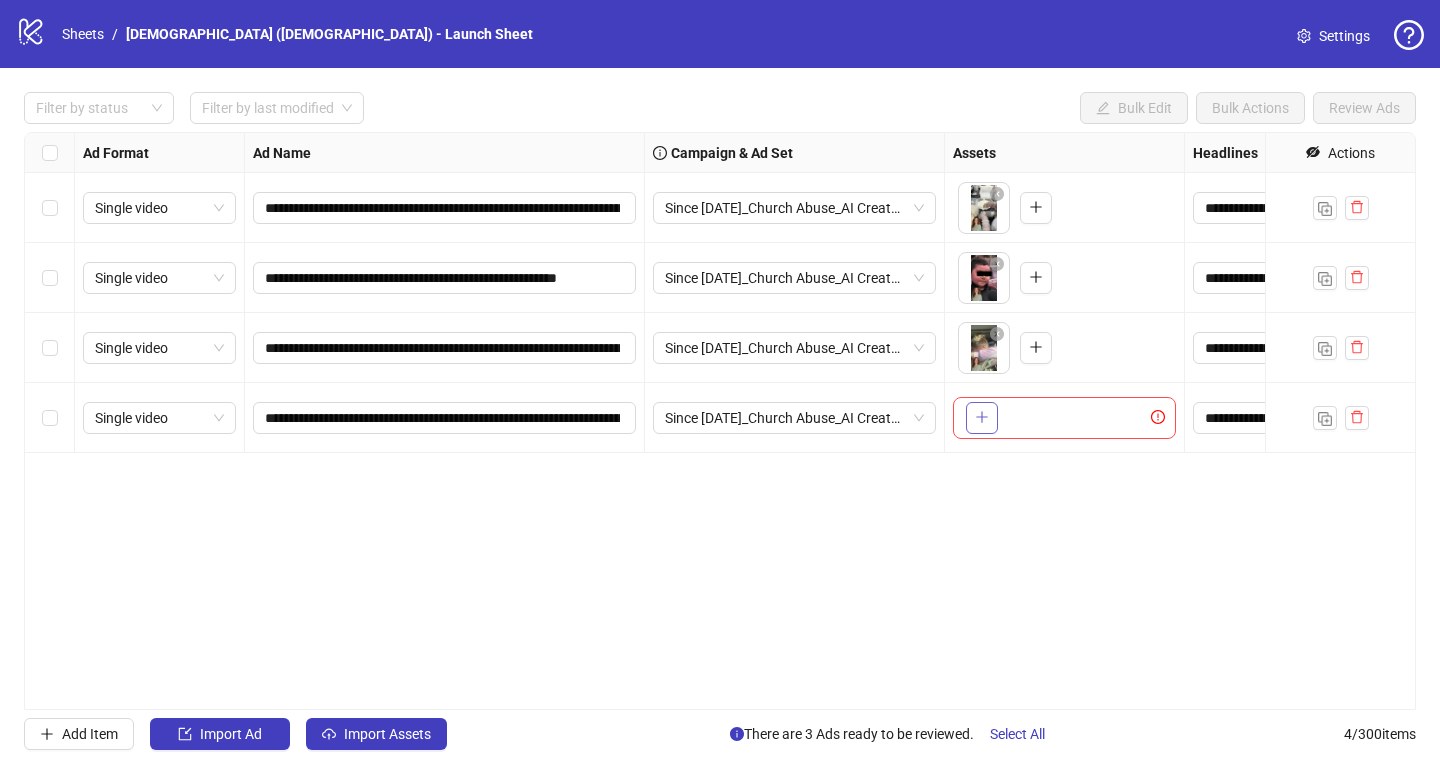 click at bounding box center (982, 418) 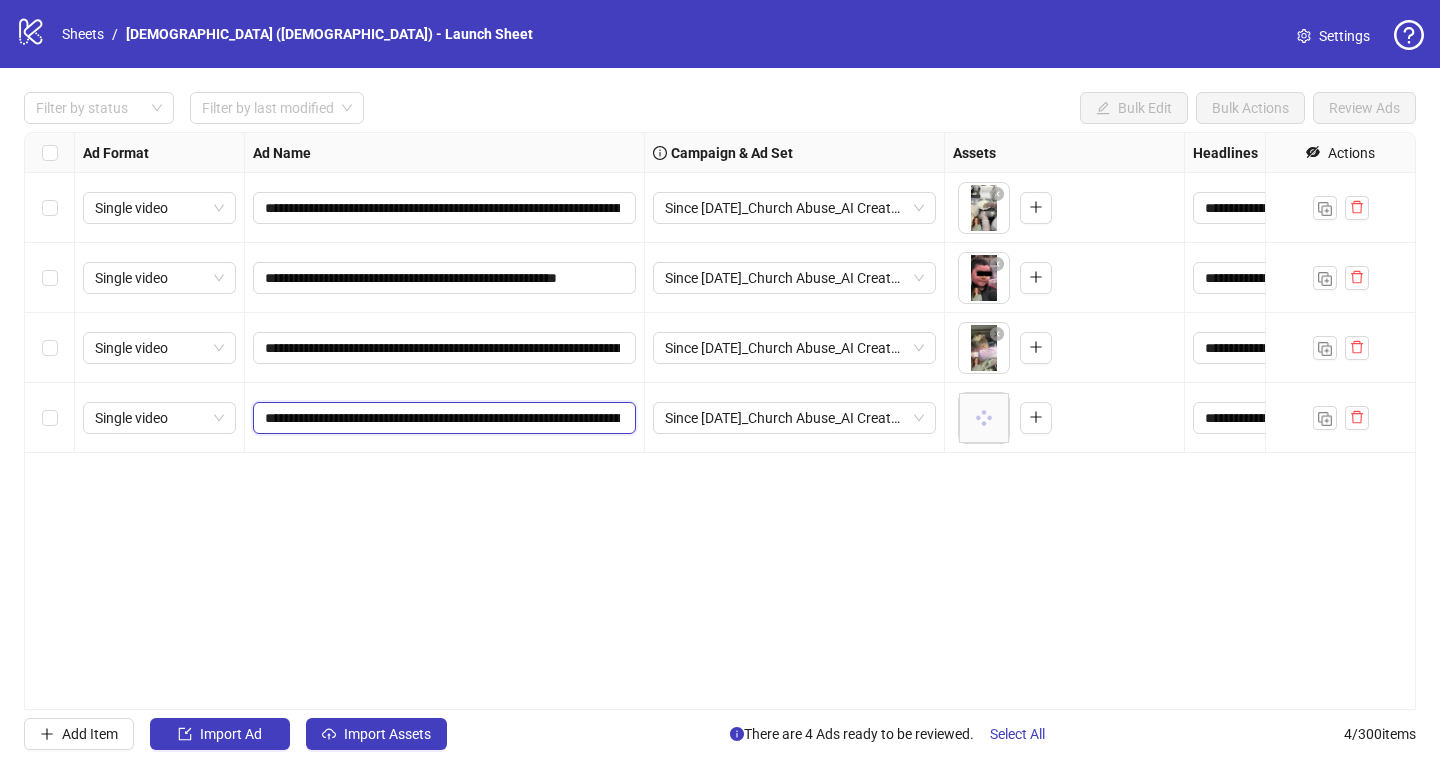 click on "**********" at bounding box center (442, 418) 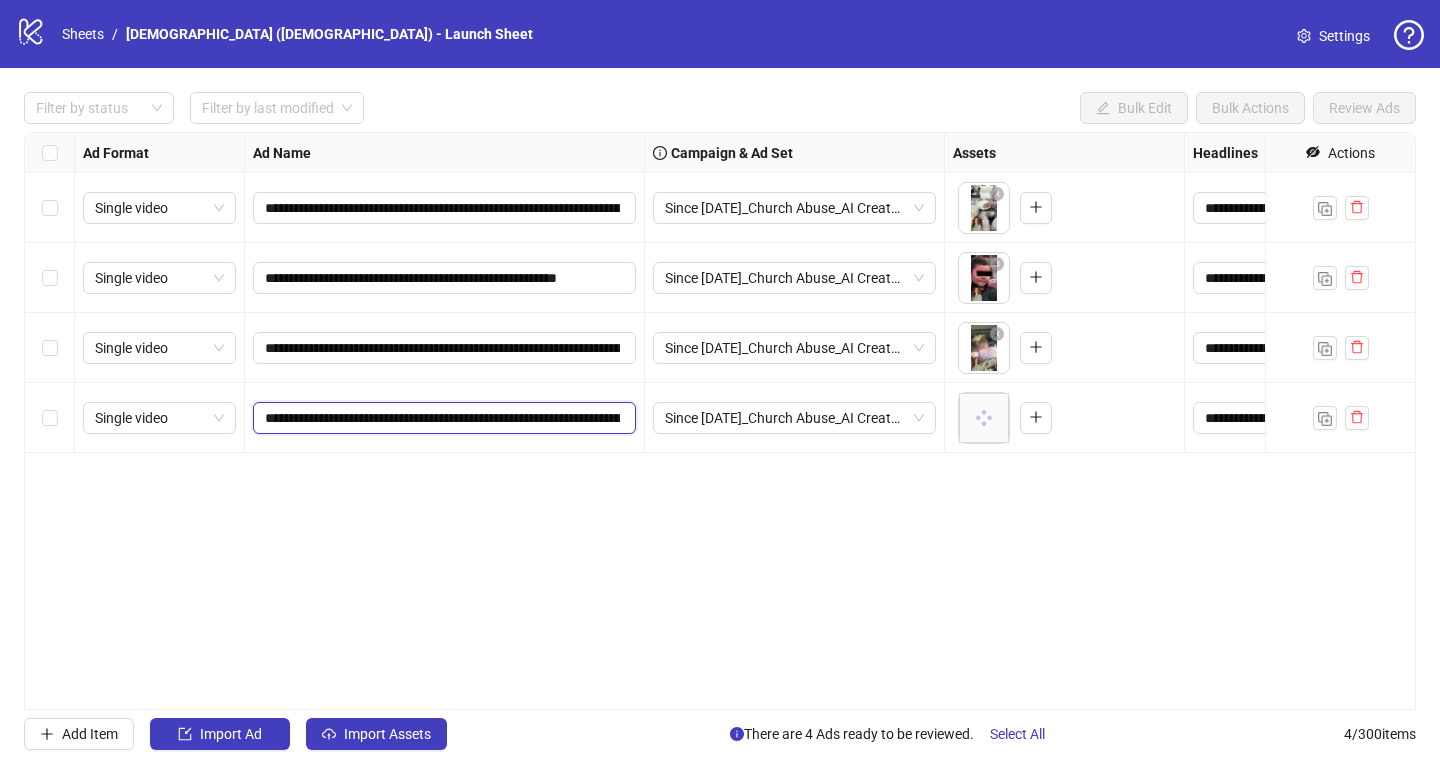 type on "**********" 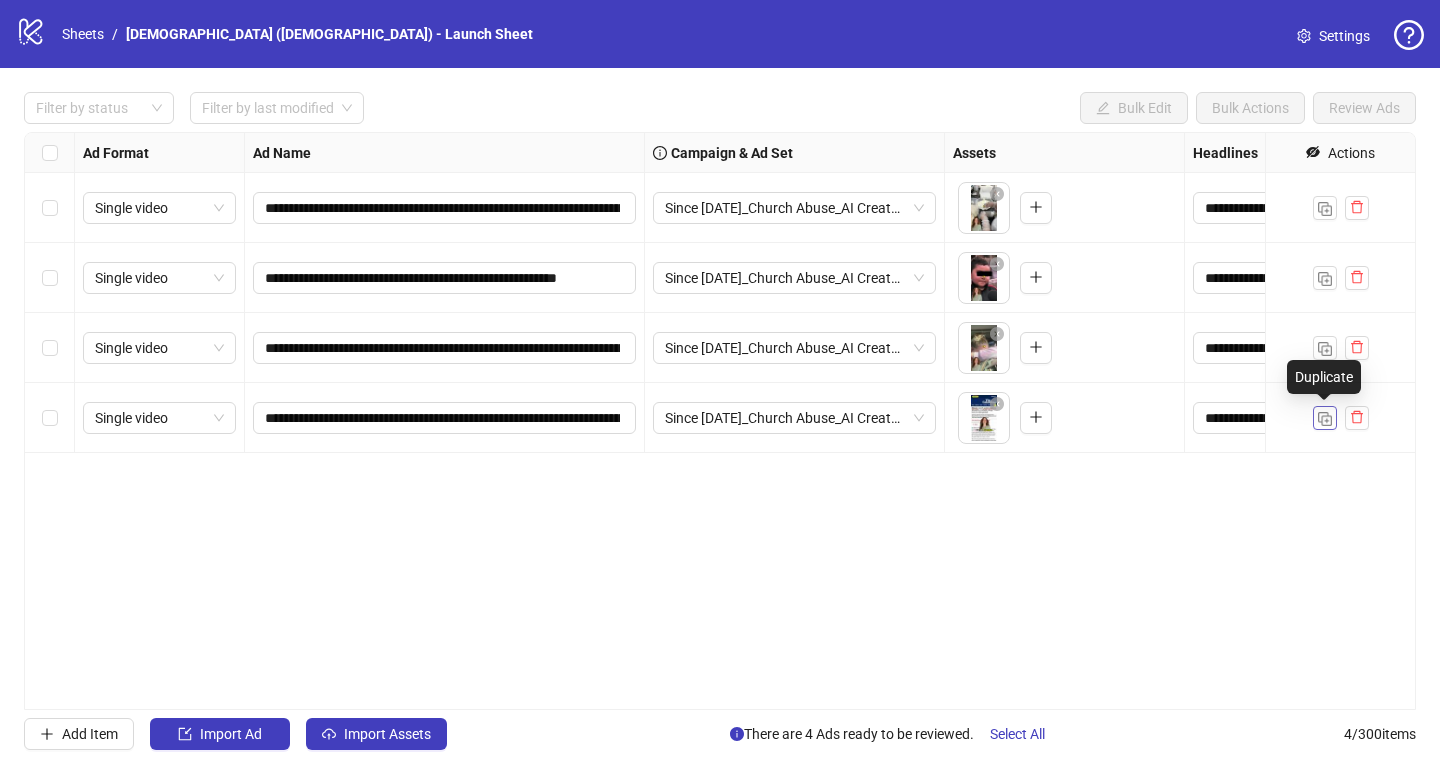 click at bounding box center [1325, 419] 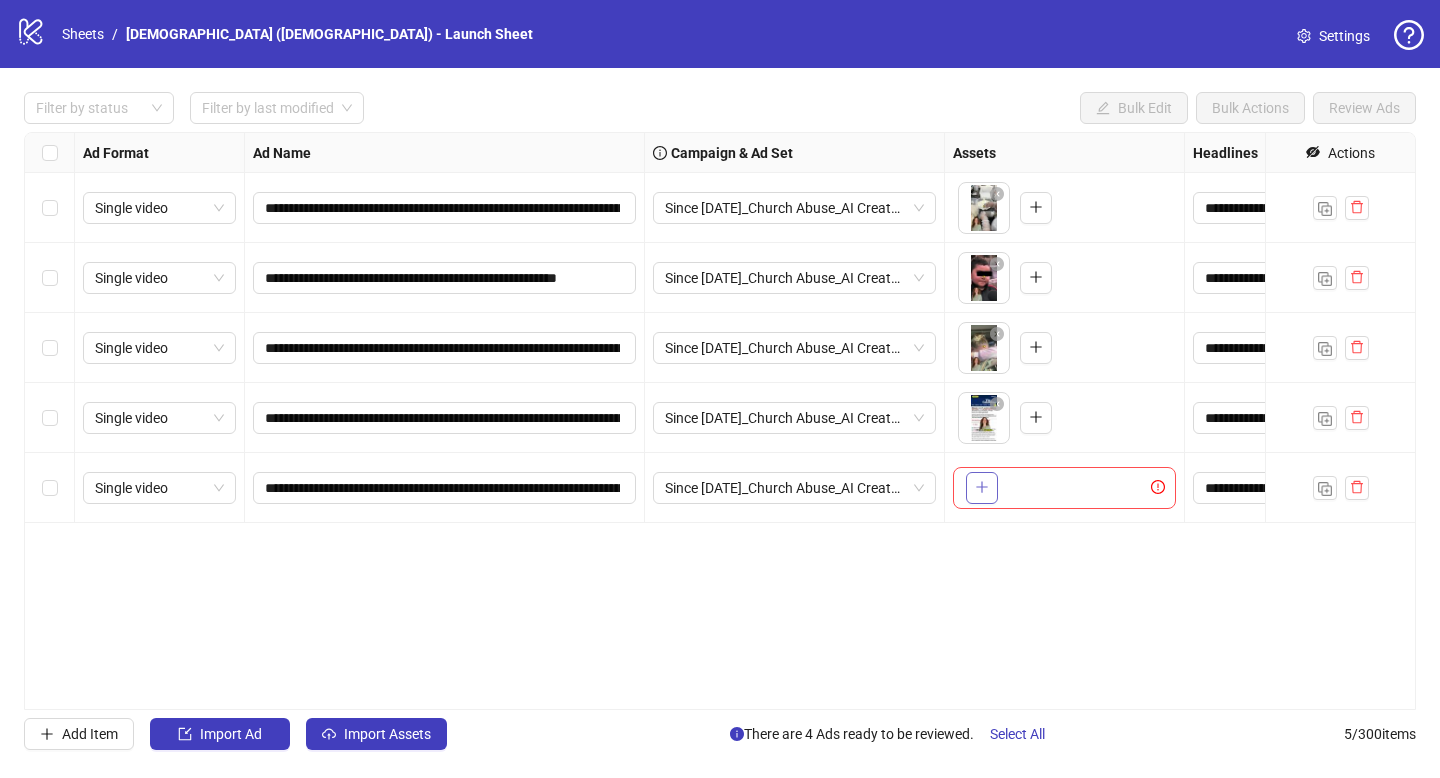 click 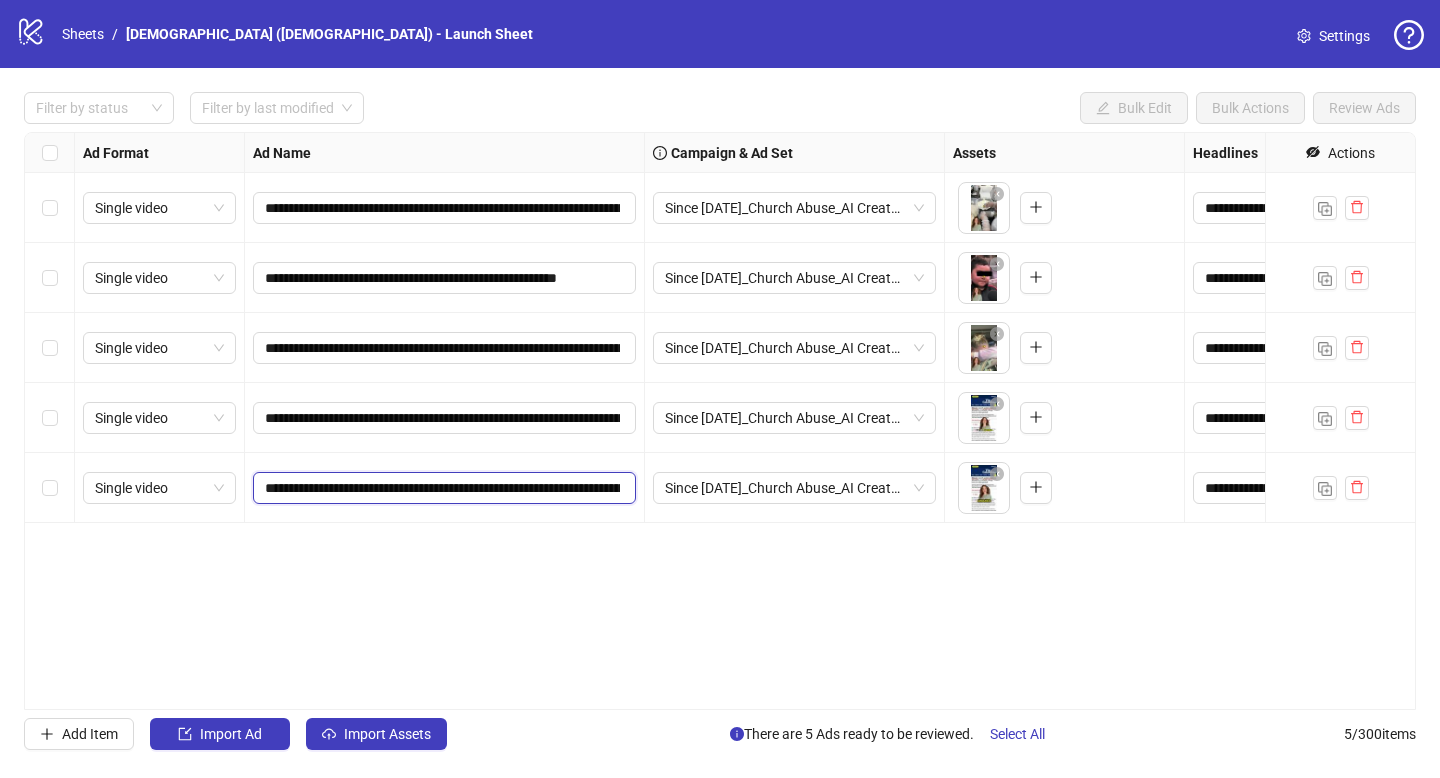 click on "**********" at bounding box center [442, 488] 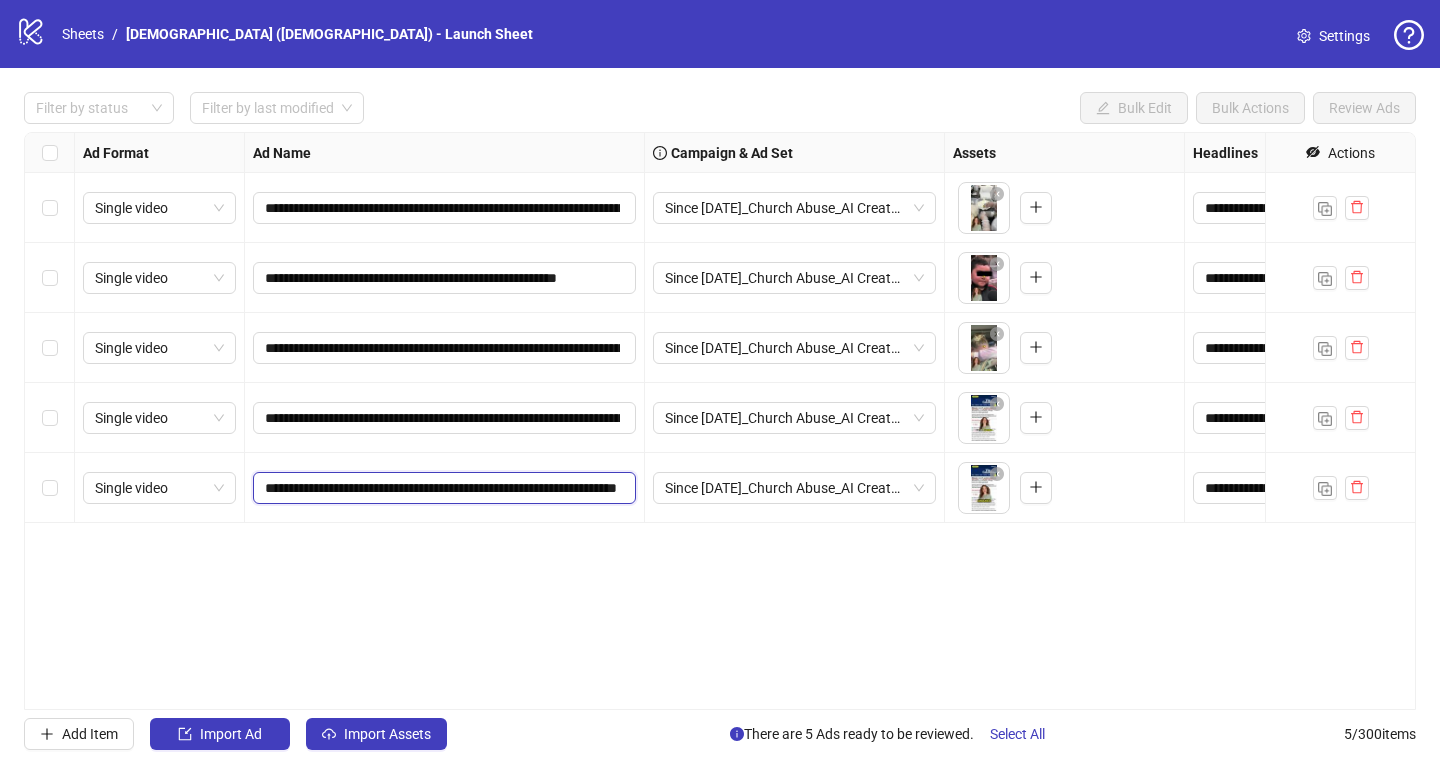 type on "**********" 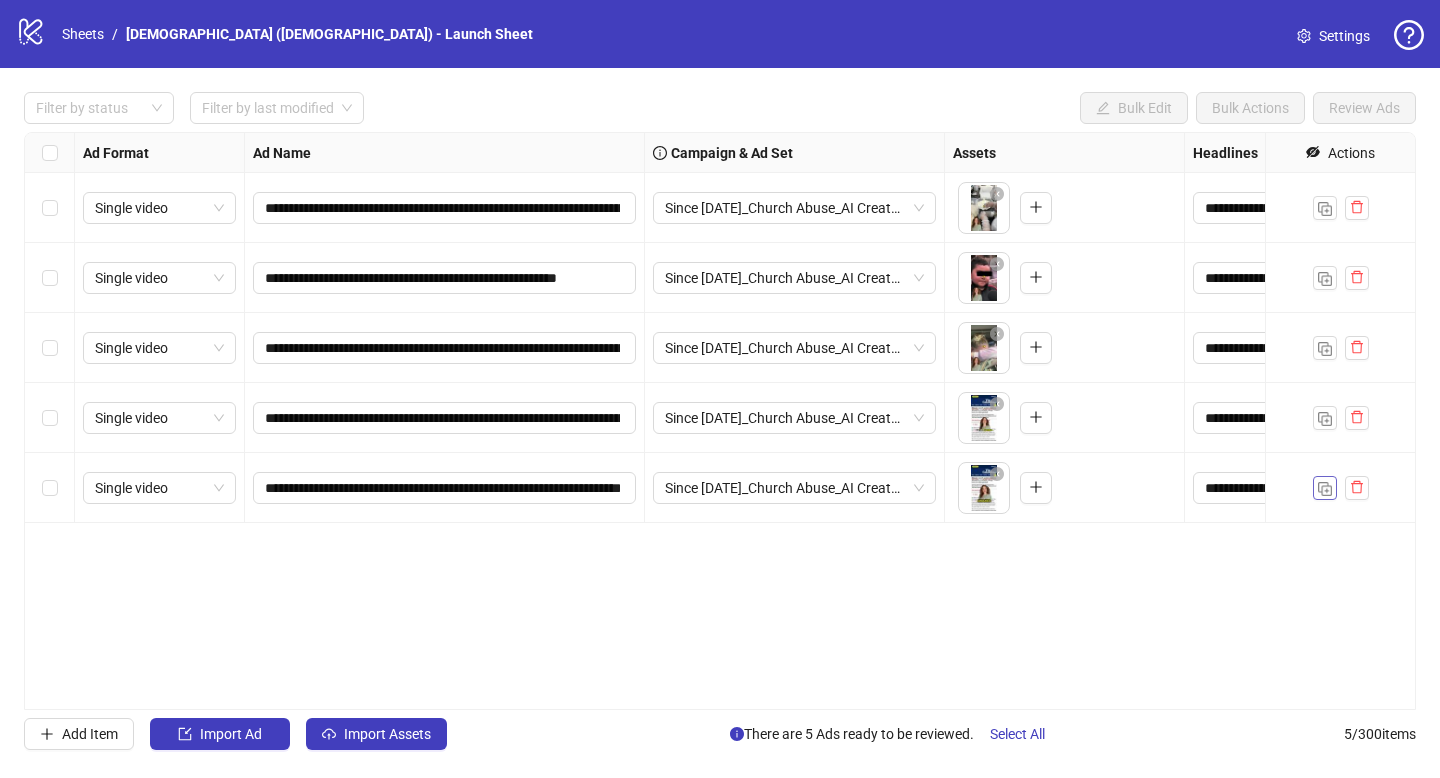 click at bounding box center (1325, 488) 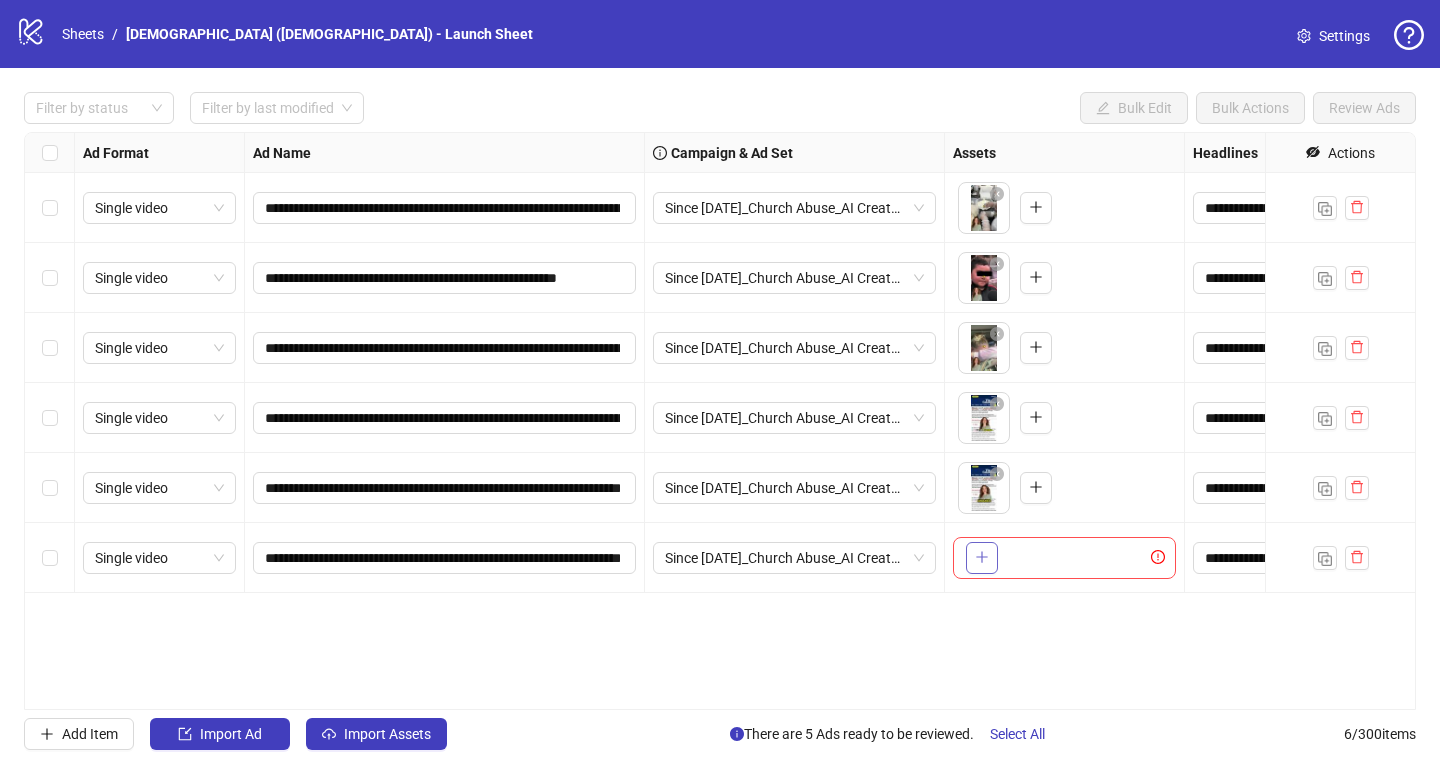 click 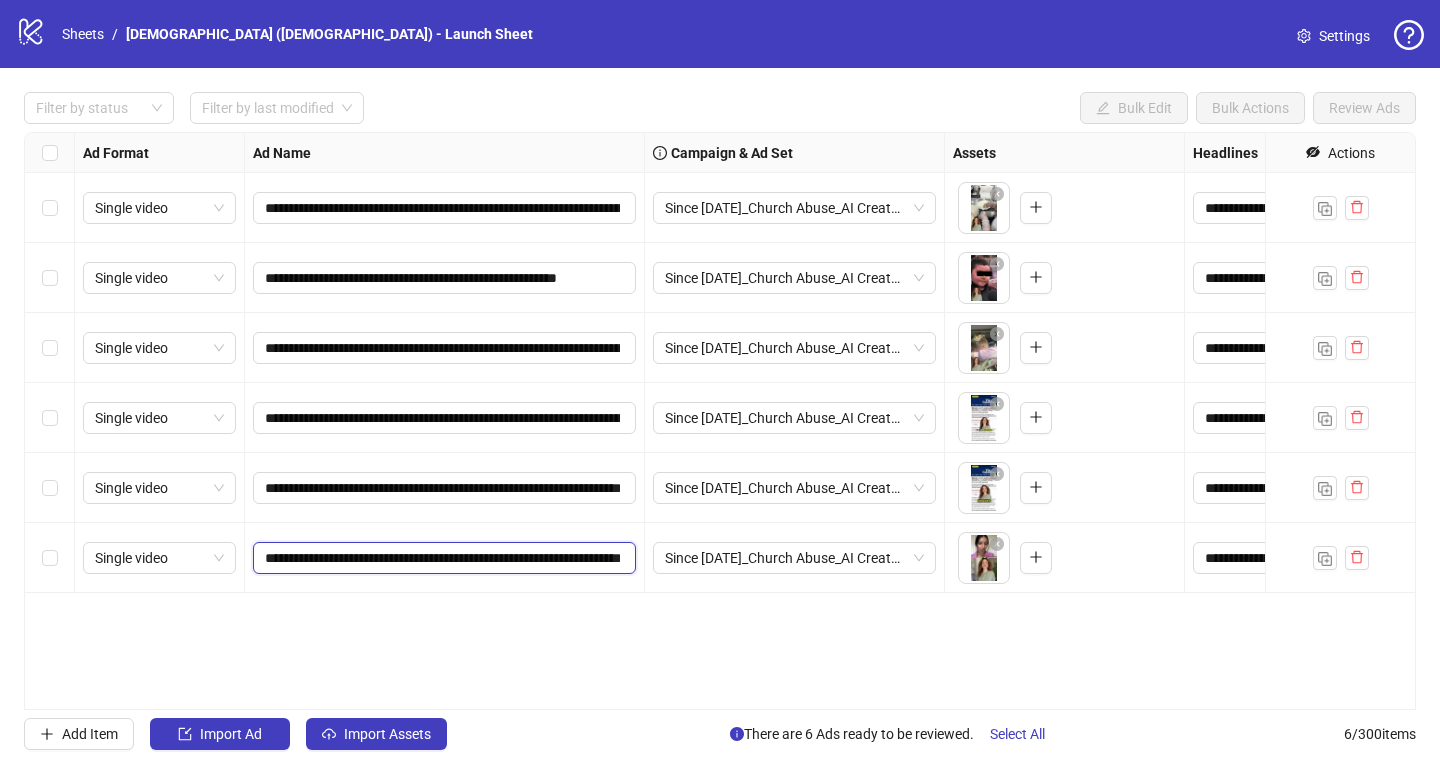 drag, startPoint x: 297, startPoint y: 556, endPoint x: 252, endPoint y: 553, distance: 45.099888 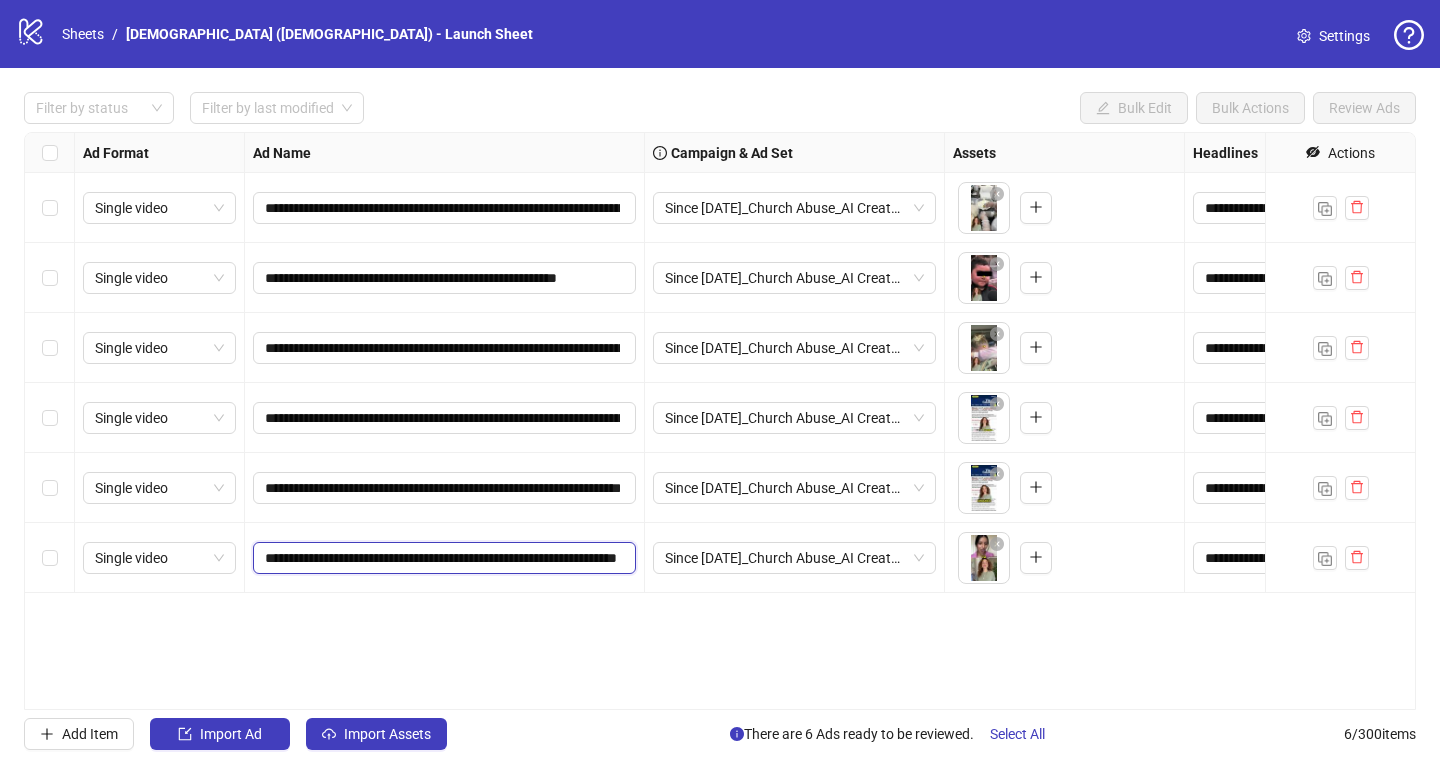 type on "**********" 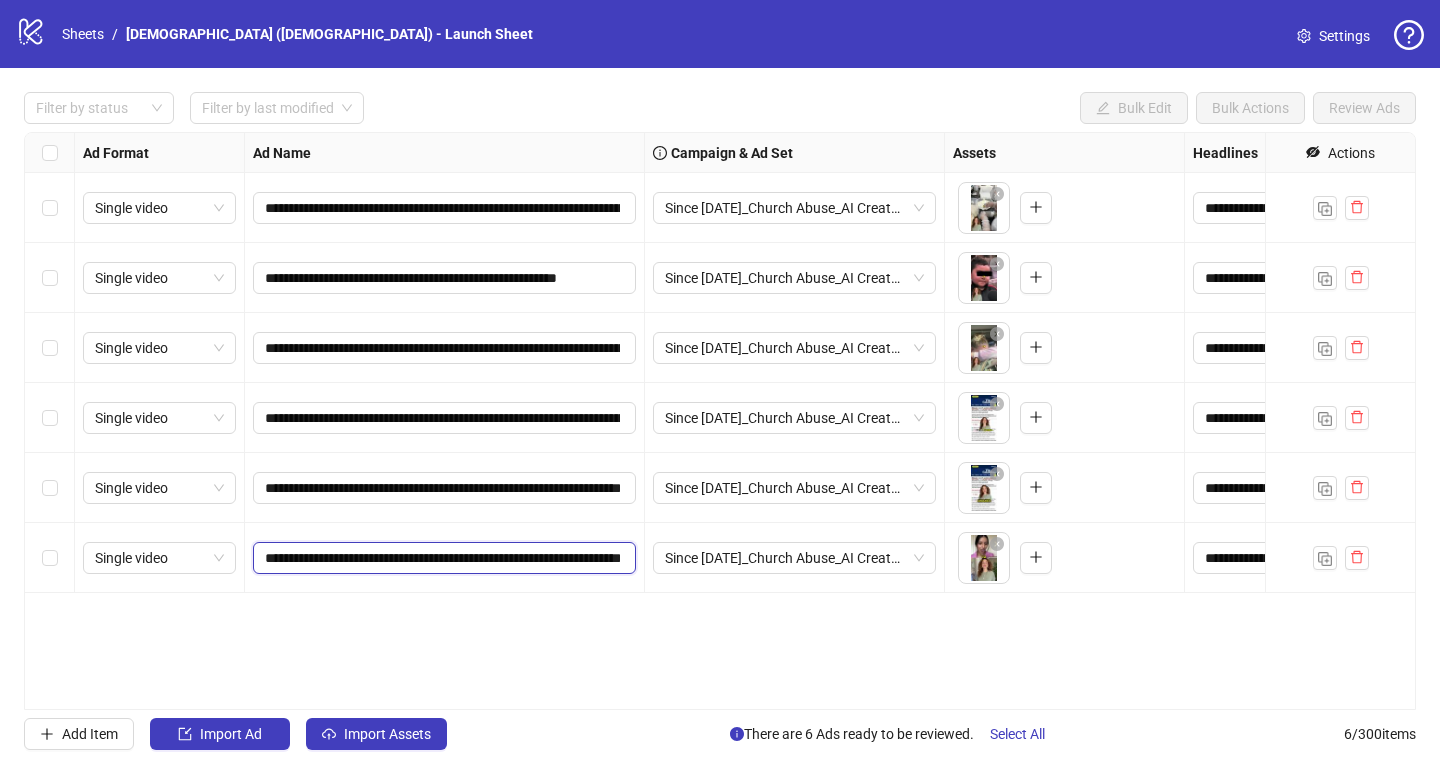 drag, startPoint x: 498, startPoint y: 562, endPoint x: 324, endPoint y: 564, distance: 174.01149 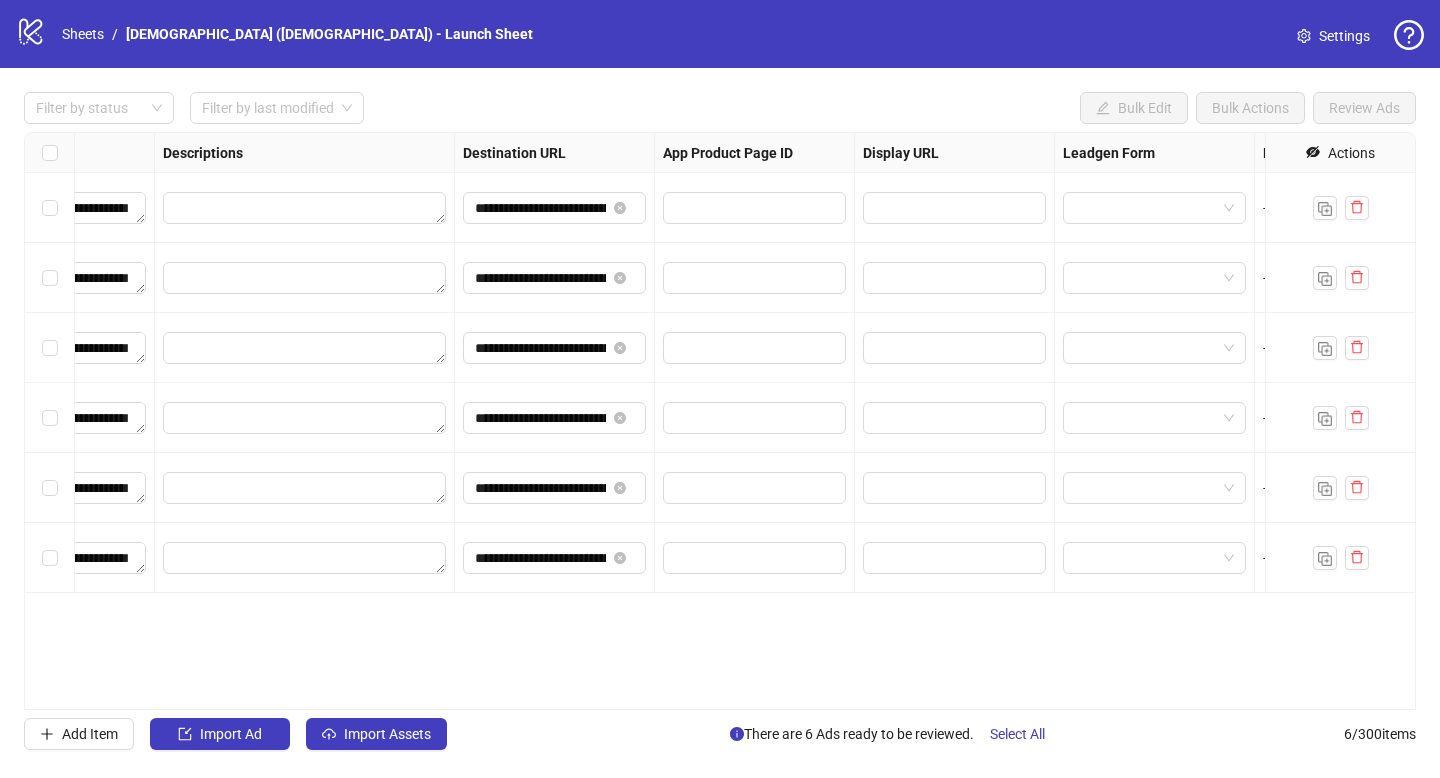 scroll, scrollTop: 0, scrollLeft: 1379, axis: horizontal 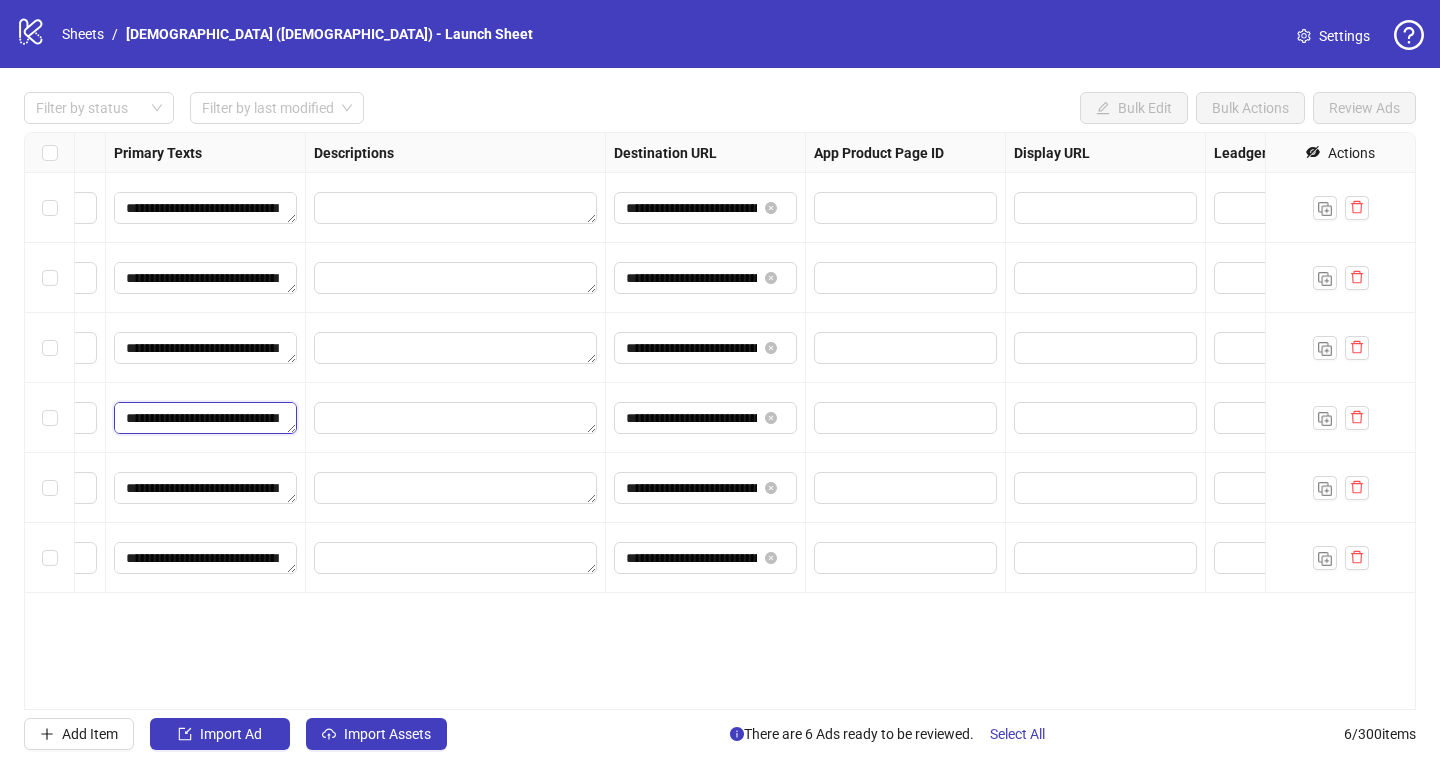 click on "**********" at bounding box center (205, 418) 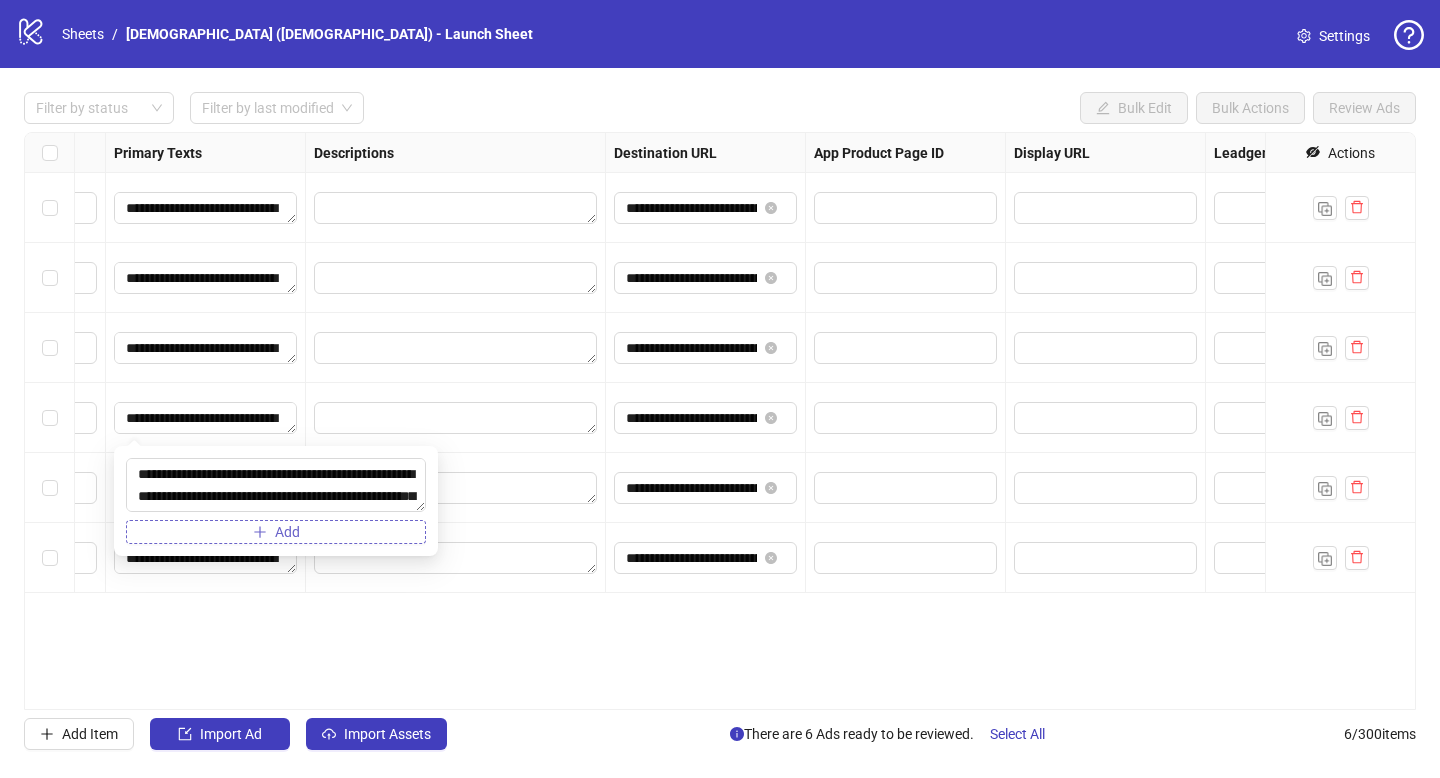 scroll, scrollTop: 44, scrollLeft: 0, axis: vertical 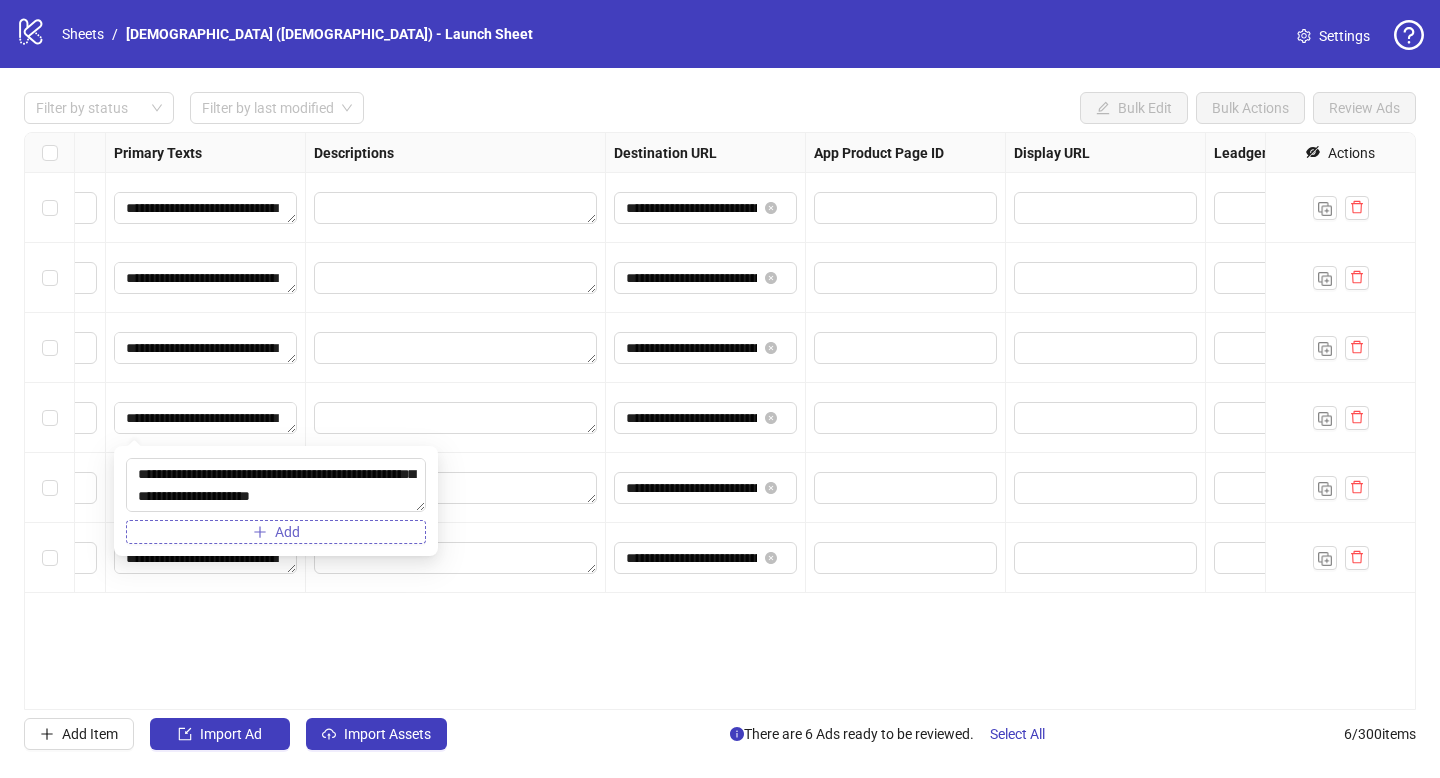 drag, startPoint x: 328, startPoint y: 481, endPoint x: 354, endPoint y: 530, distance: 55.470715 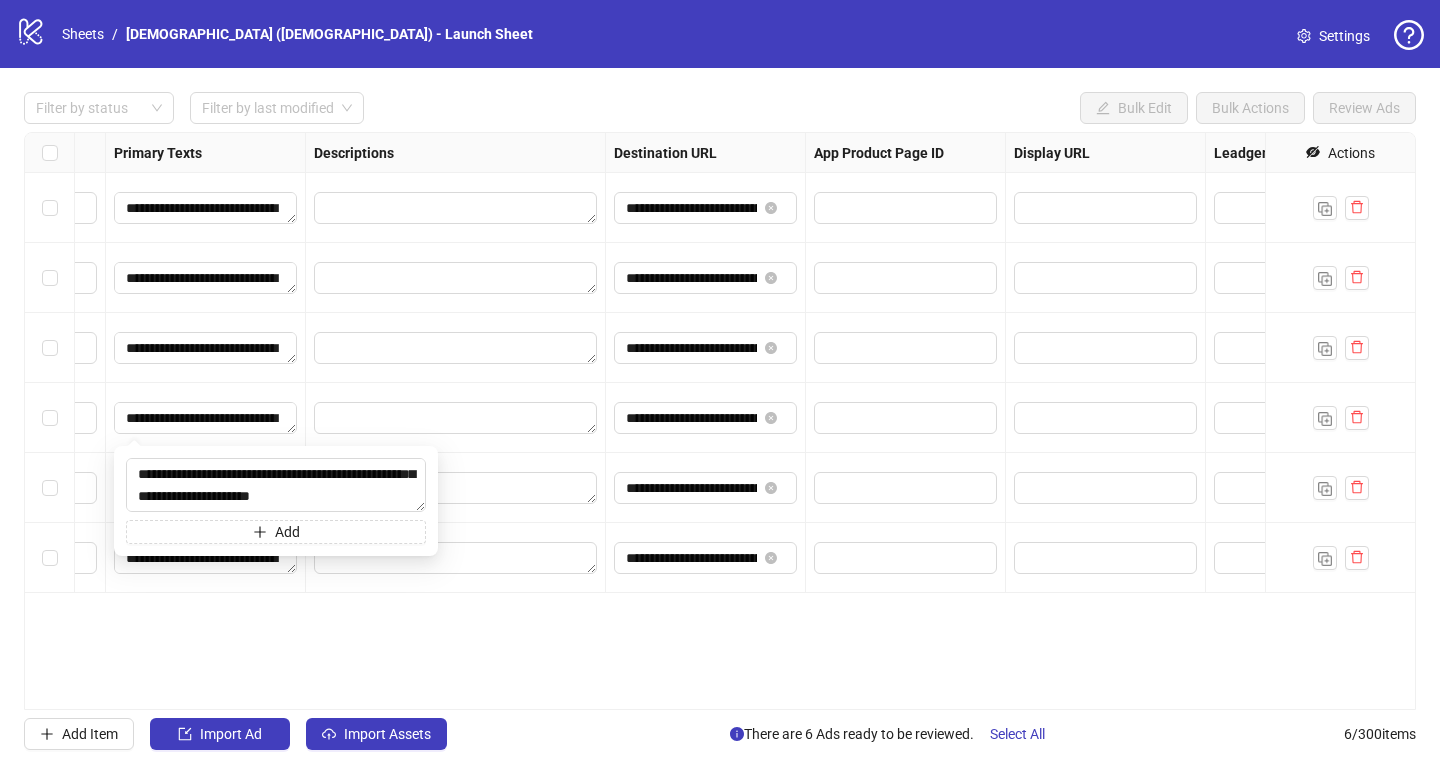 click at bounding box center [456, 488] 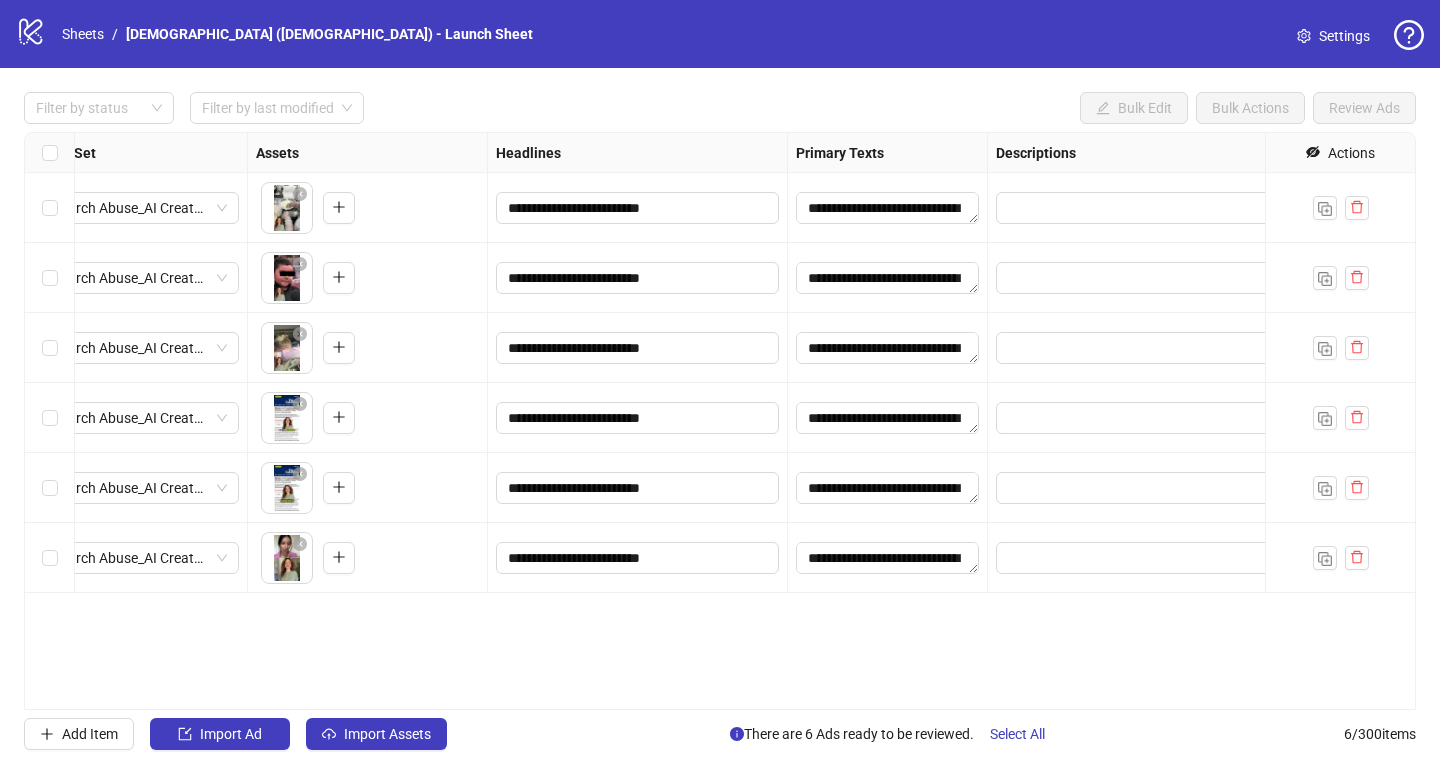 scroll, scrollTop: 0, scrollLeft: 674, axis: horizontal 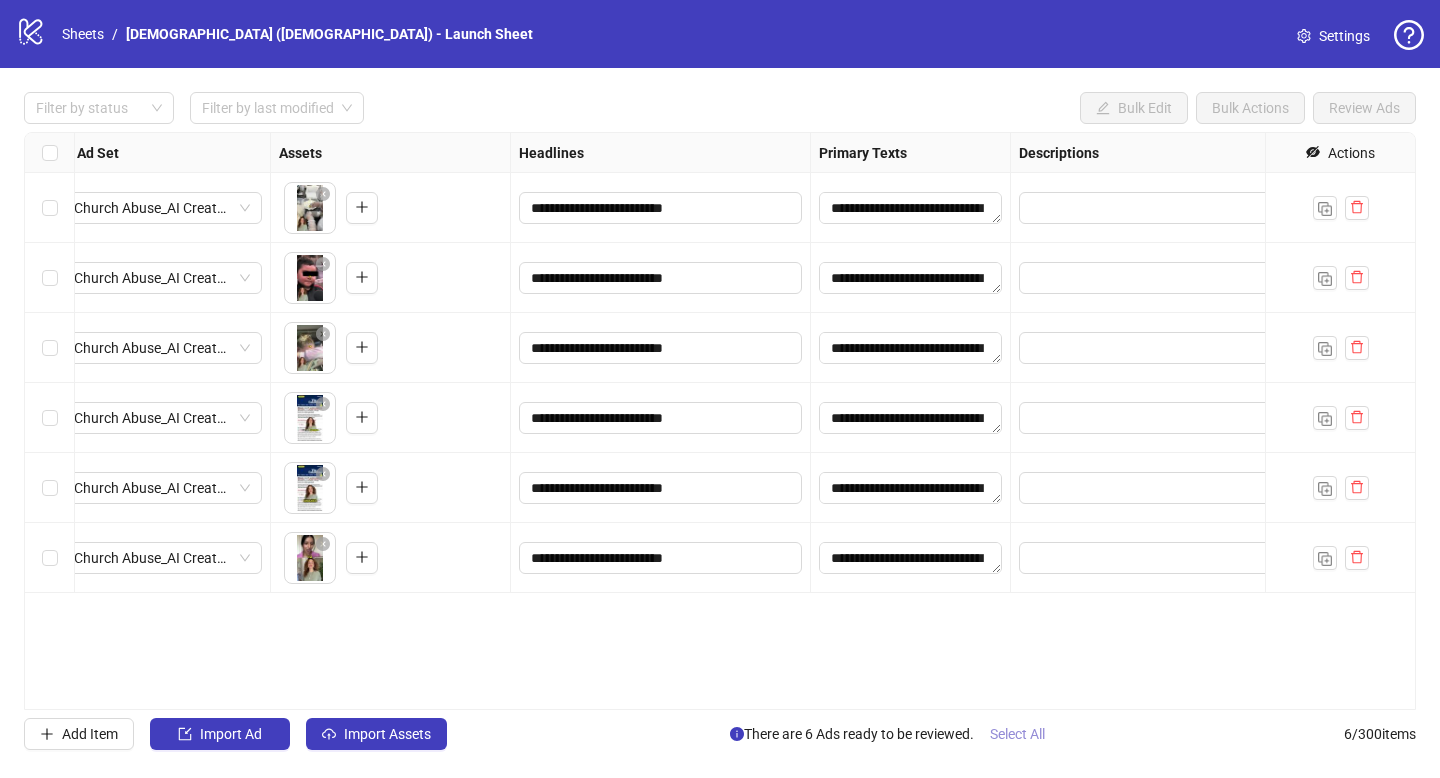 click on "Select All" at bounding box center (1017, 734) 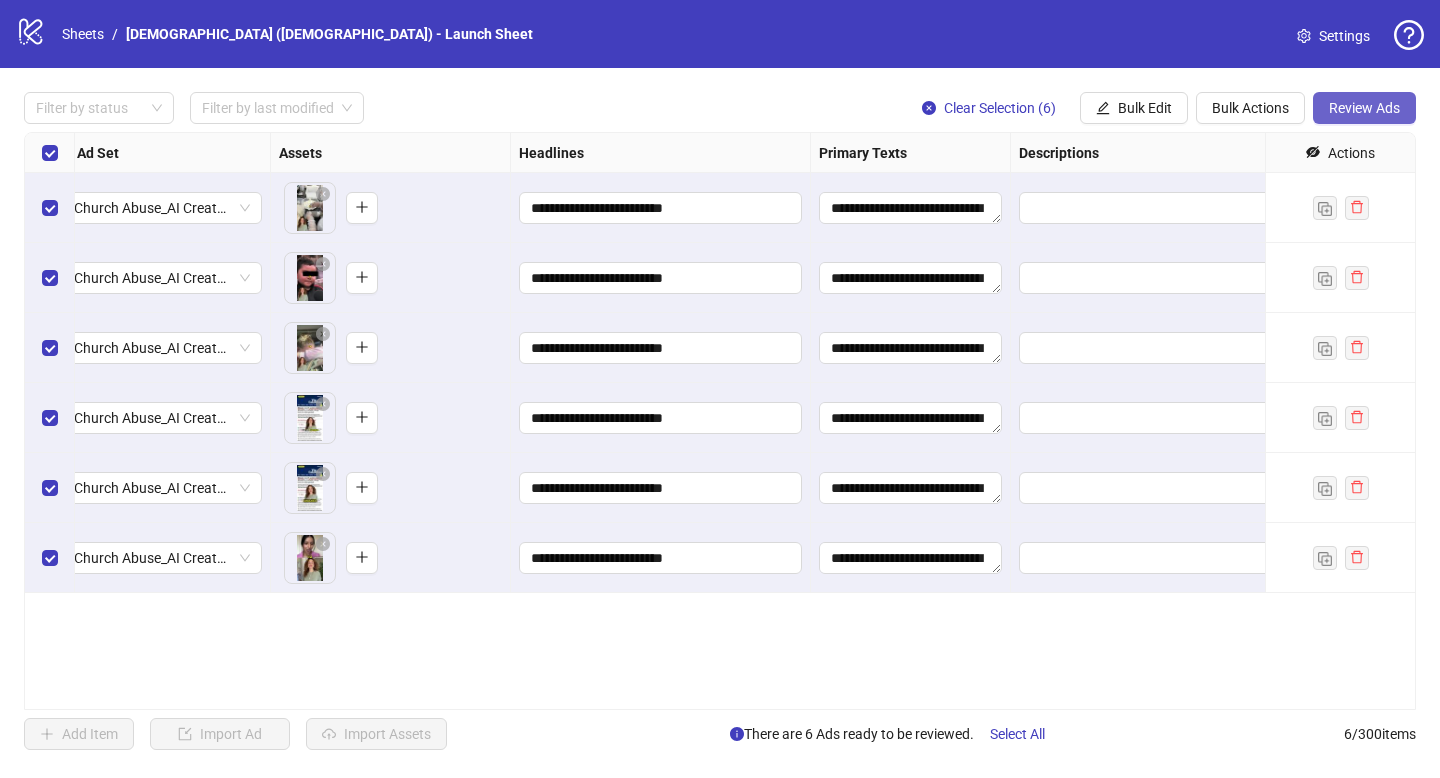 click on "Review Ads" at bounding box center [1364, 108] 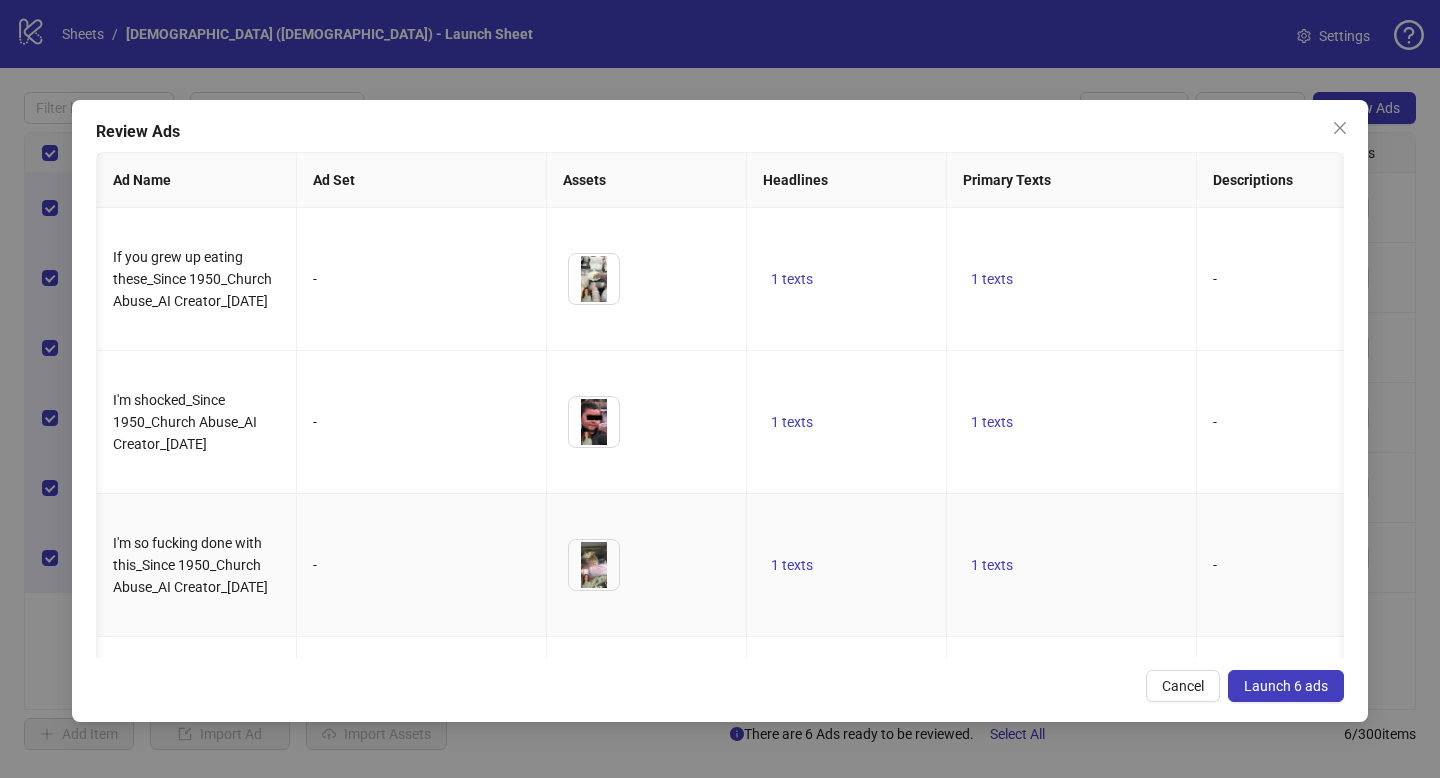 scroll, scrollTop: 0, scrollLeft: 198, axis: horizontal 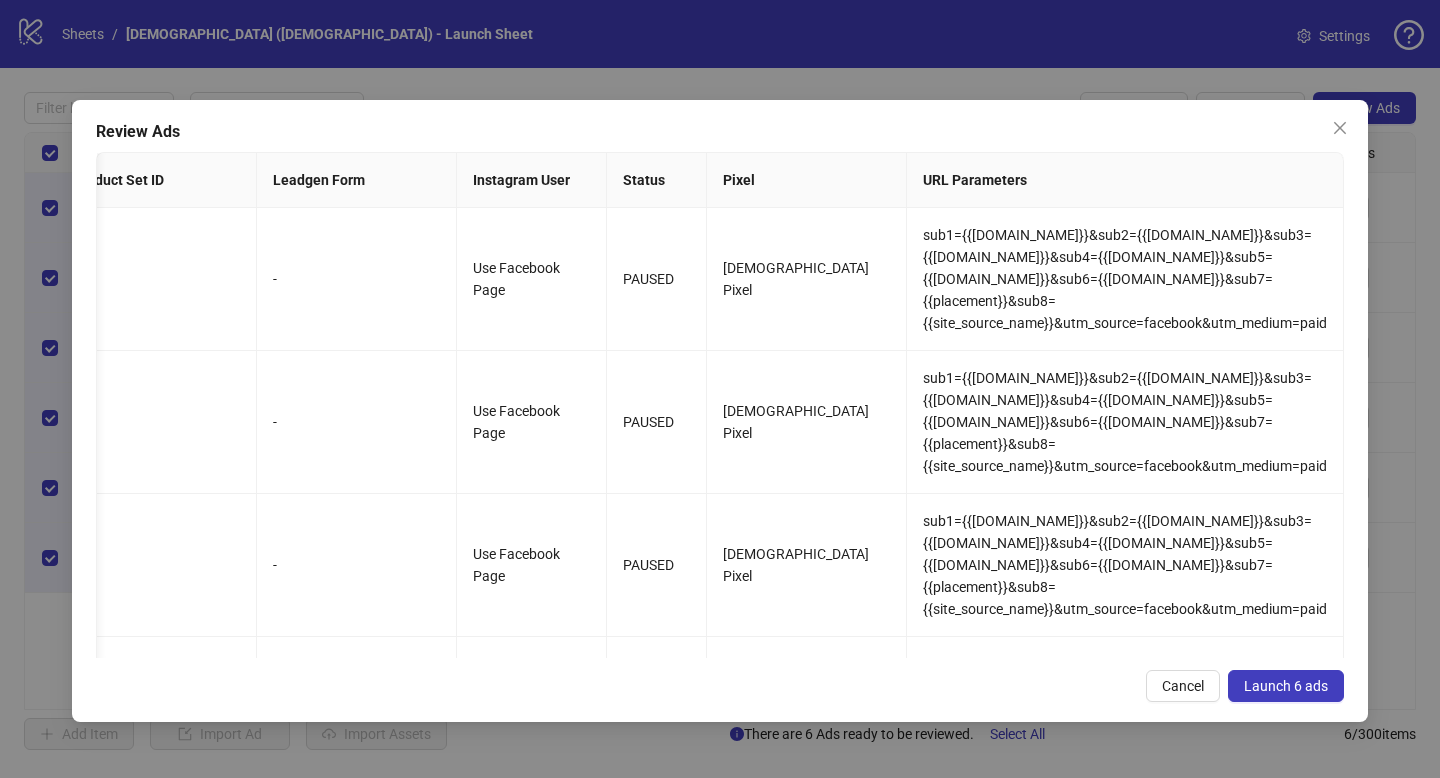 click on "Launch 6 ads" at bounding box center [1286, 686] 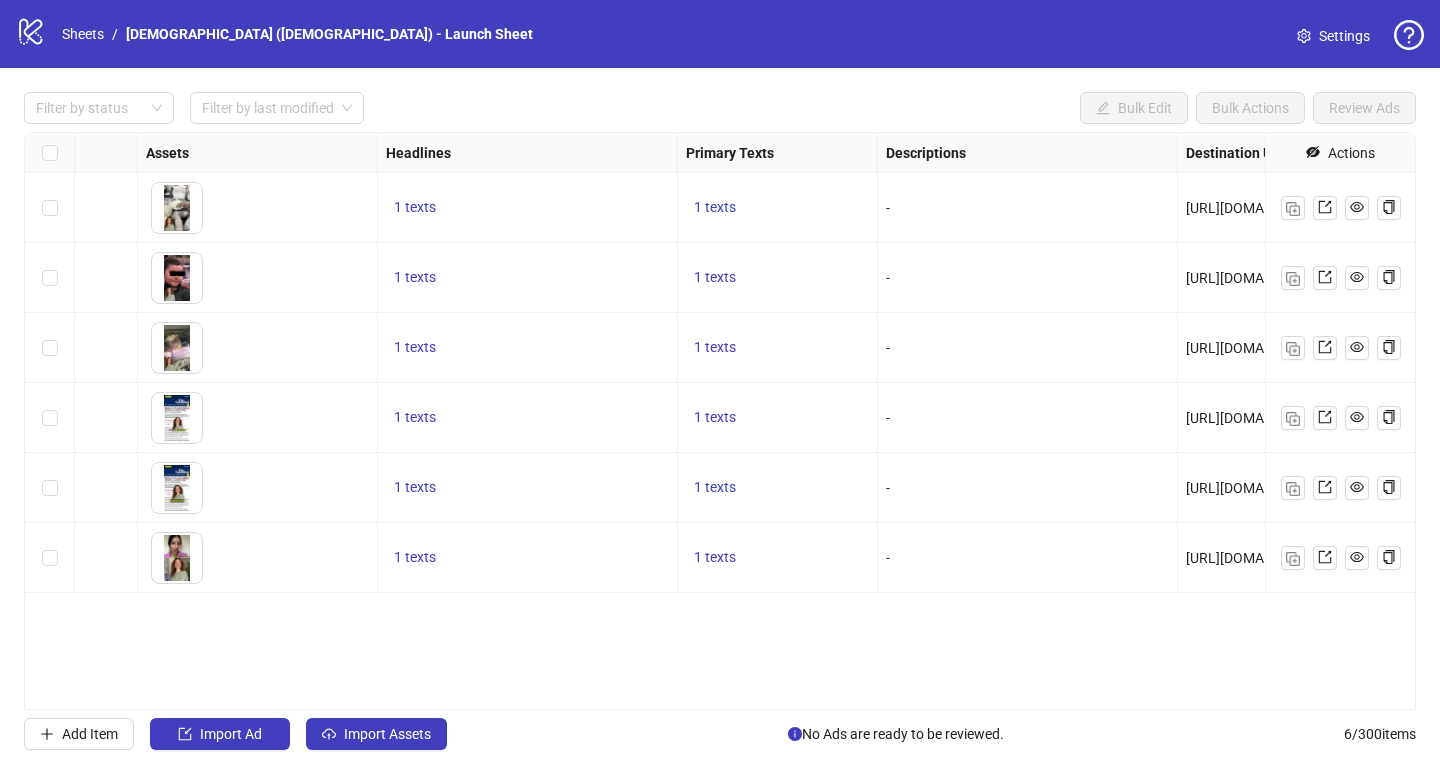 scroll, scrollTop: 0, scrollLeft: 828, axis: horizontal 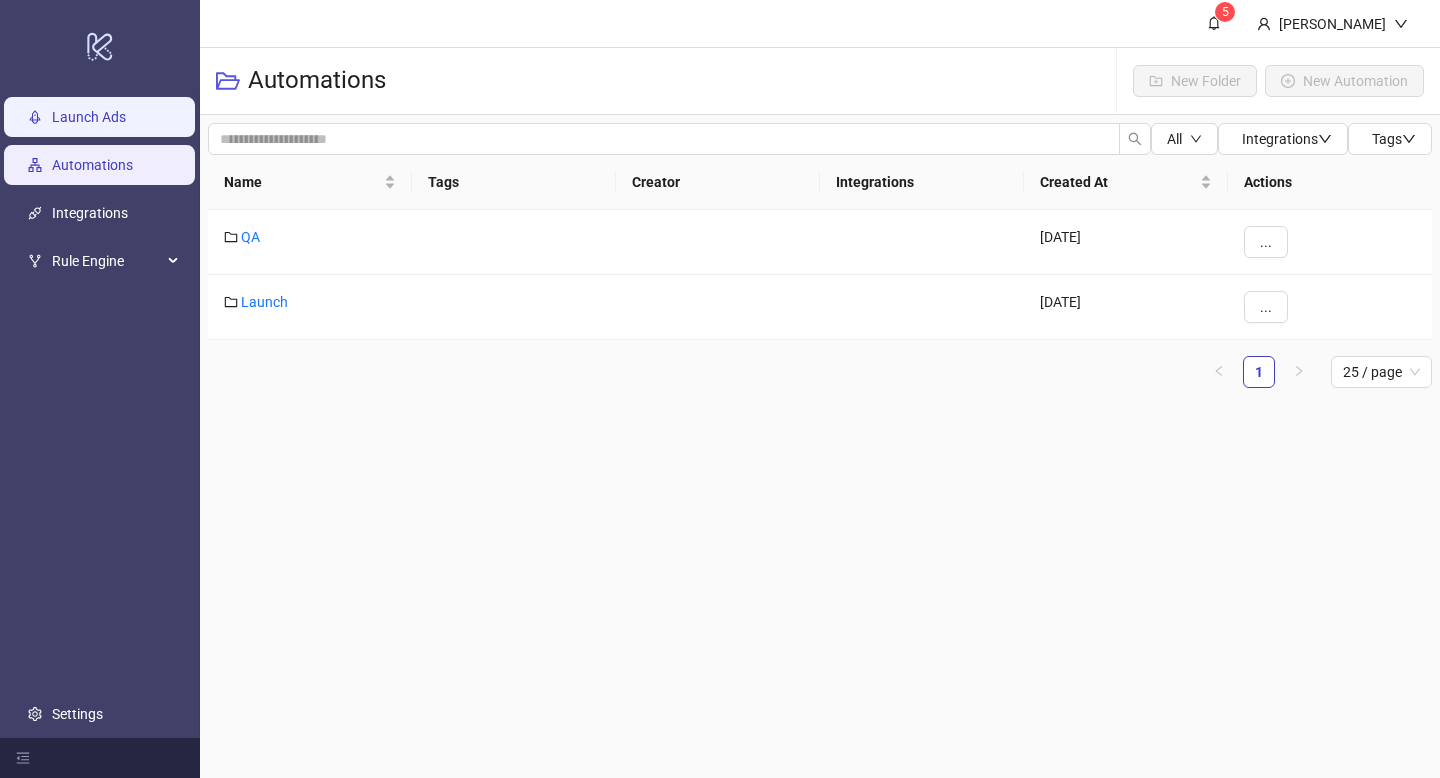 click on "Launch Ads" at bounding box center (89, 117) 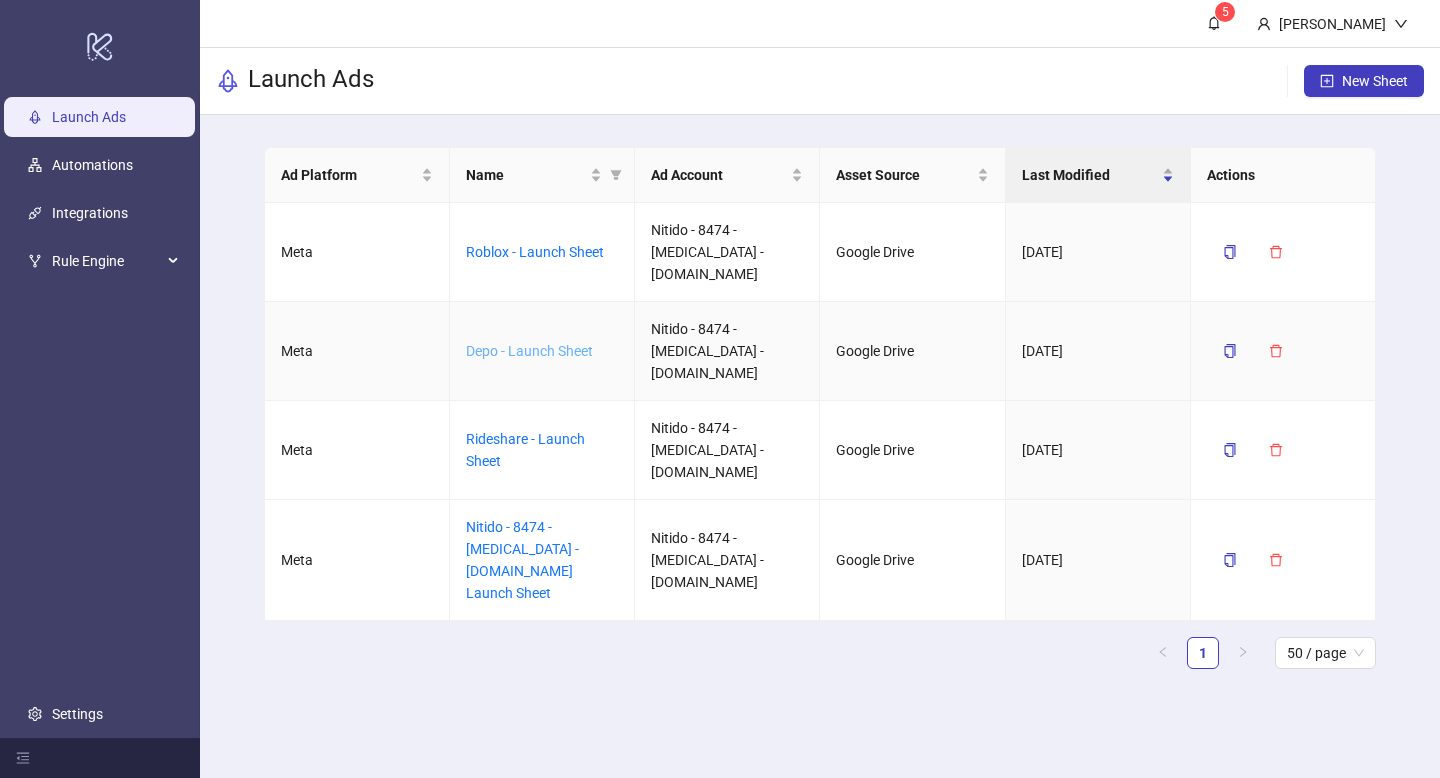 click on "Depo - Launch Sheet" at bounding box center [529, 351] 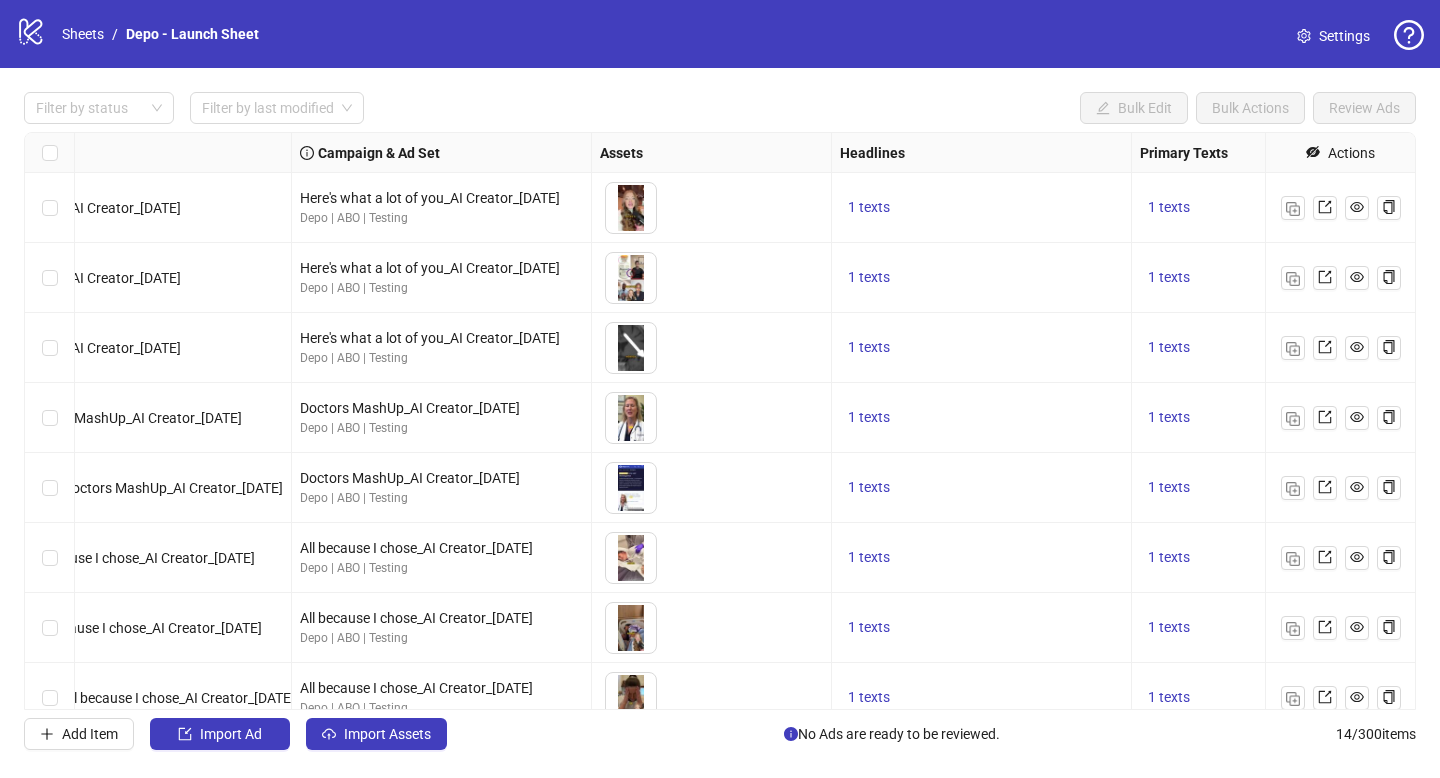 scroll, scrollTop: 0, scrollLeft: 388, axis: horizontal 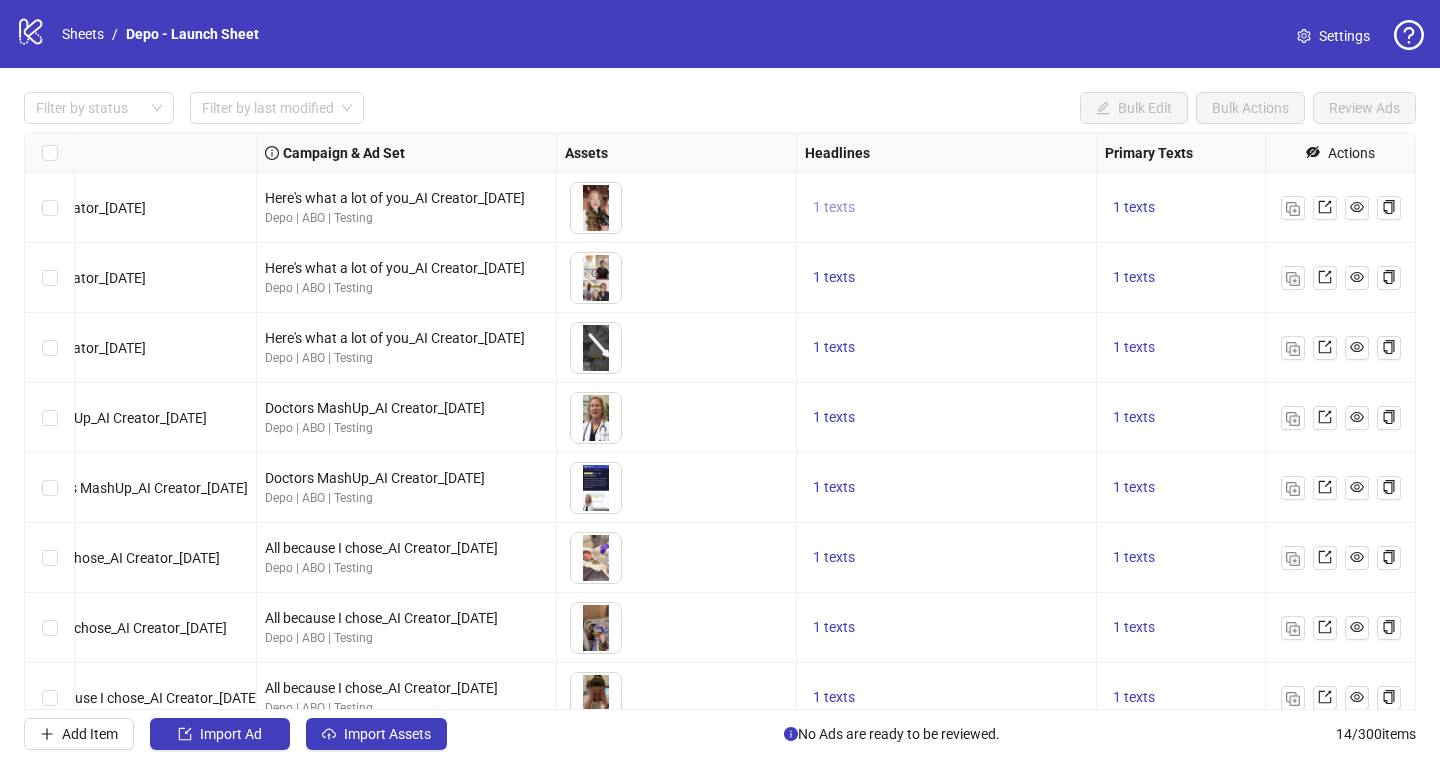 click on "1 texts" at bounding box center [834, 207] 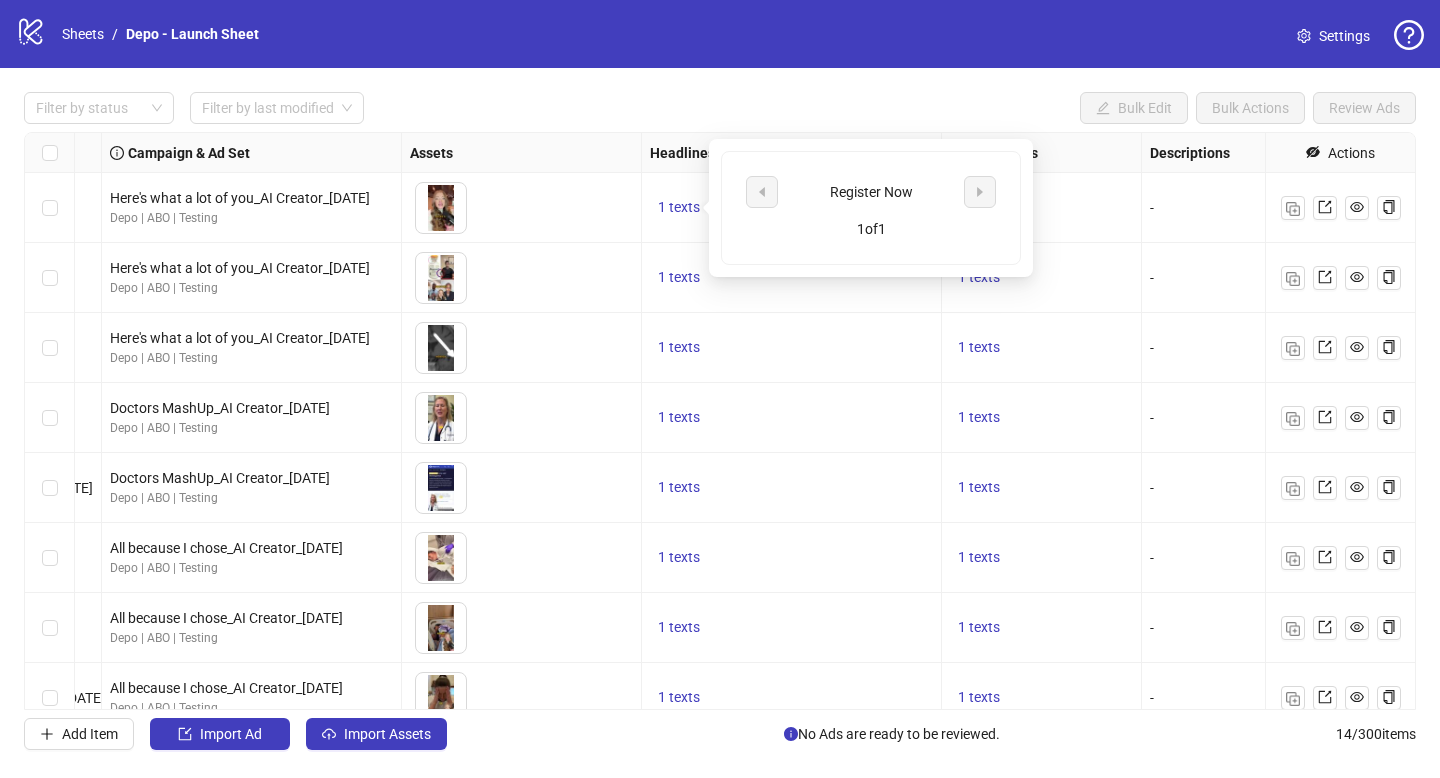 scroll, scrollTop: 0, scrollLeft: 554, axis: horizontal 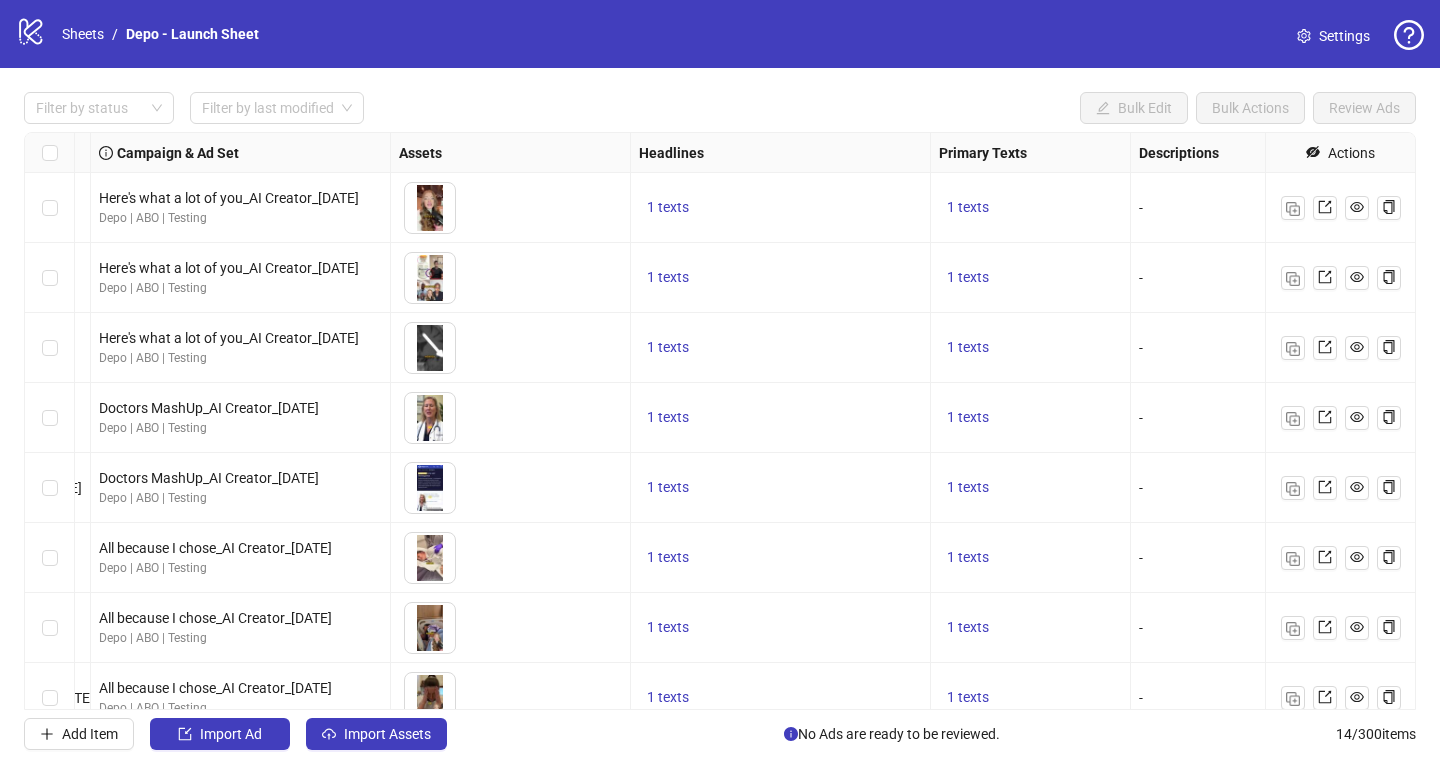 click on "1 texts" at bounding box center (781, 348) 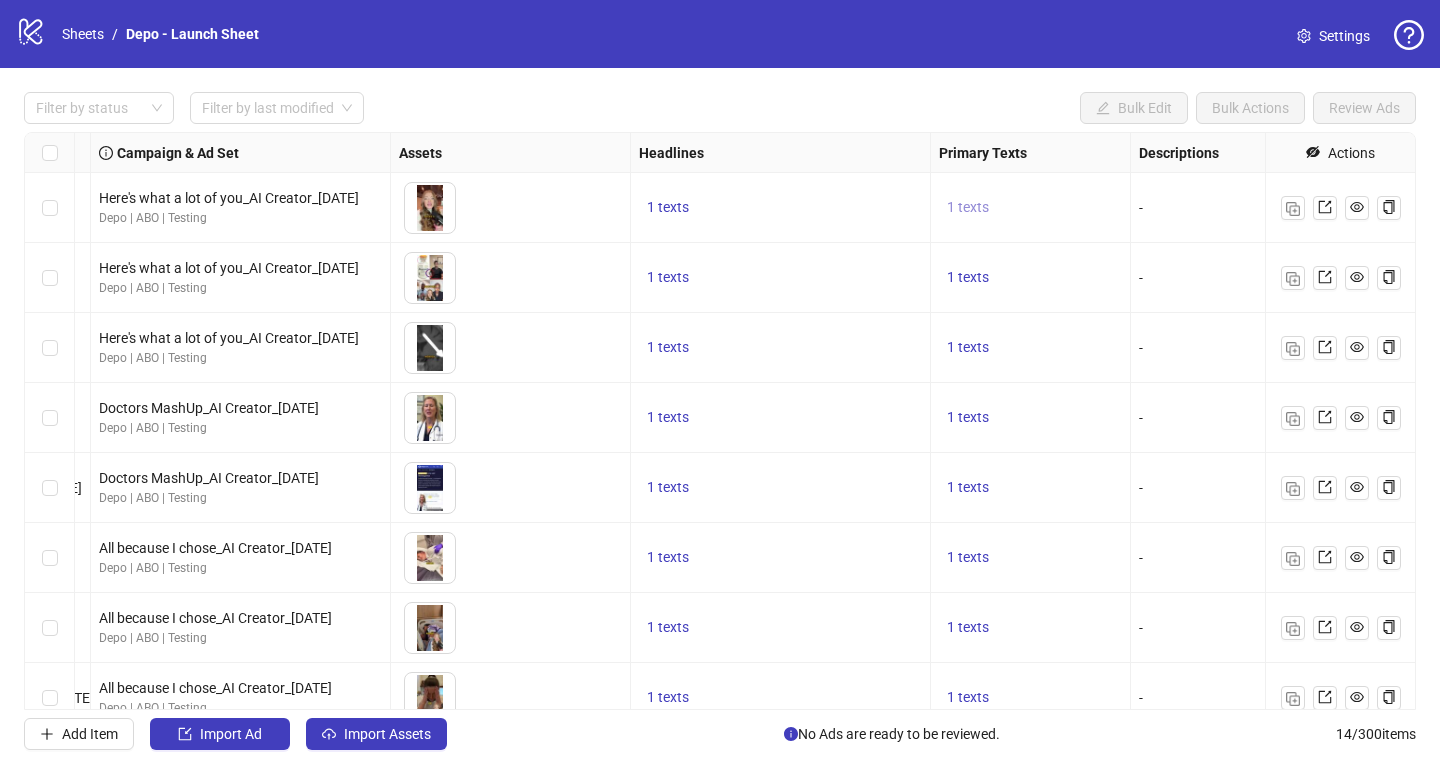 click on "1 texts" at bounding box center [968, 207] 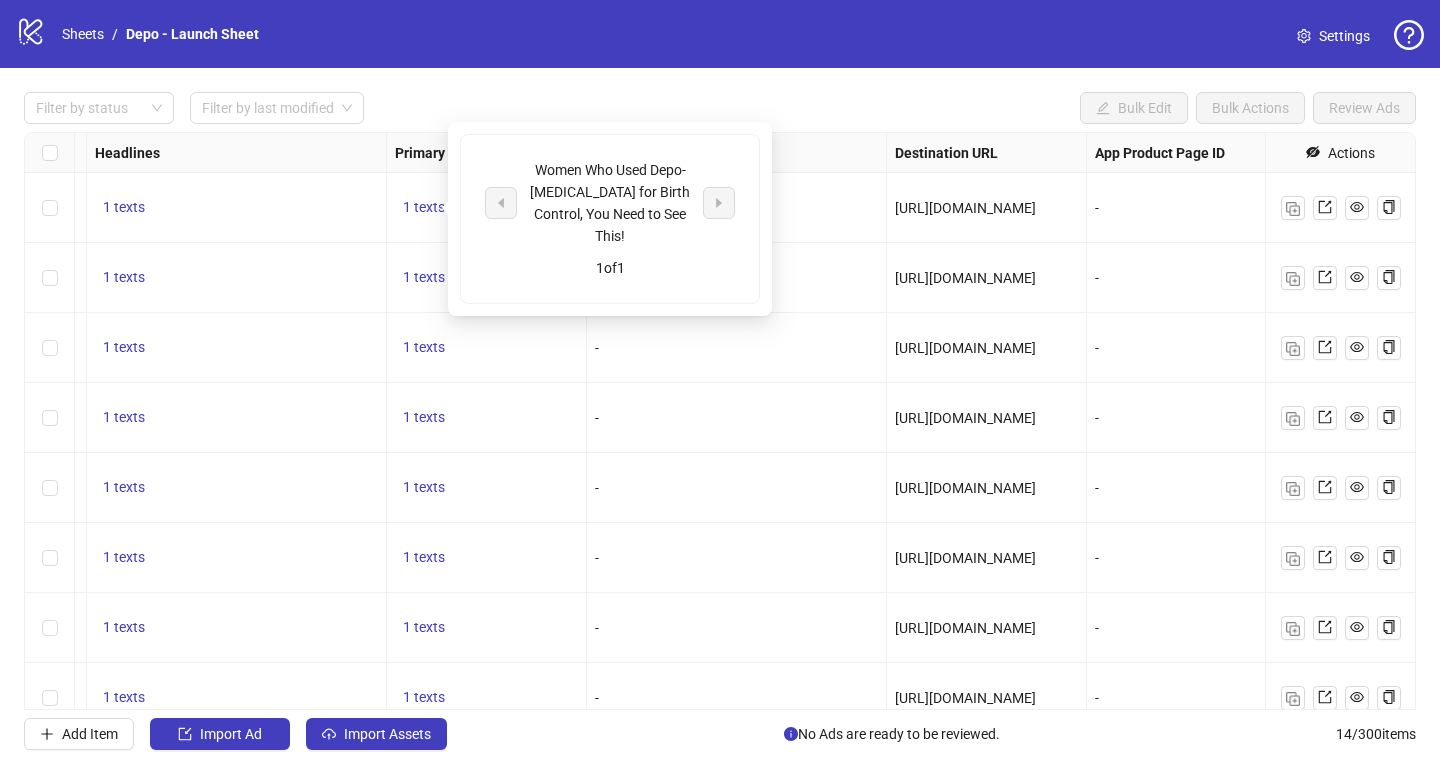 scroll, scrollTop: 0, scrollLeft: 1067, axis: horizontal 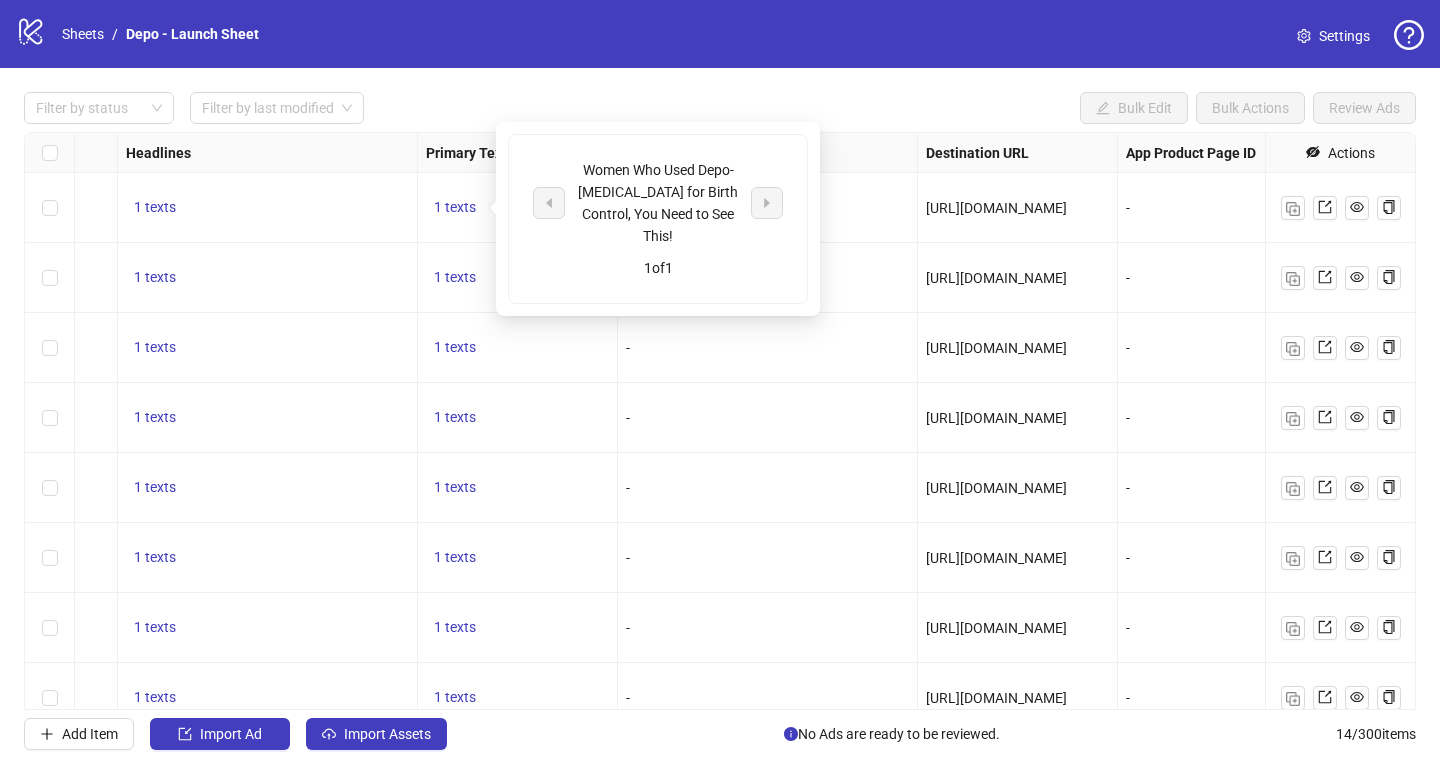 click on "1 texts" at bounding box center (268, 208) 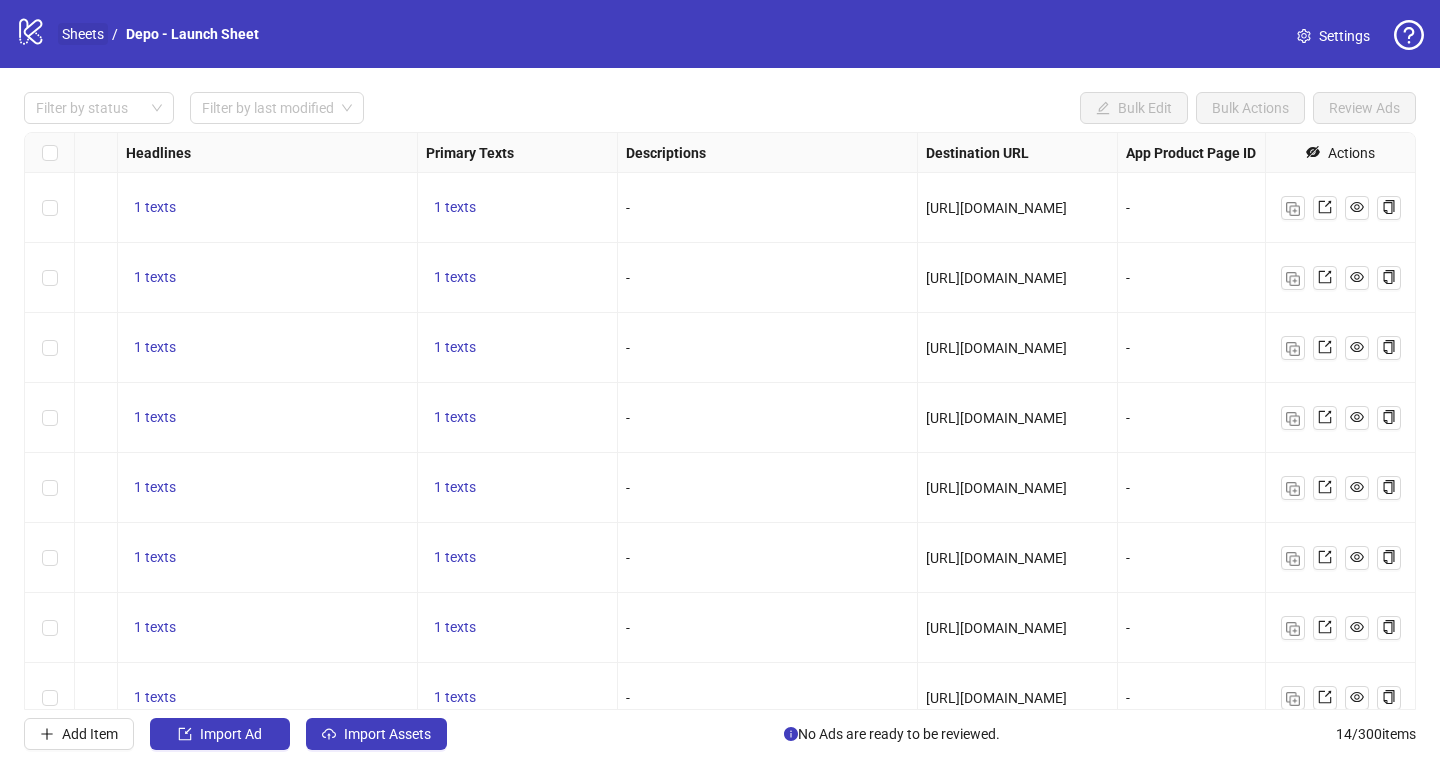 click on "Sheets" at bounding box center [83, 34] 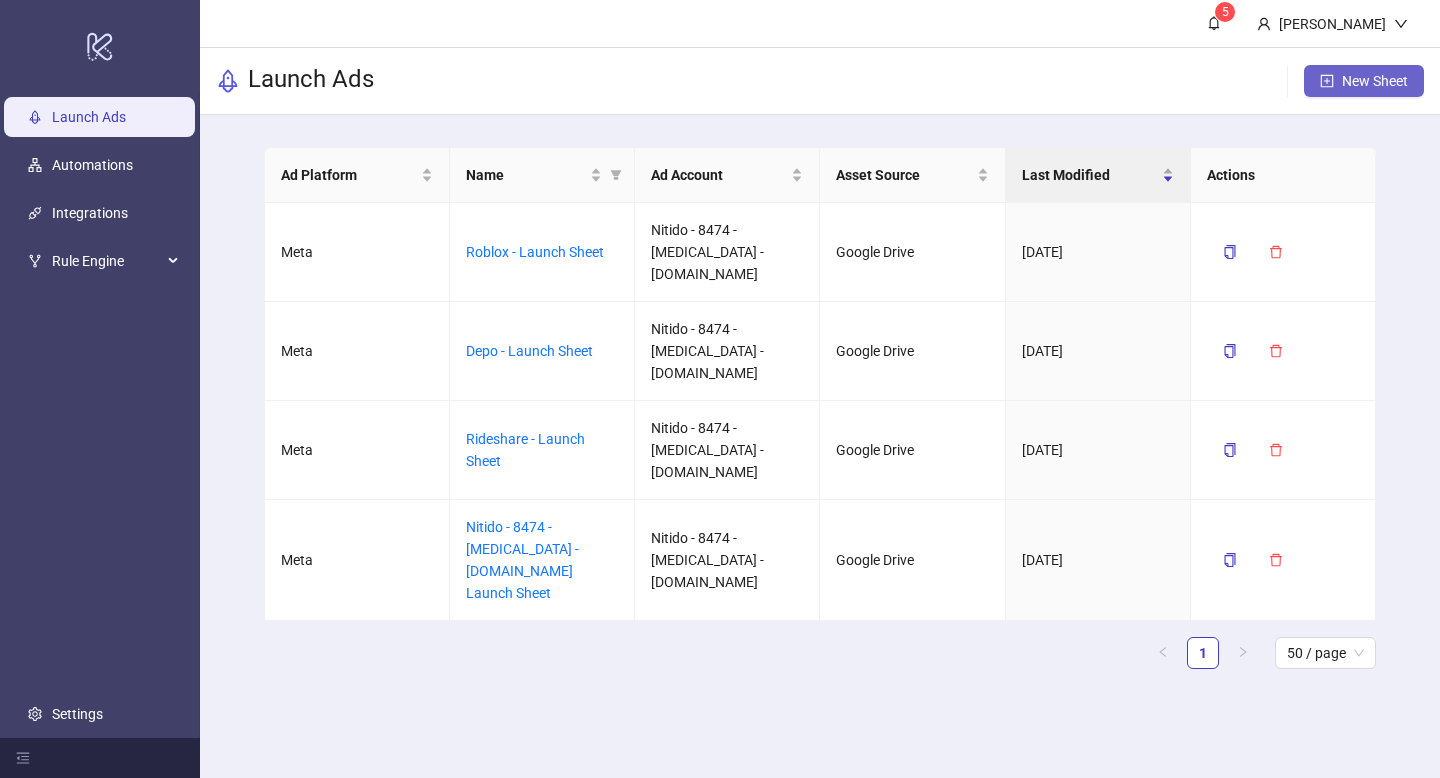 click on "New Sheet" at bounding box center [1375, 81] 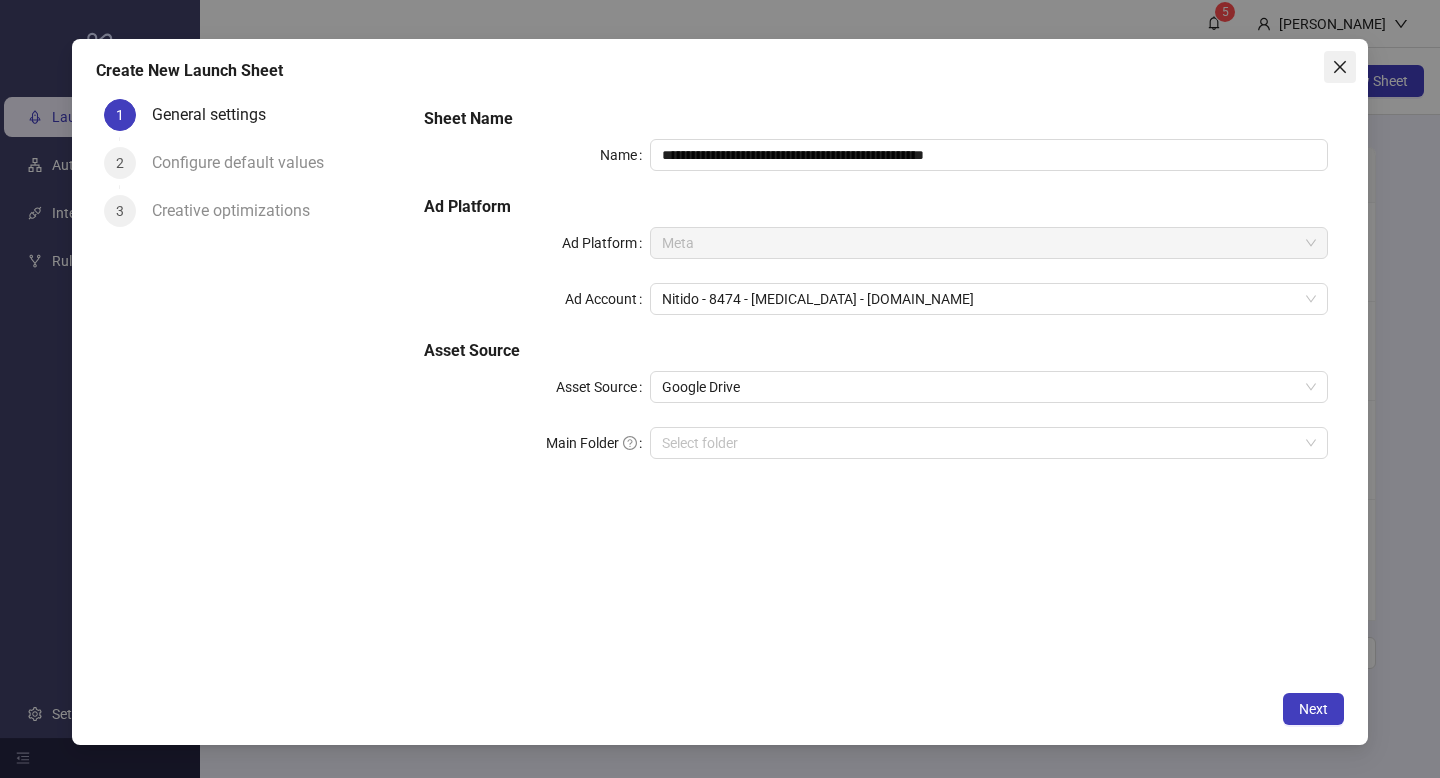 click at bounding box center (1340, 67) 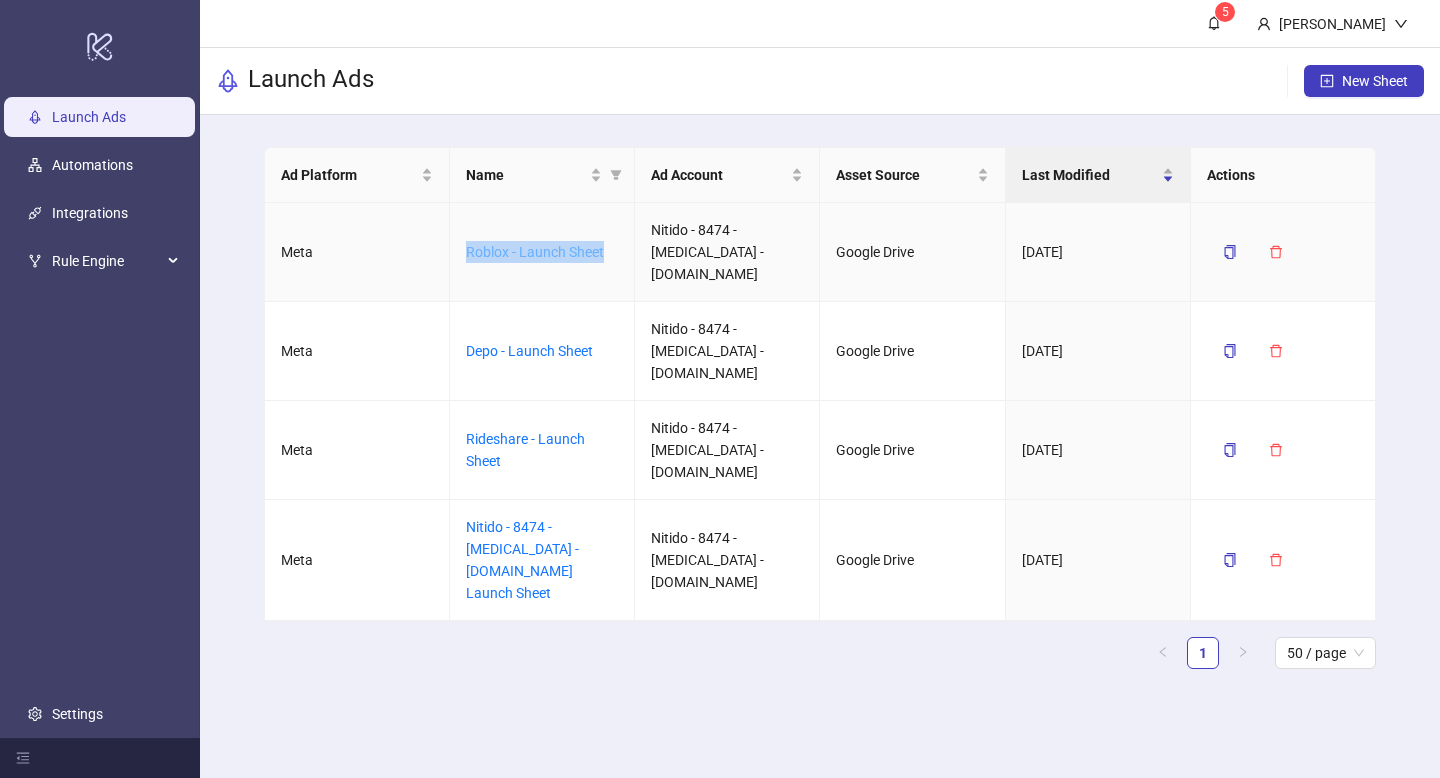 click on "Roblox - Launch Sheet" at bounding box center [535, 252] 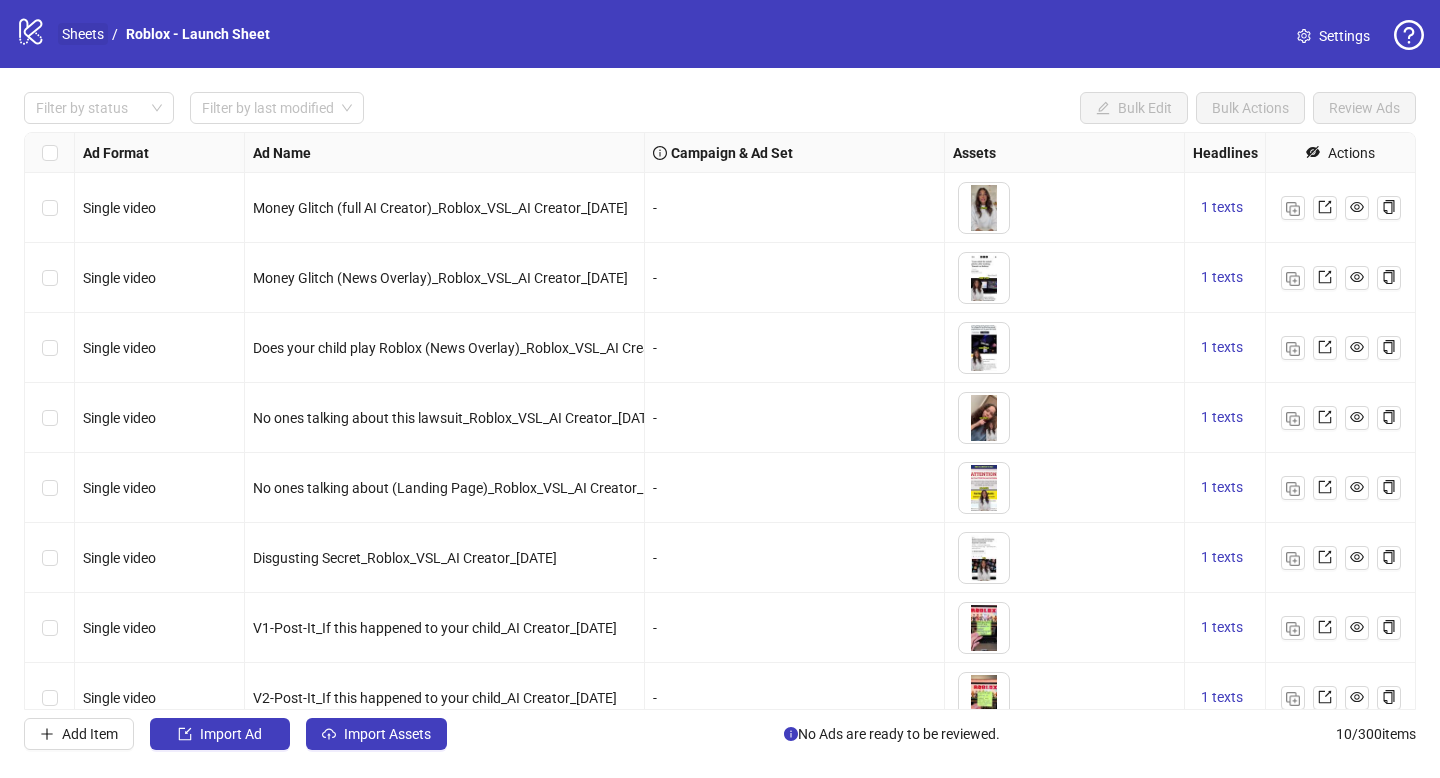 click on "Sheets" at bounding box center [83, 34] 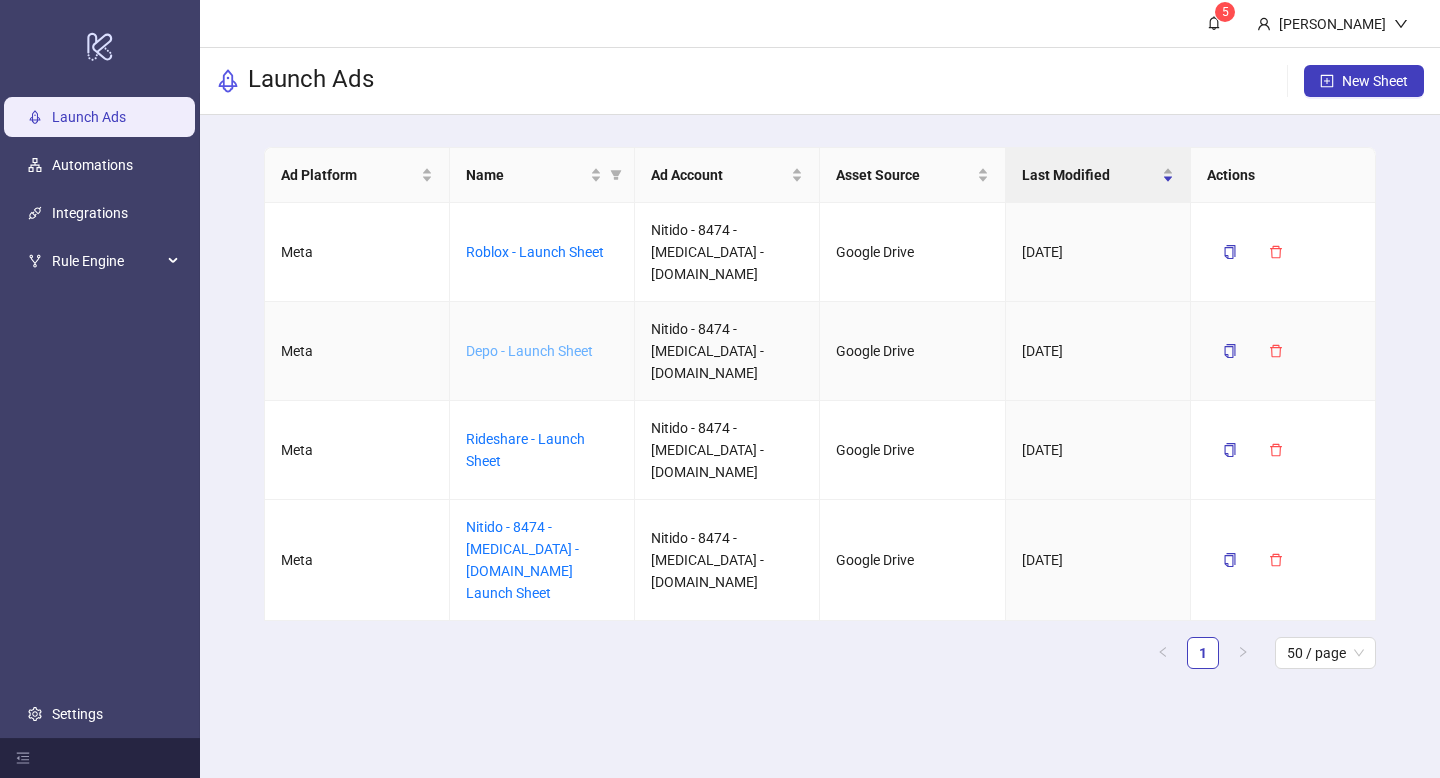 click on "Depo - Launch Sheet" at bounding box center [529, 351] 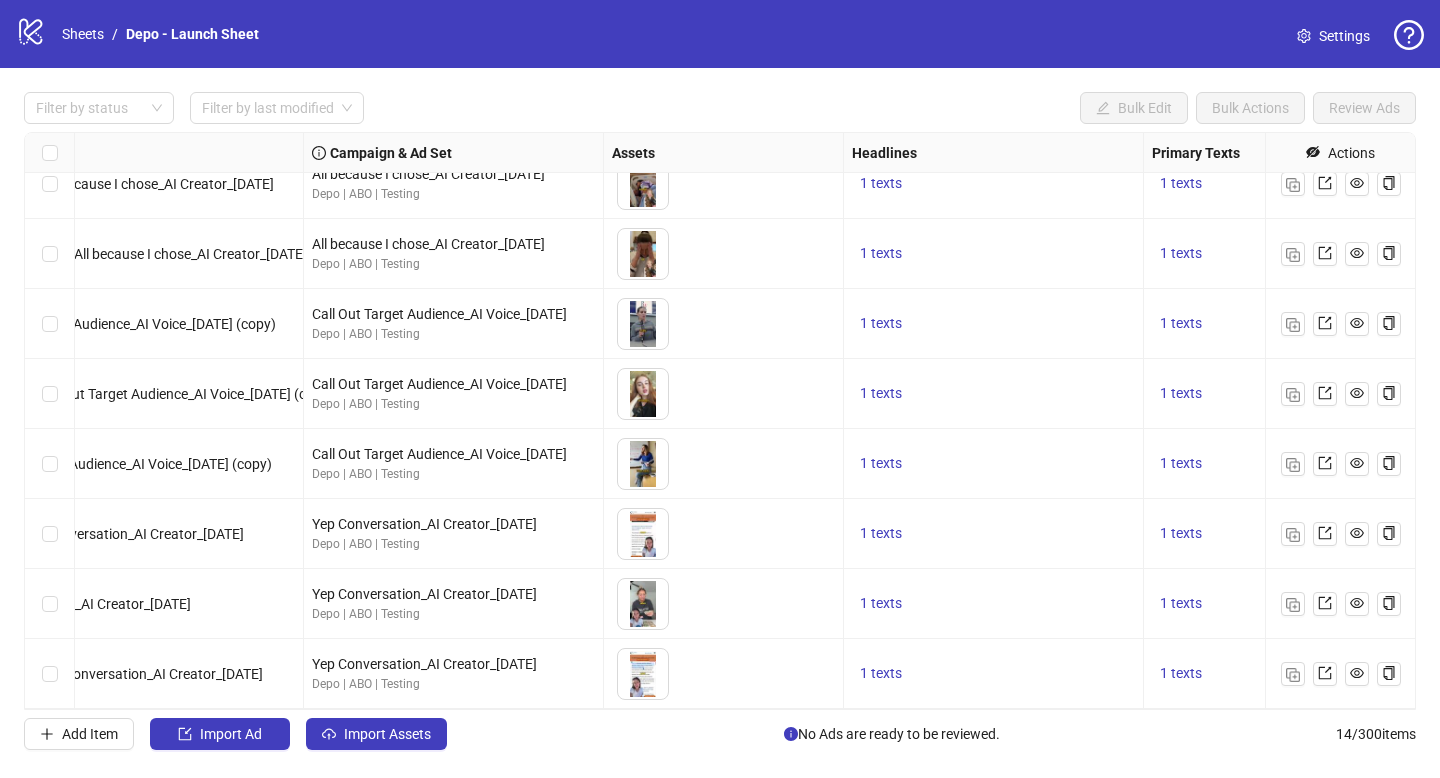 scroll, scrollTop: 444, scrollLeft: 0, axis: vertical 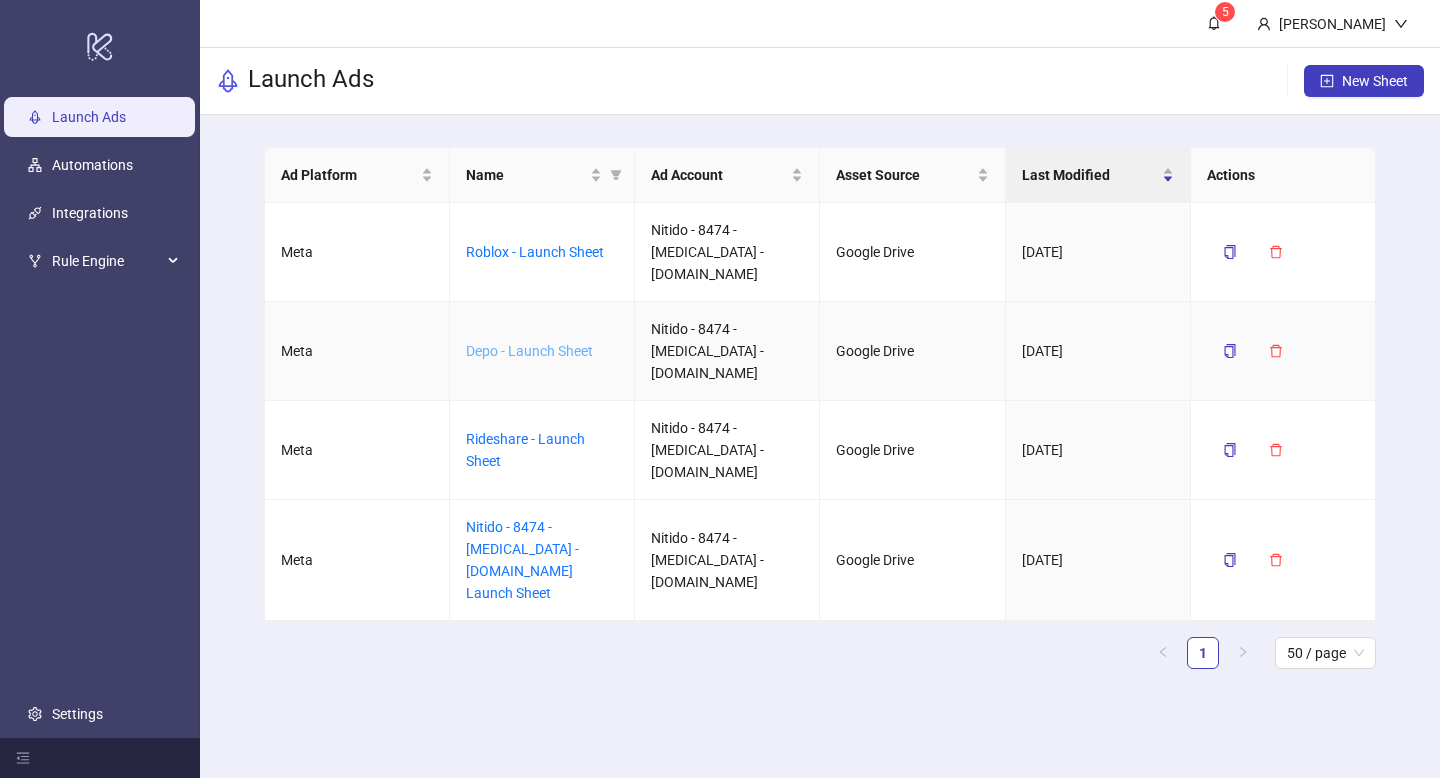 click on "Depo - Launch Sheet" at bounding box center (529, 351) 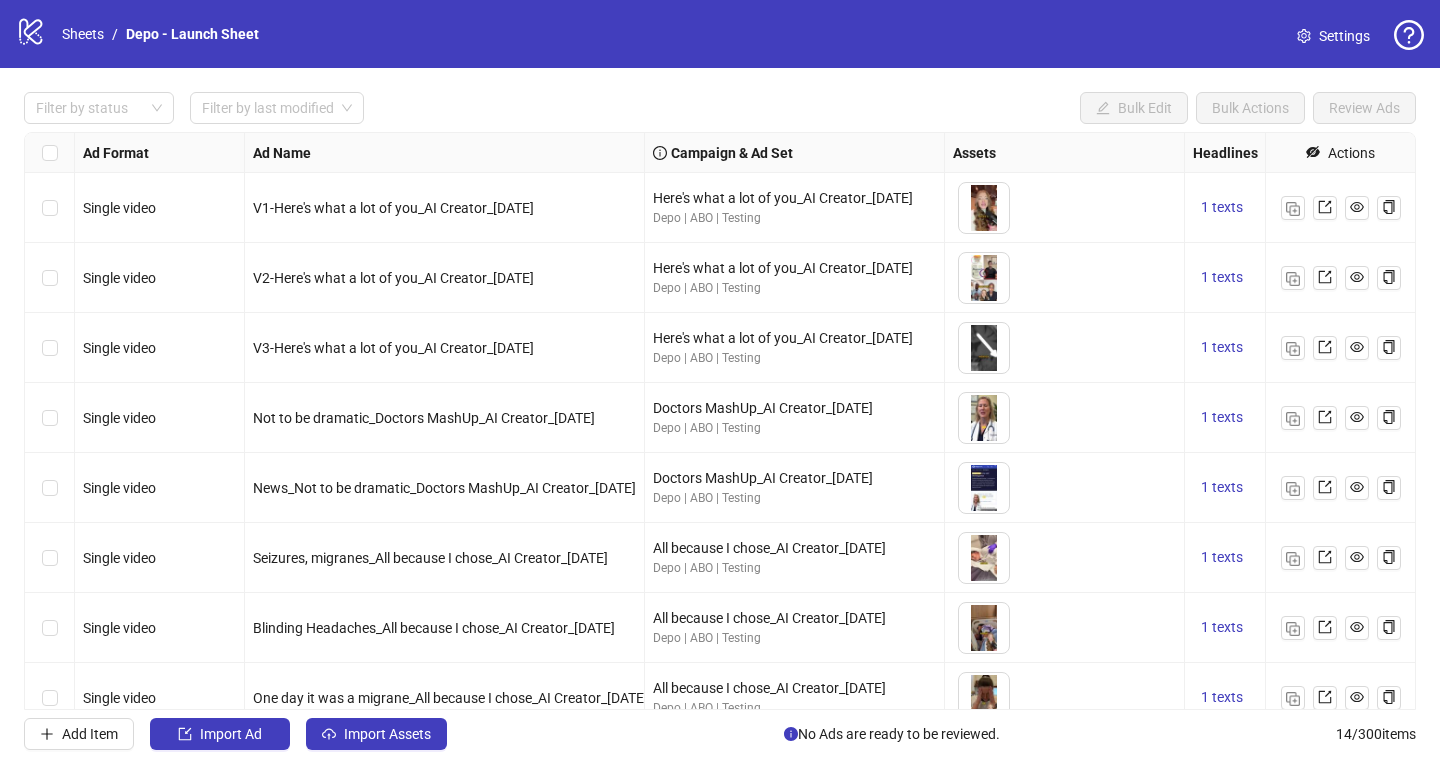 click at bounding box center [50, 153] 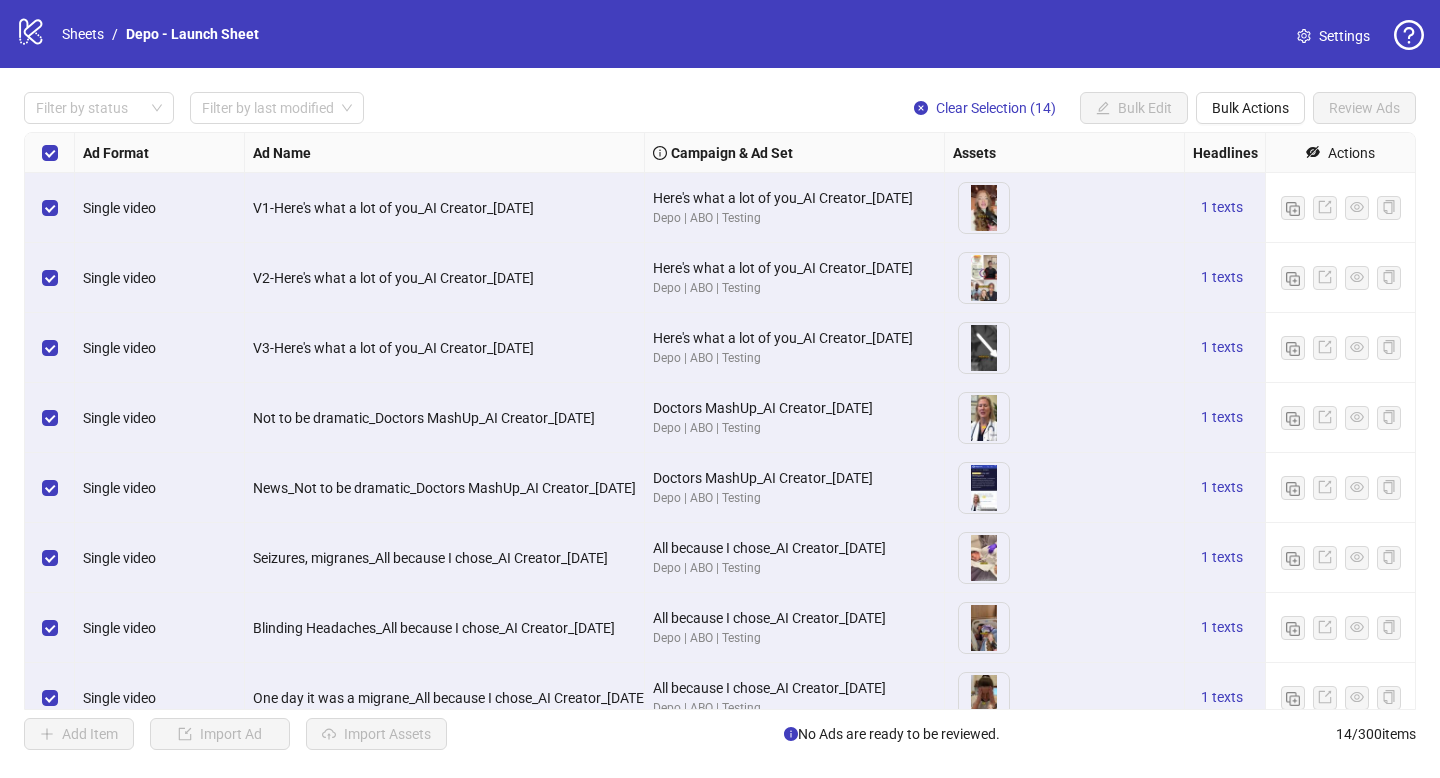 click at bounding box center (50, 153) 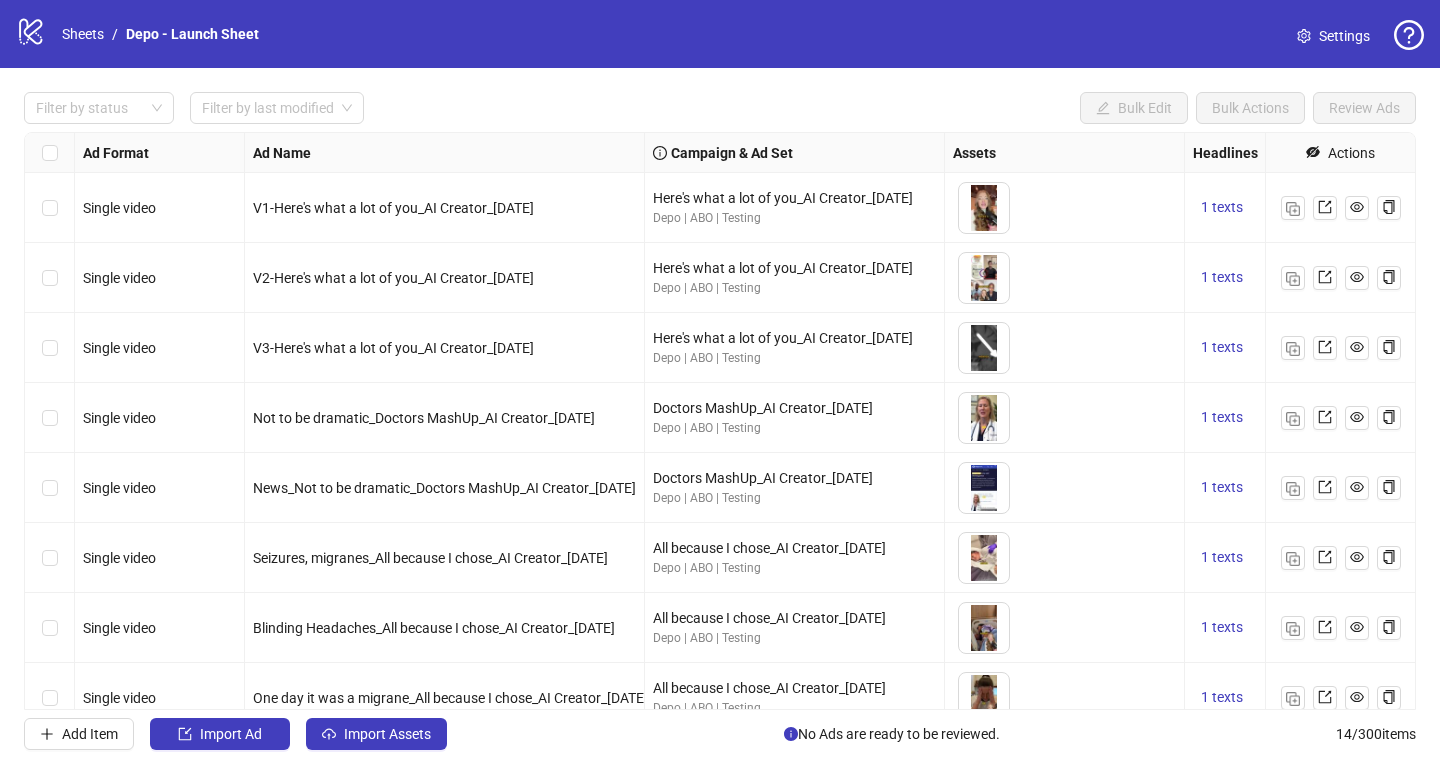 scroll, scrollTop: 444, scrollLeft: 0, axis: vertical 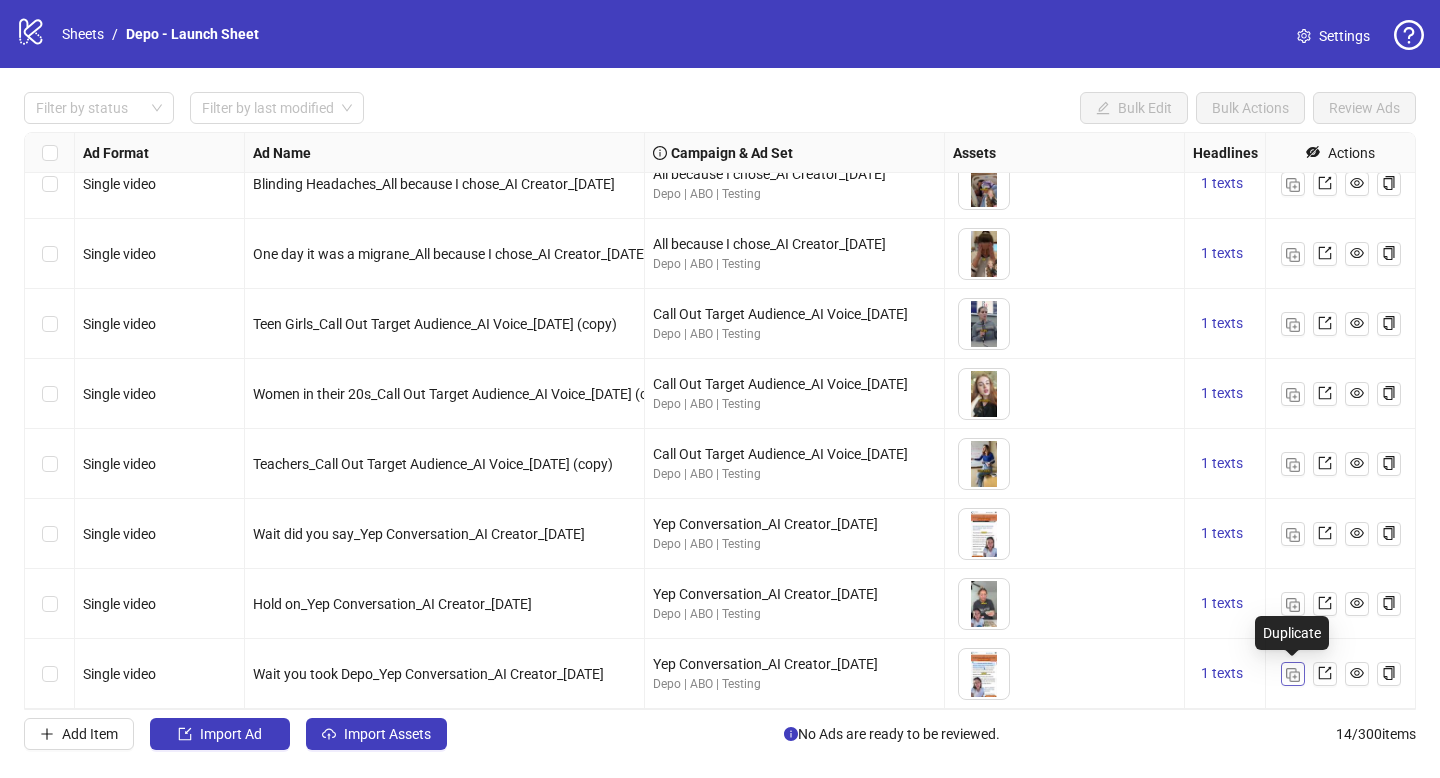 click at bounding box center [1293, 675] 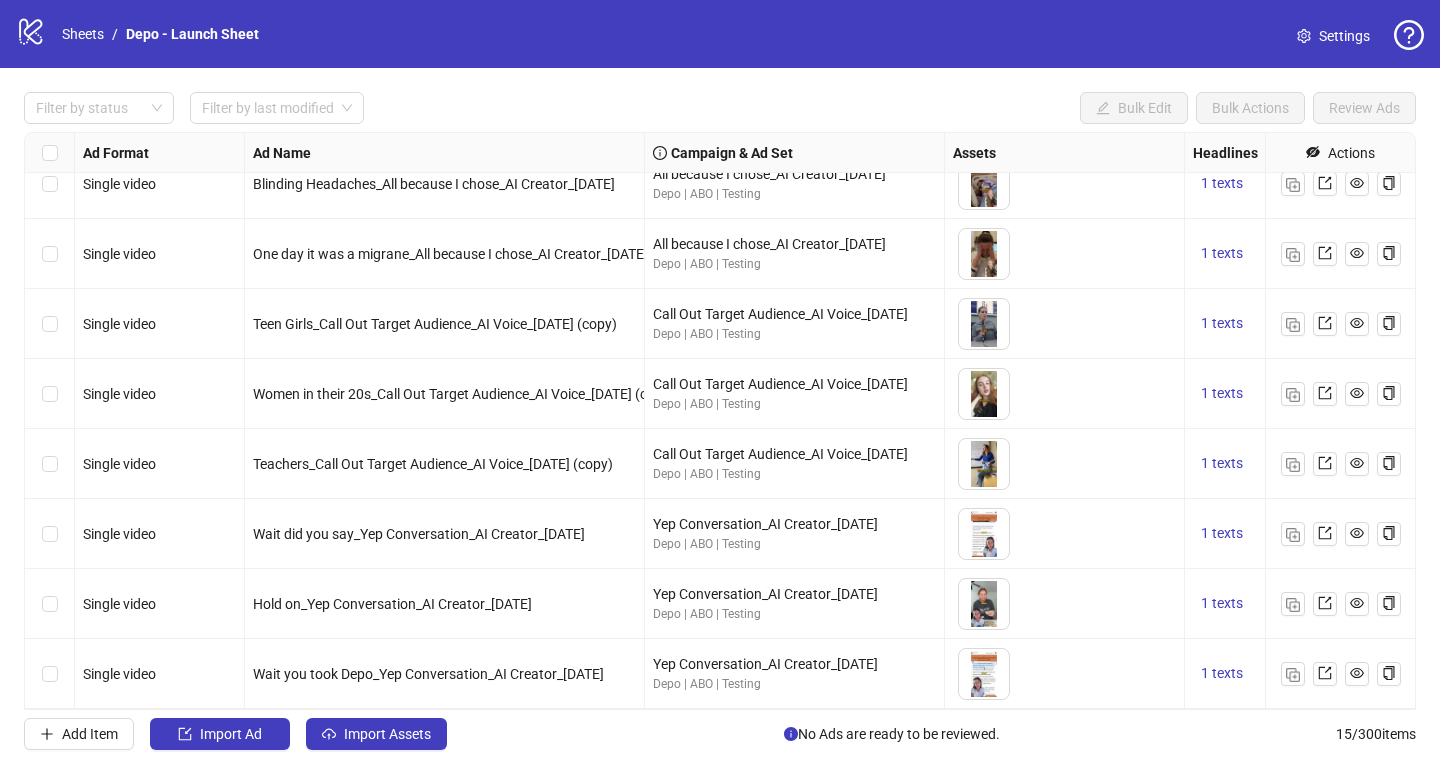 scroll, scrollTop: 514, scrollLeft: 0, axis: vertical 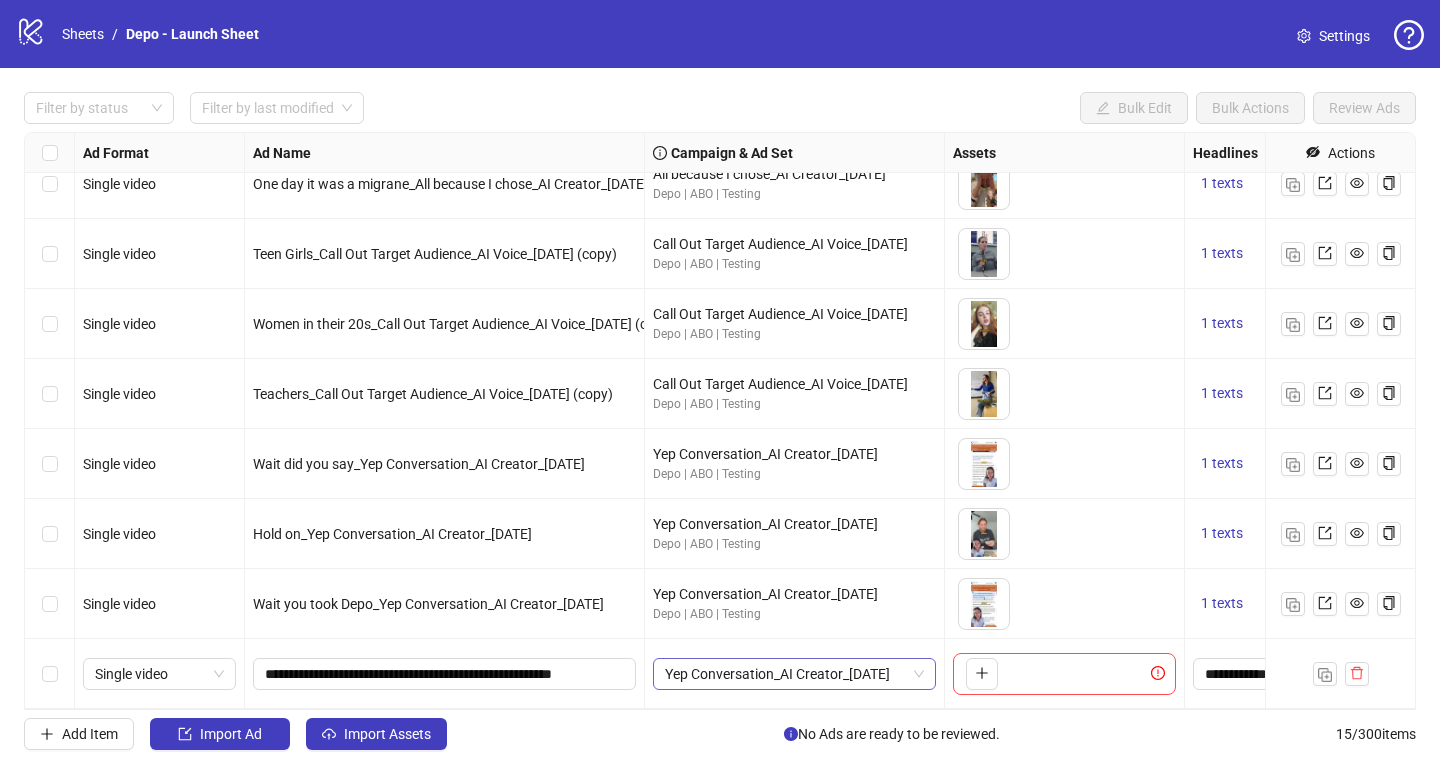 click on "Yep Conversation_AI Creator_28-06-2025" at bounding box center (794, 674) 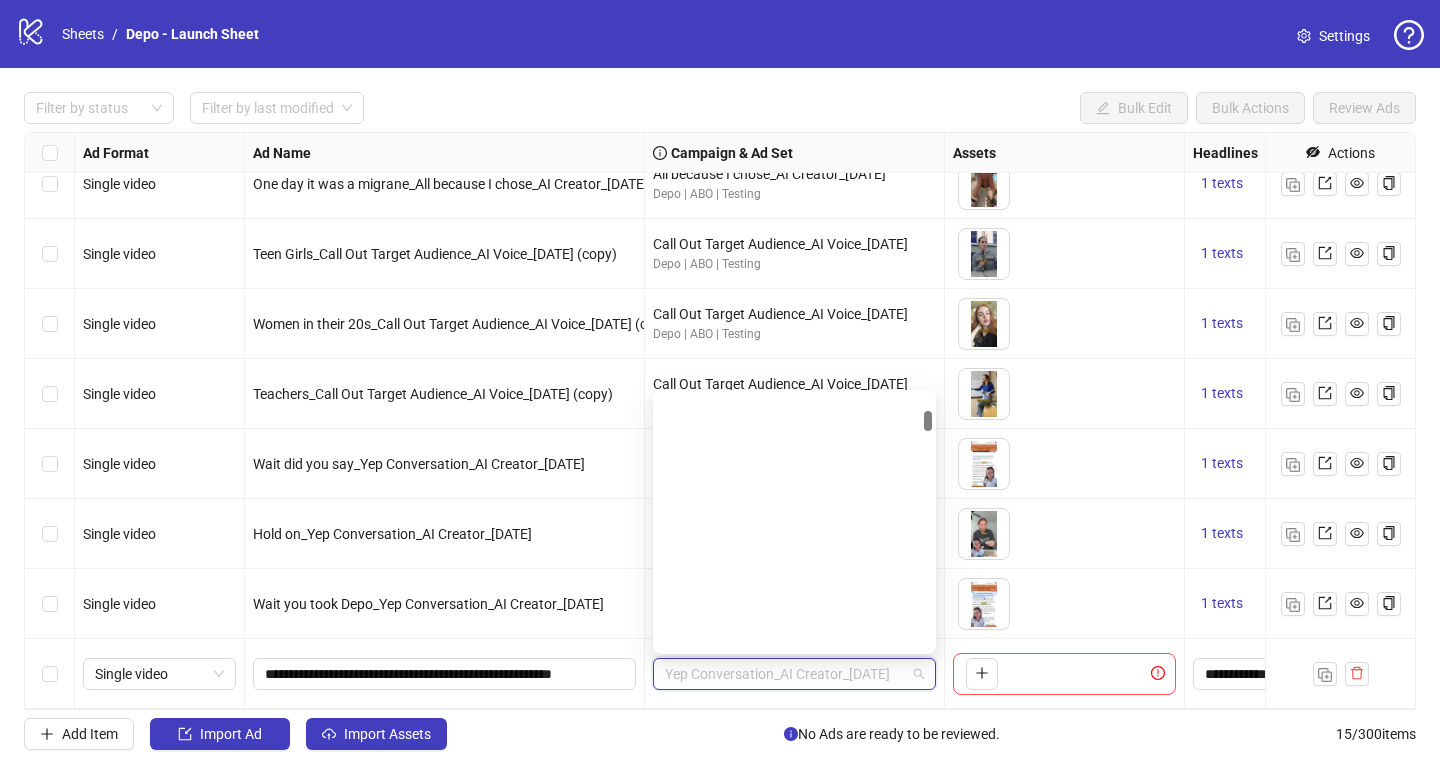 scroll, scrollTop: 745, scrollLeft: 0, axis: vertical 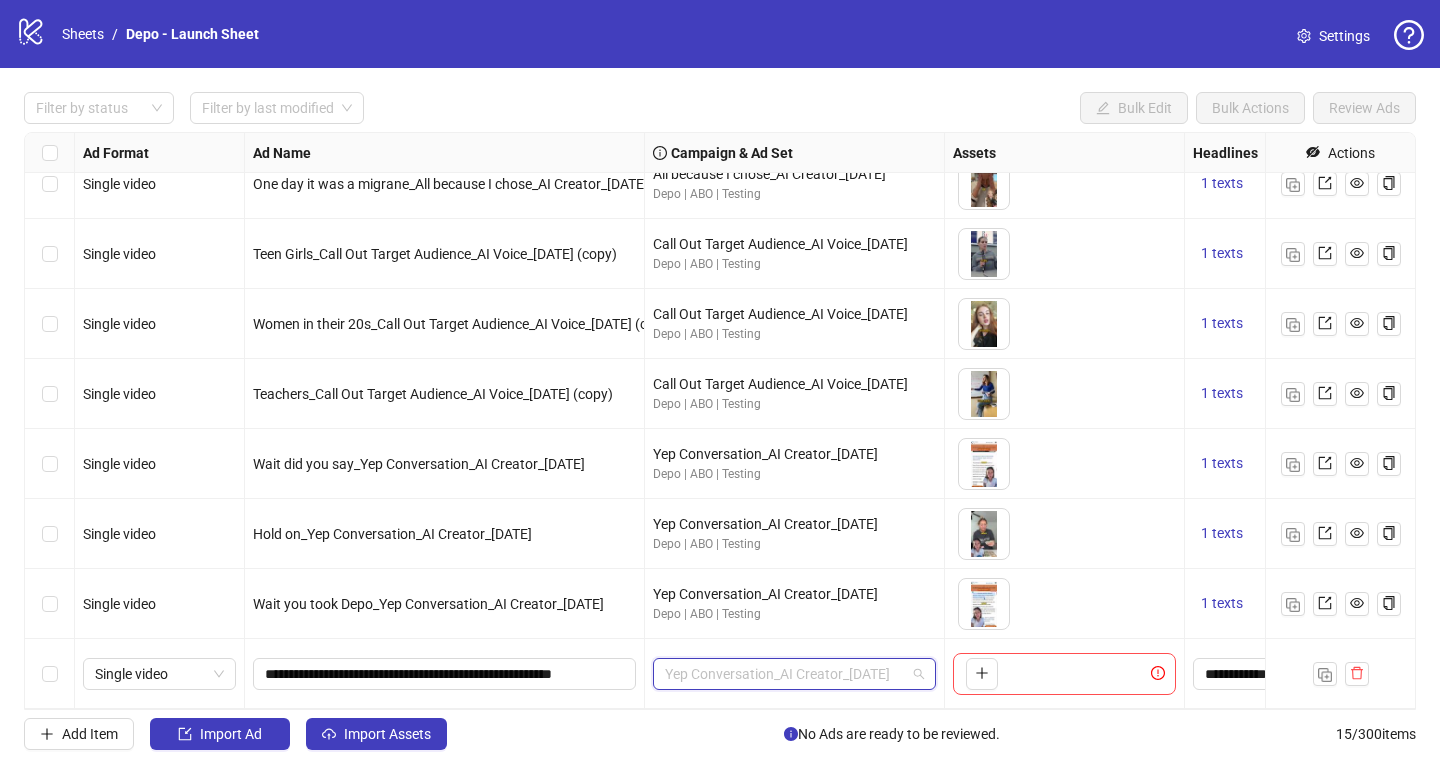 click on "Yep Conversation_AI Creator_28-06-2025" at bounding box center [794, 674] 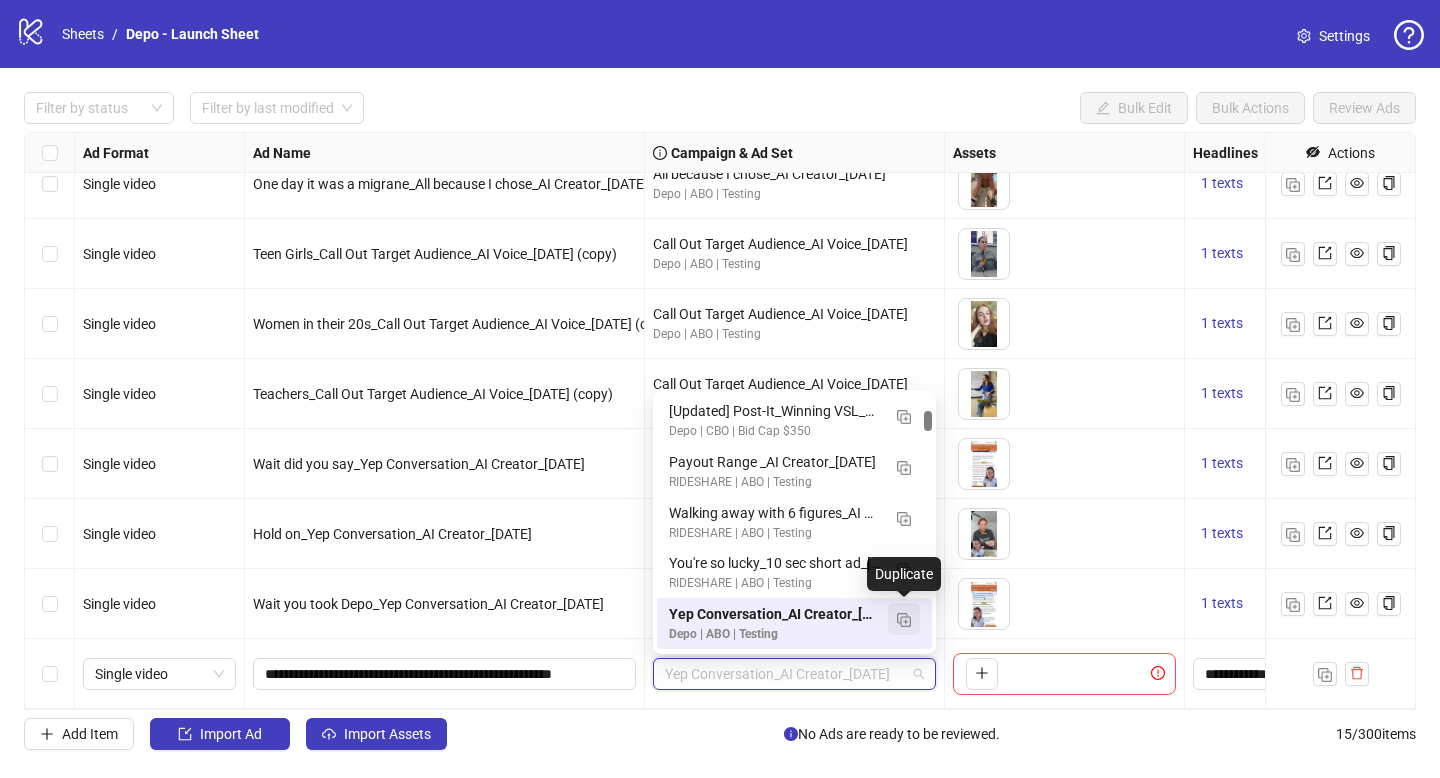 click at bounding box center [904, 620] 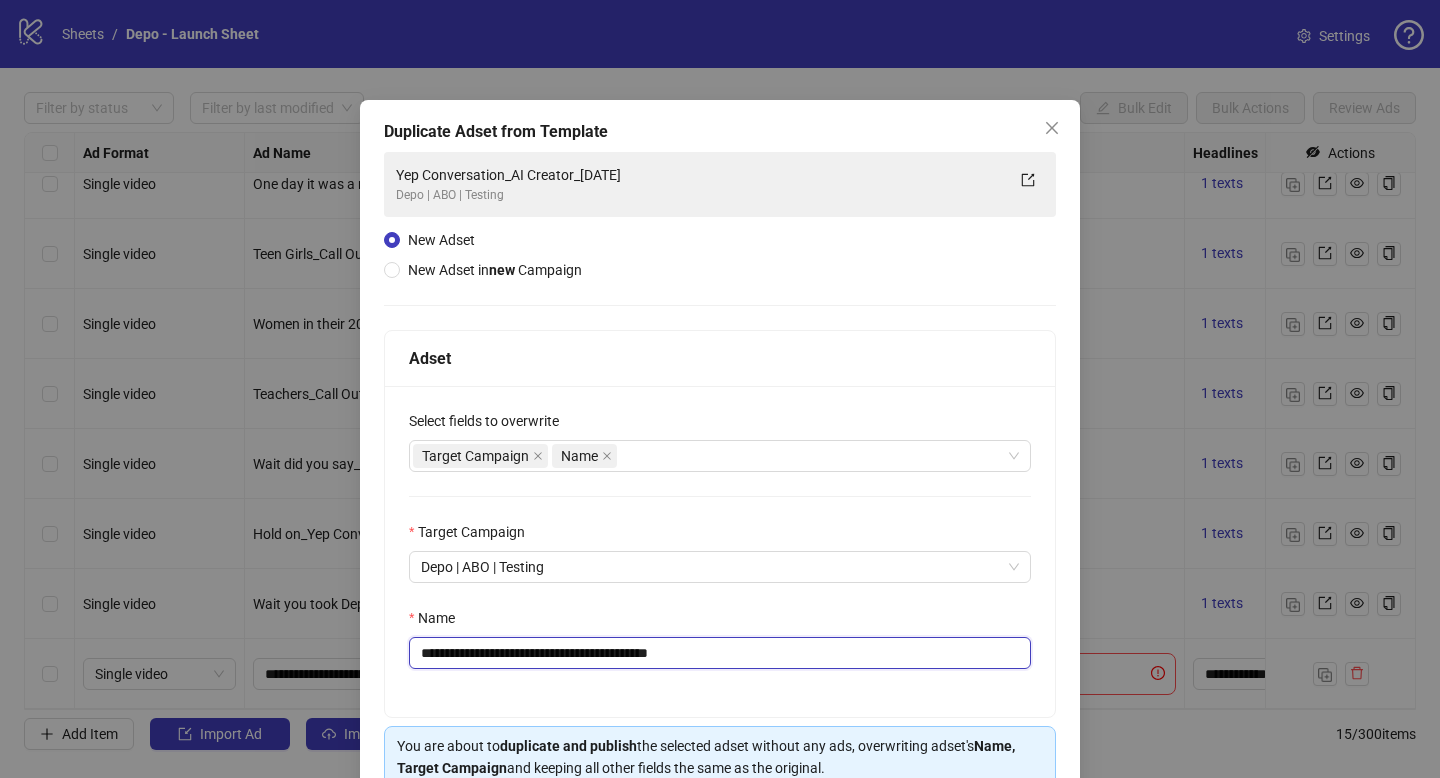 drag, startPoint x: 511, startPoint y: 652, endPoint x: 368, endPoint y: 641, distance: 143.42245 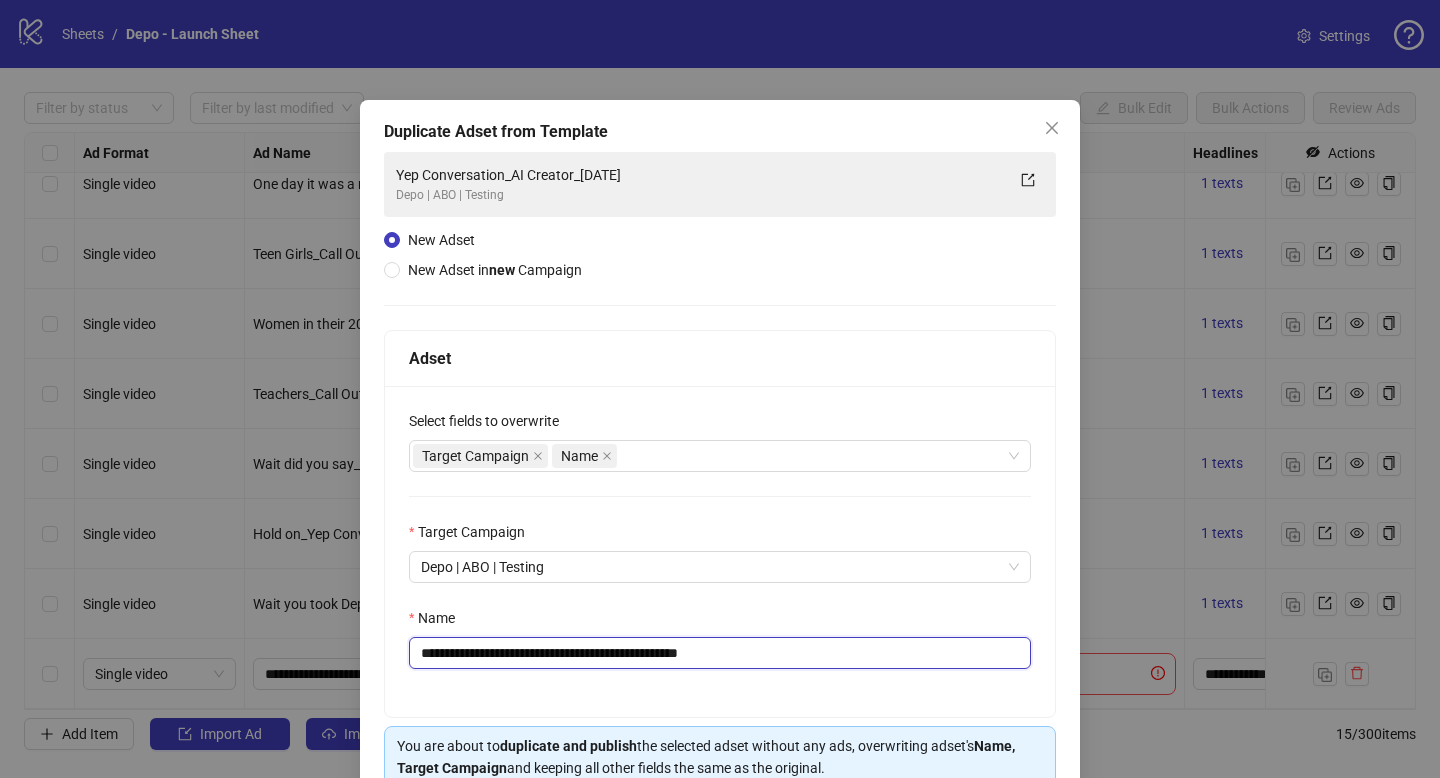 click on "**********" at bounding box center (720, 653) 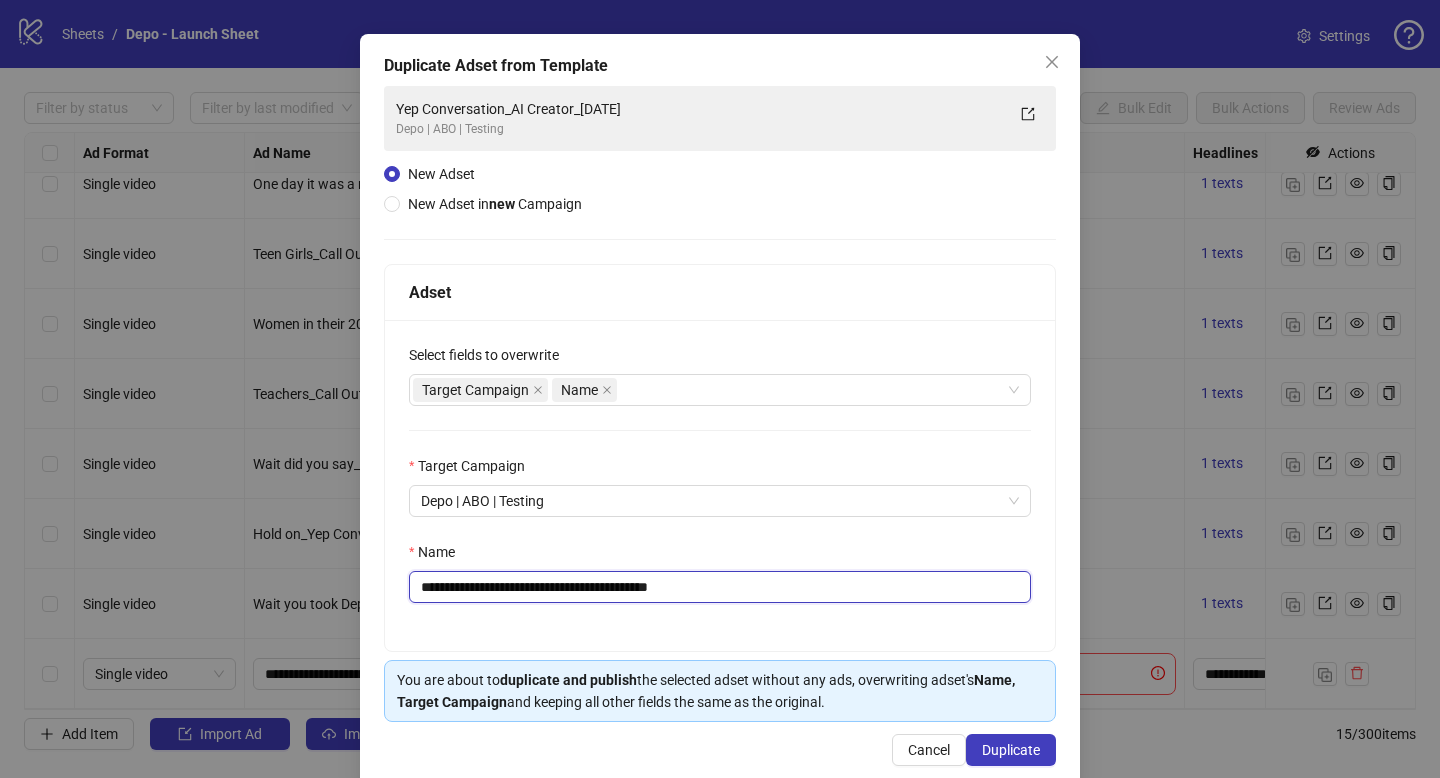 scroll, scrollTop: 99, scrollLeft: 0, axis: vertical 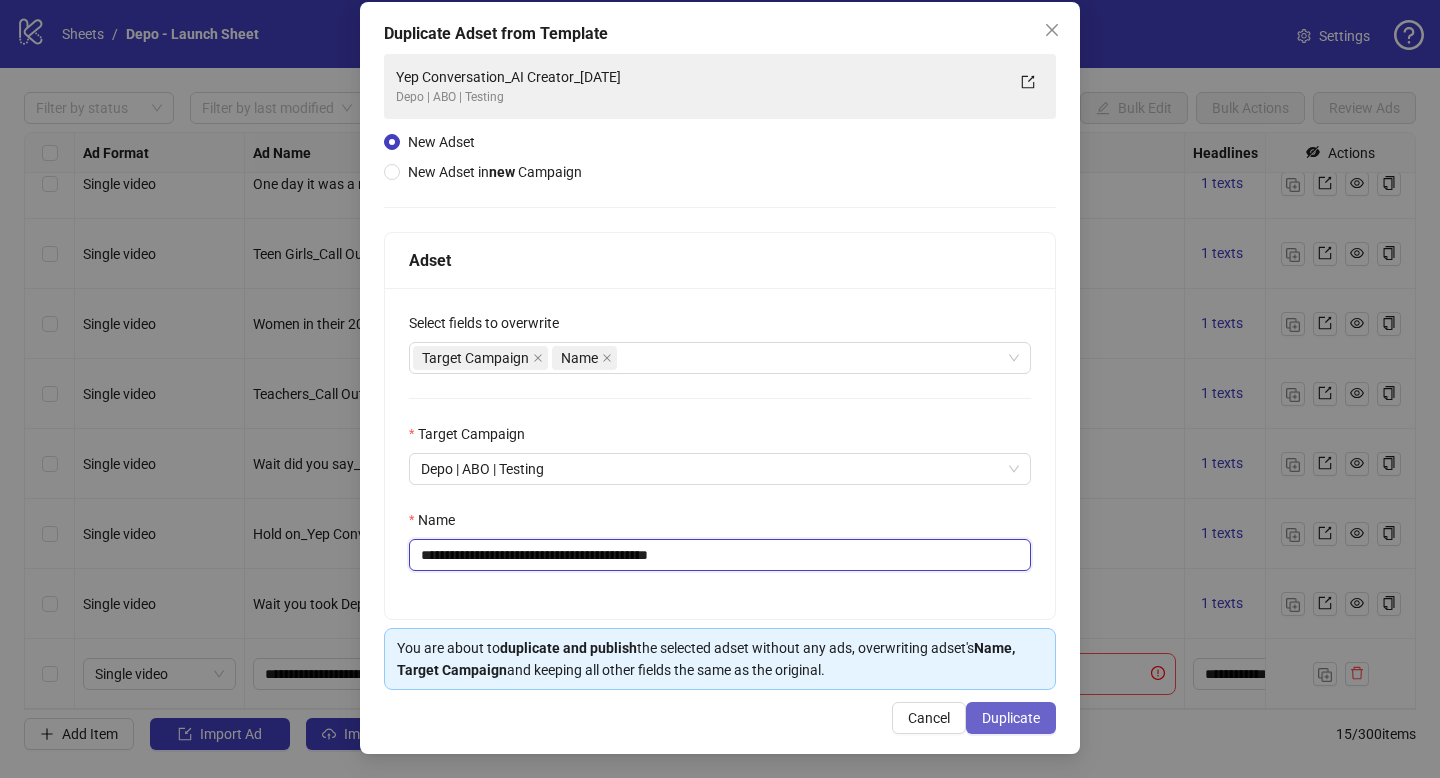 type on "**********" 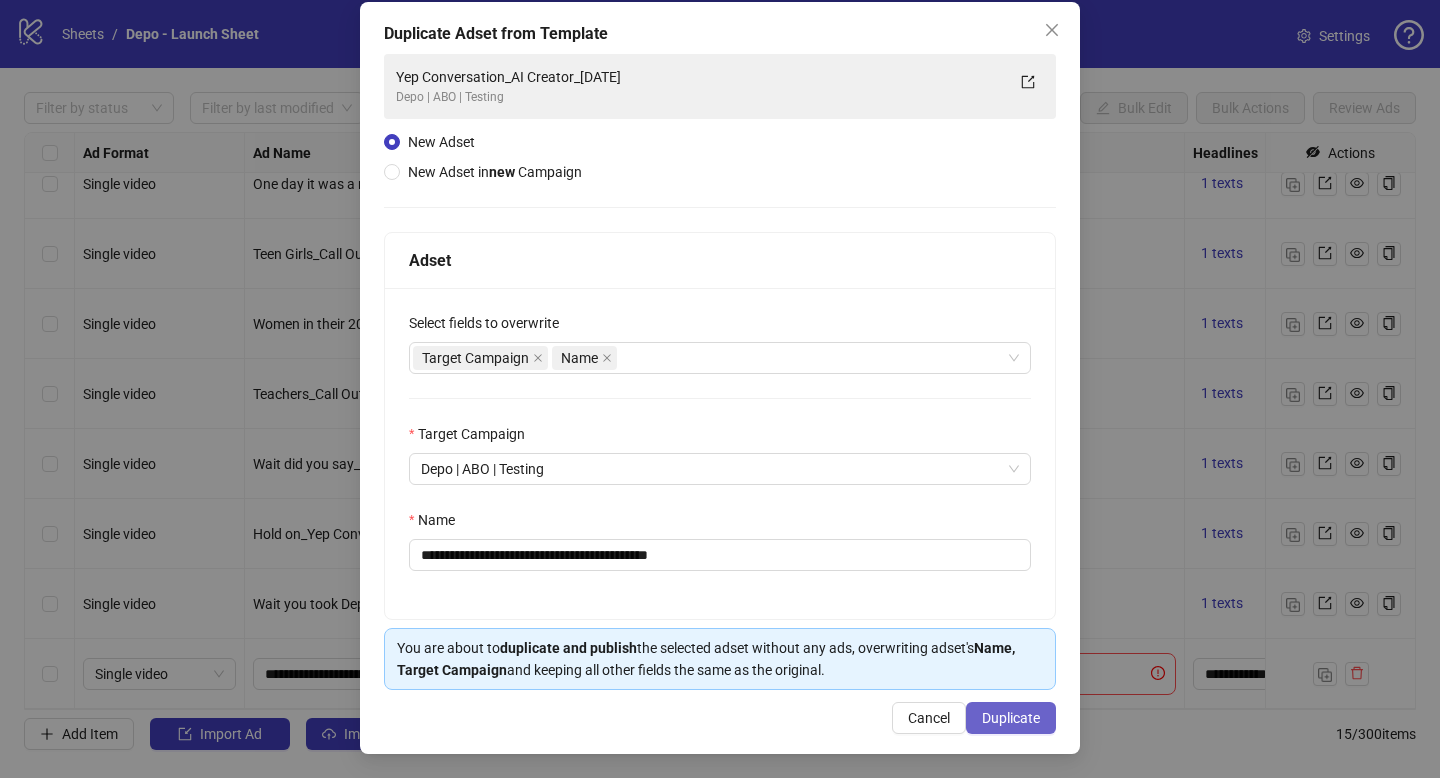 click on "Duplicate" at bounding box center (1011, 718) 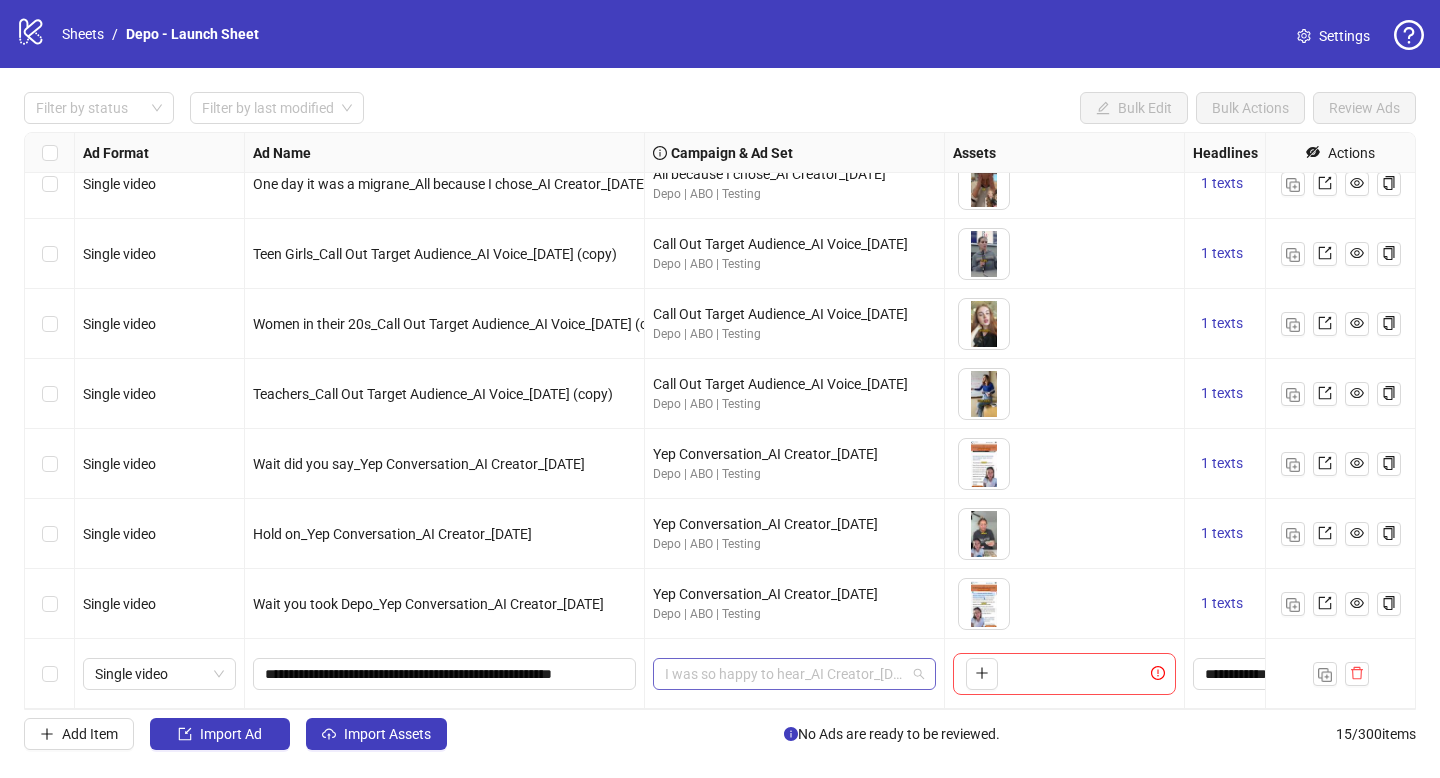 click on "I was so happy to hear_AI Creator_08-06-2025" at bounding box center [794, 674] 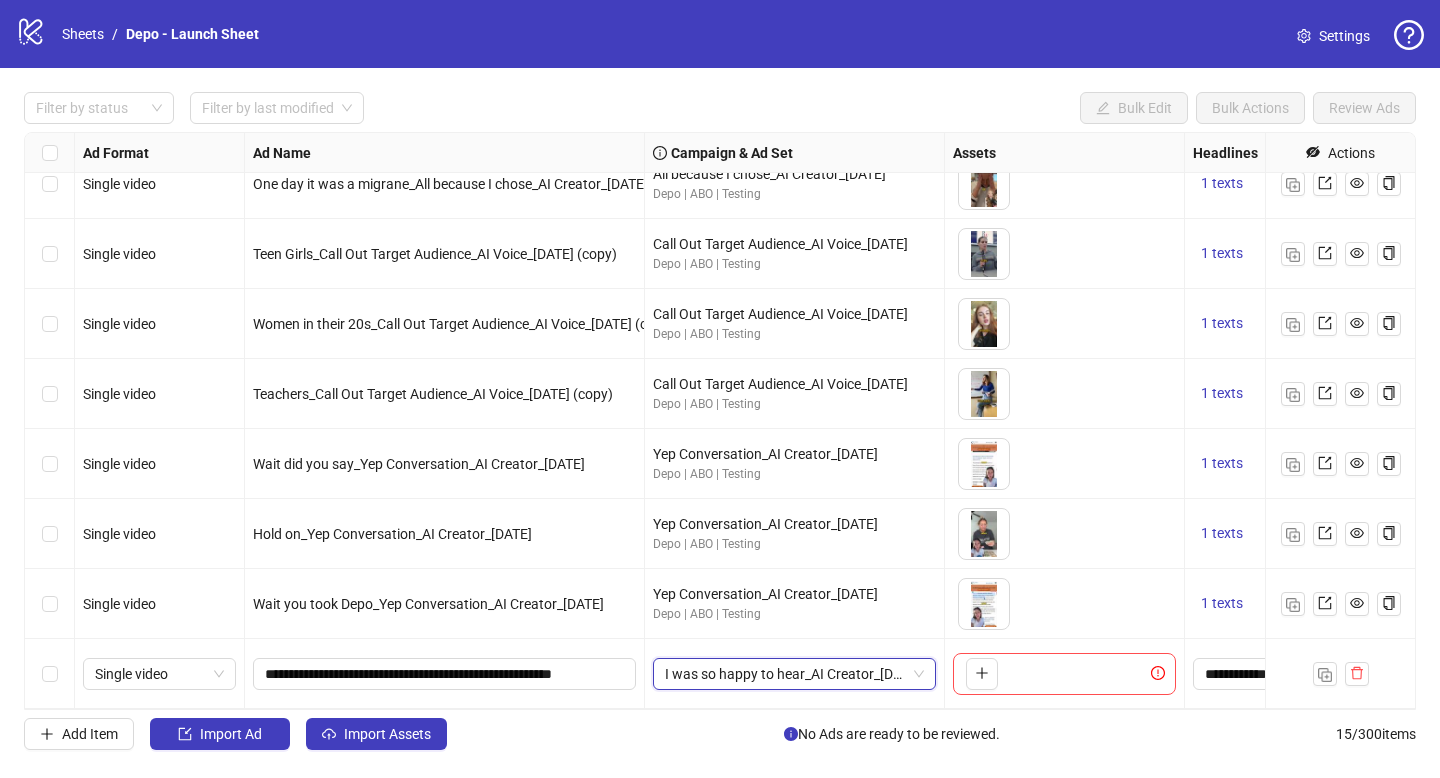 click on "I was so happy to hear_AI Creator_08-06-2025" at bounding box center (794, 674) 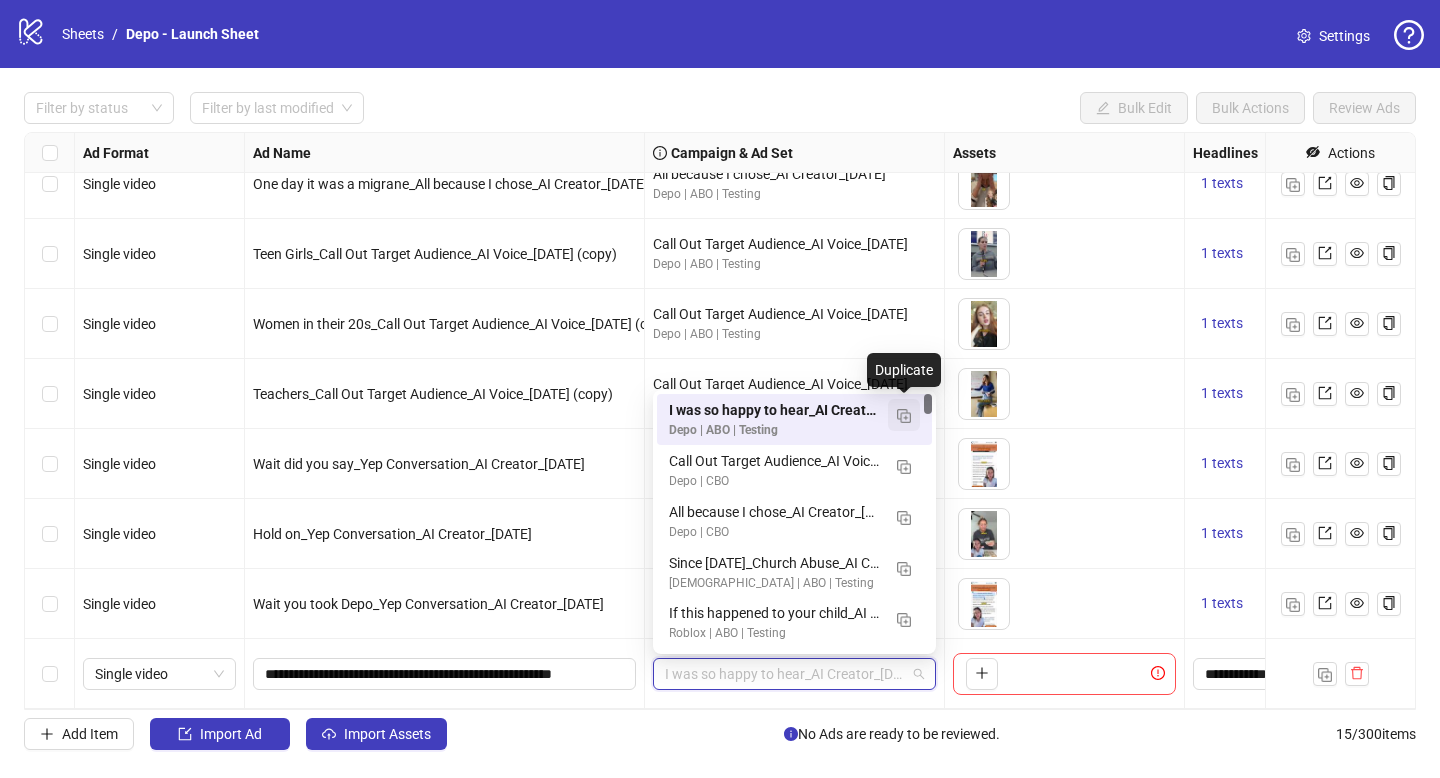 click at bounding box center [904, 416] 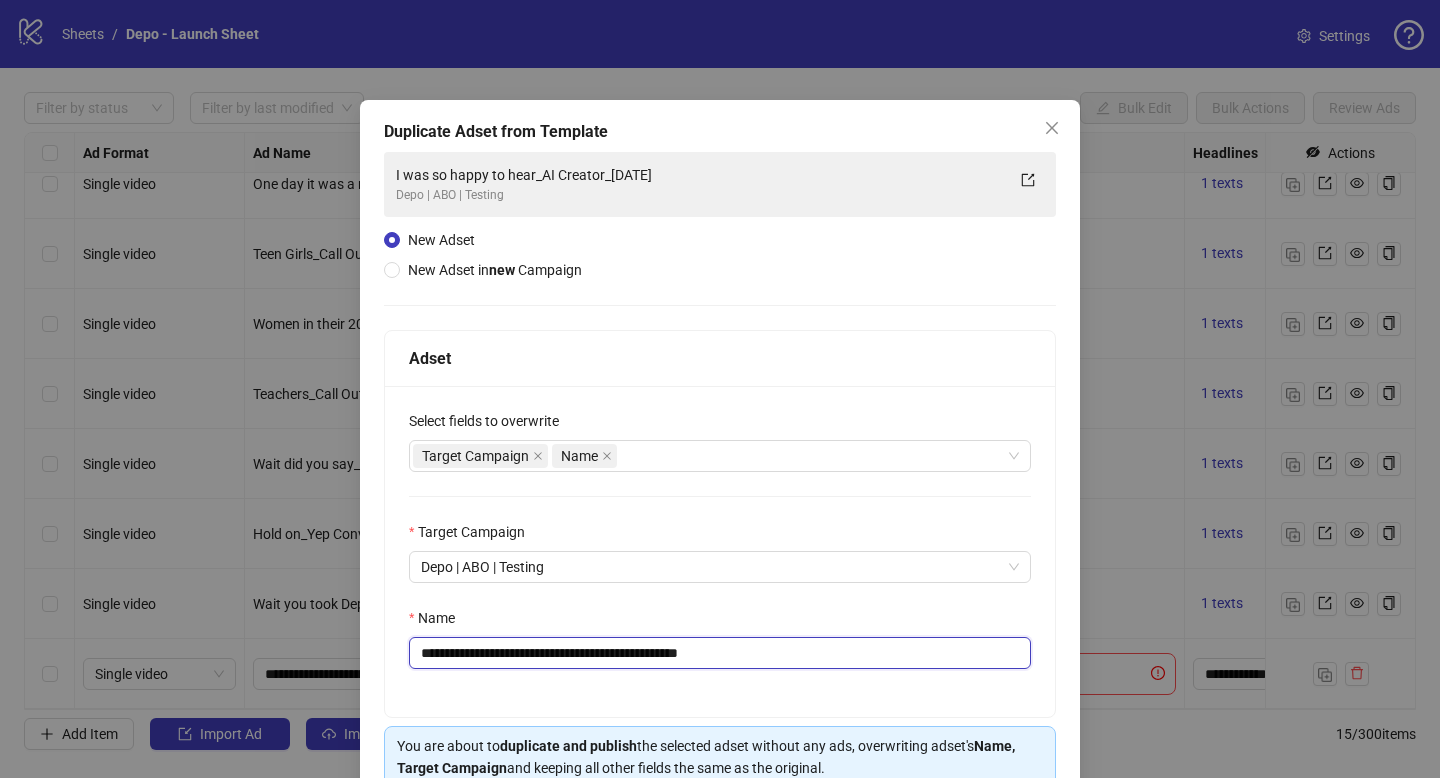 drag, startPoint x: 704, startPoint y: 651, endPoint x: 436, endPoint y: 639, distance: 268.26852 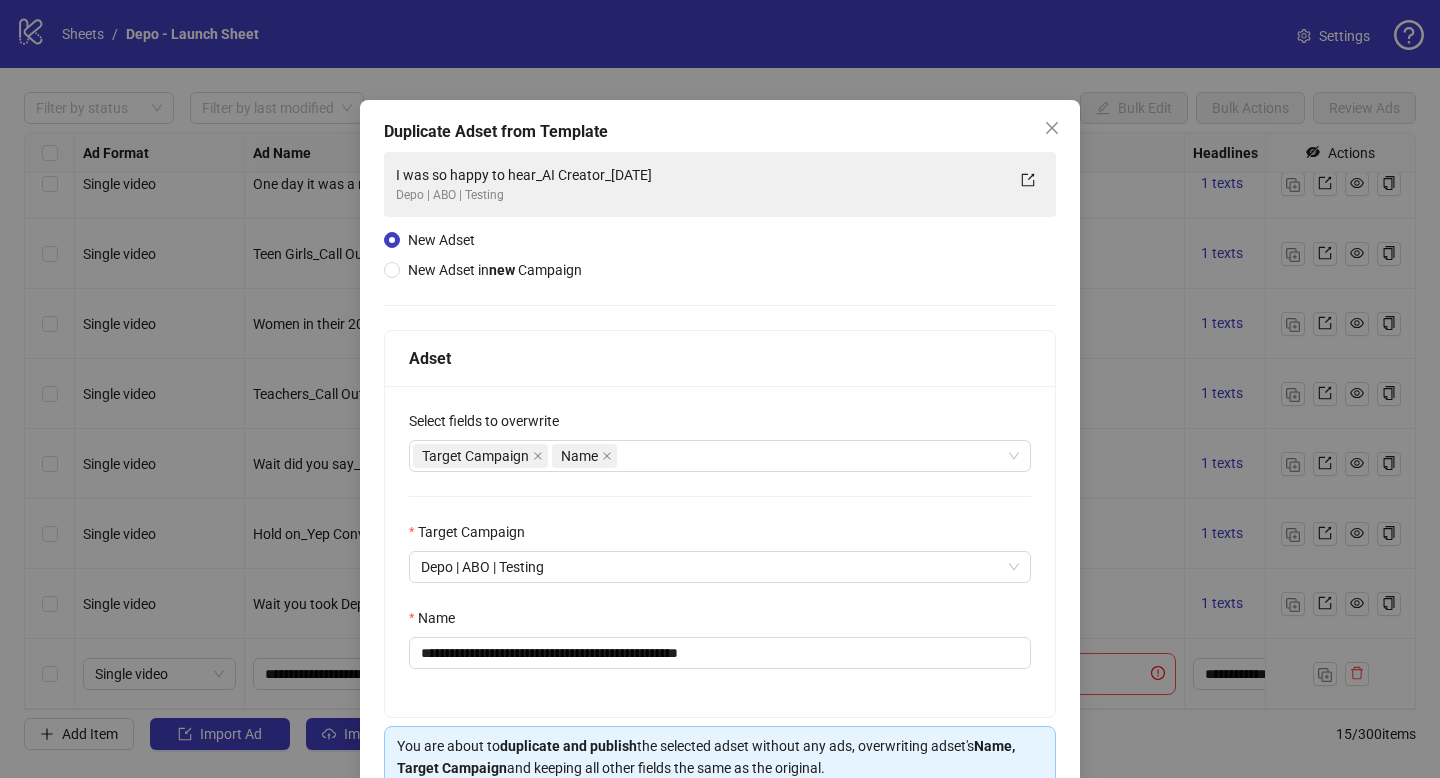 click 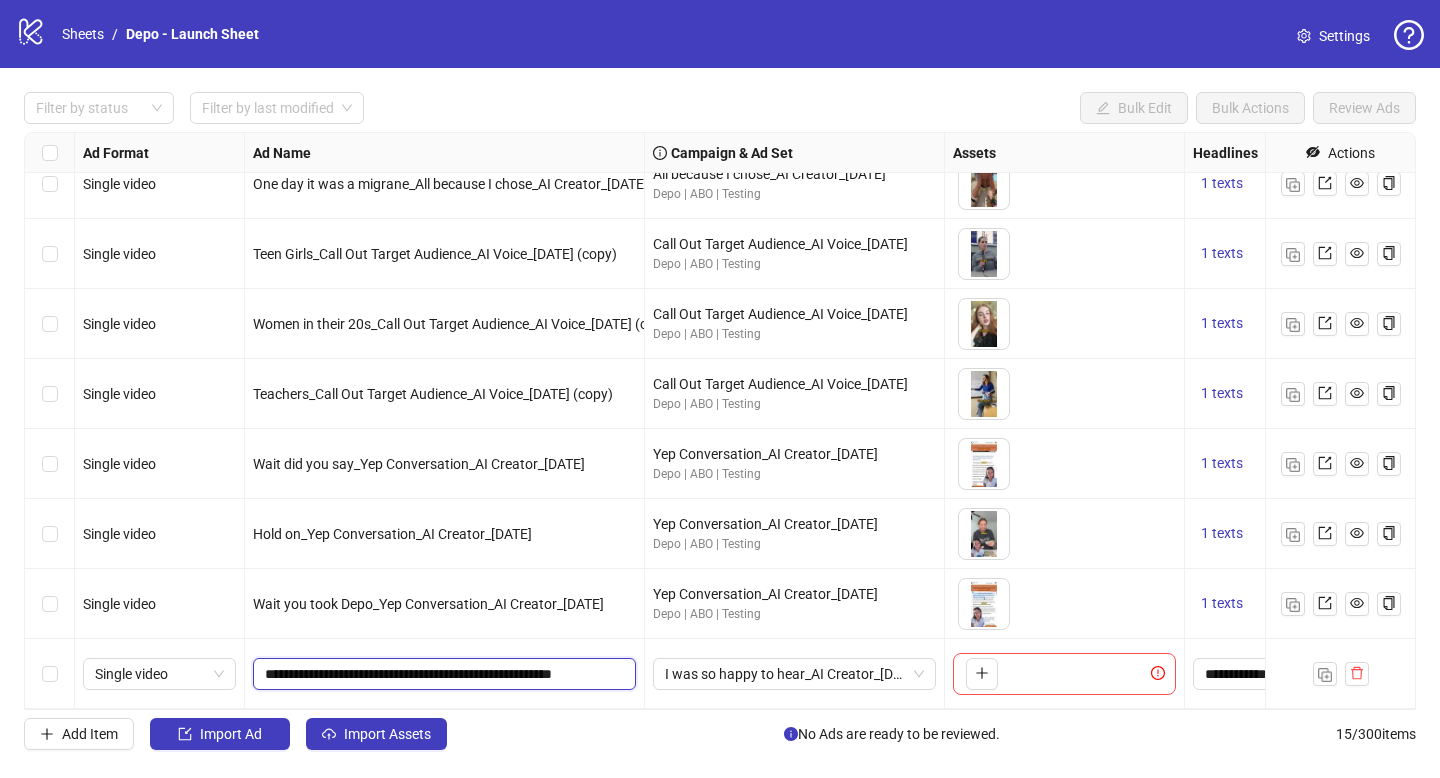 click on "**********" at bounding box center (442, 674) 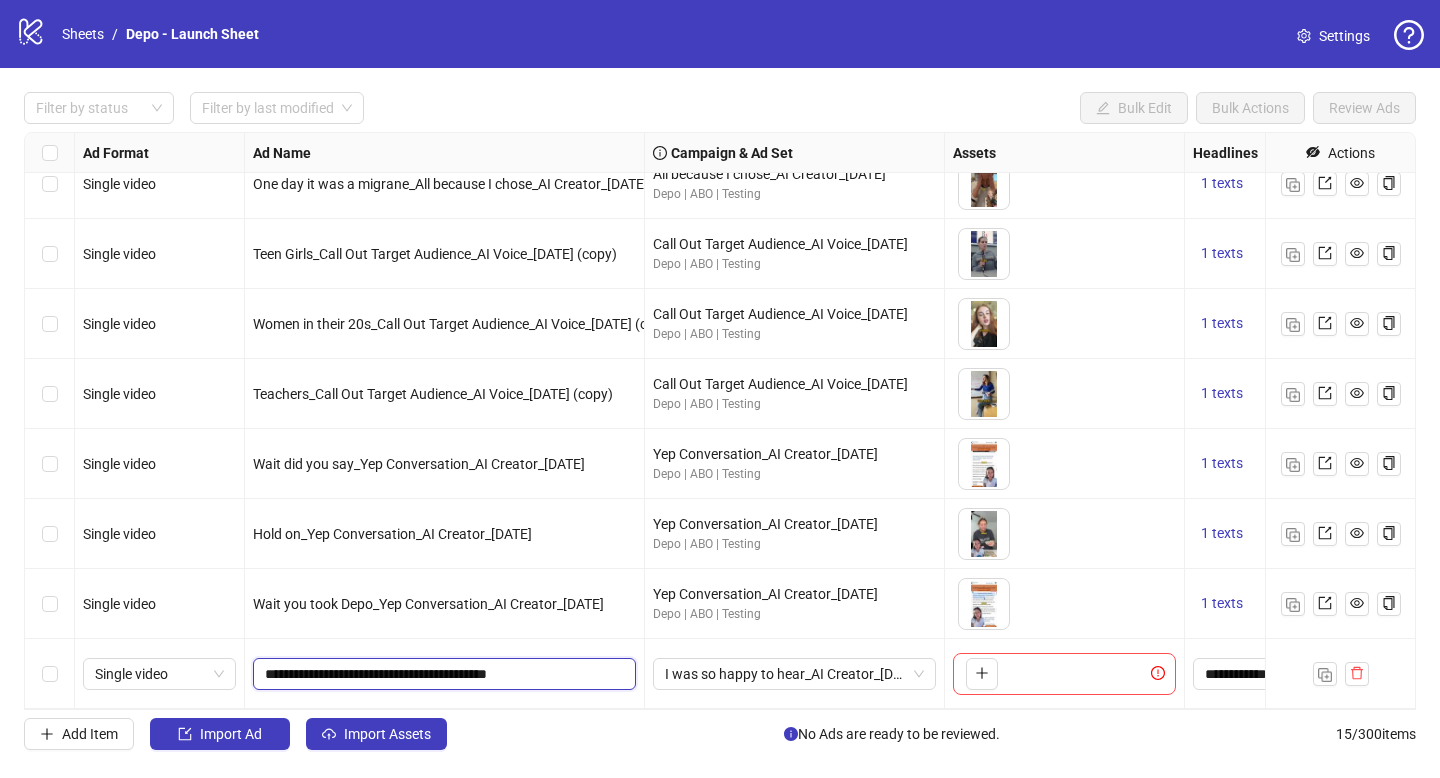 click on "**********" at bounding box center (442, 674) 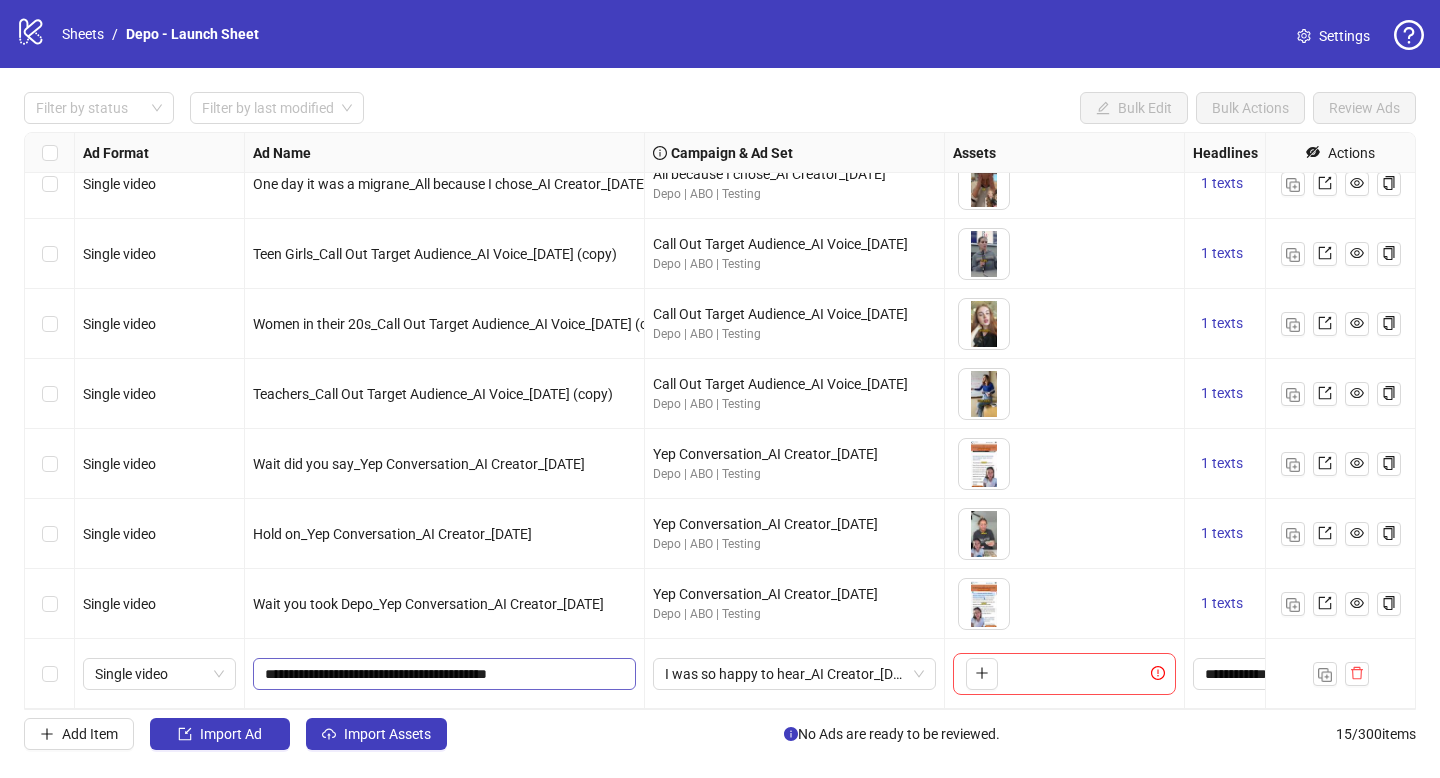 click on "**********" at bounding box center (444, 674) 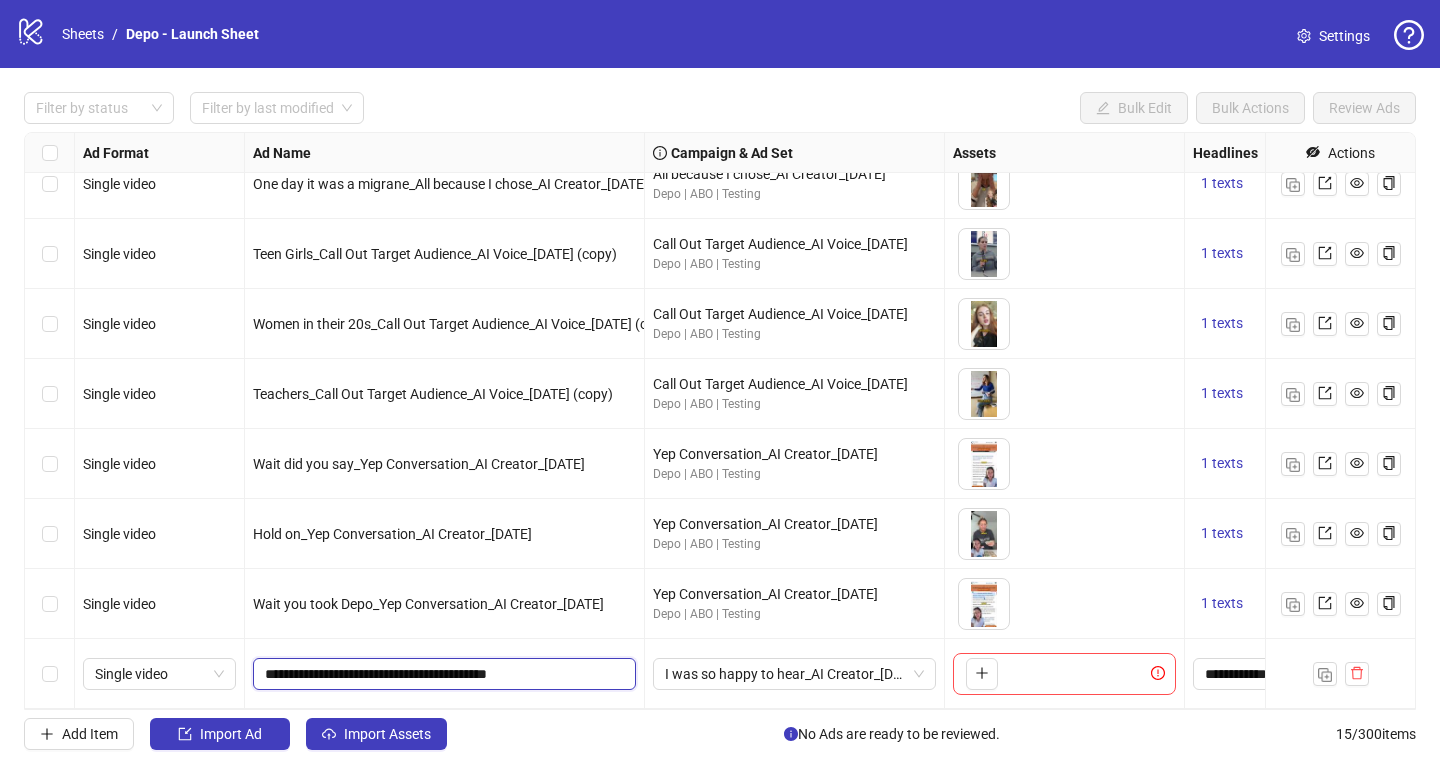 click on "**********" at bounding box center [442, 674] 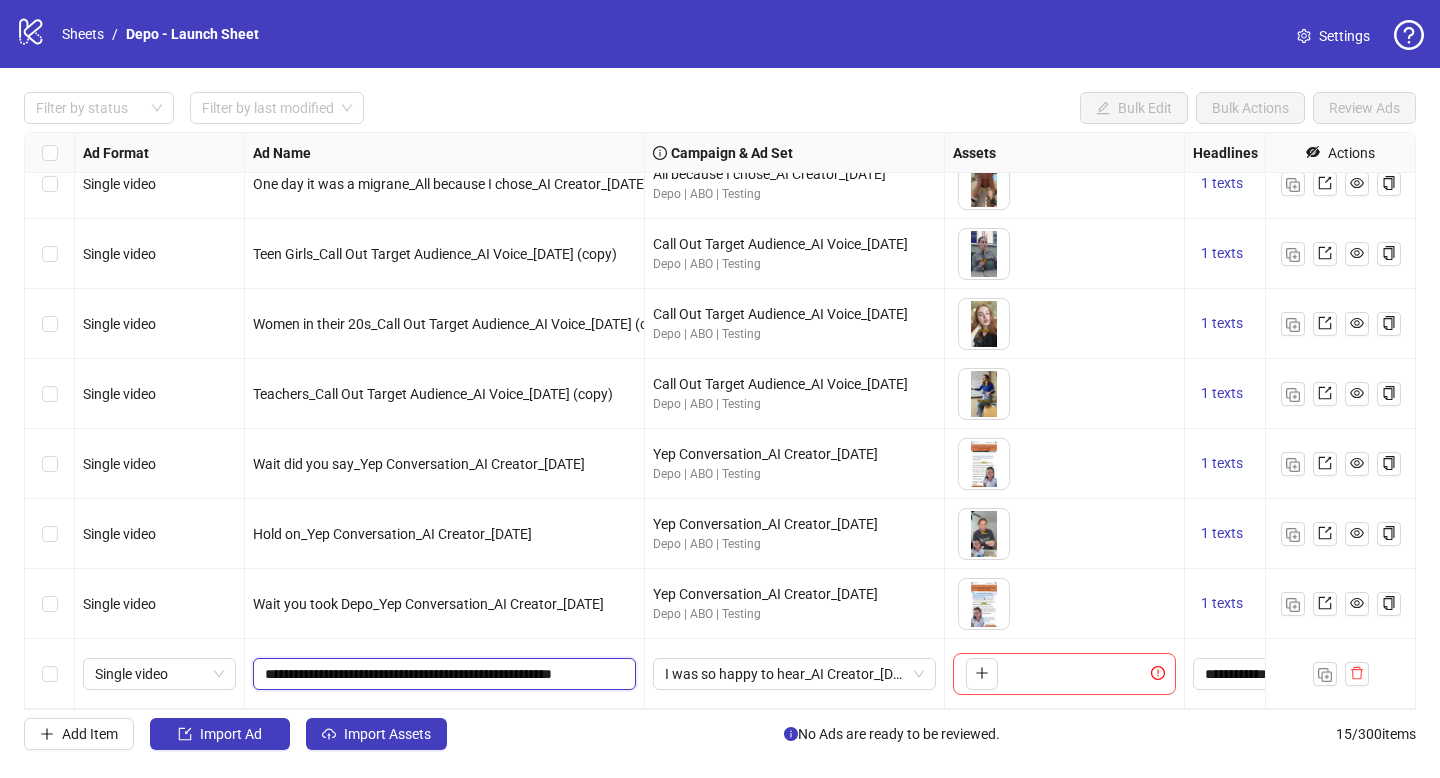 type on "**********" 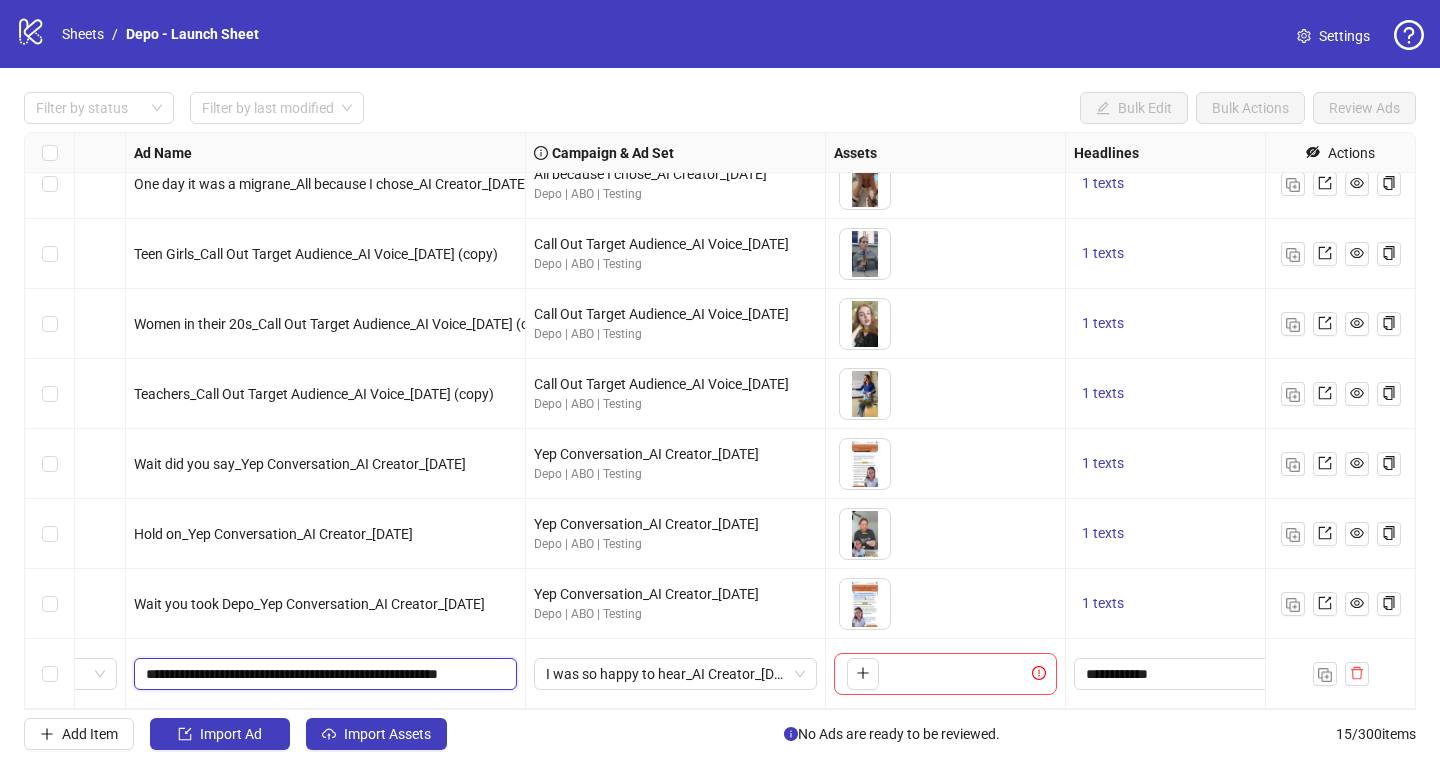 scroll, scrollTop: 514, scrollLeft: 151, axis: both 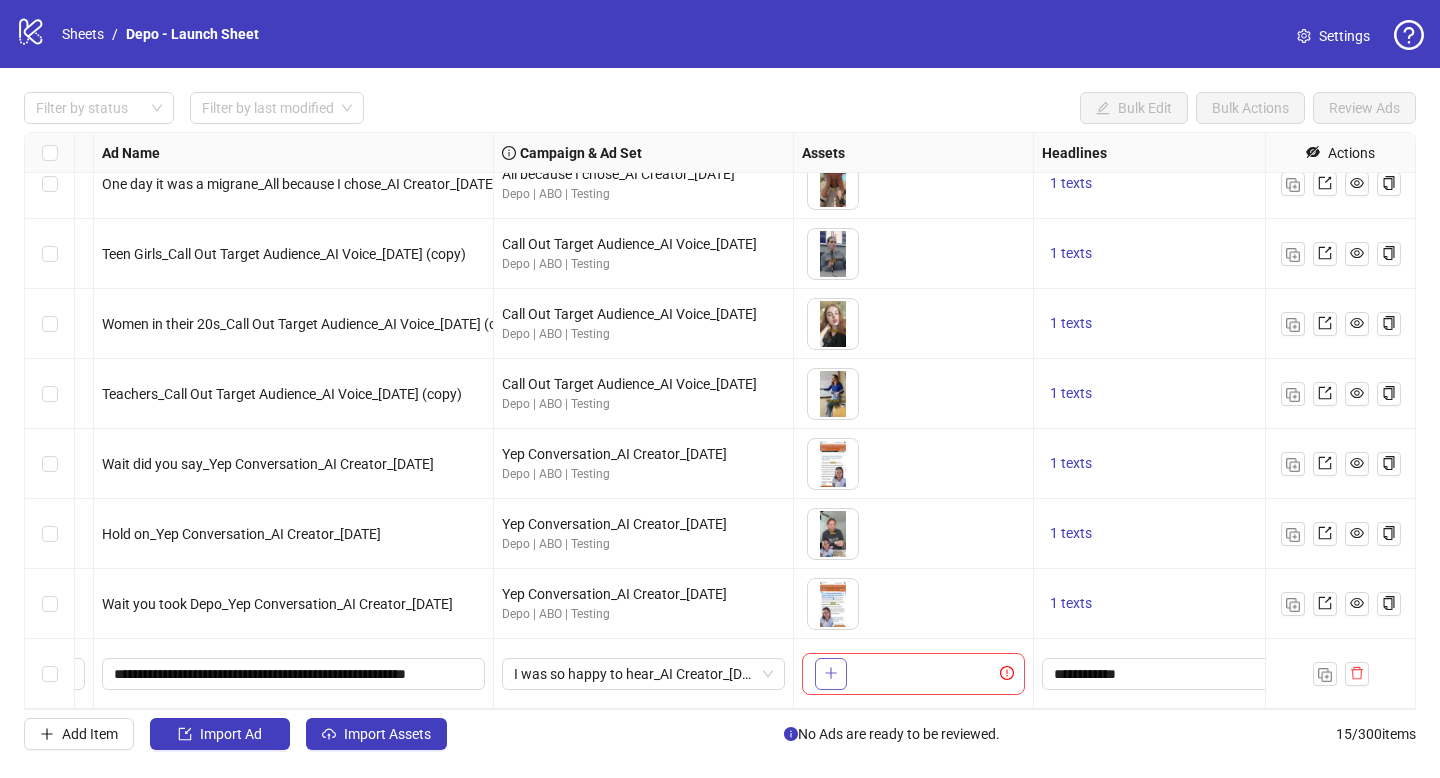 click 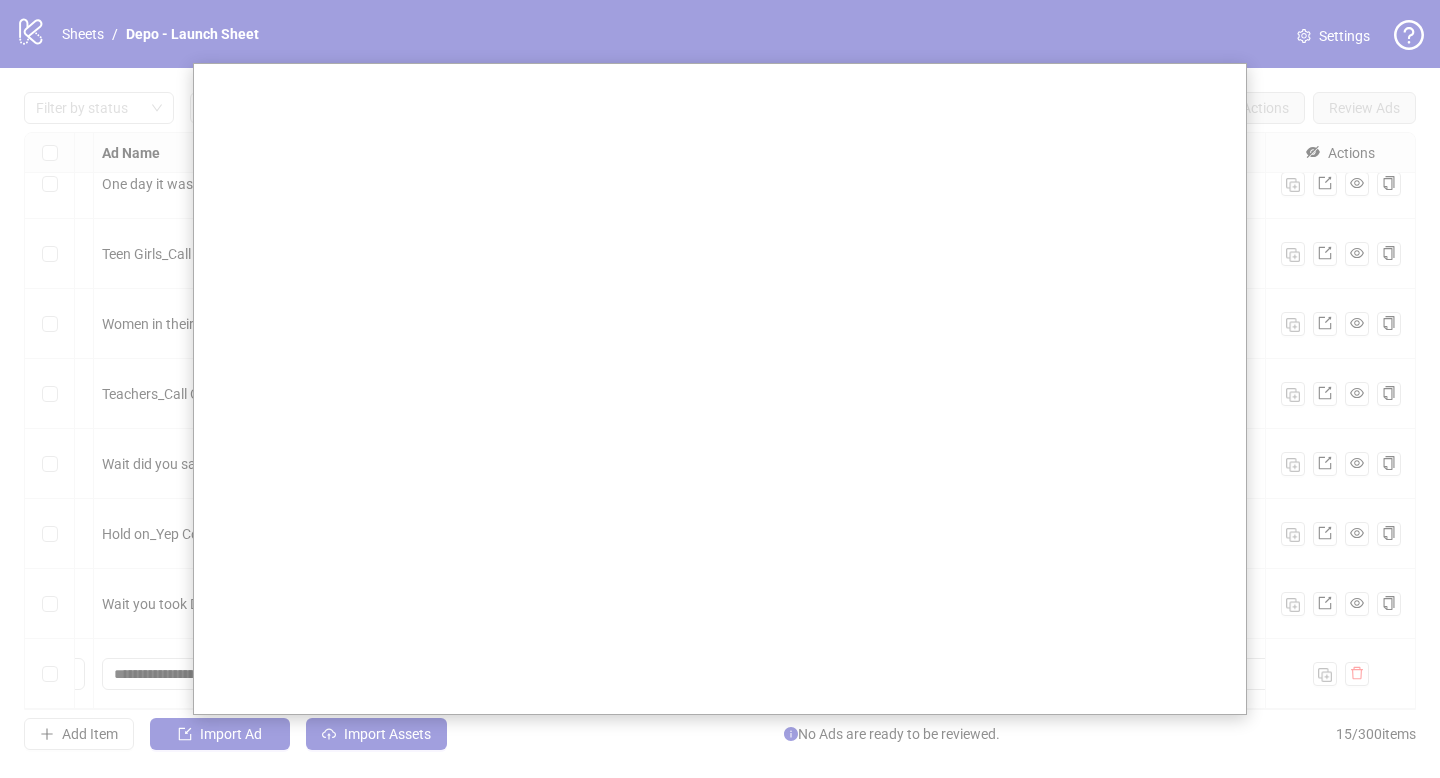 click at bounding box center [720, 389] 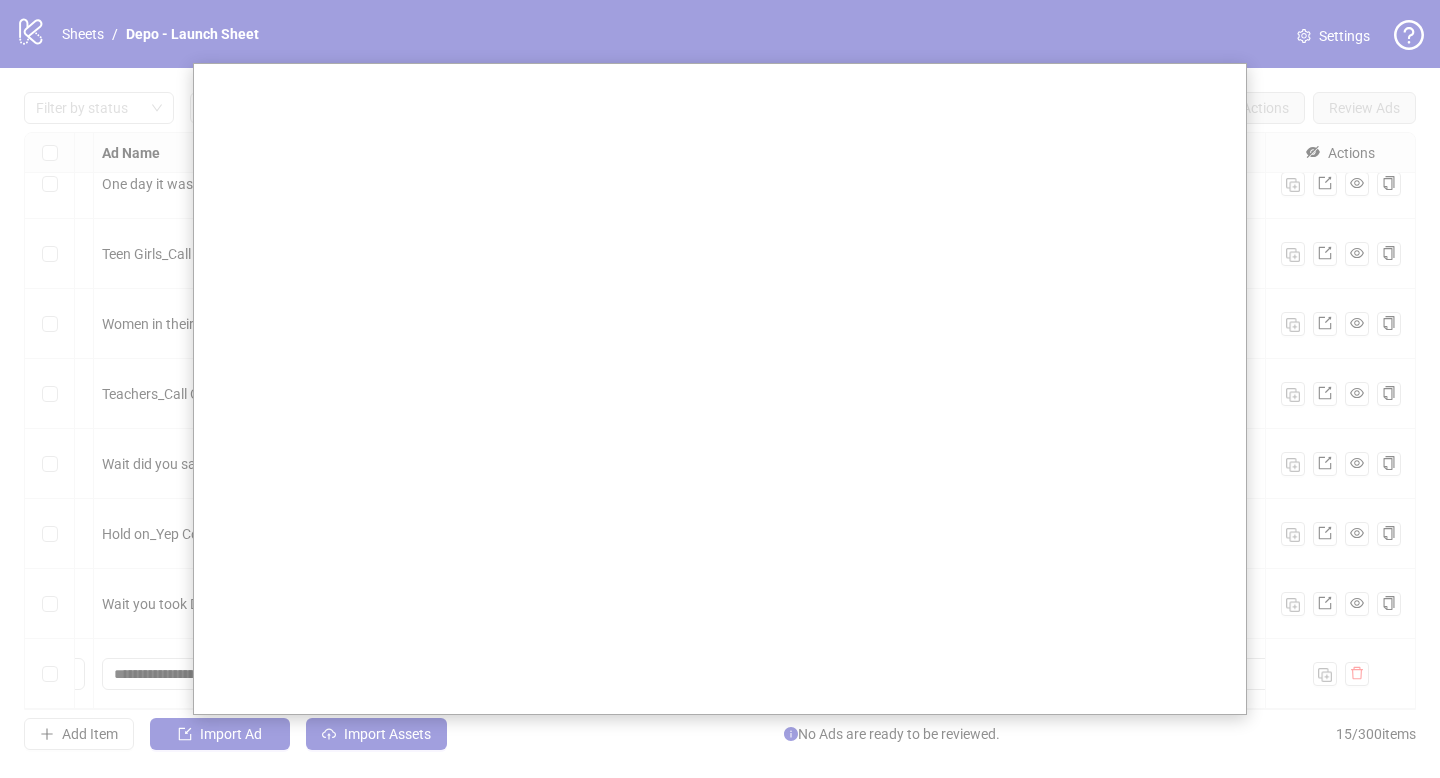 click at bounding box center (720, 389) 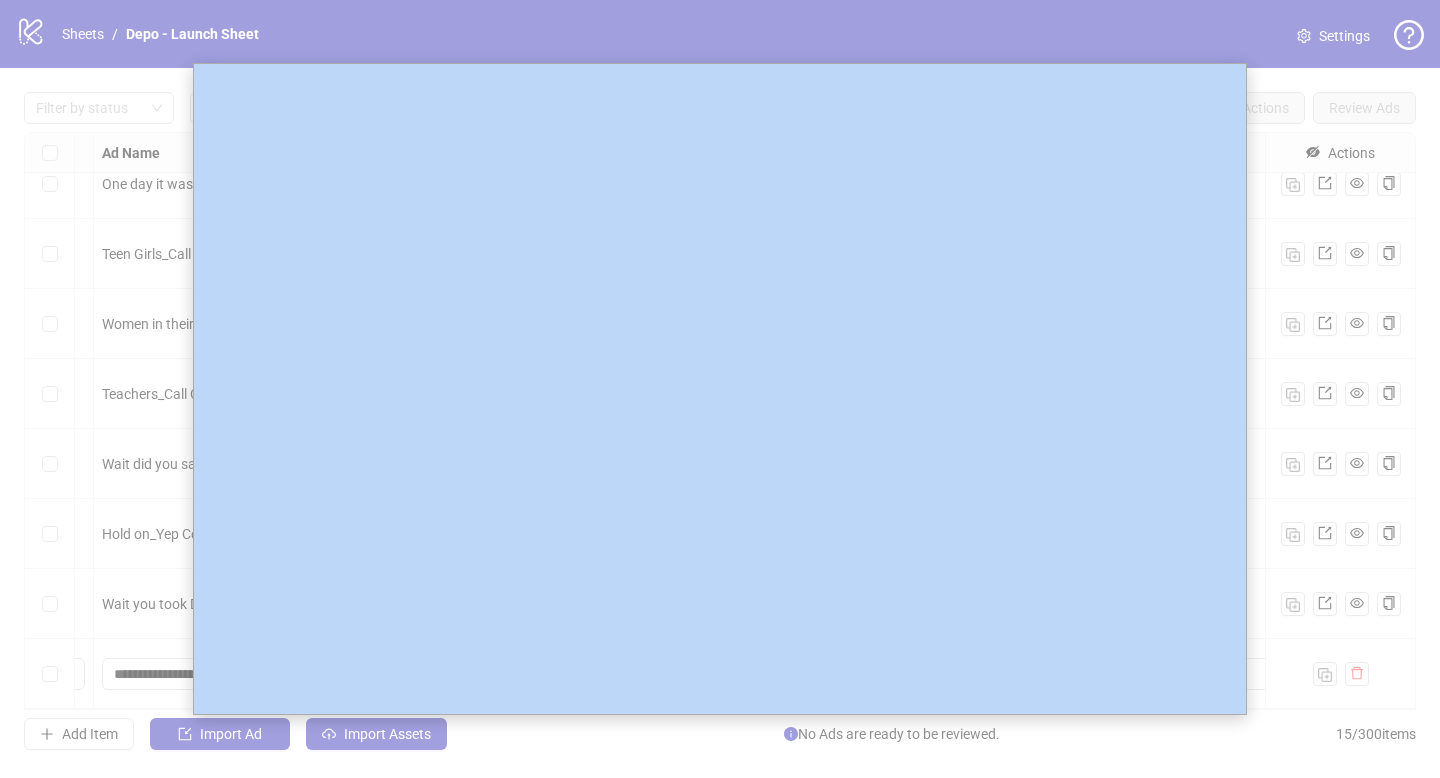 drag, startPoint x: 118, startPoint y: 432, endPoint x: 143, endPoint y: 427, distance: 25.495098 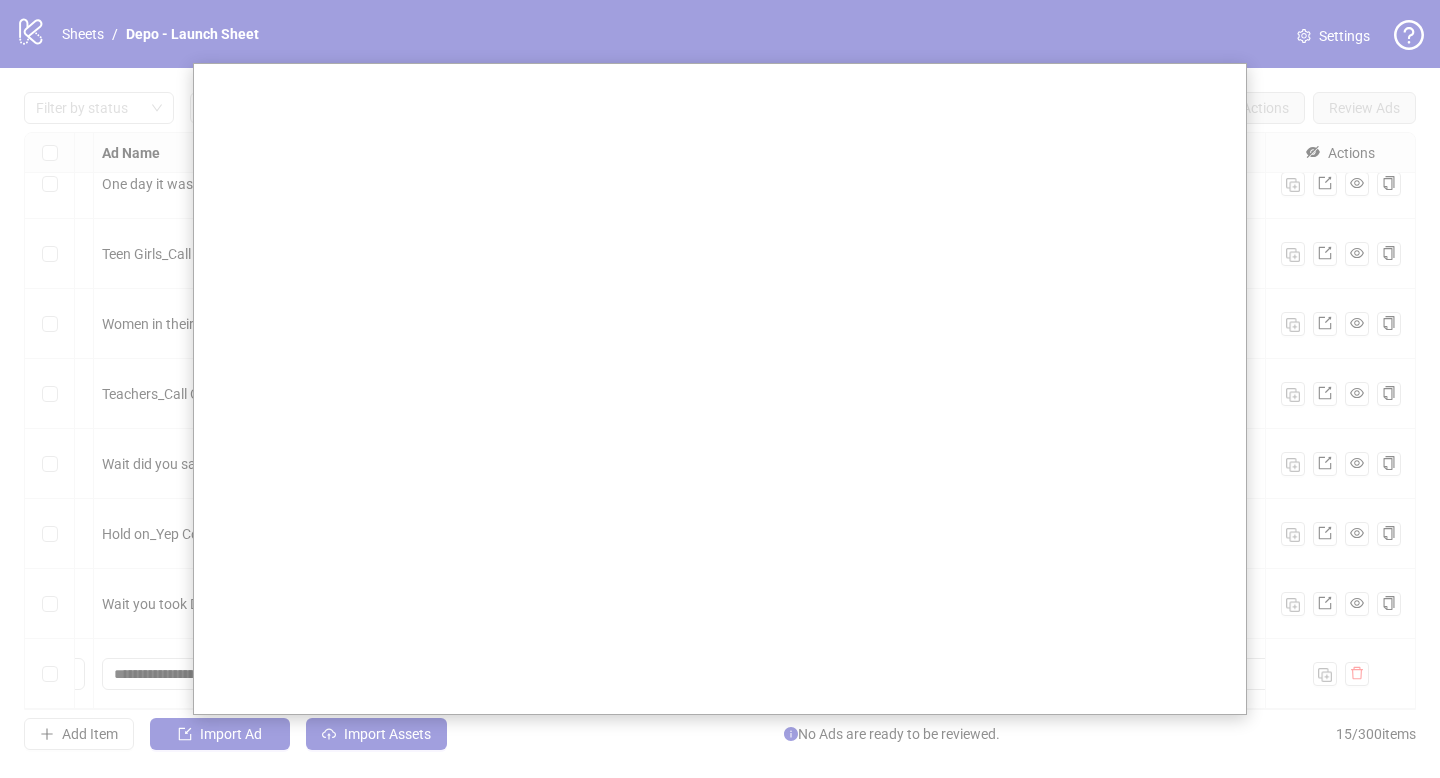 click at bounding box center [720, 389] 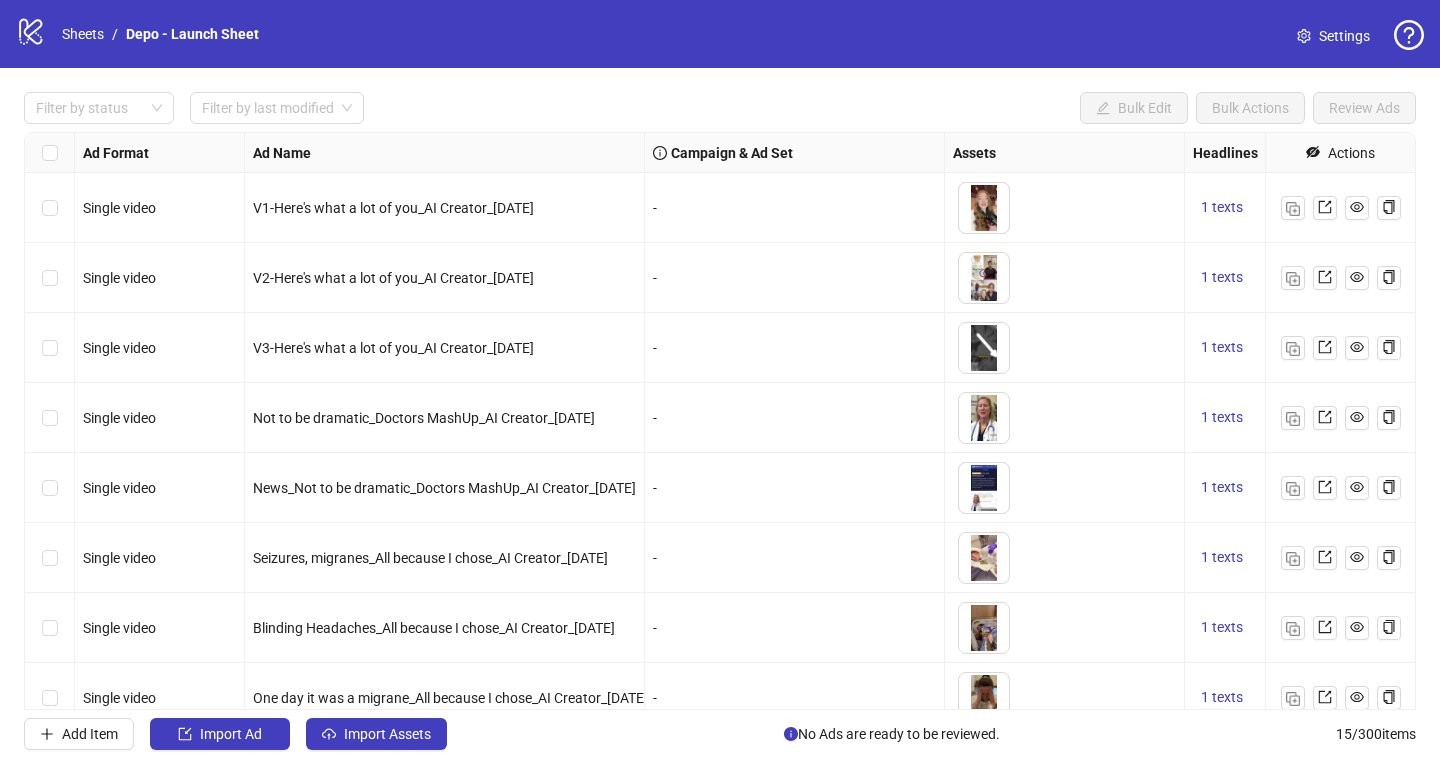 scroll, scrollTop: 0, scrollLeft: 0, axis: both 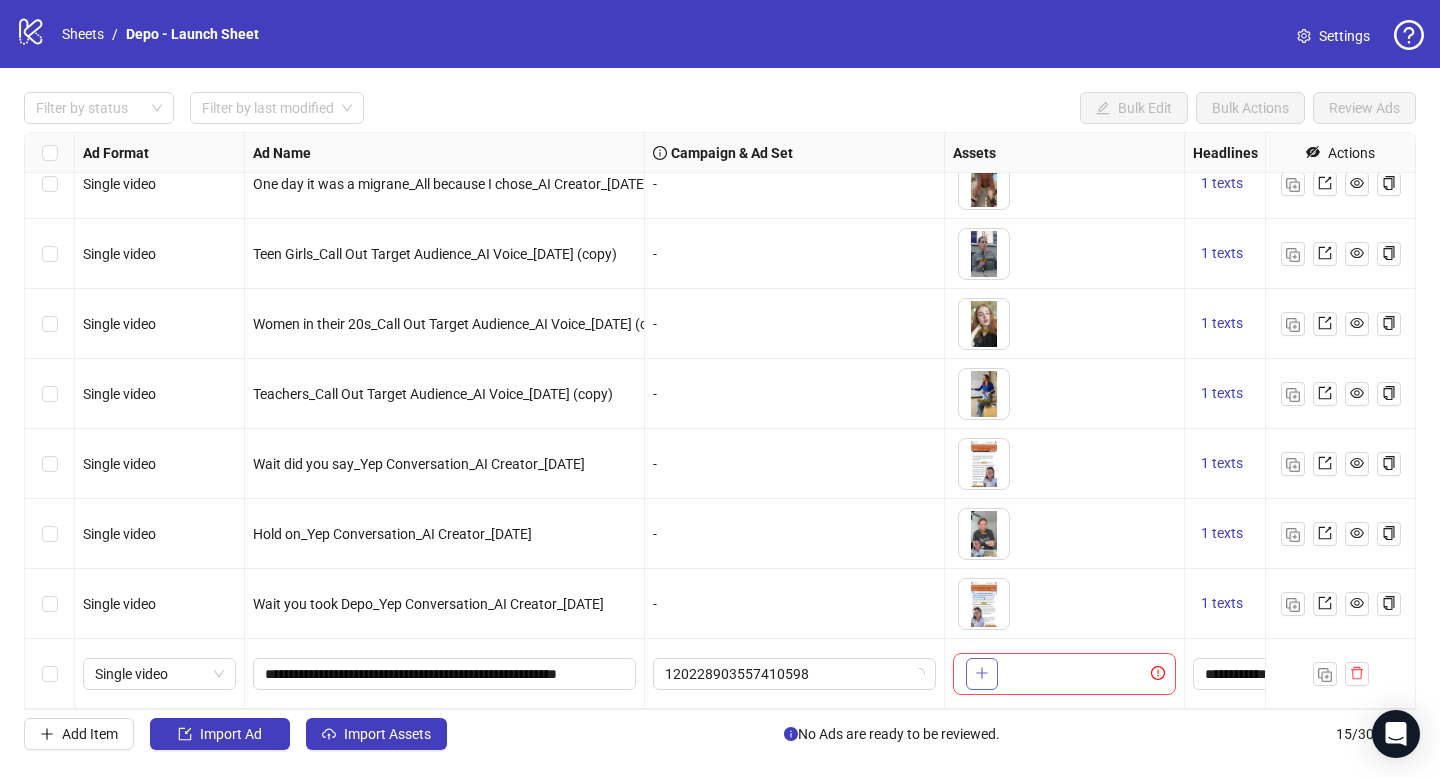 click at bounding box center [982, 673] 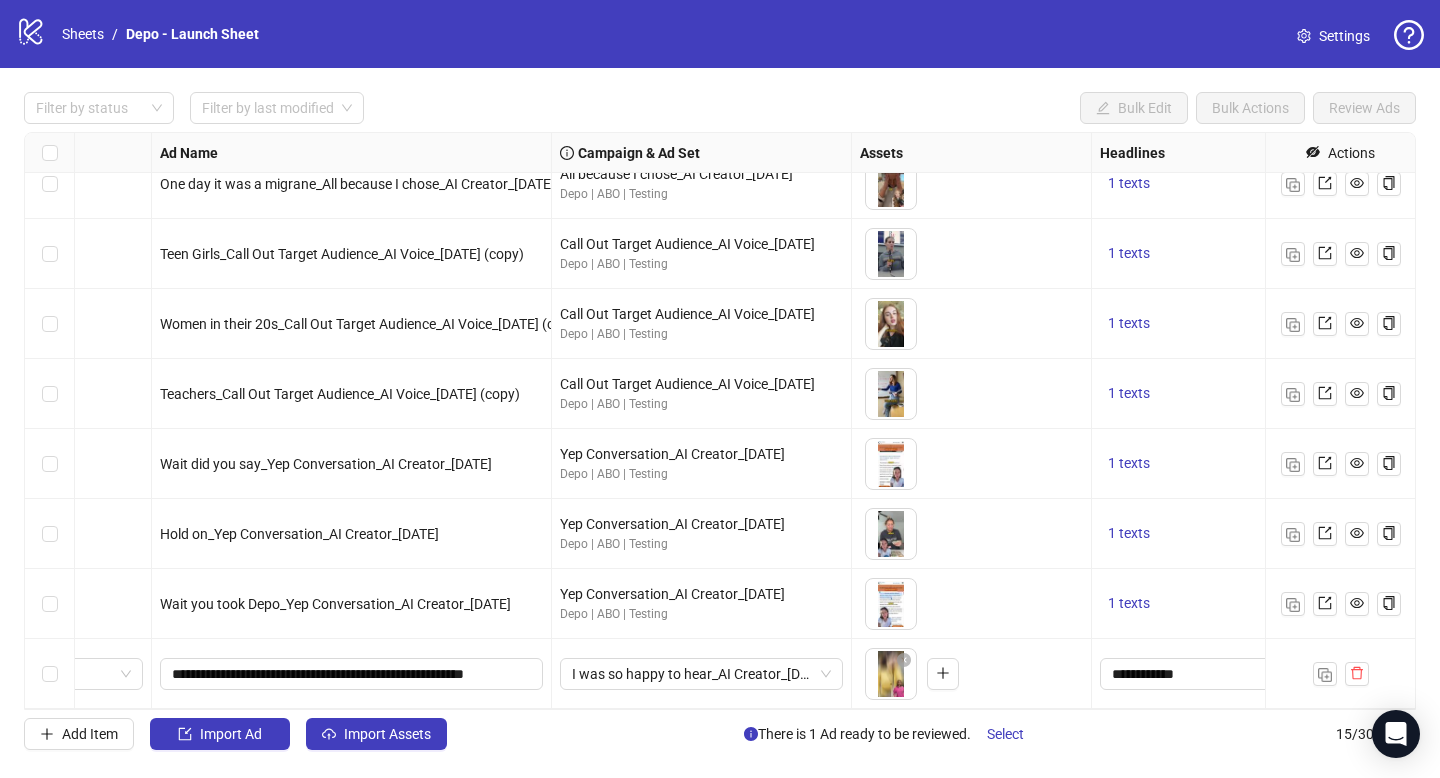 scroll, scrollTop: 514, scrollLeft: 0, axis: vertical 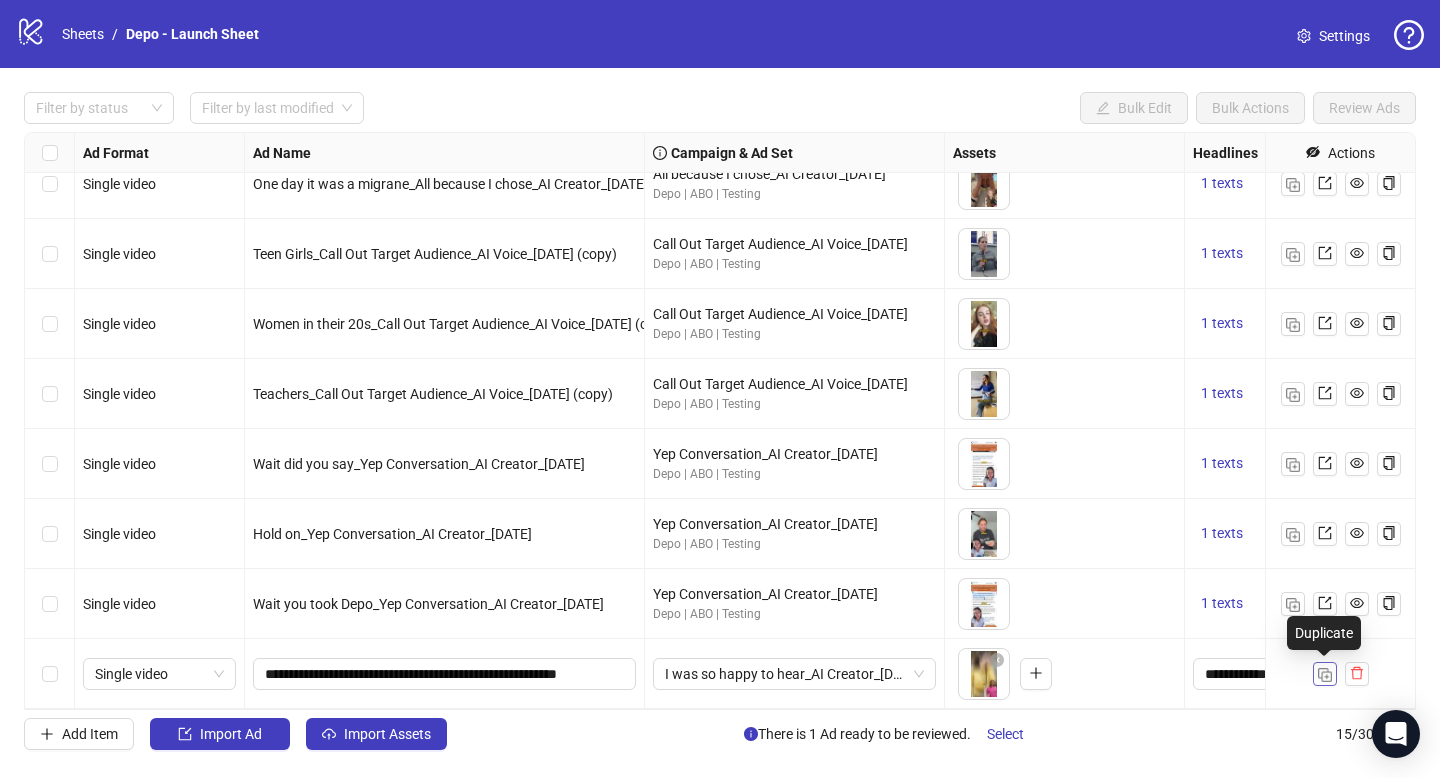 click at bounding box center [1325, 675] 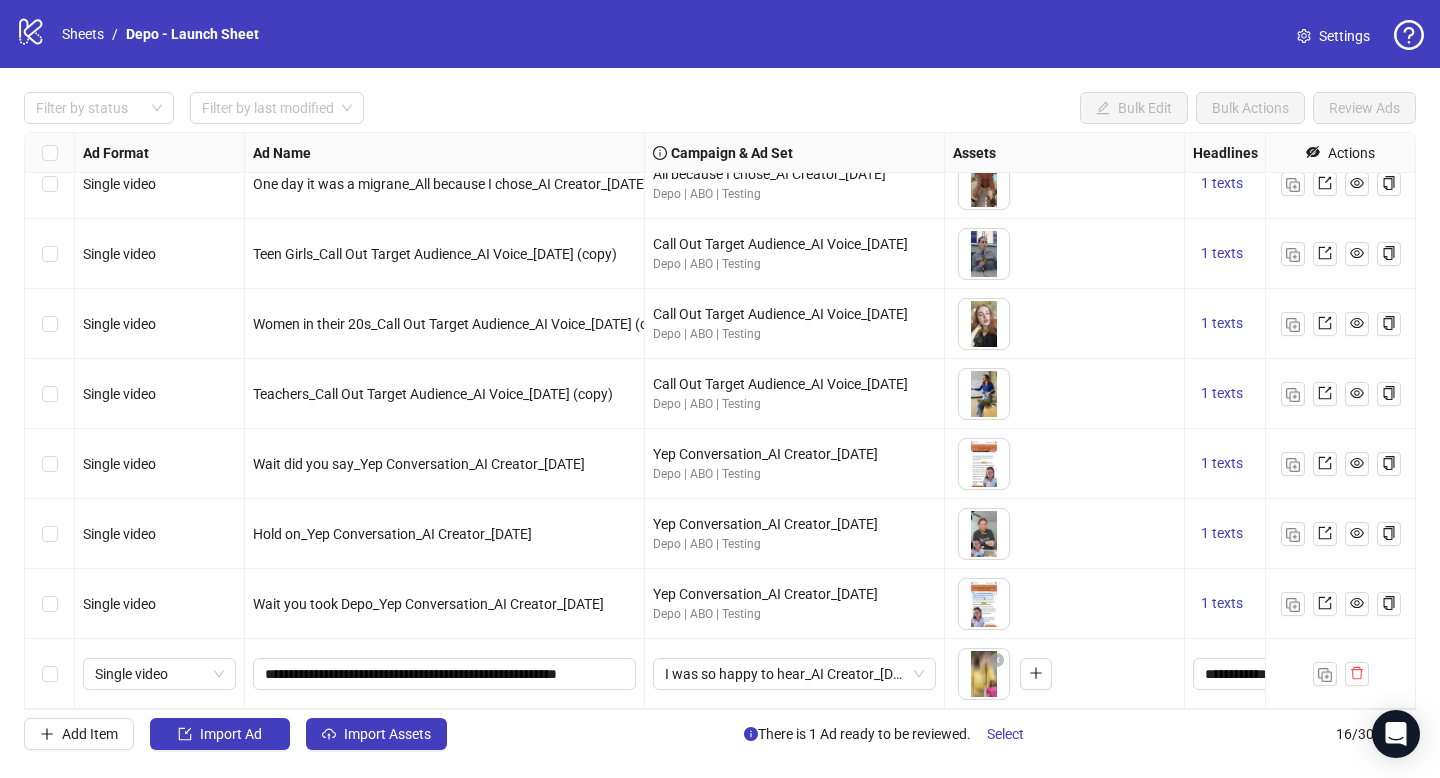 scroll, scrollTop: 584, scrollLeft: 0, axis: vertical 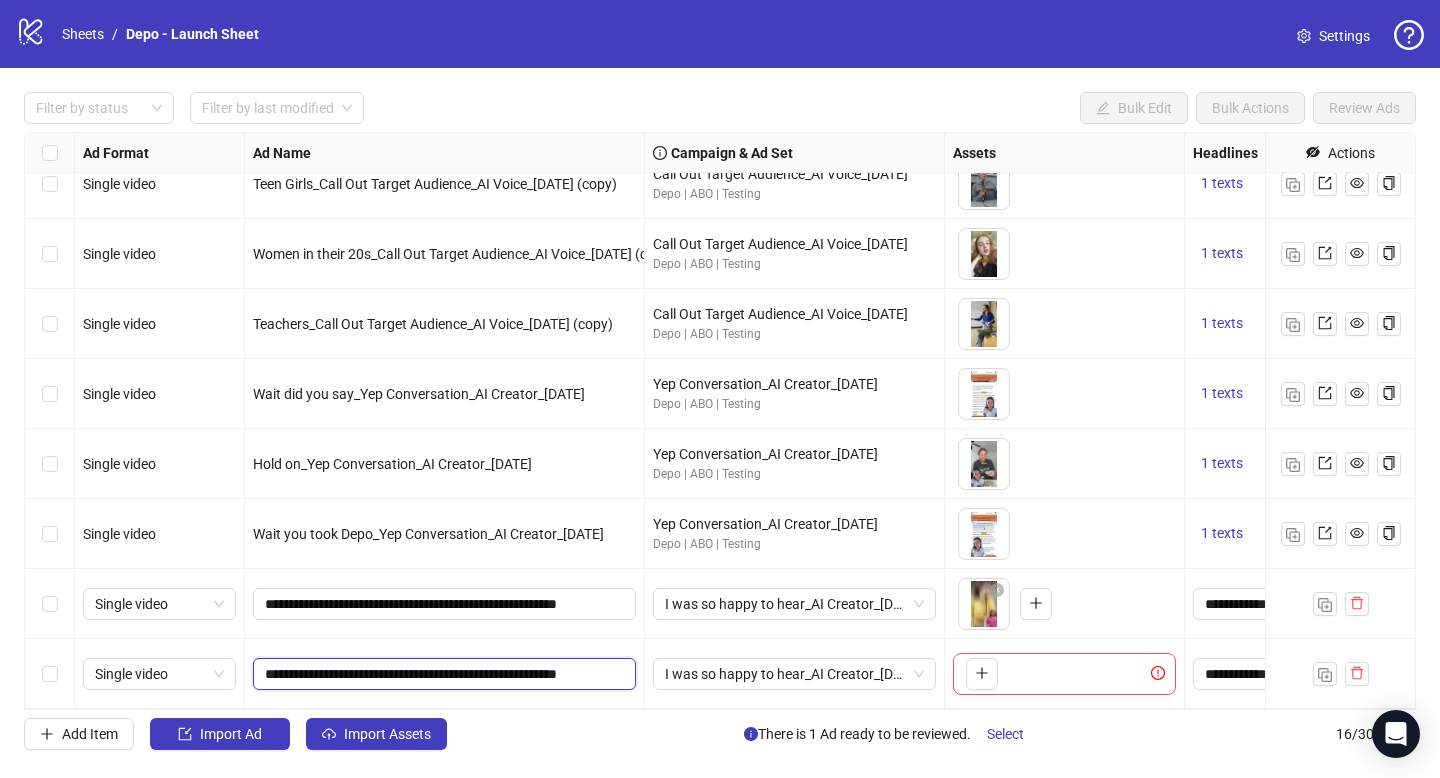 drag, startPoint x: 317, startPoint y: 671, endPoint x: 273, endPoint y: 675, distance: 44.181442 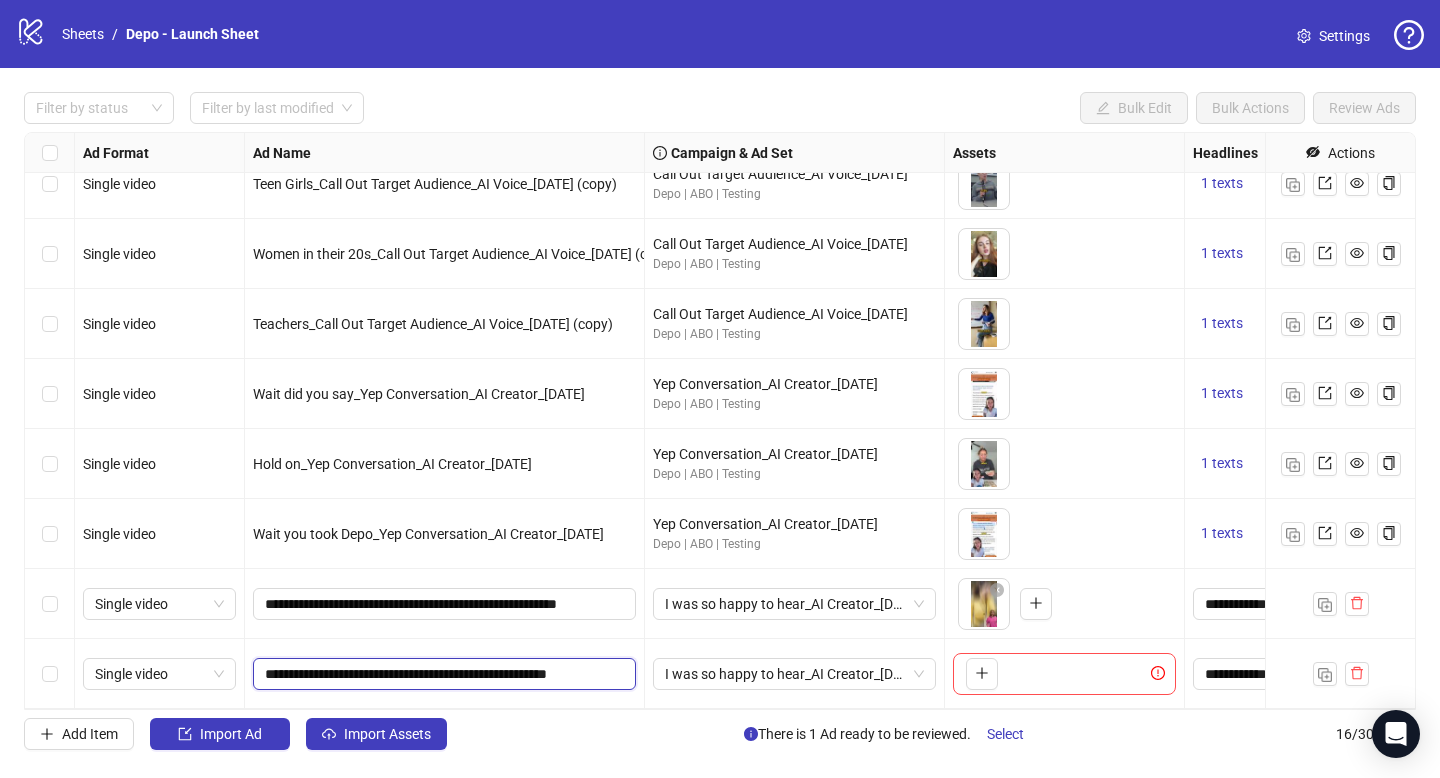 type on "**********" 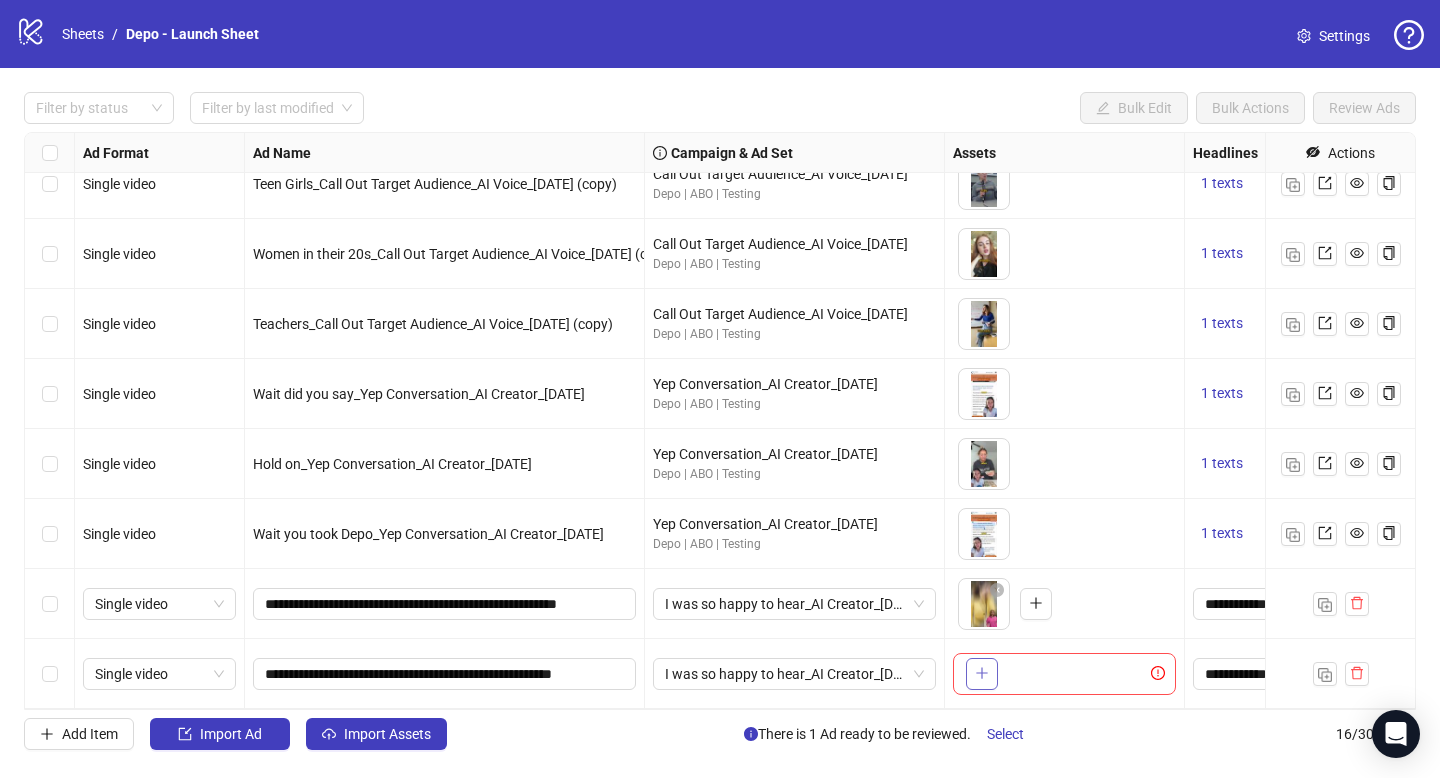 click 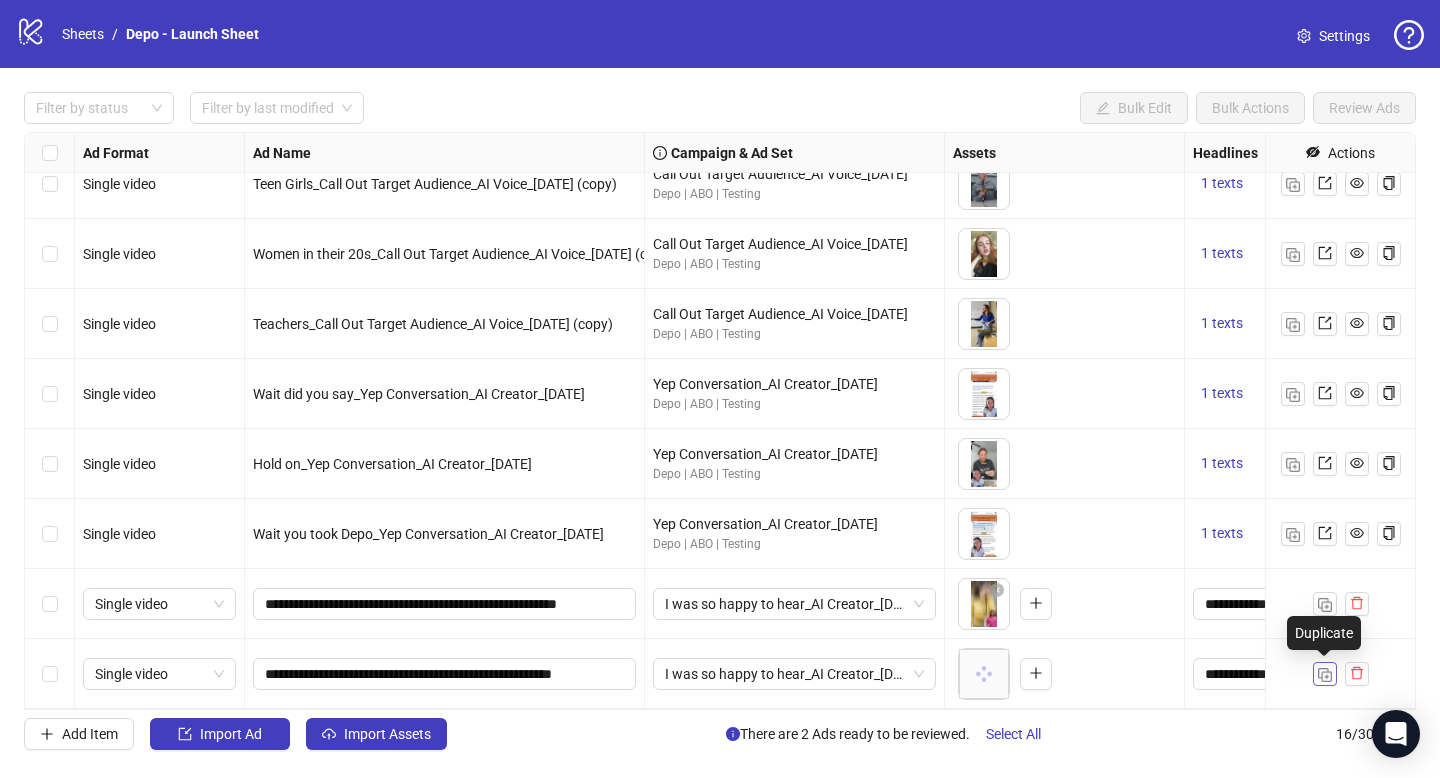 click at bounding box center [1325, 675] 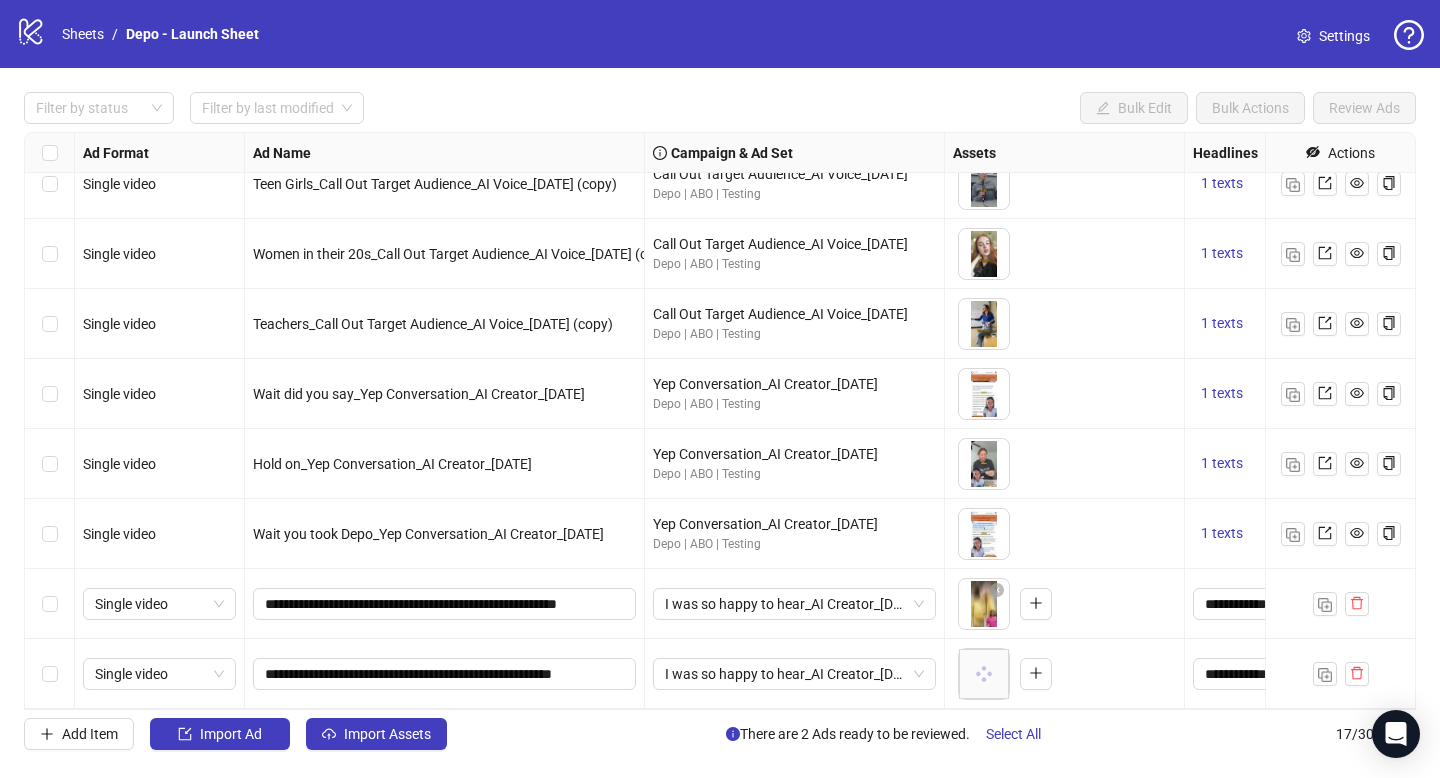 scroll, scrollTop: 654, scrollLeft: 0, axis: vertical 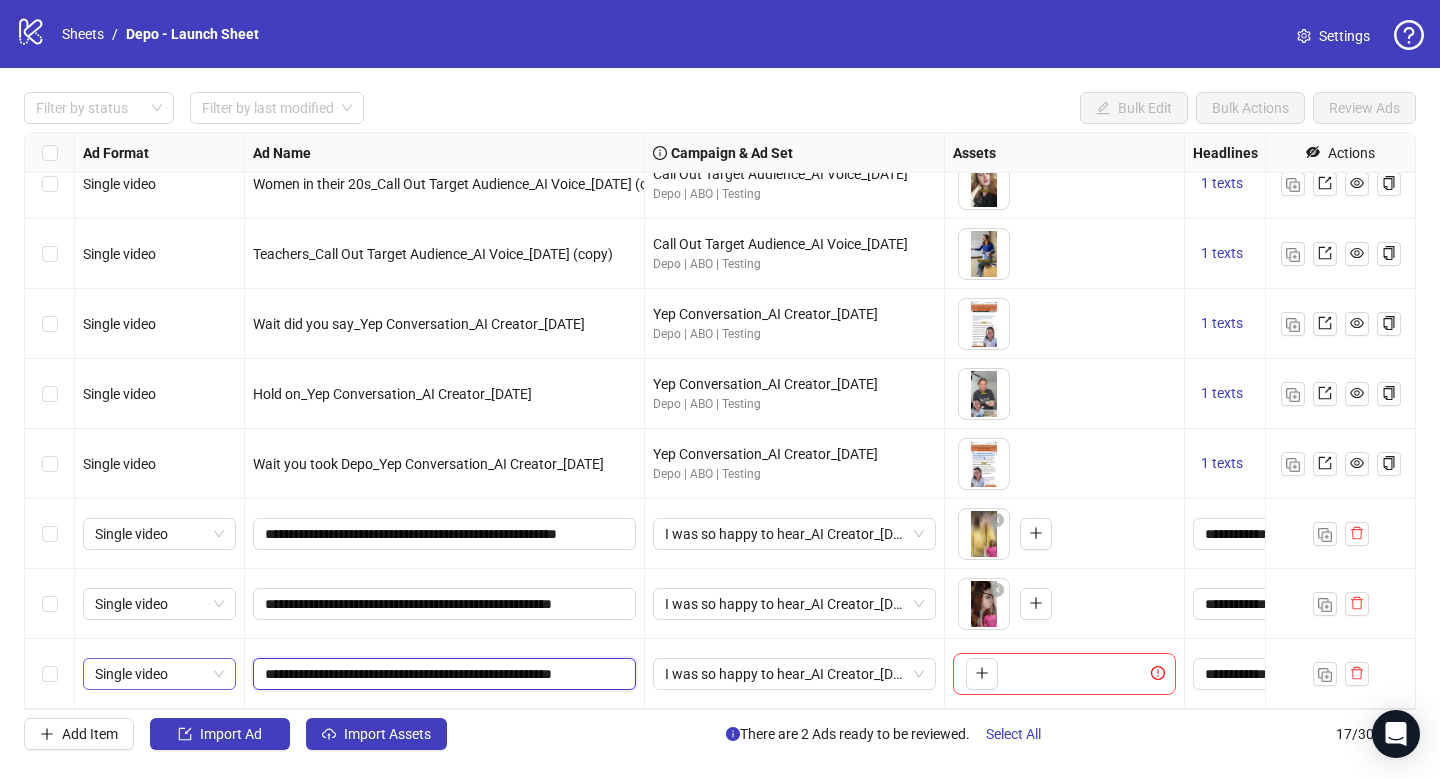 drag, startPoint x: 337, startPoint y: 674, endPoint x: 224, endPoint y: 666, distance: 113.28283 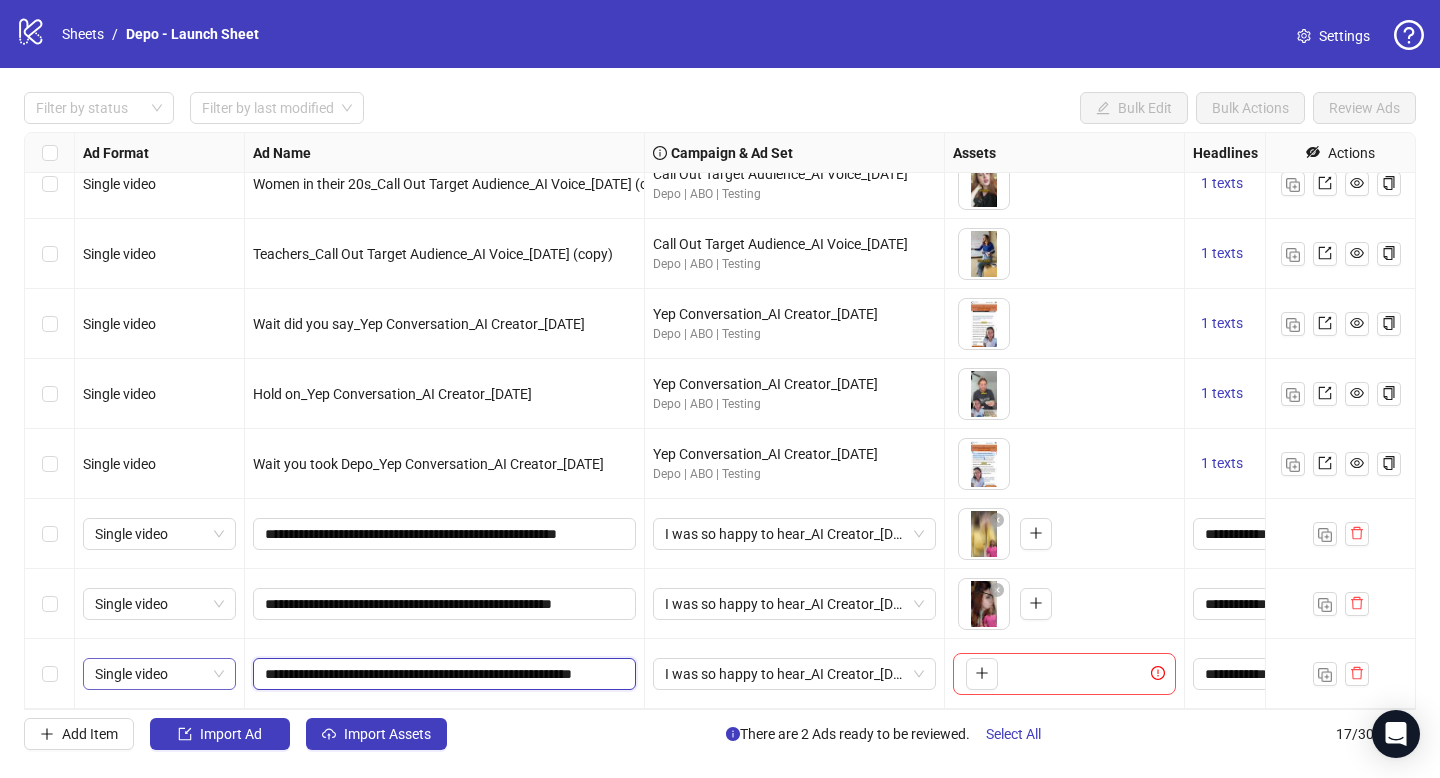 type on "**********" 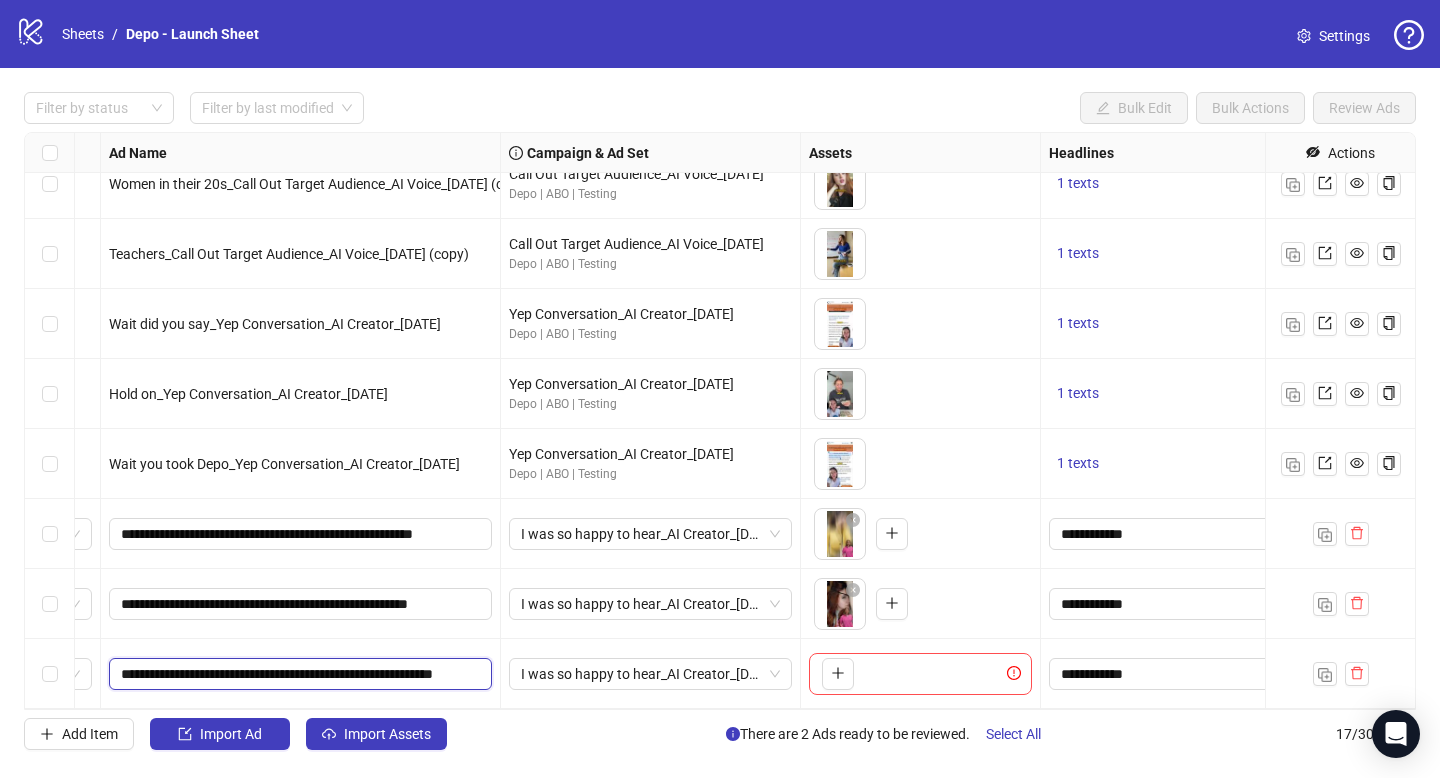 scroll, scrollTop: 654, scrollLeft: 170, axis: both 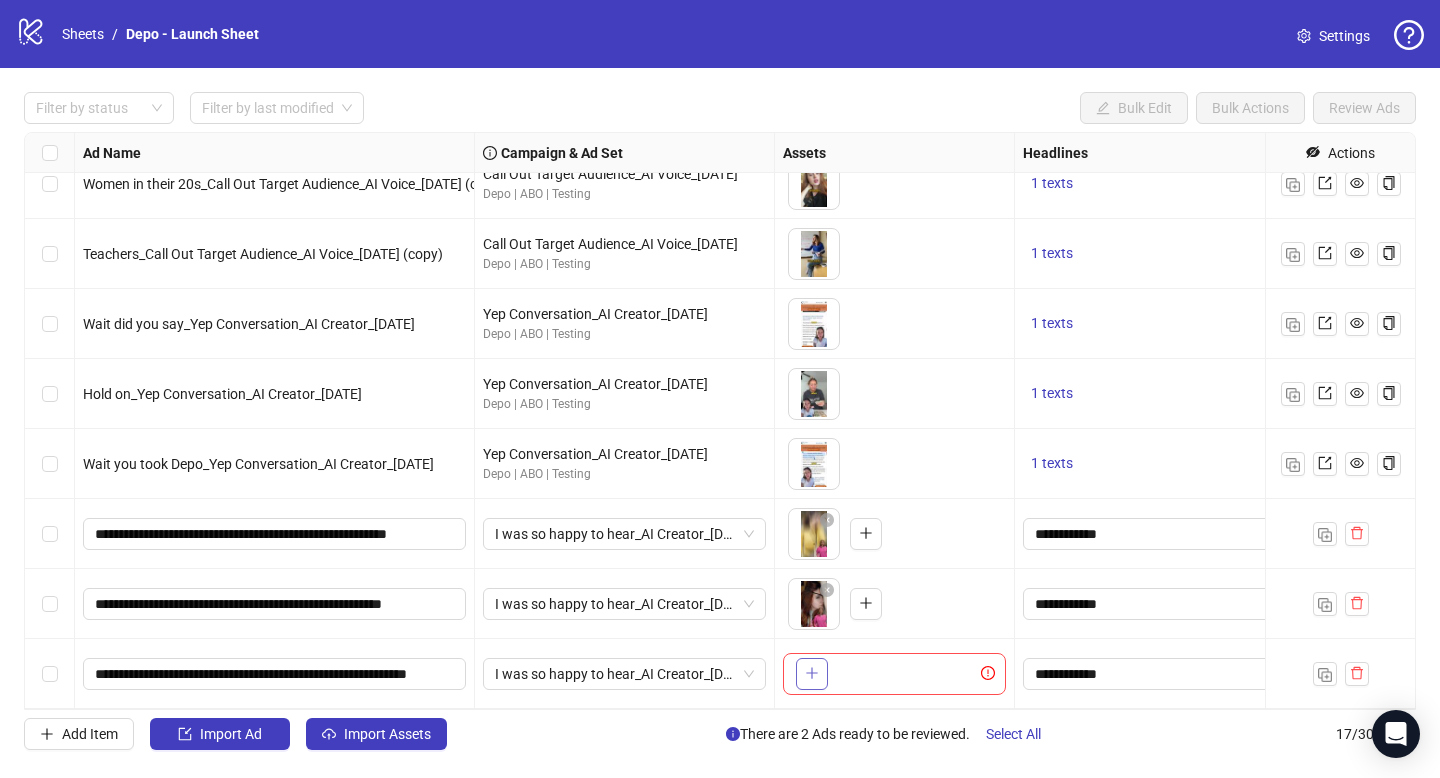 click at bounding box center [812, 674] 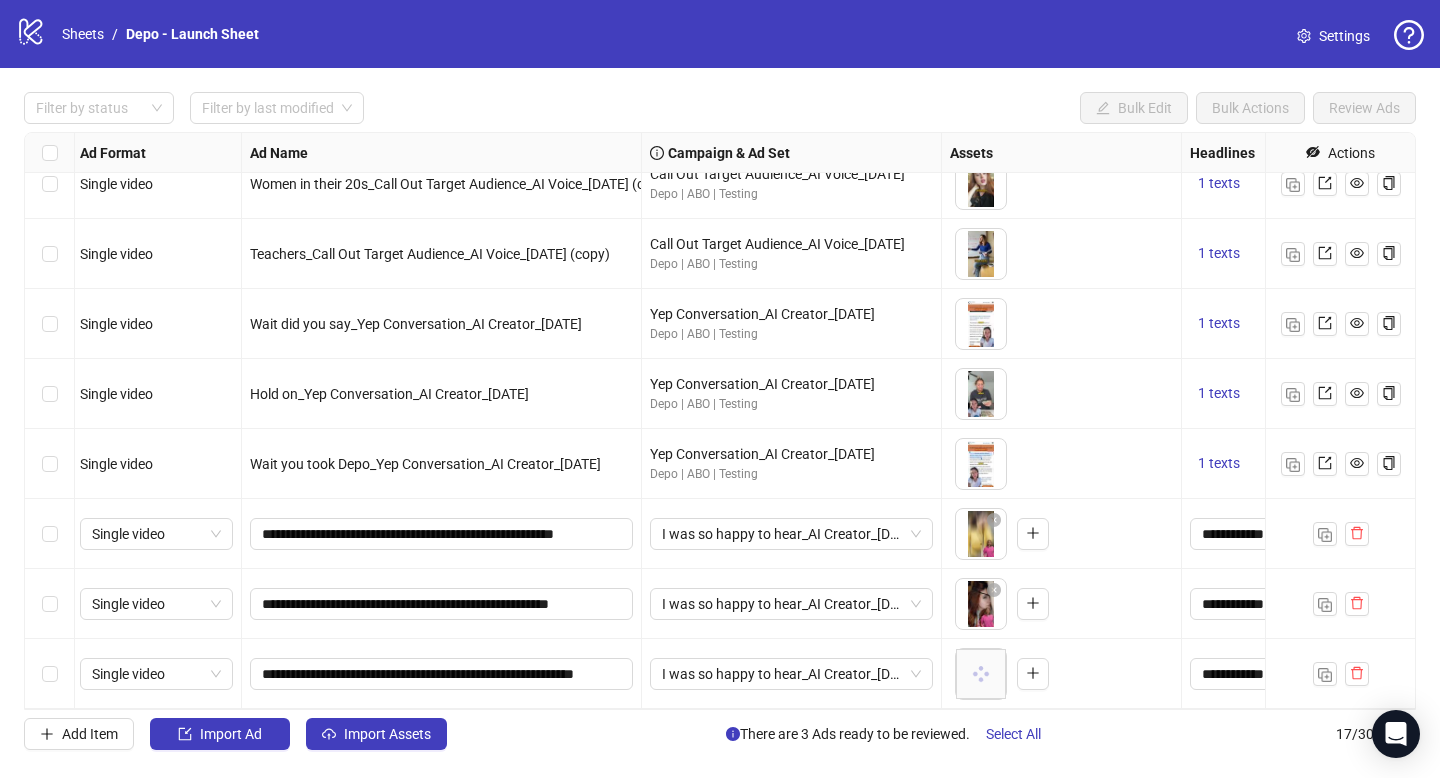 scroll, scrollTop: 654, scrollLeft: 0, axis: vertical 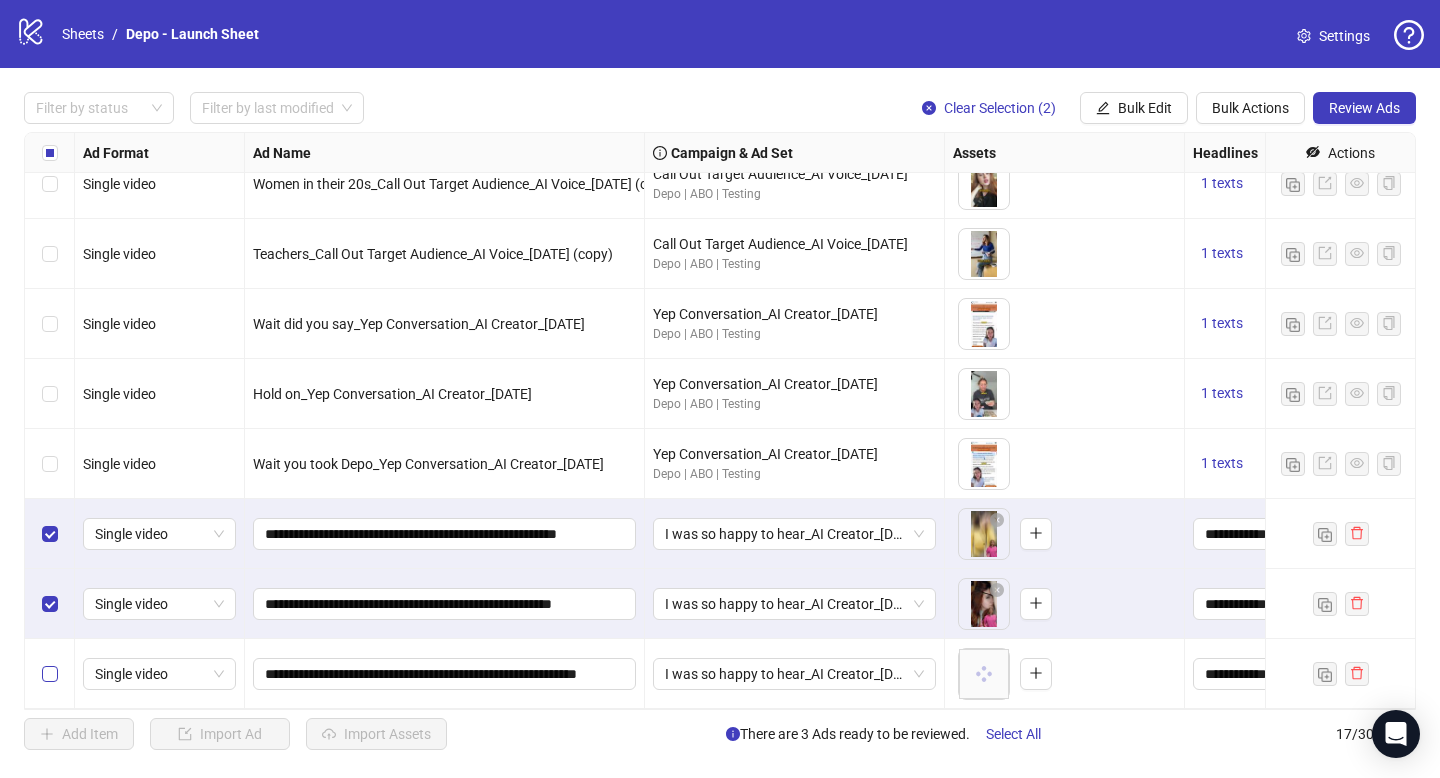 click at bounding box center (50, 674) 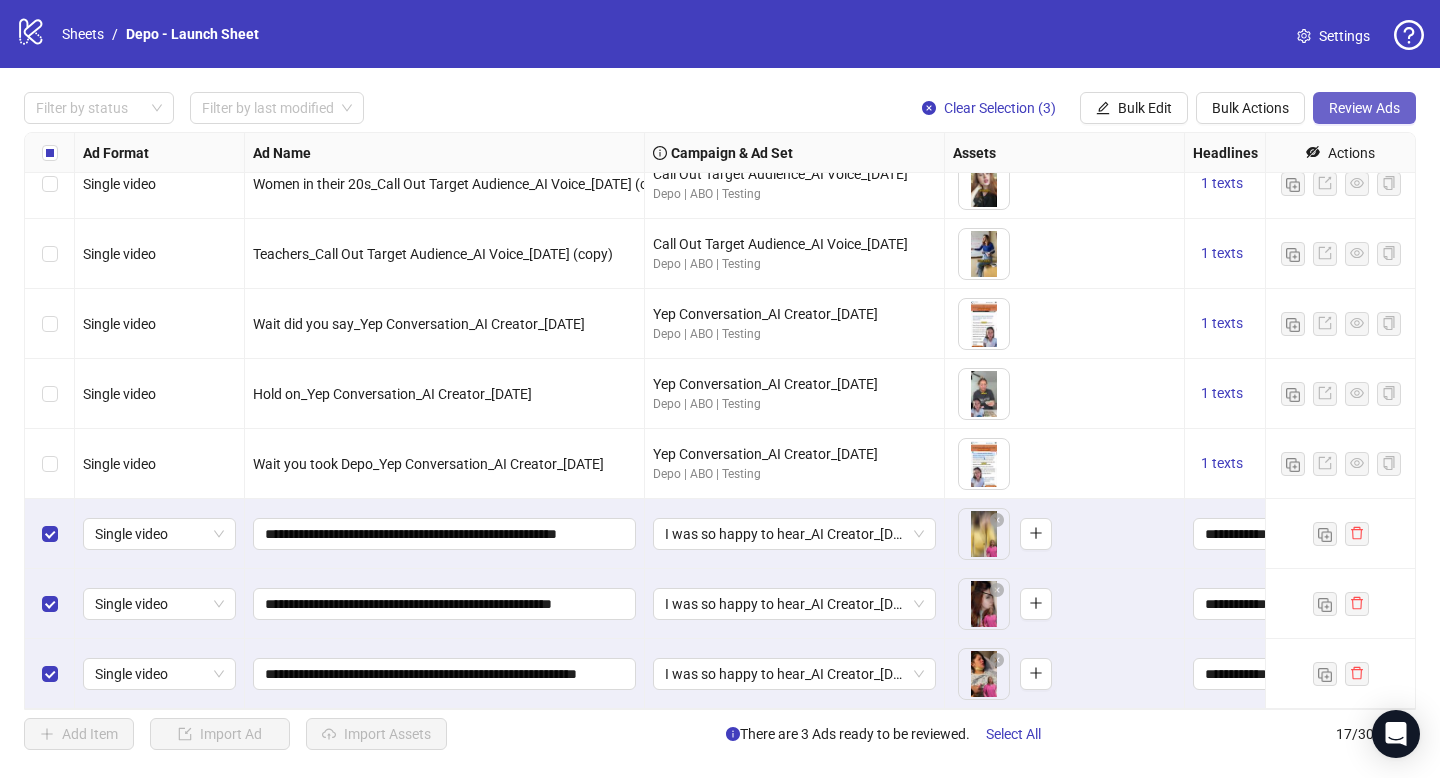 click on "Review Ads" at bounding box center [1364, 108] 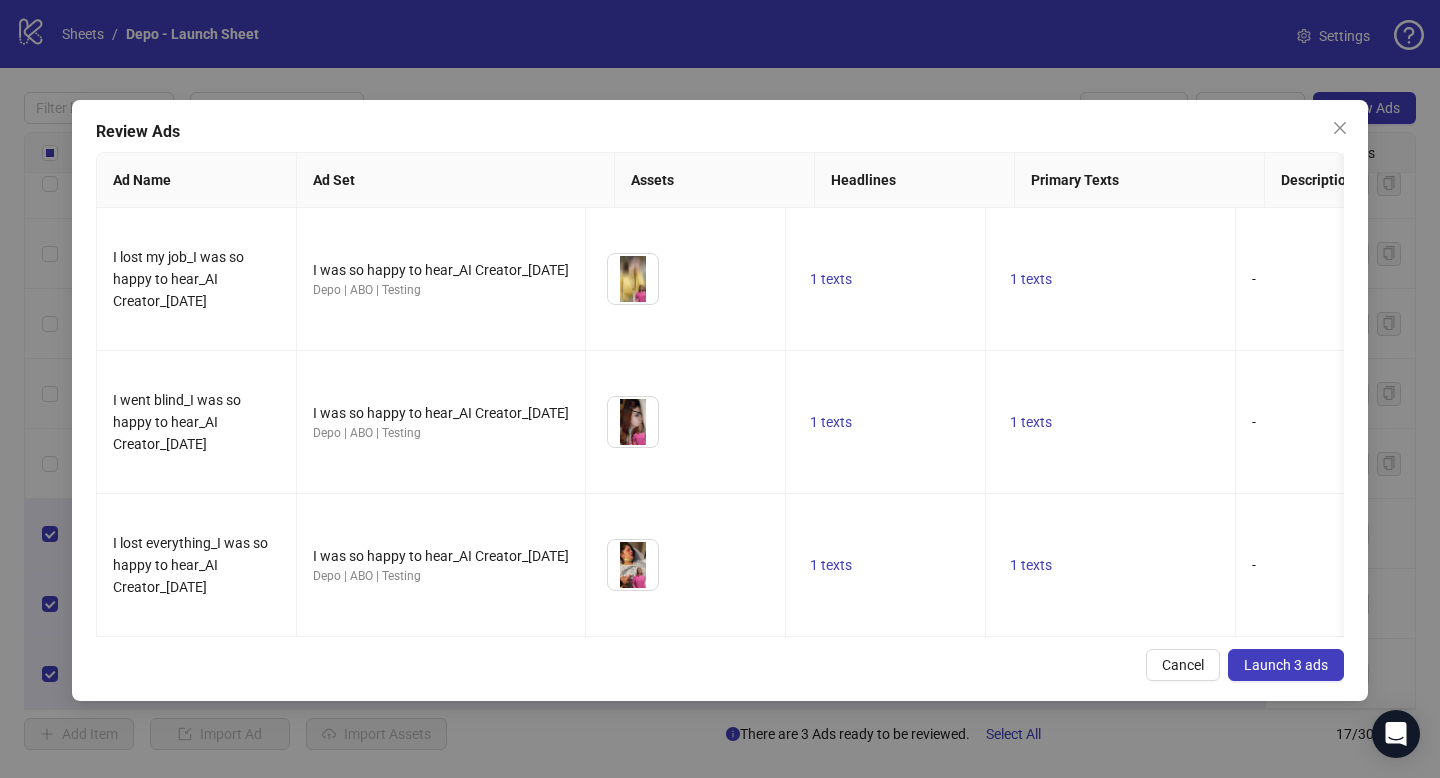 click on "Launch 3 ads" at bounding box center (1286, 665) 